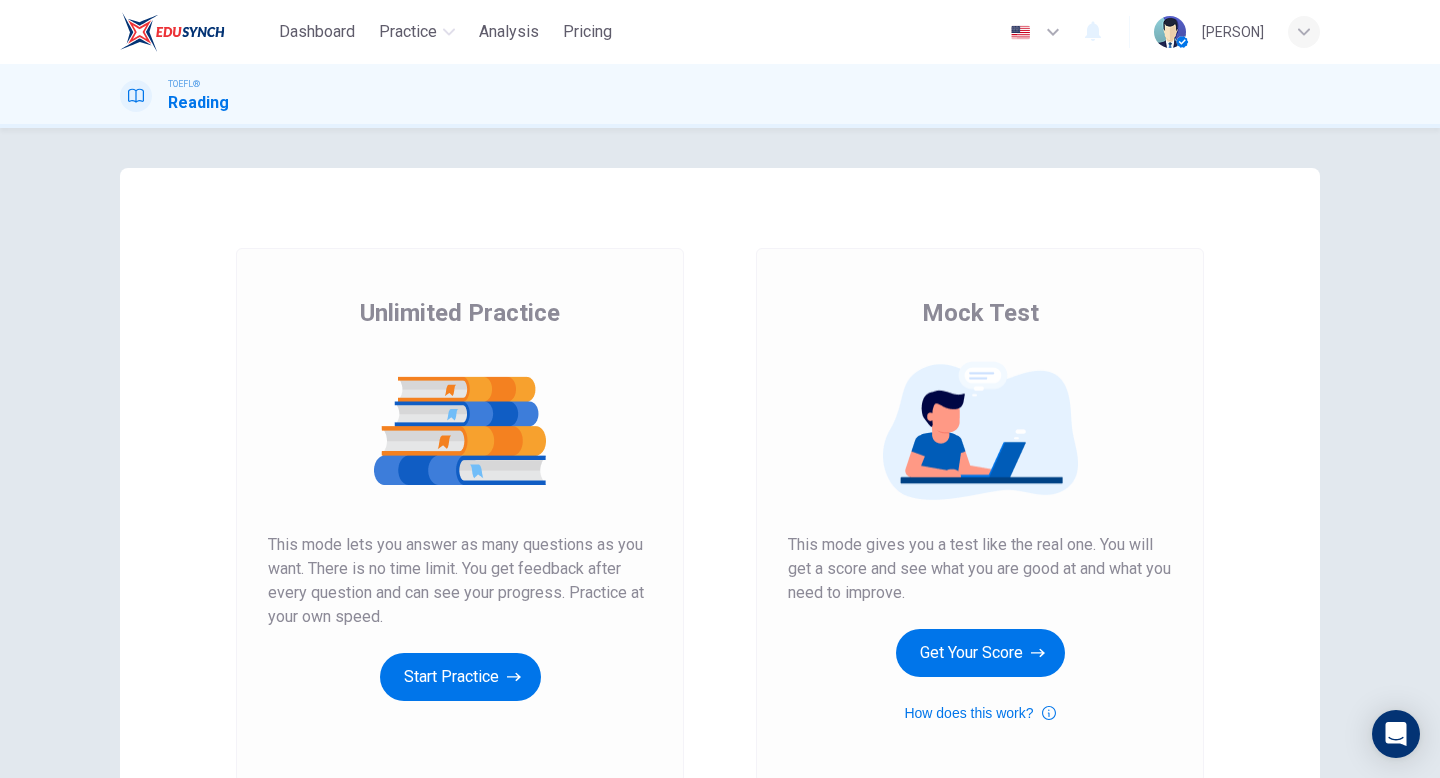 scroll, scrollTop: 0, scrollLeft: 0, axis: both 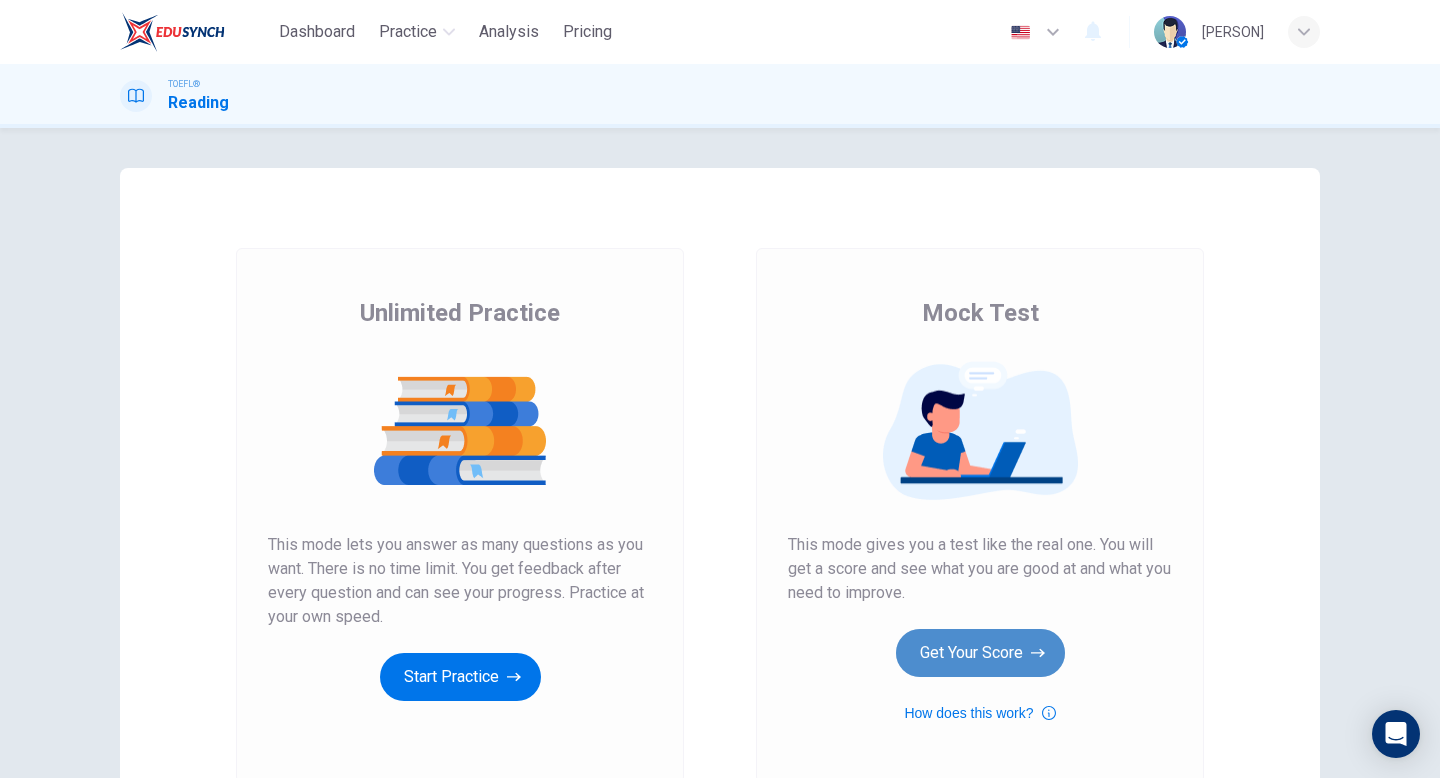 click on "Get Your Score" at bounding box center (460, 677) 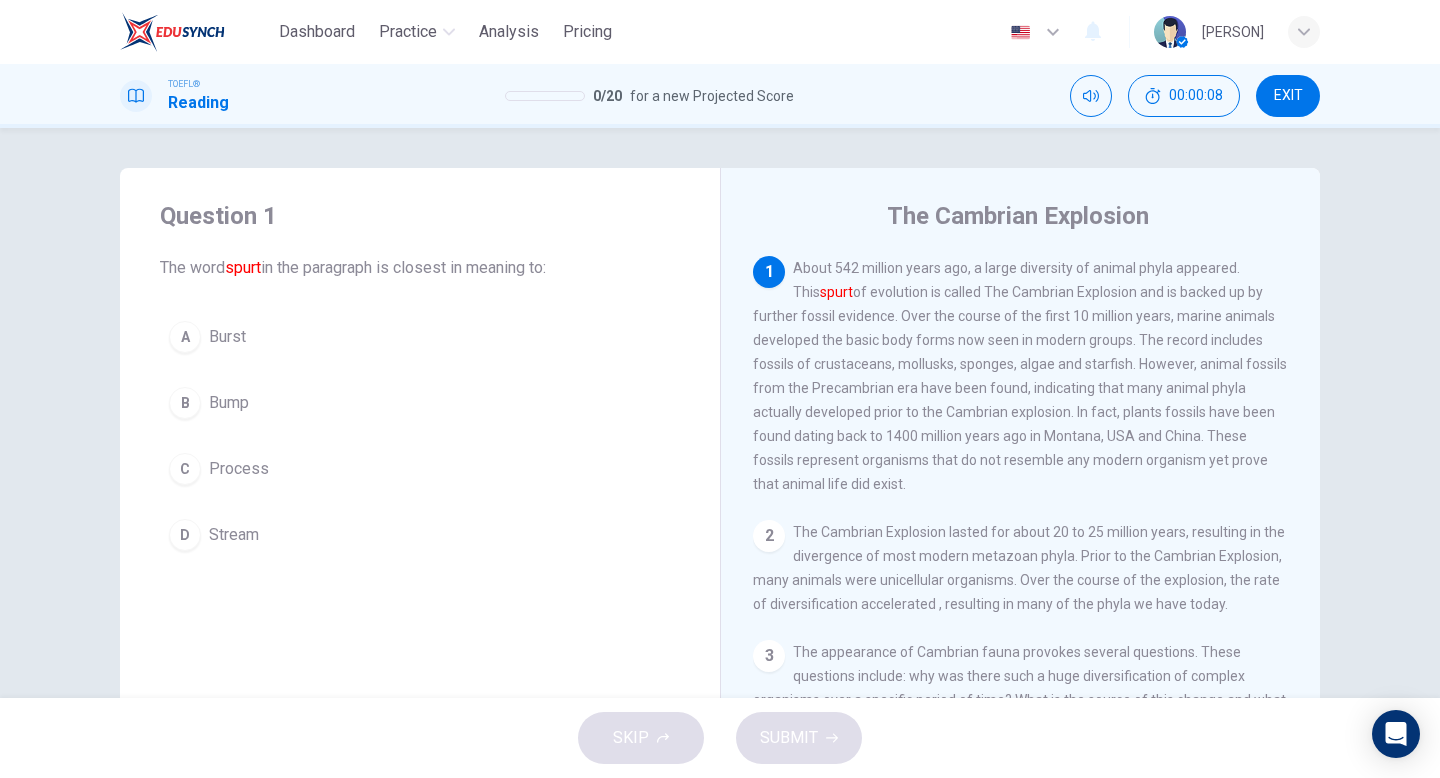 scroll, scrollTop: 8, scrollLeft: 0, axis: vertical 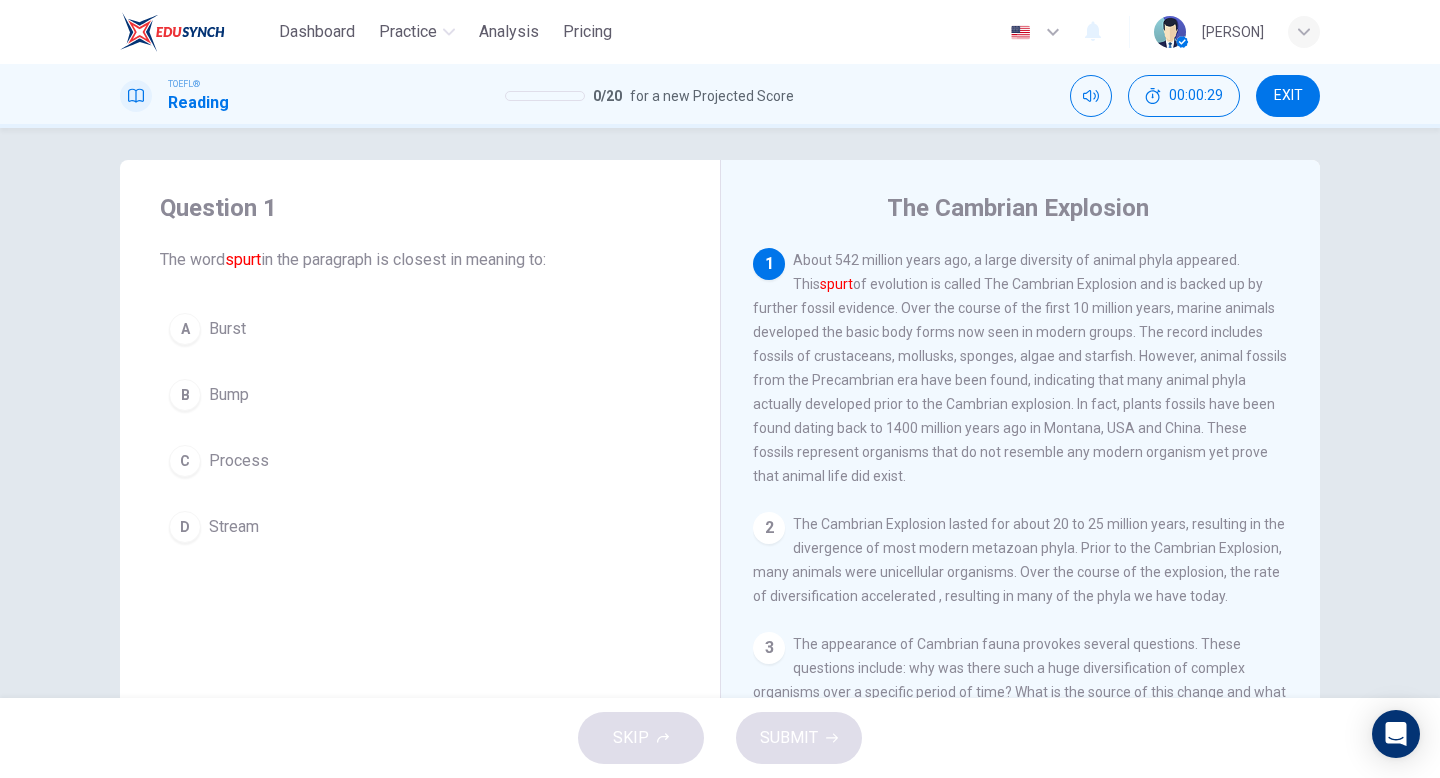 click on "A" at bounding box center [185, 329] 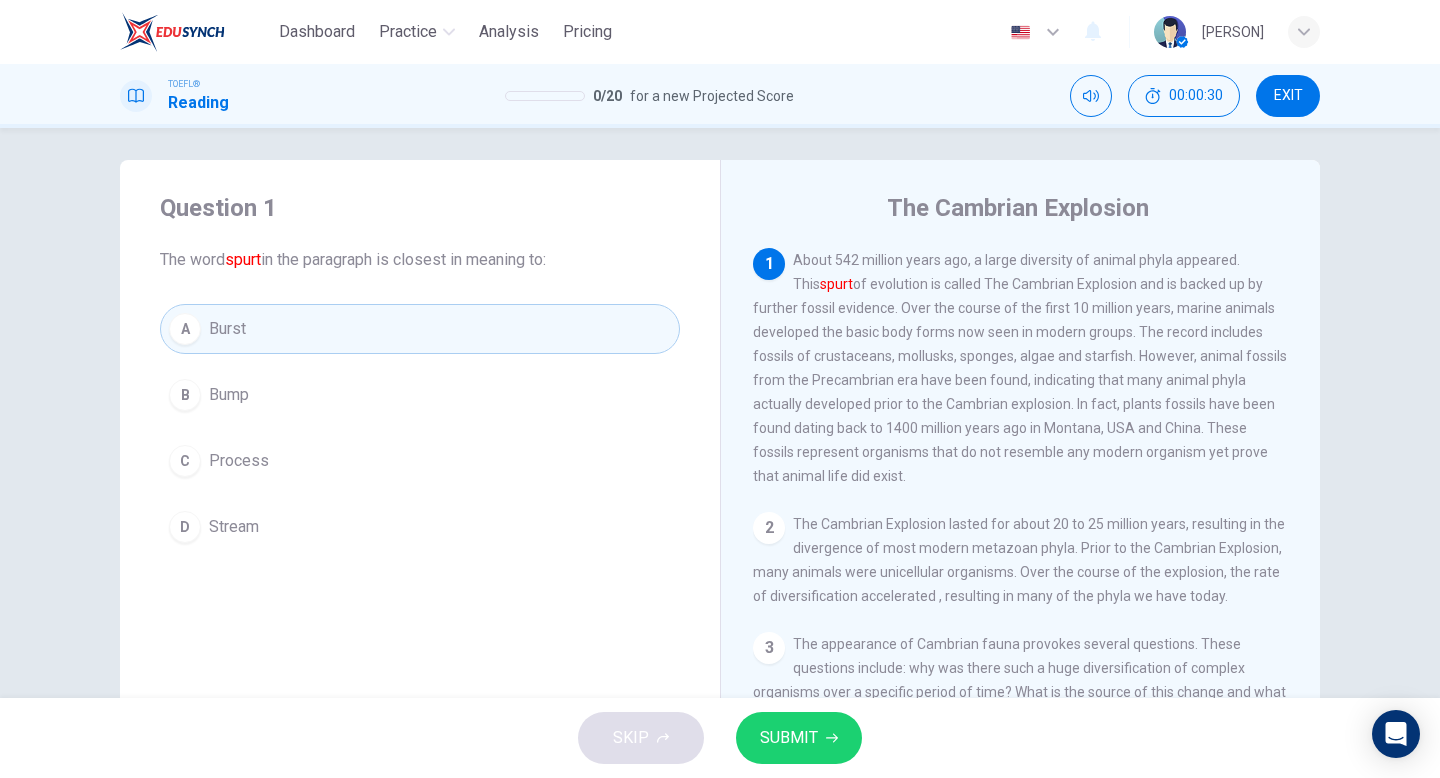 click on "SUBMIT" at bounding box center (789, 738) 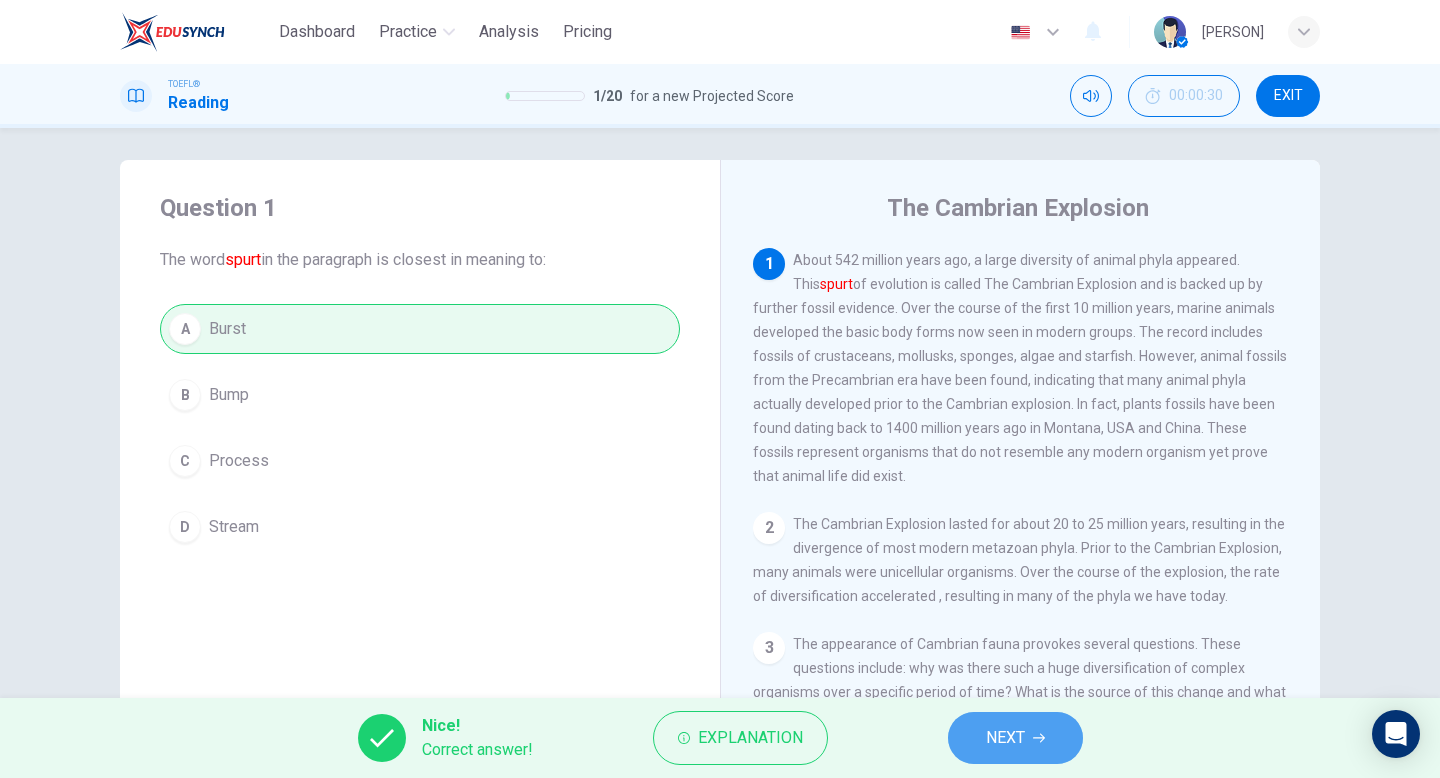 click on "NEXT" at bounding box center (1015, 738) 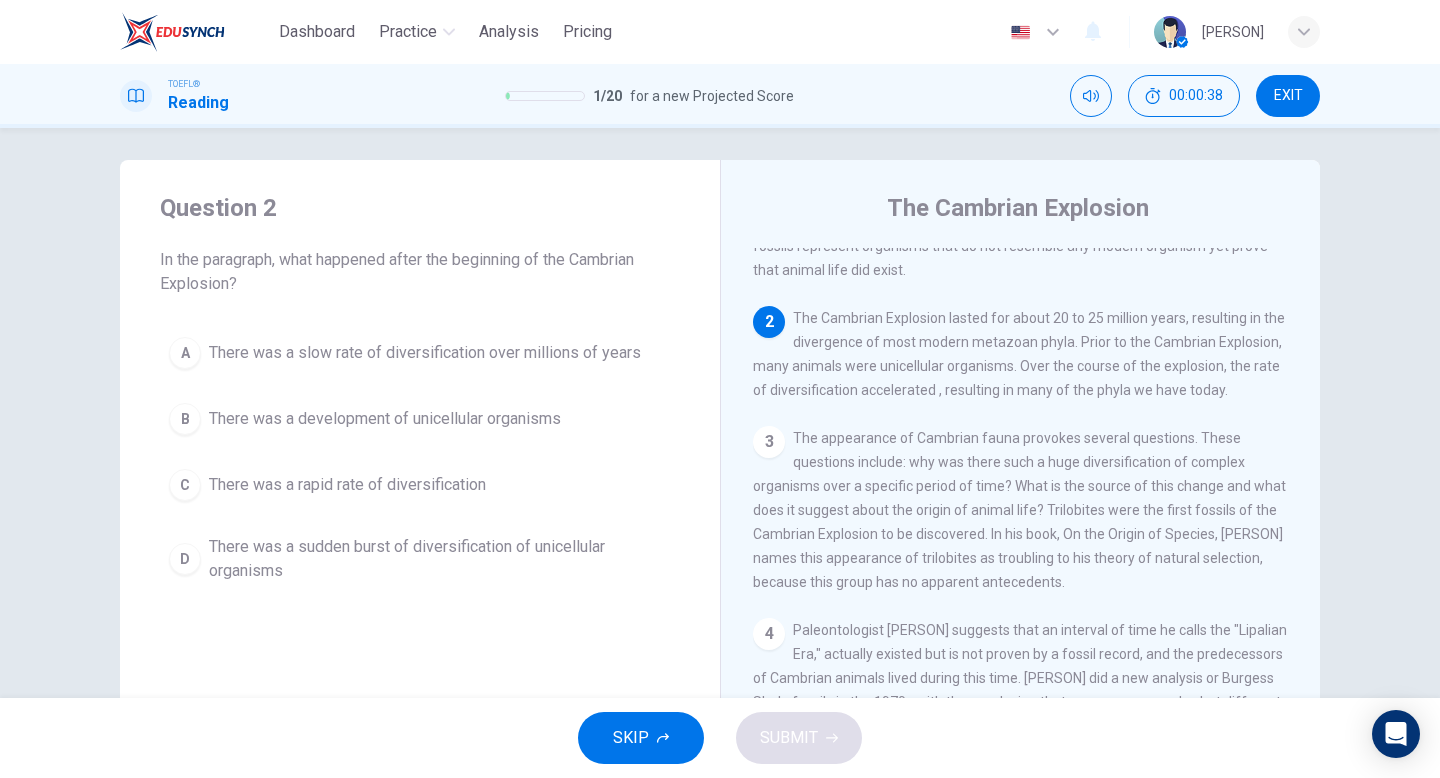 scroll, scrollTop: 210, scrollLeft: 0, axis: vertical 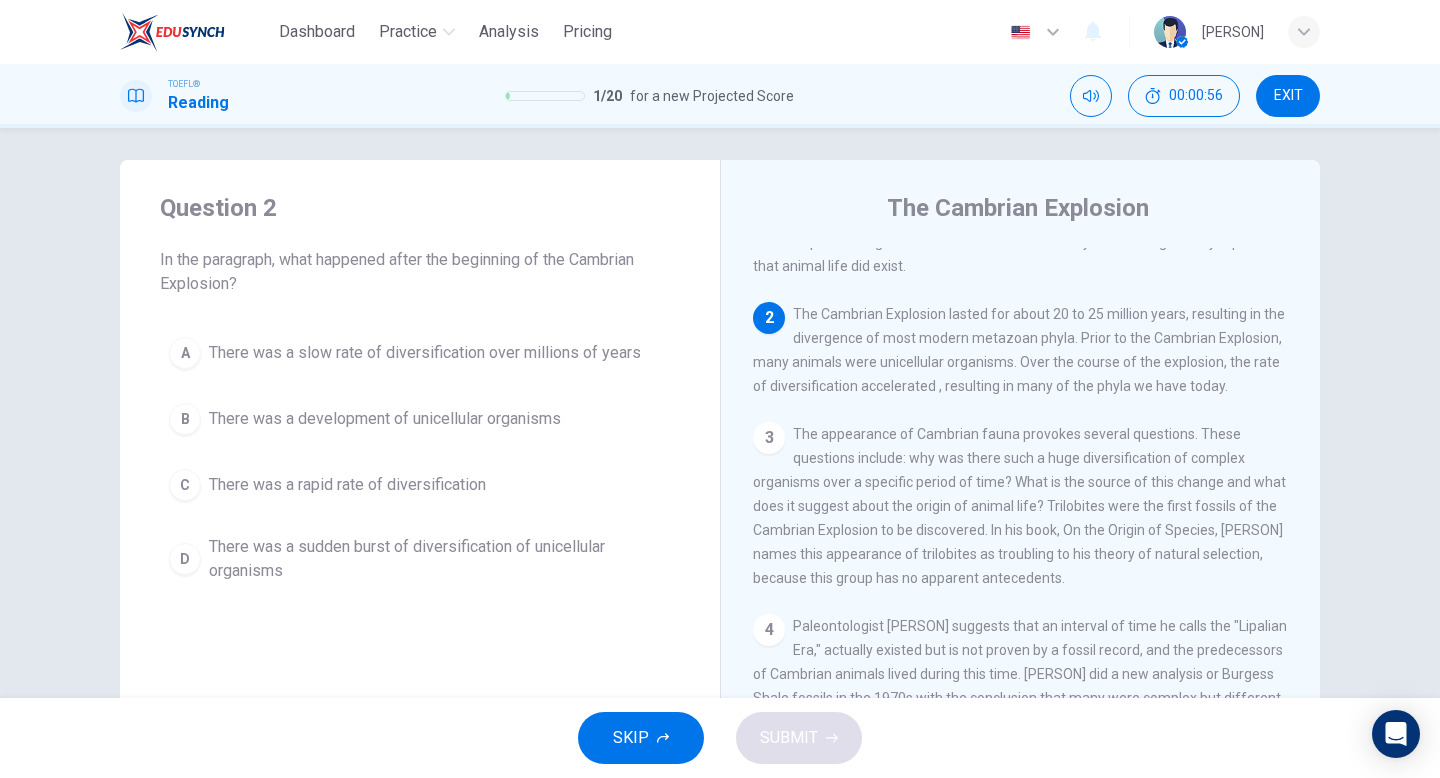 click on "There was a rapid rate of diversification" at bounding box center (425, 353) 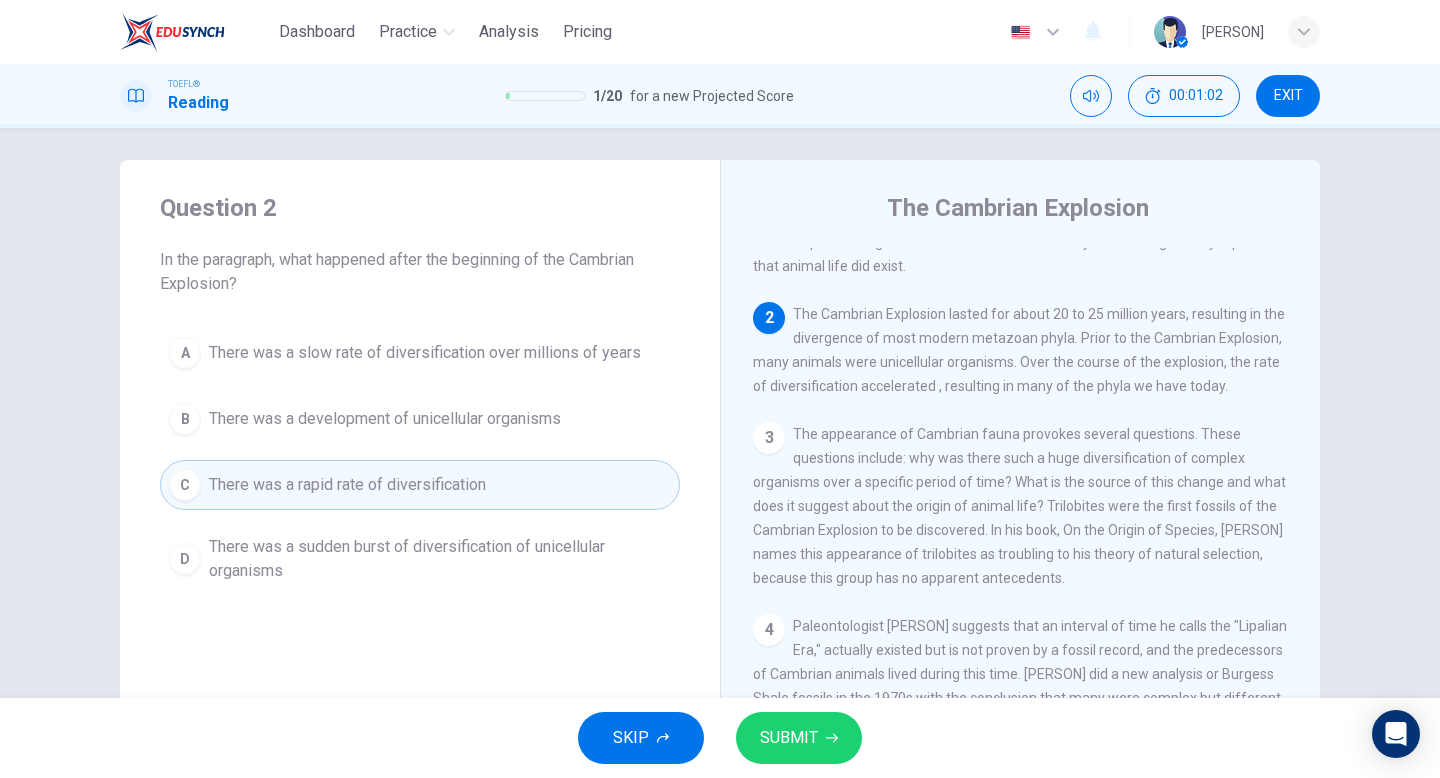 click on "SUBMIT" at bounding box center [789, 738] 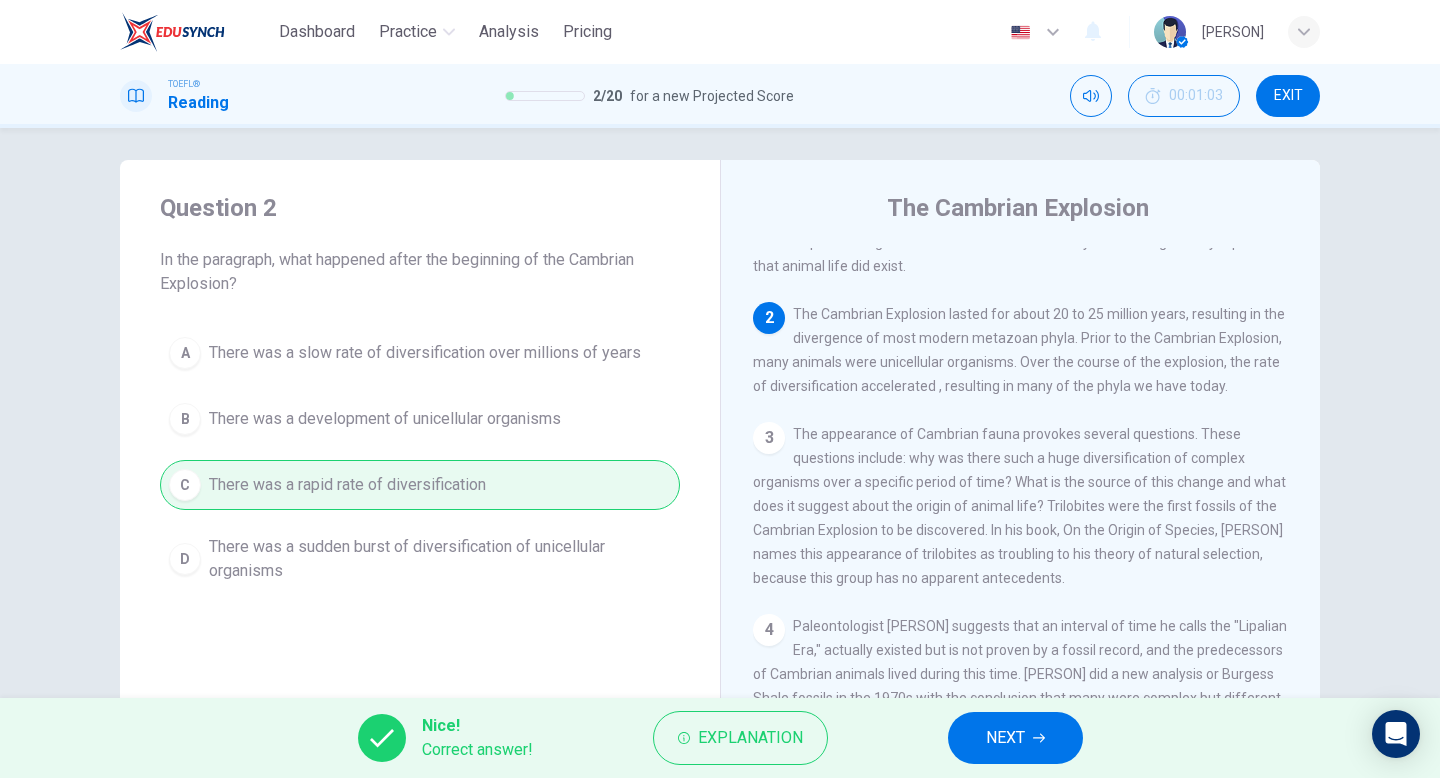 click on "NEXT" at bounding box center (1015, 738) 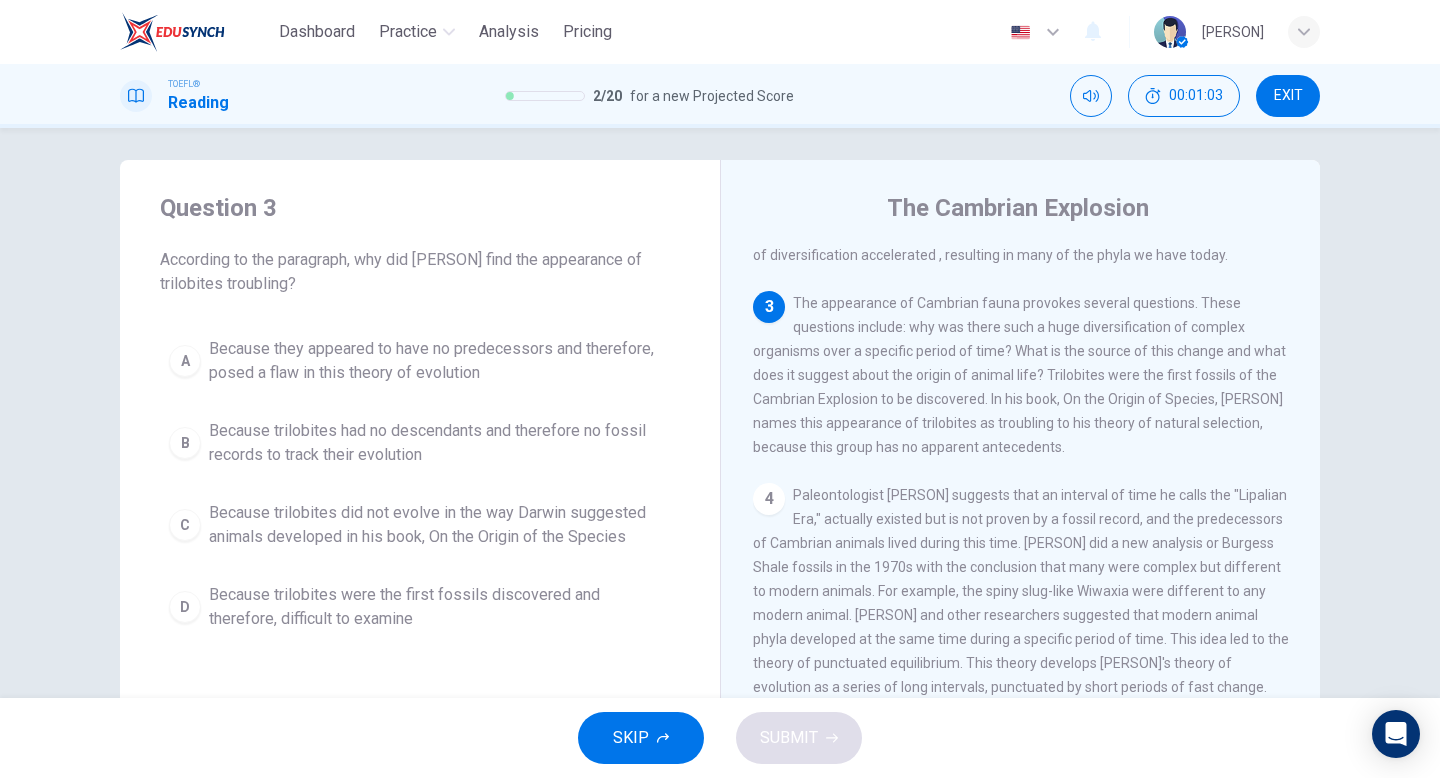 scroll, scrollTop: 398, scrollLeft: 0, axis: vertical 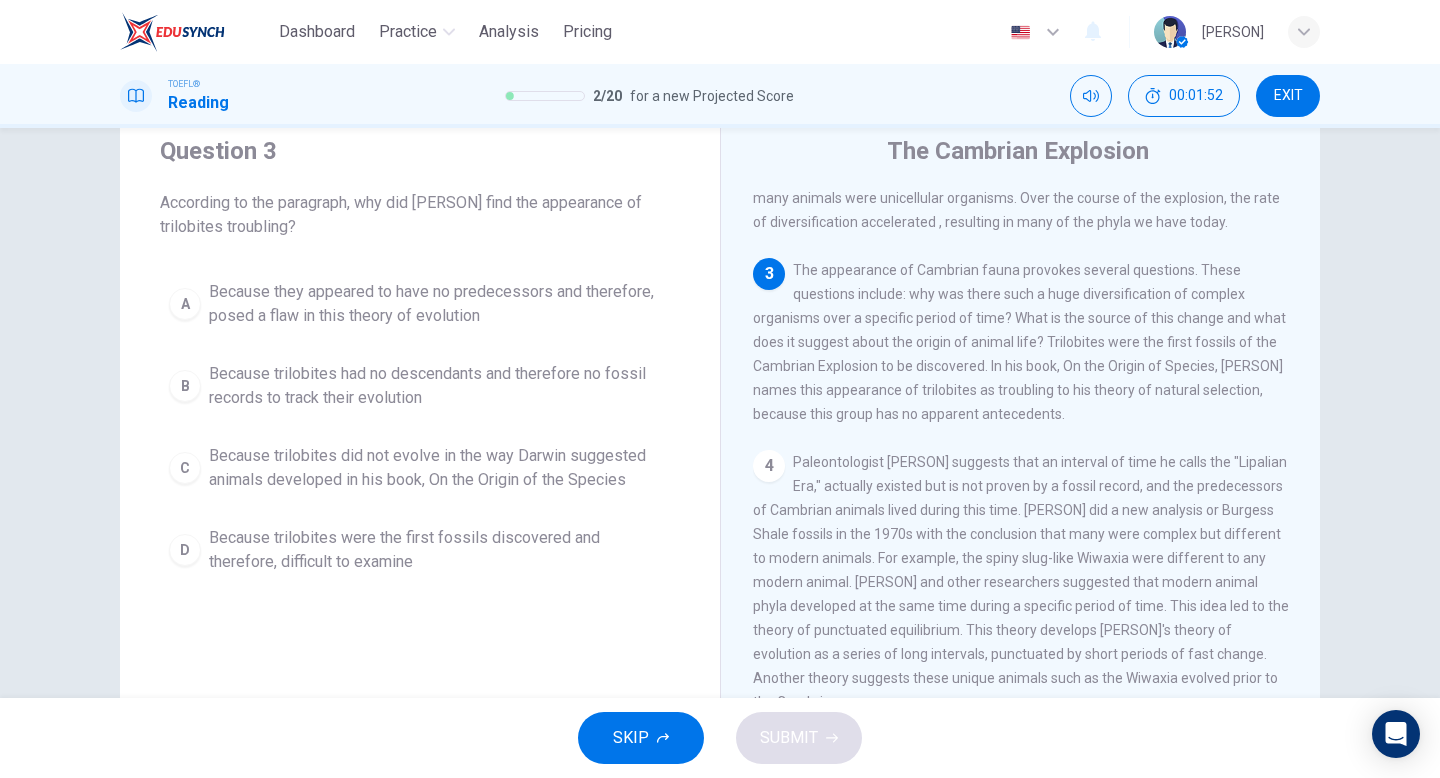 click on "Because they appeared to have no predecessors and therefore, posed a flaw in this theory of evolution" at bounding box center [440, 304] 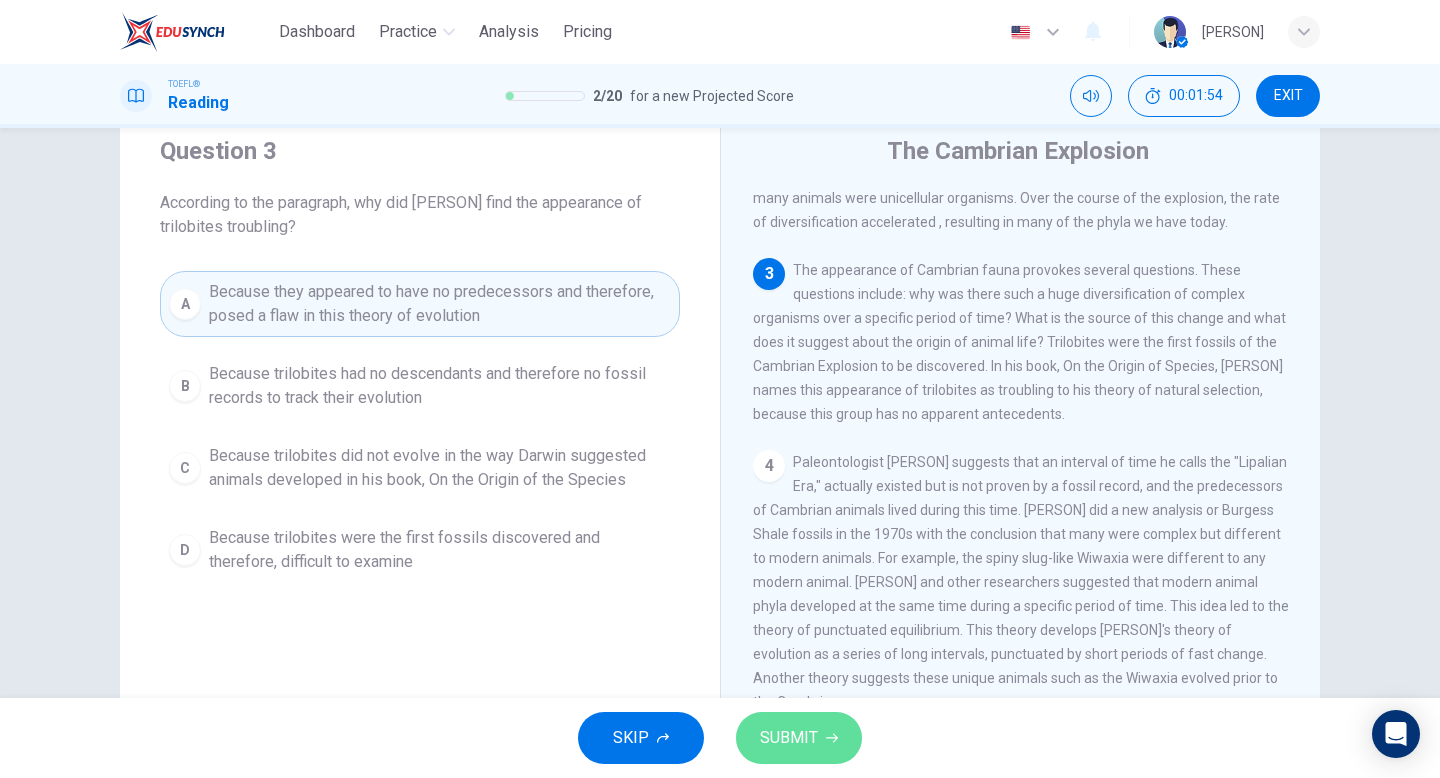 click on "SUBMIT" at bounding box center [799, 738] 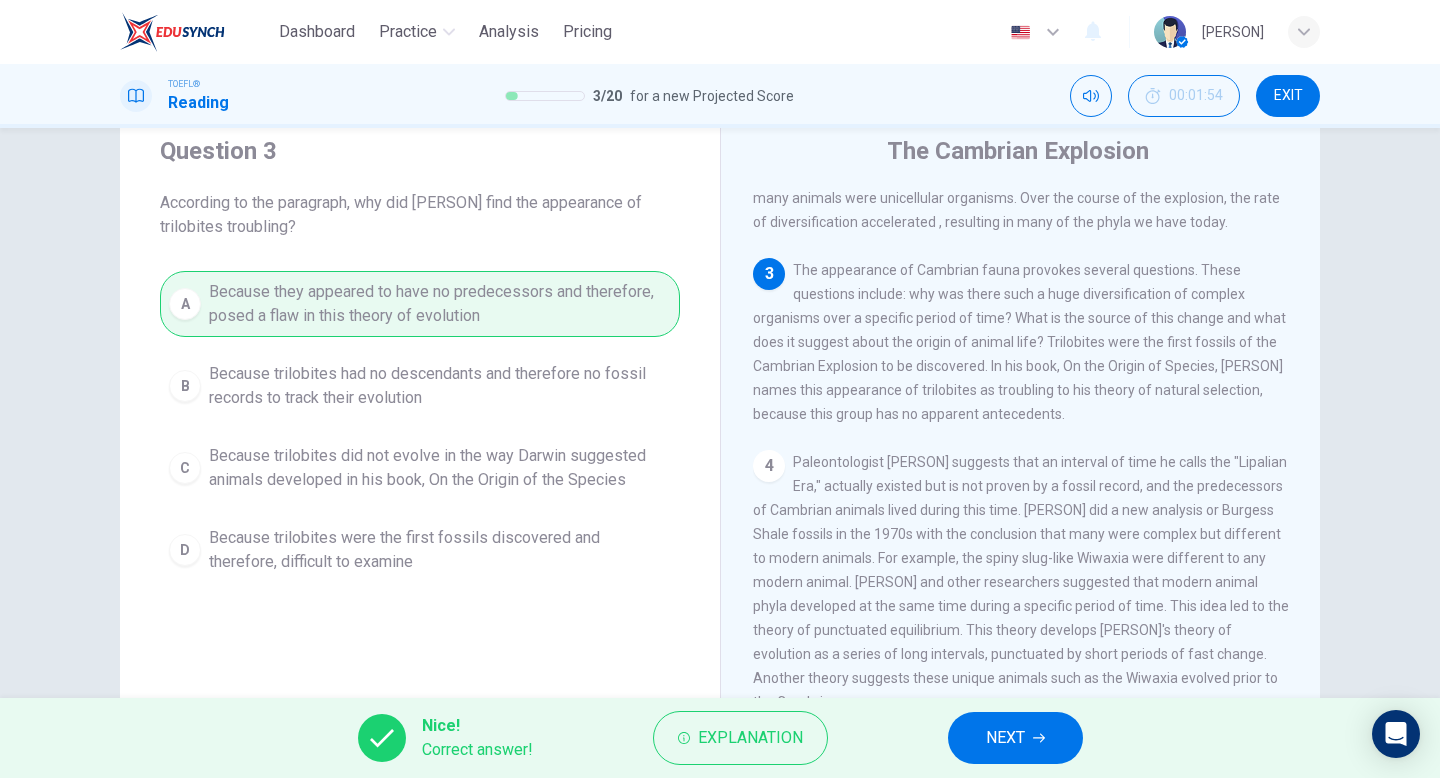 click on "NEXT" at bounding box center [1015, 738] 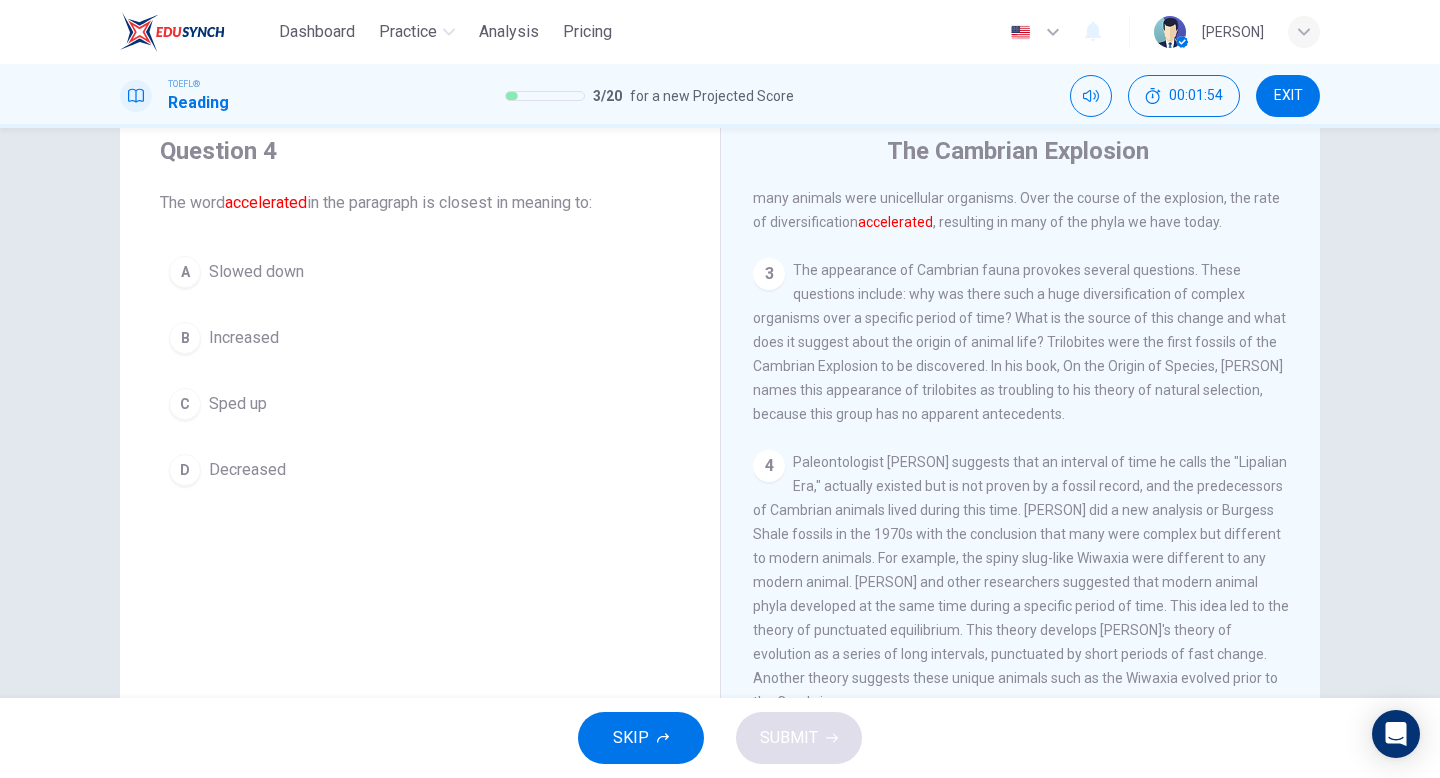 scroll, scrollTop: 274, scrollLeft: 0, axis: vertical 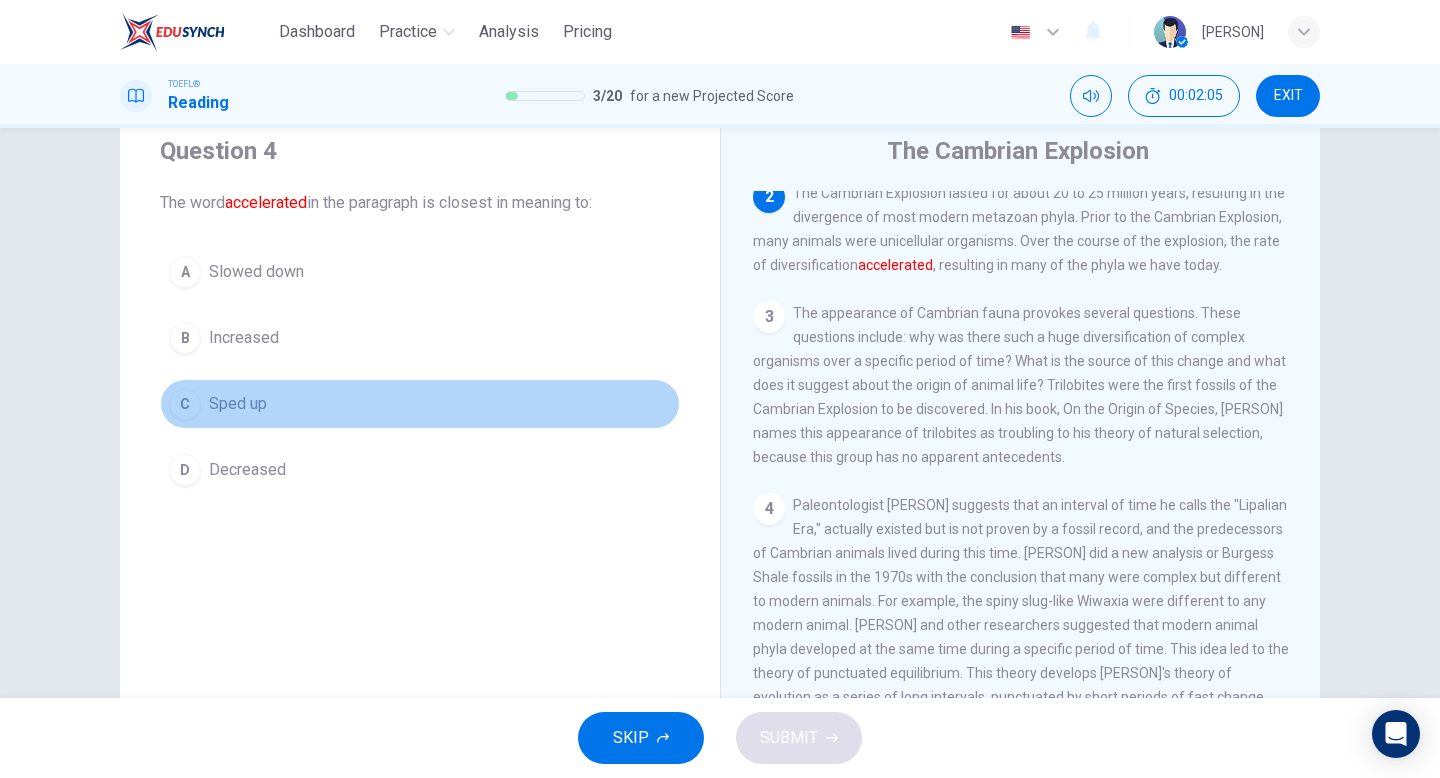 click on "C" at bounding box center (185, 272) 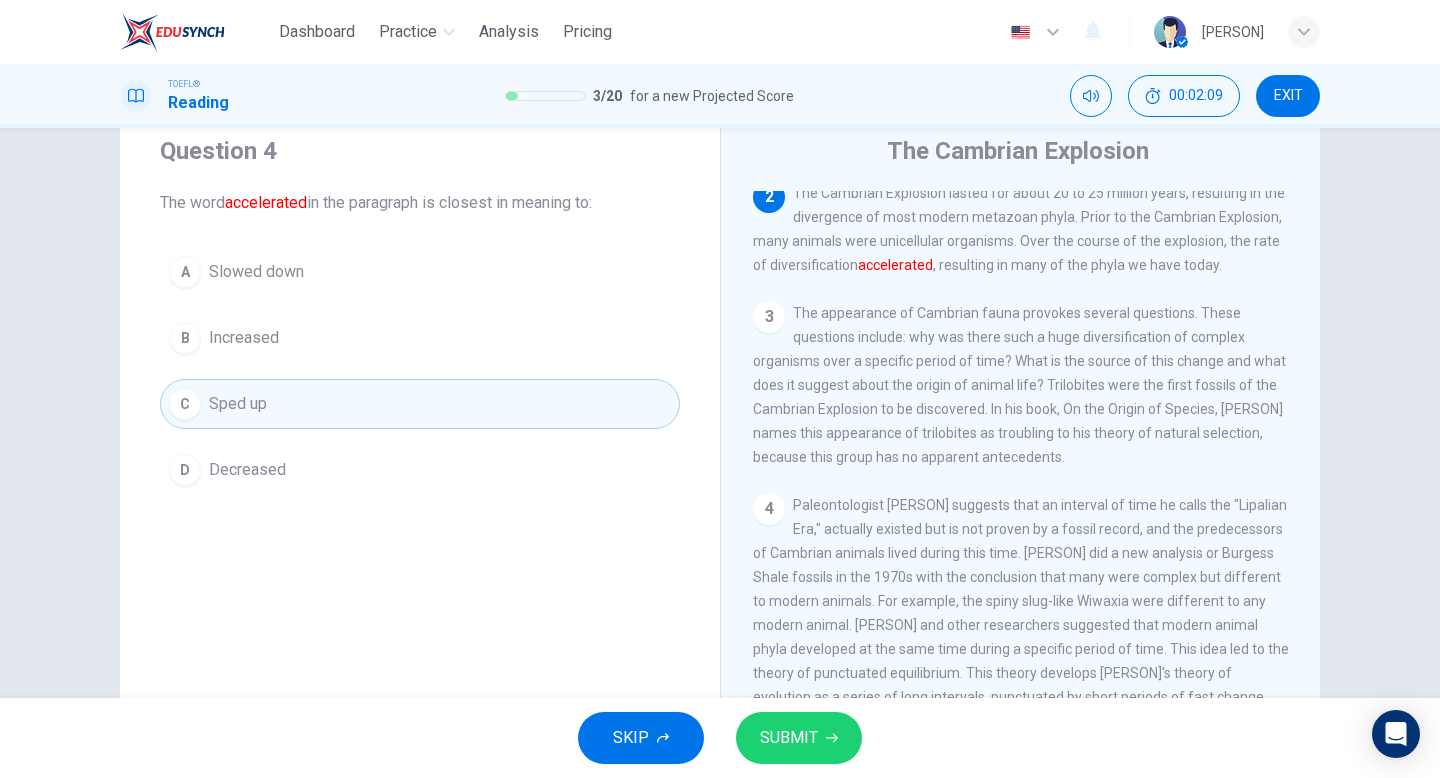 click on "SUBMIT" at bounding box center [799, 738] 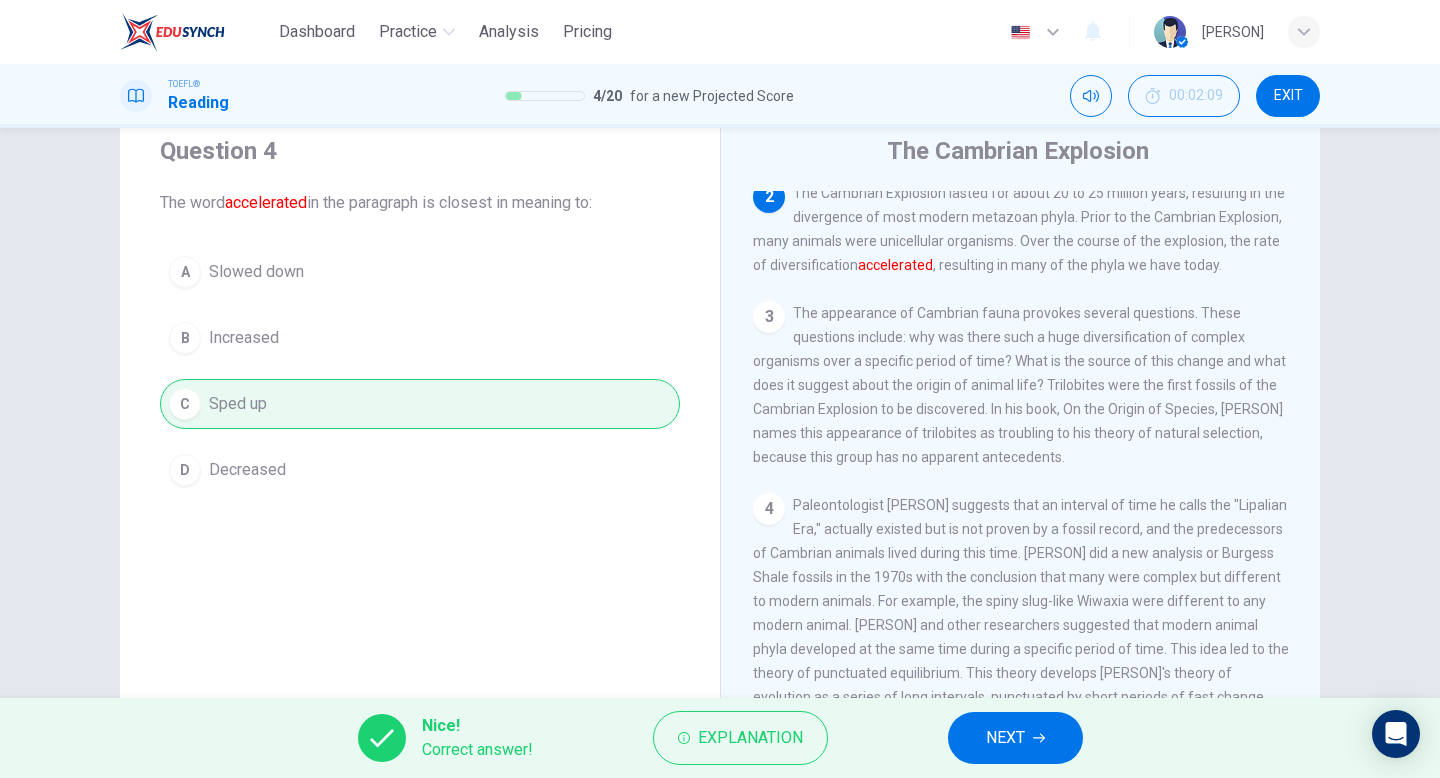 click at bounding box center [1039, 738] 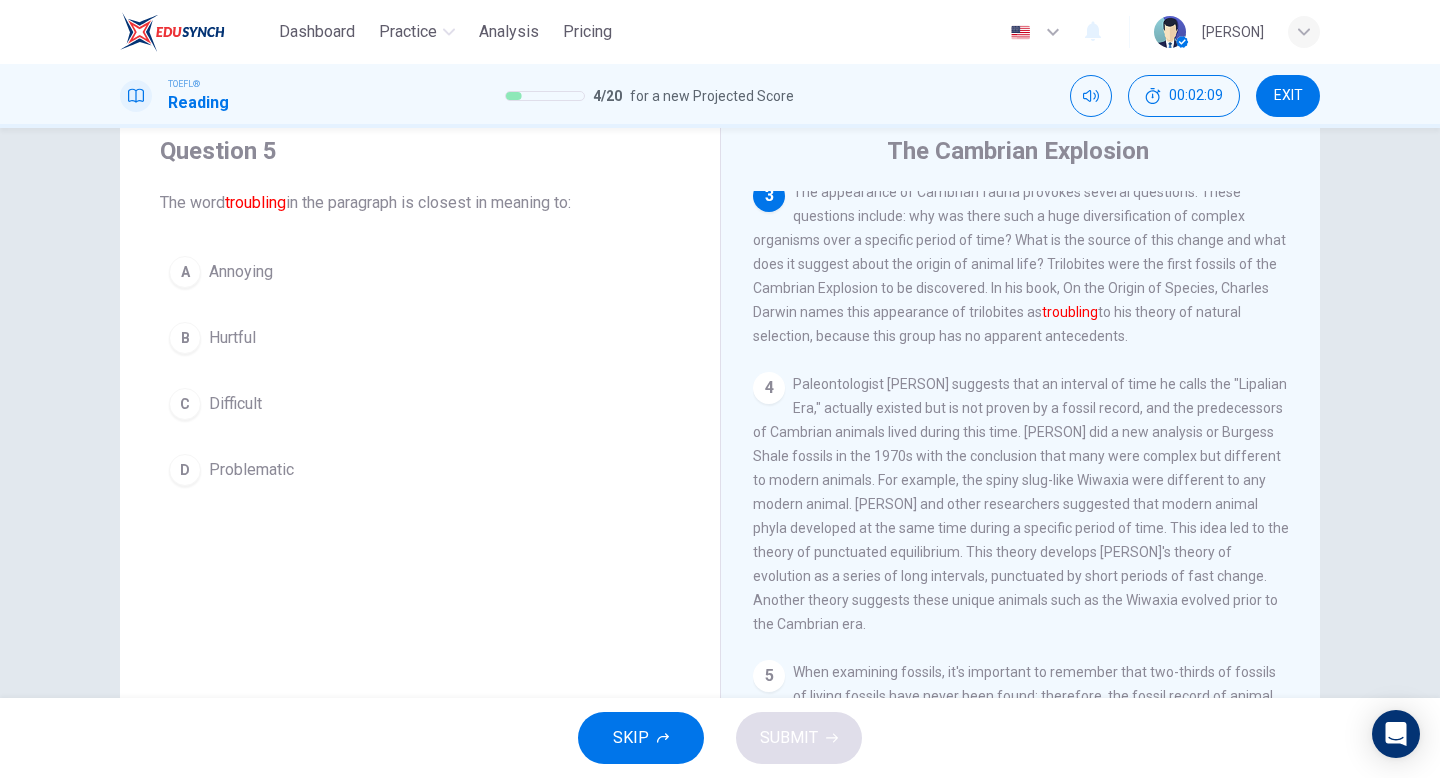 scroll, scrollTop: 398, scrollLeft: 0, axis: vertical 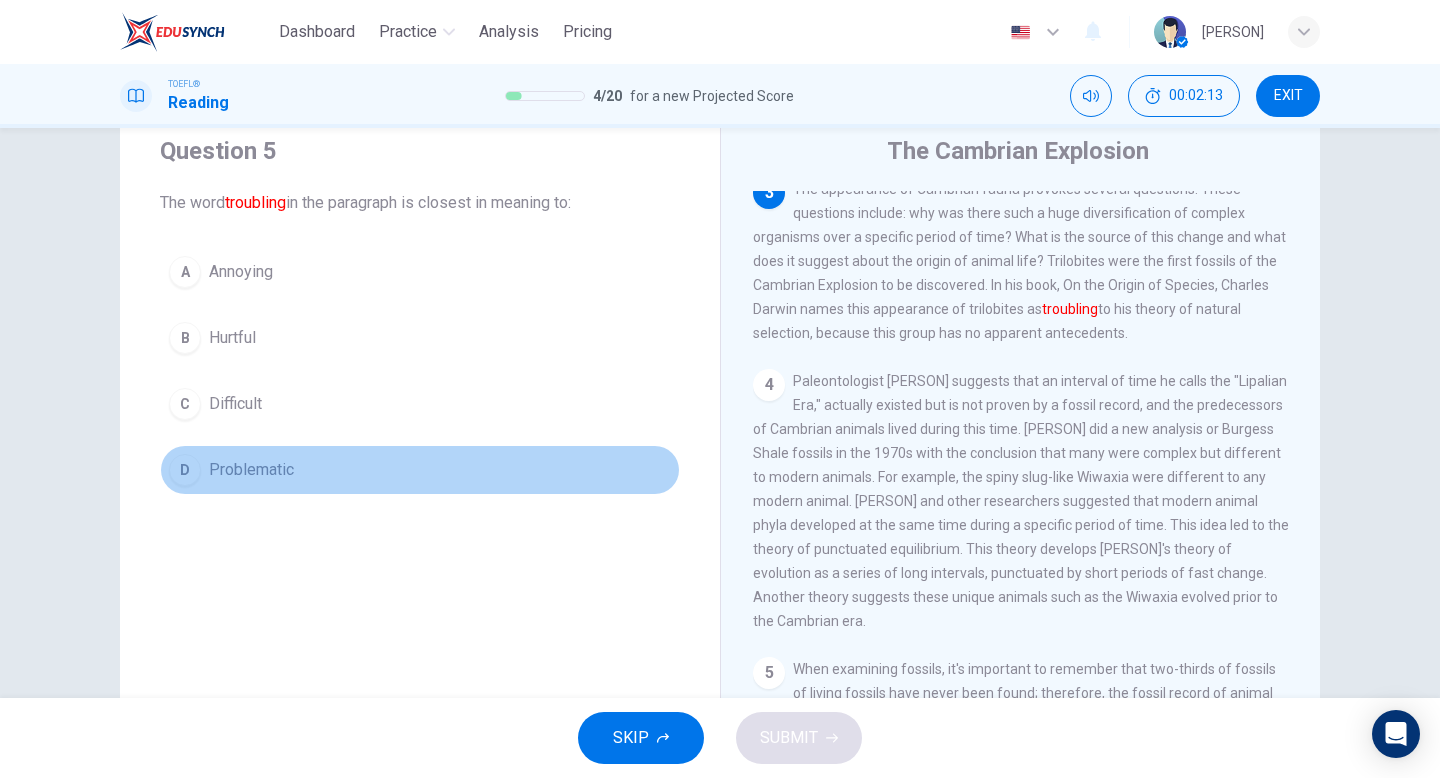 click on "D Problematic" at bounding box center (420, 470) 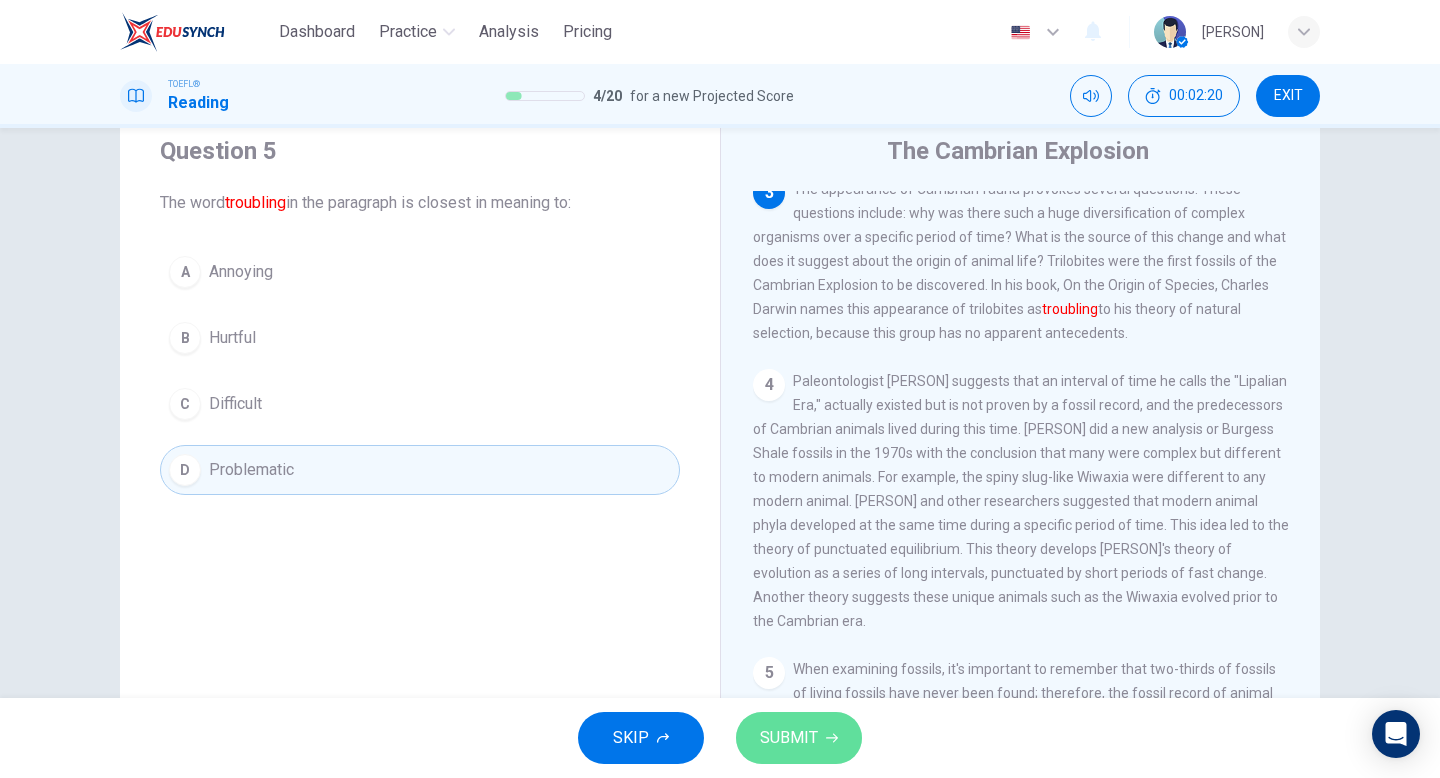 click on "SUBMIT" at bounding box center [799, 738] 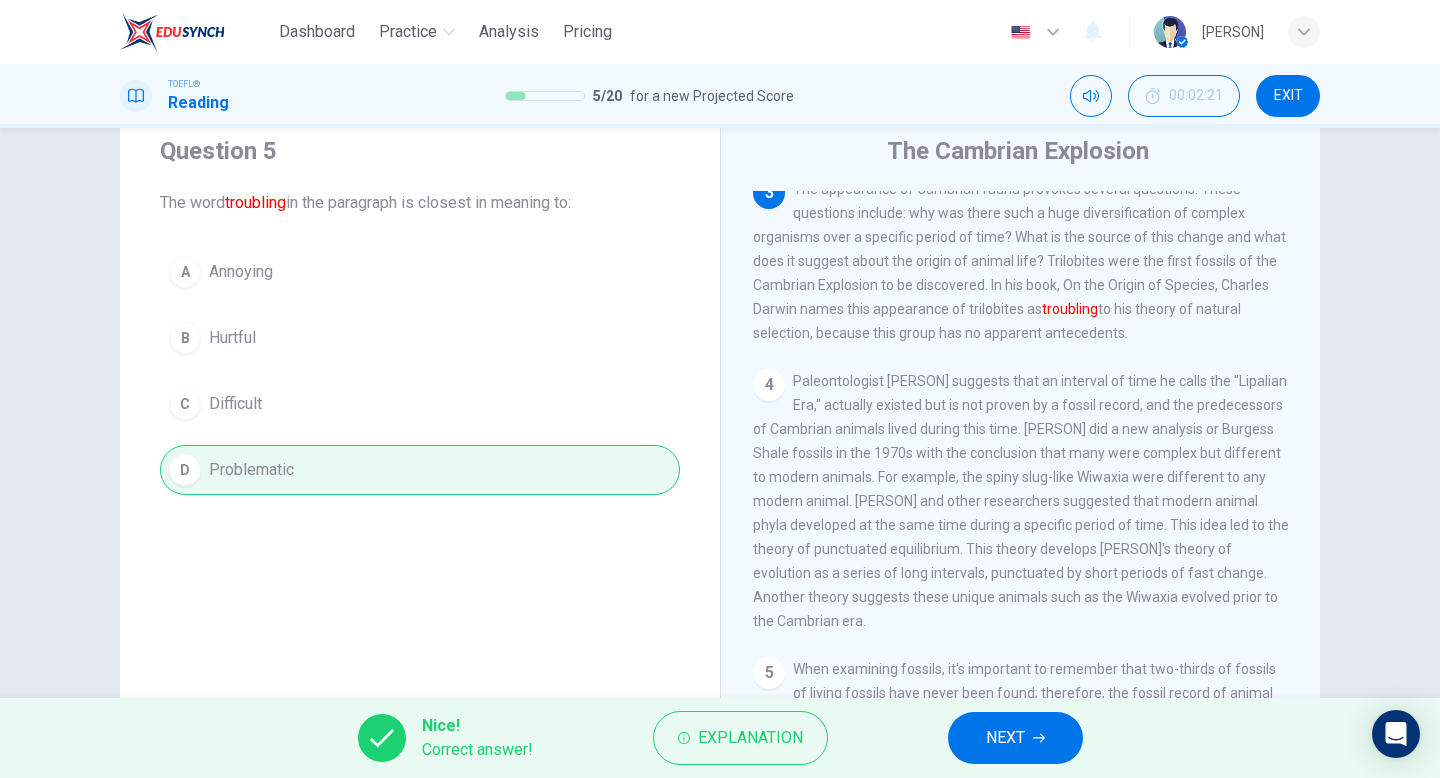 click at bounding box center [1039, 738] 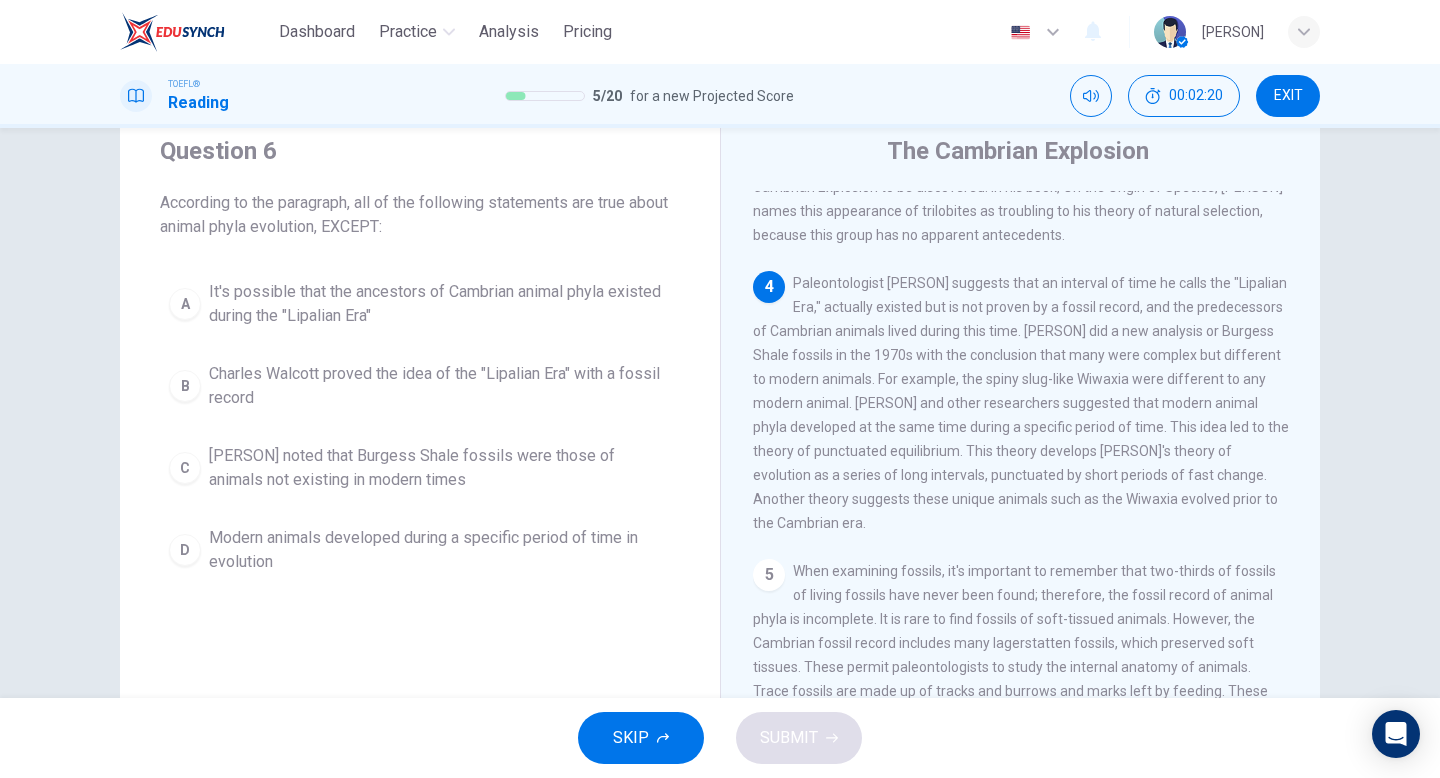 scroll, scrollTop: 497, scrollLeft: 0, axis: vertical 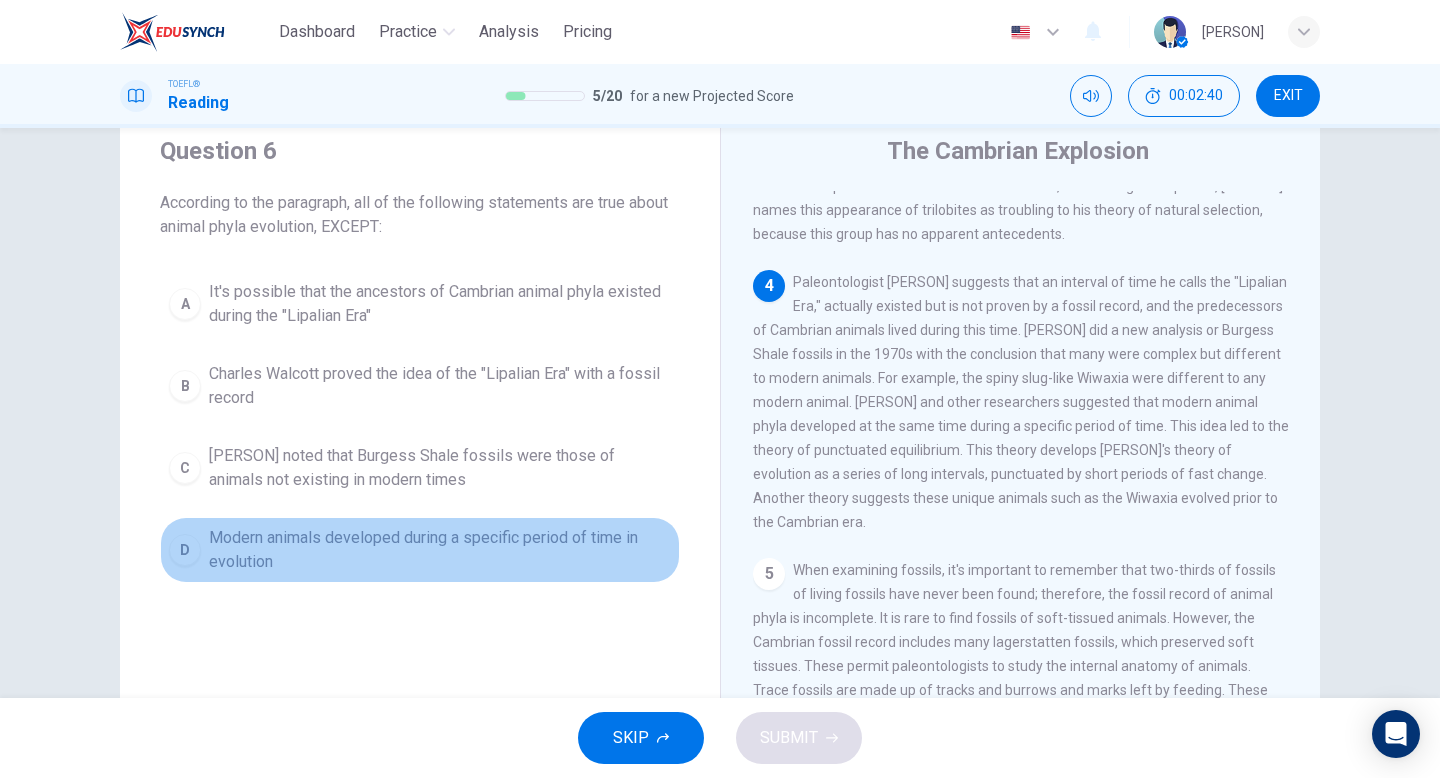click on "Modern animals developed during a specific period of time in evolution" at bounding box center [440, 304] 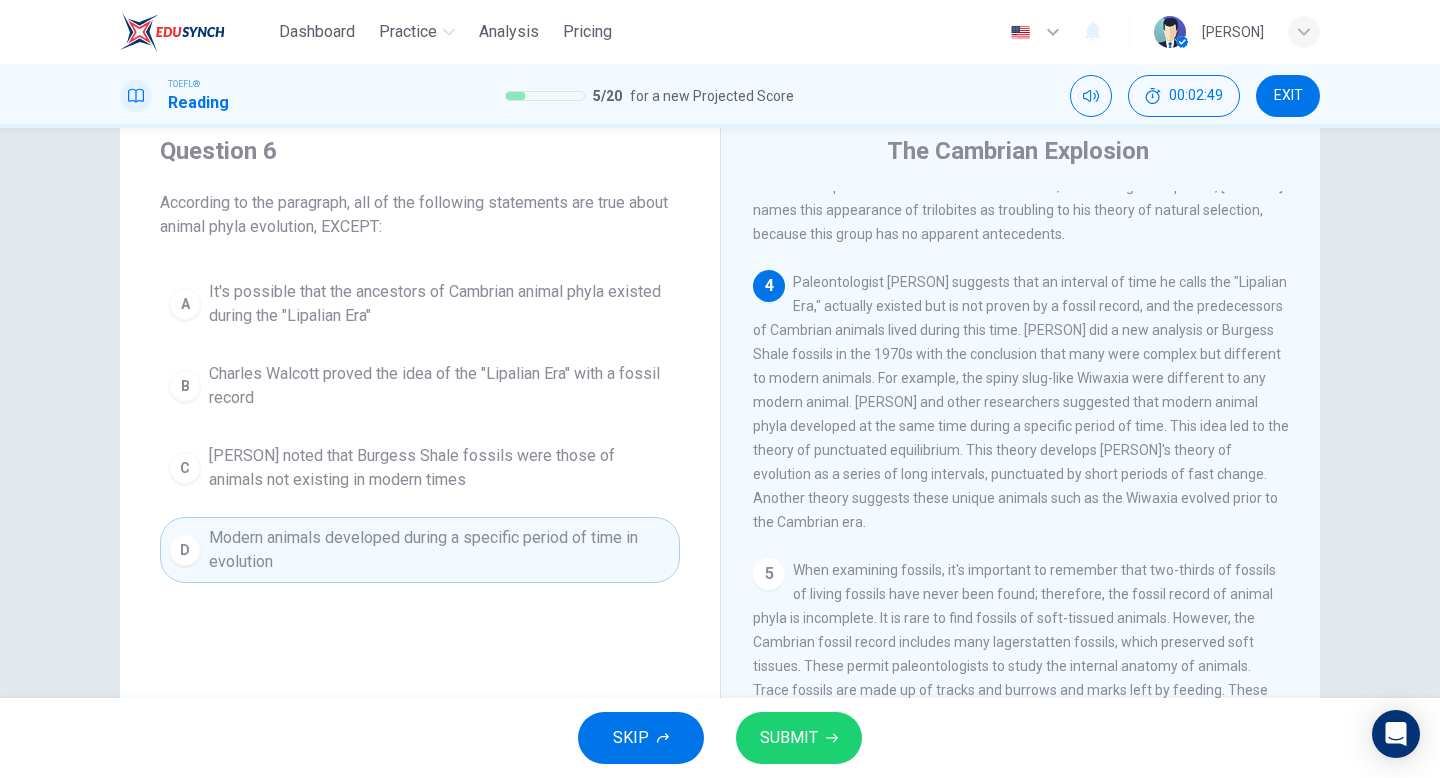click on "Charles Walcott proved the idea of the "Lipalian Era" with a fossil record" at bounding box center (440, 304) 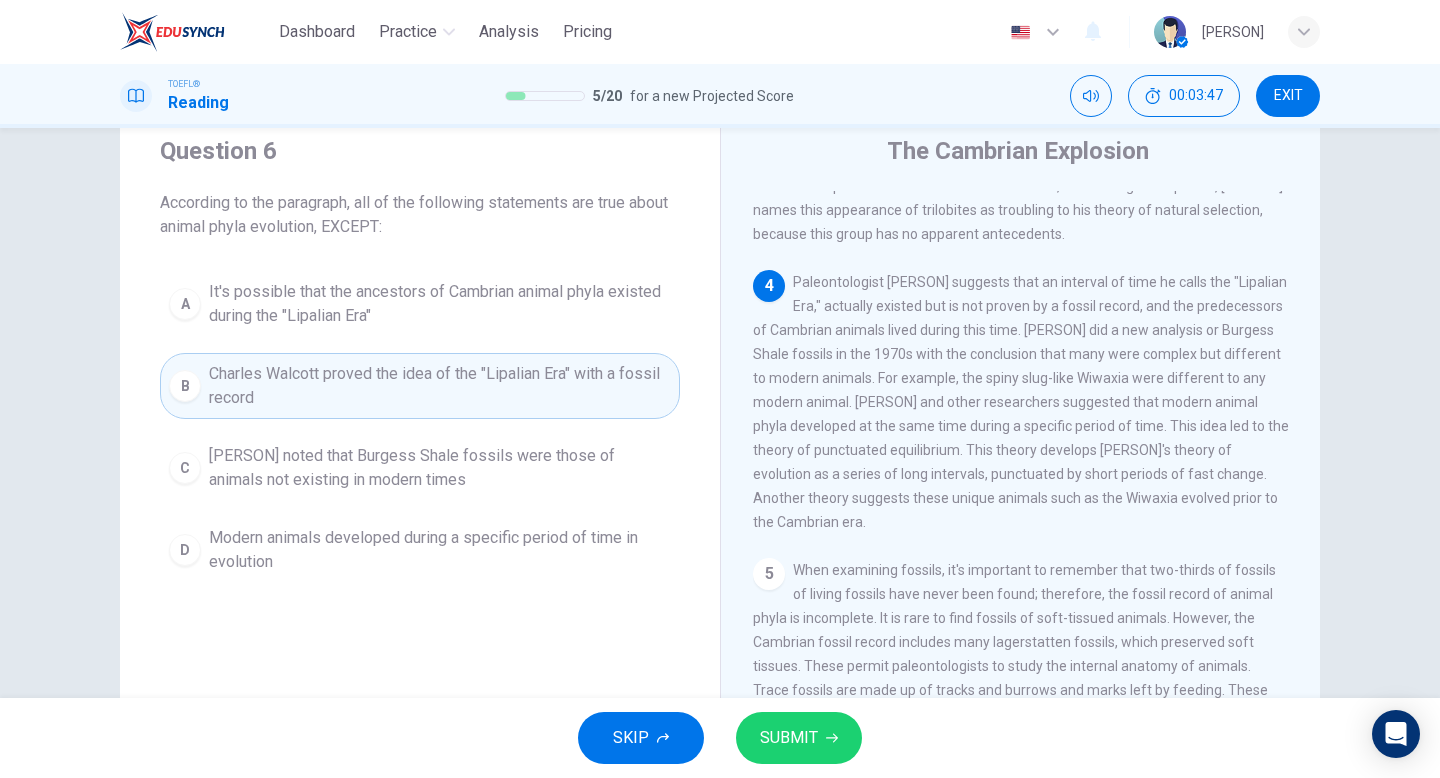 click on "SUBMIT" at bounding box center [799, 738] 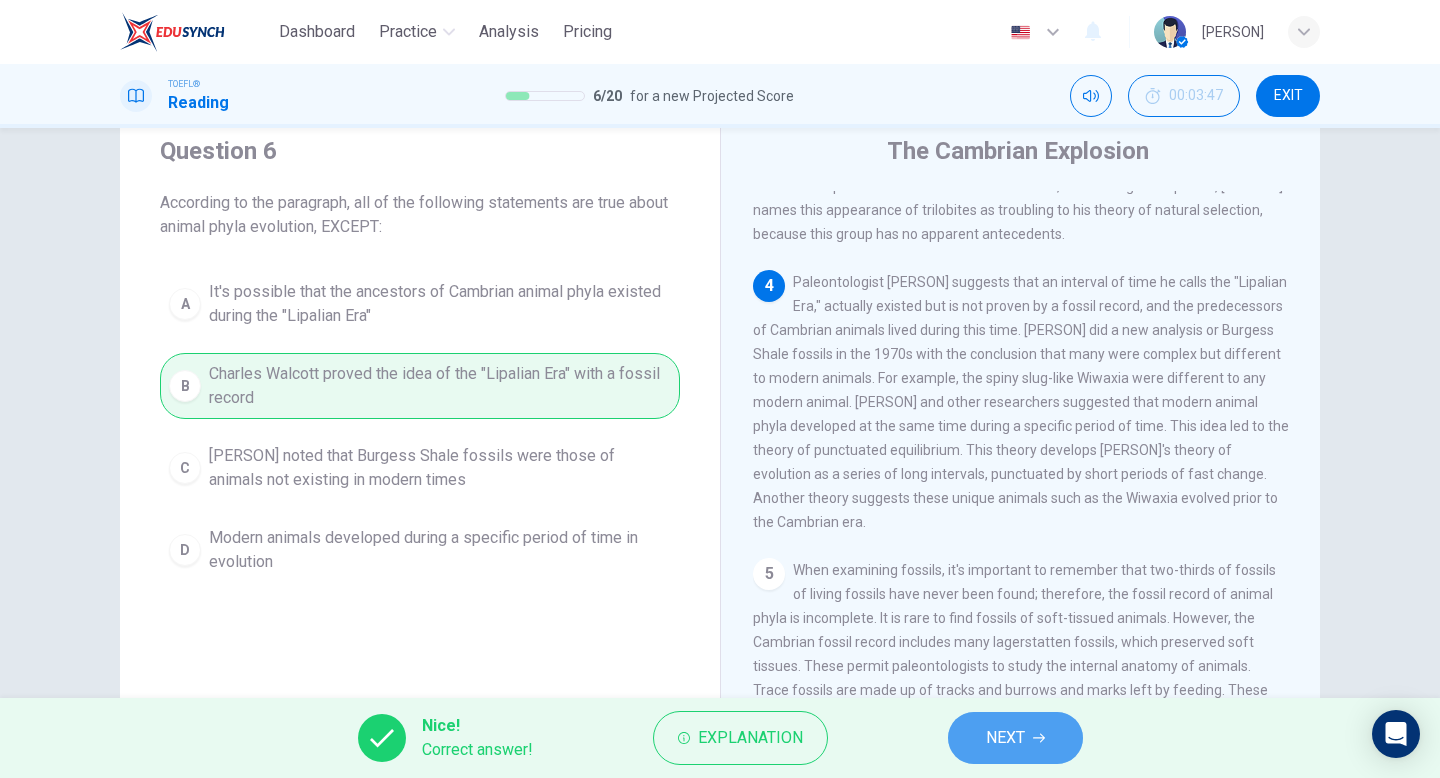 click on "NEXT" at bounding box center [1005, 738] 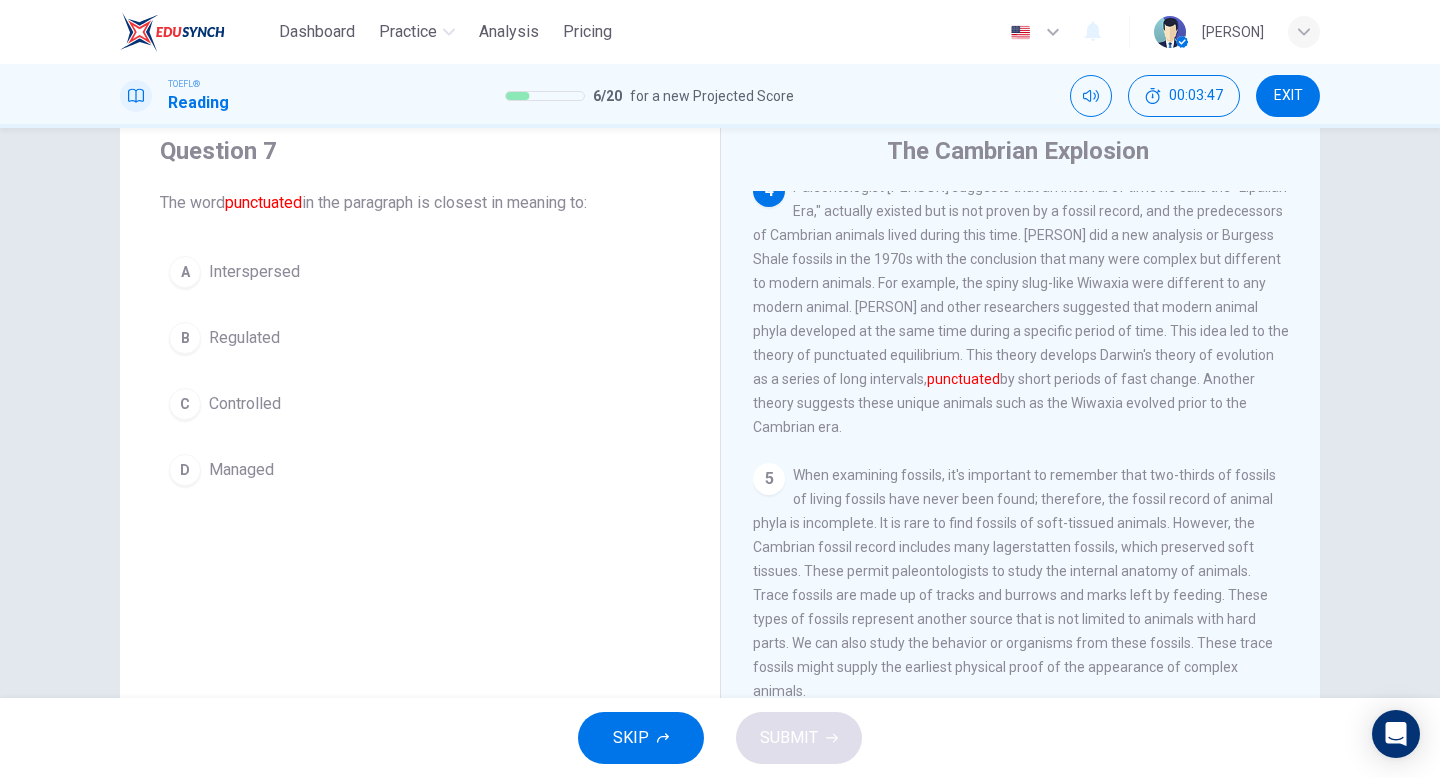 scroll, scrollTop: 597, scrollLeft: 0, axis: vertical 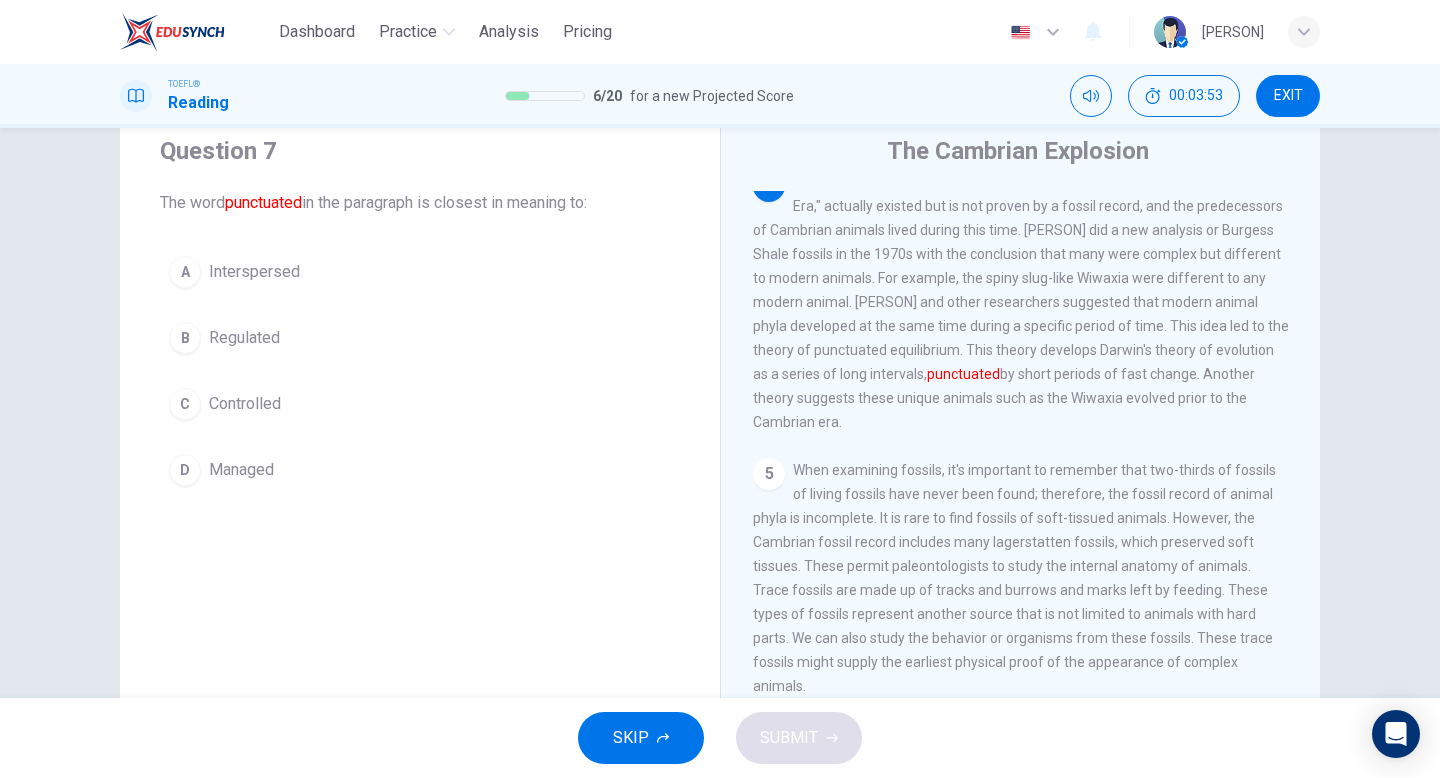 click on "A Interspersed" at bounding box center [420, 272] 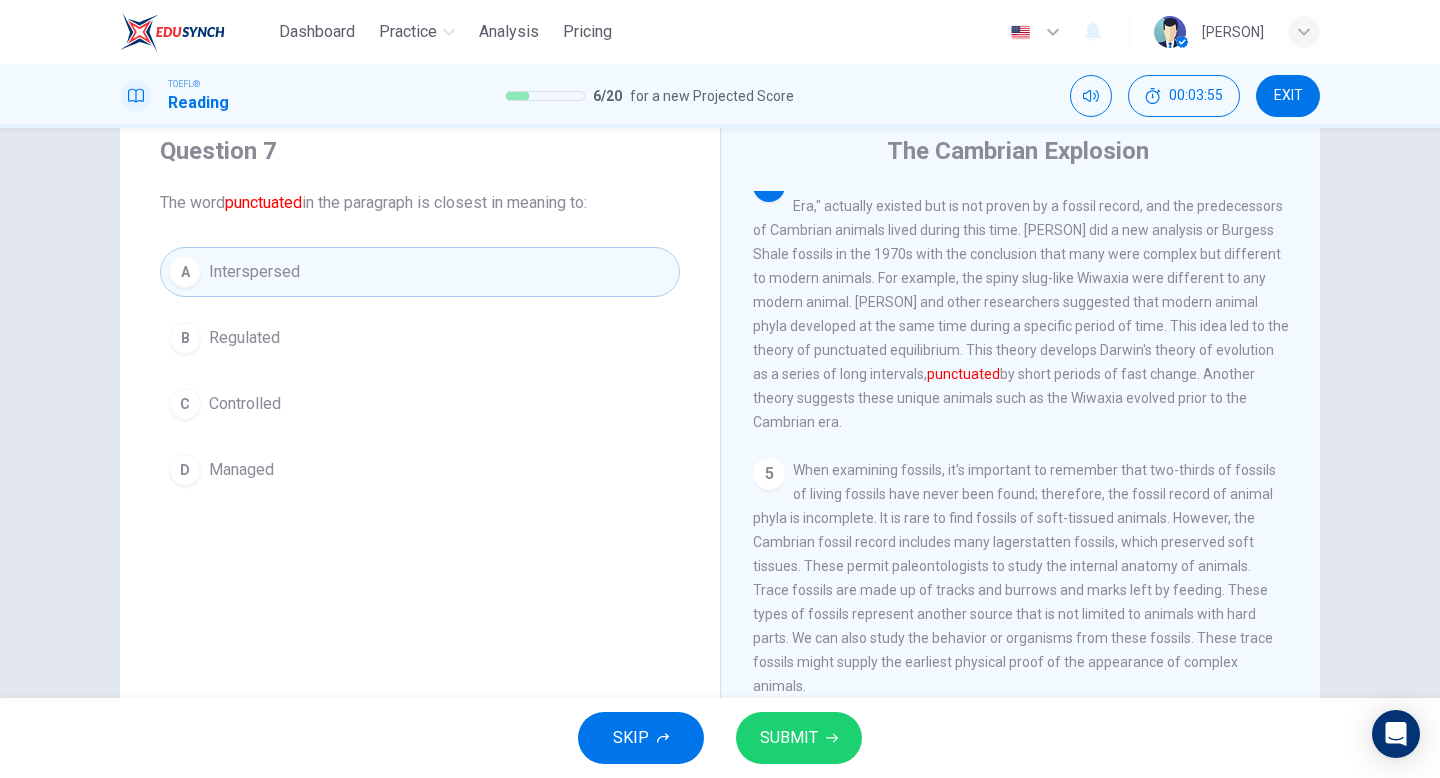 click on "SUBMIT" at bounding box center [799, 738] 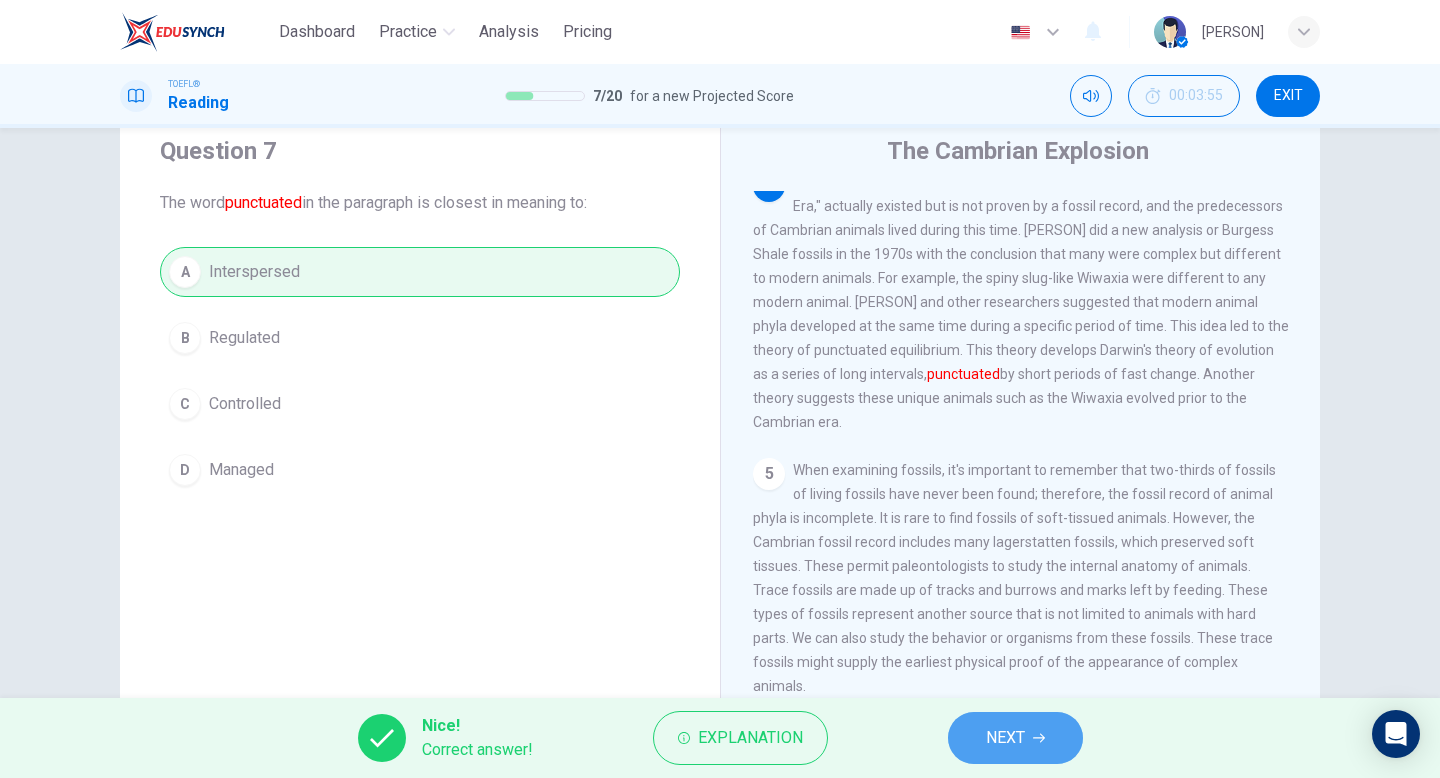 click on "NEXT" at bounding box center [1005, 738] 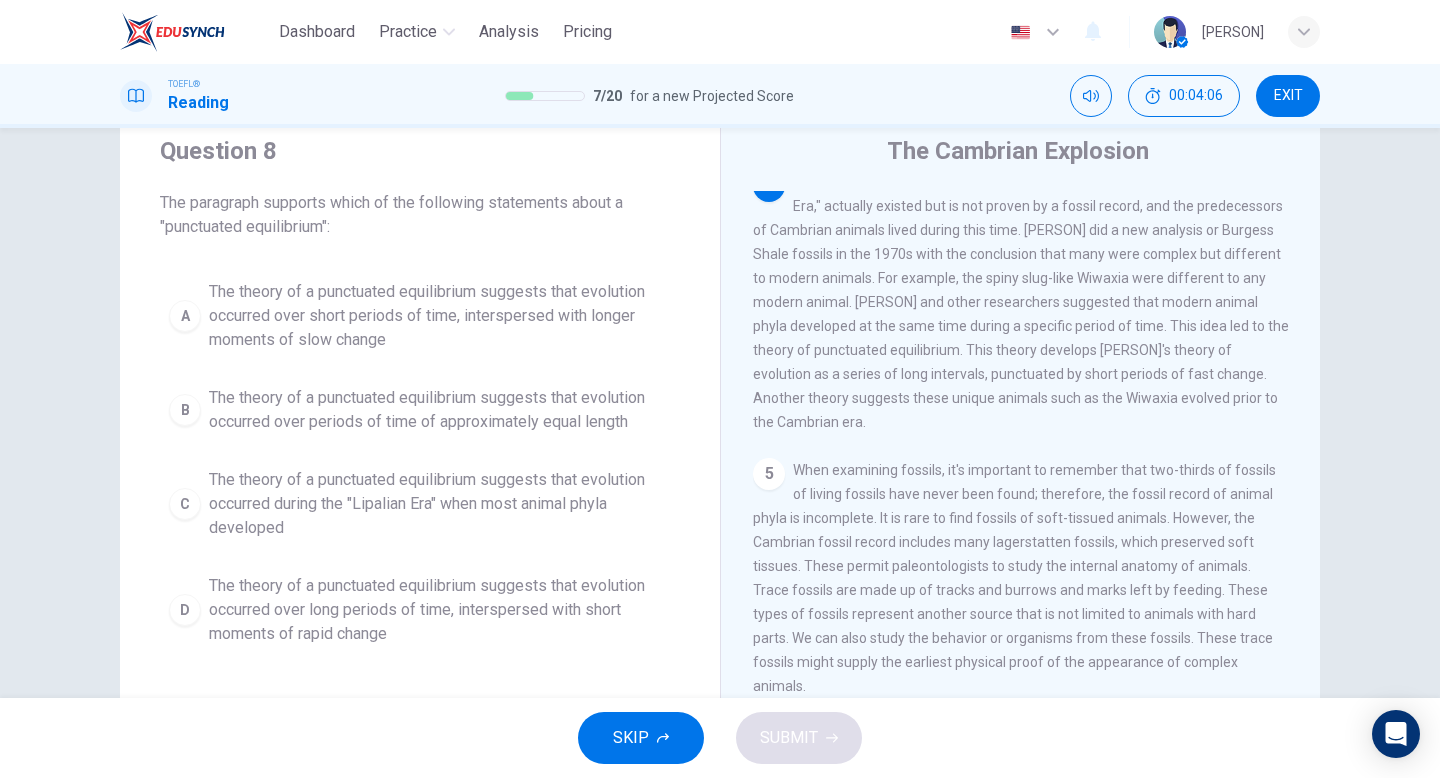 click on "The theory of a punctuated equilibrium suggests that evolution occurred over short periods of time, interspersed with longer moments of slow change" at bounding box center [440, 316] 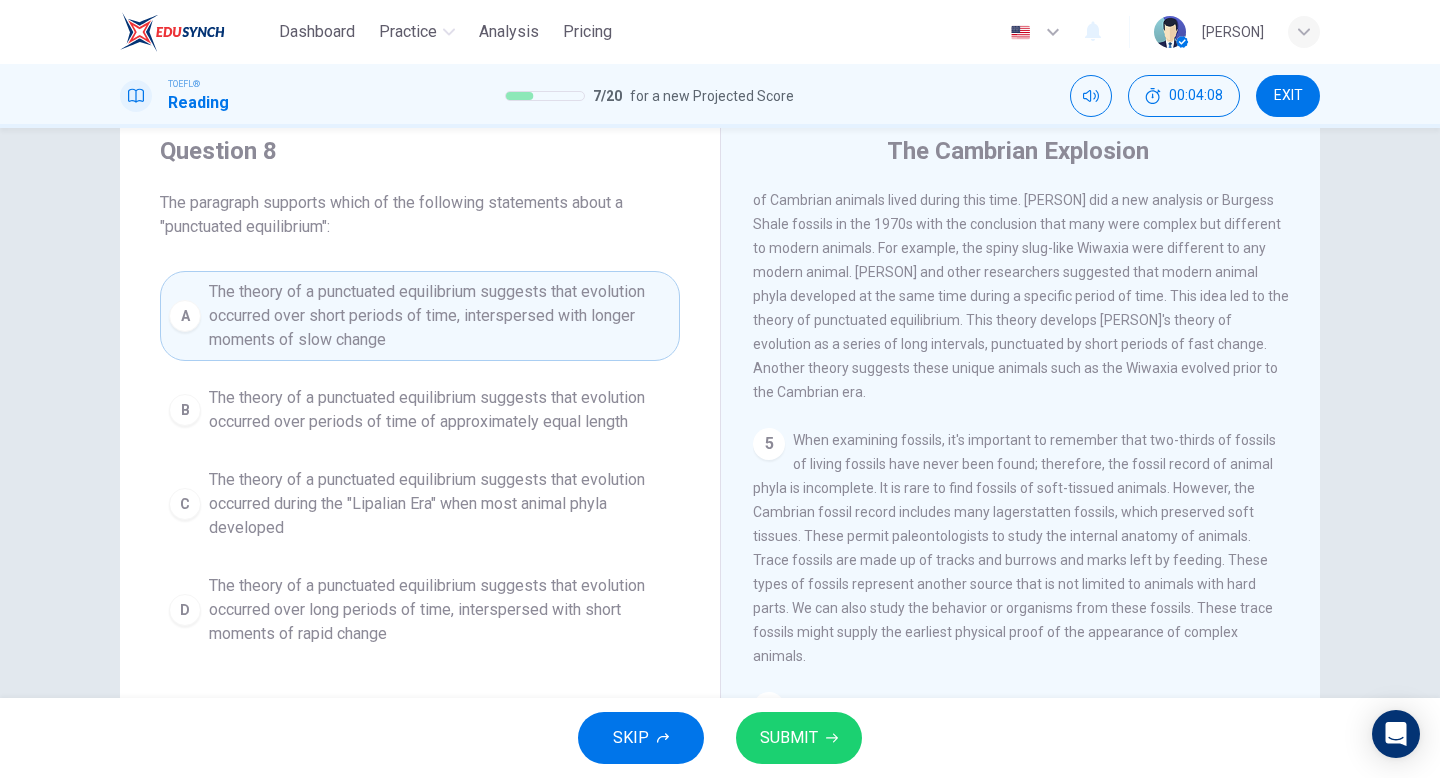 scroll, scrollTop: 637, scrollLeft: 0, axis: vertical 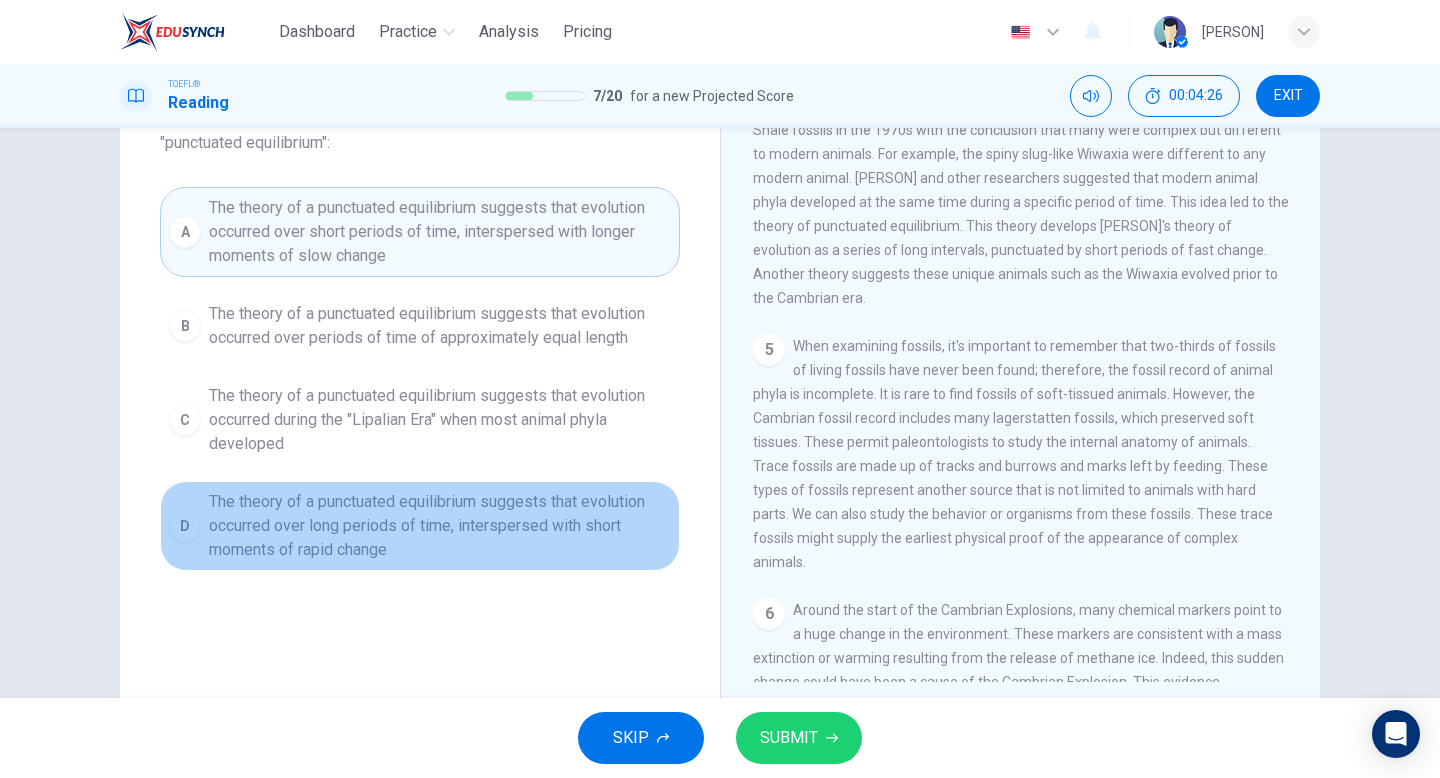click on "The theory of a punctuated equilibrium suggests that evolution occurred over long periods of time, interspersed with short moments of rapid change" at bounding box center (440, 326) 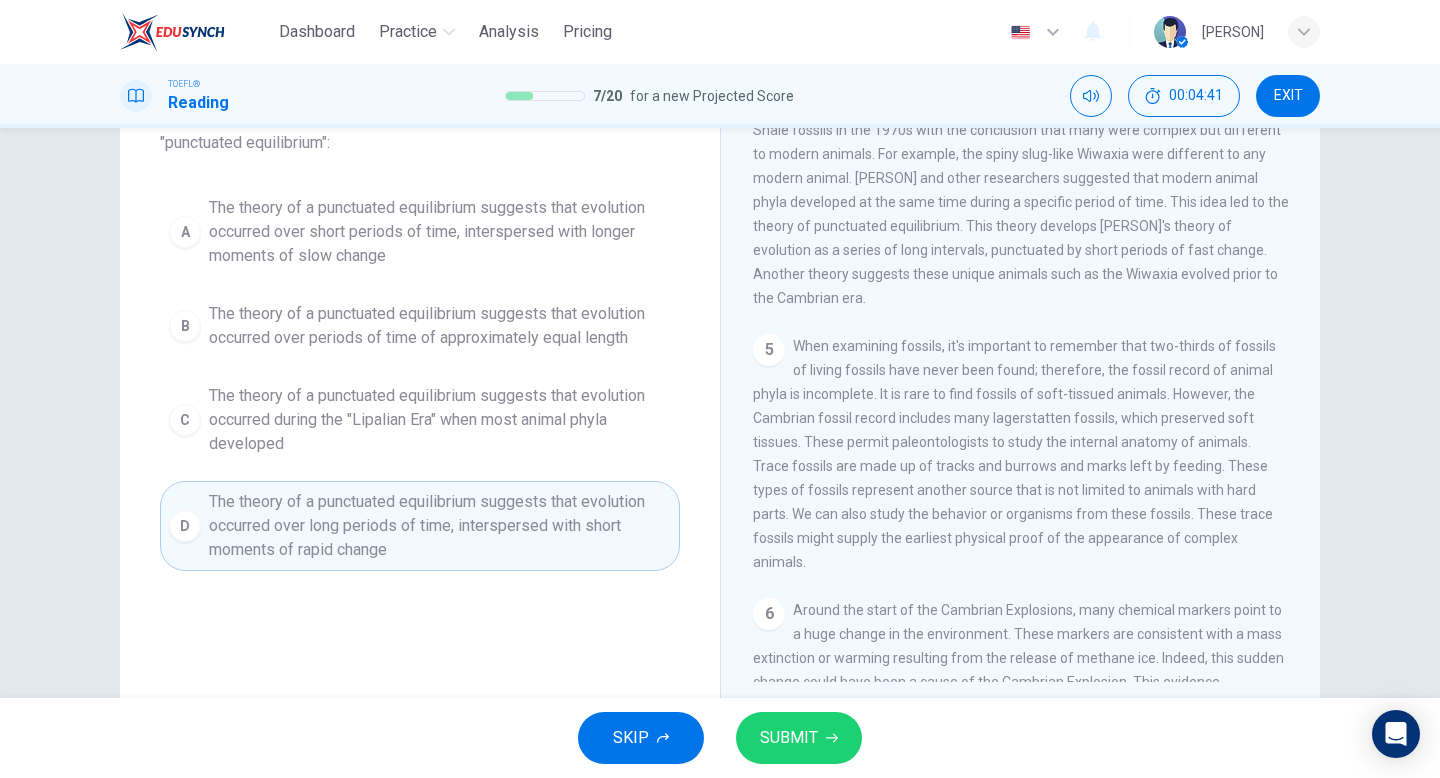 click on "SUBMIT" at bounding box center (799, 738) 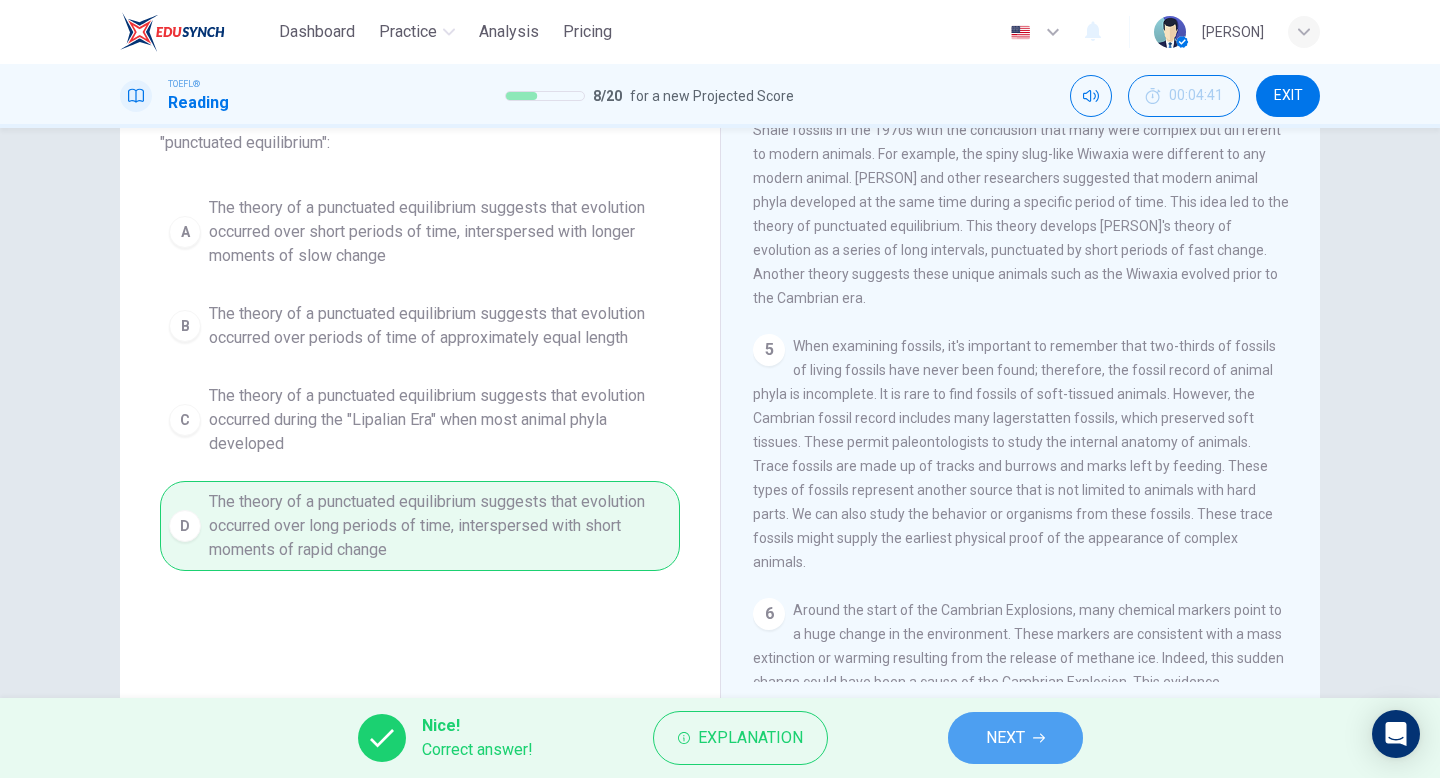 click on "NEXT" at bounding box center [1005, 738] 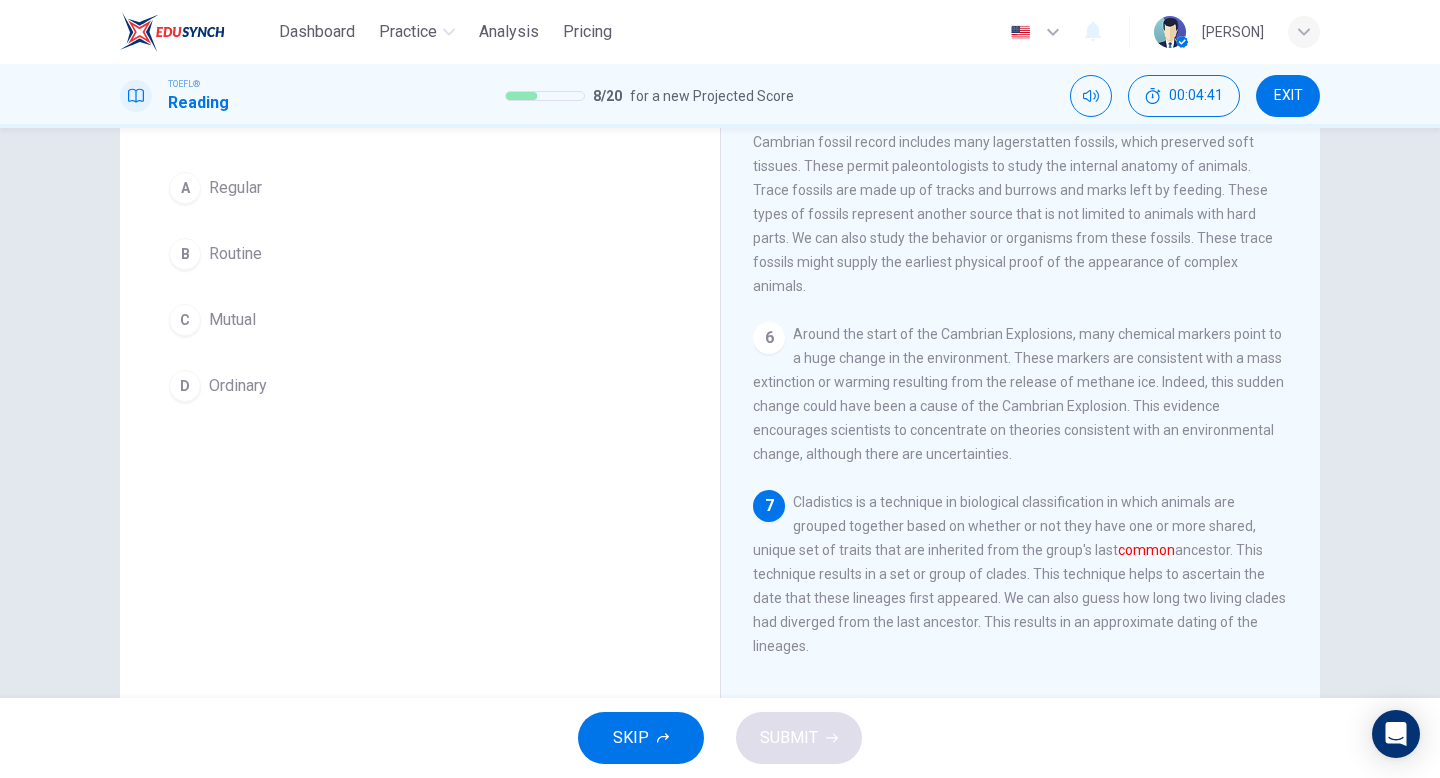 scroll, scrollTop: 943, scrollLeft: 0, axis: vertical 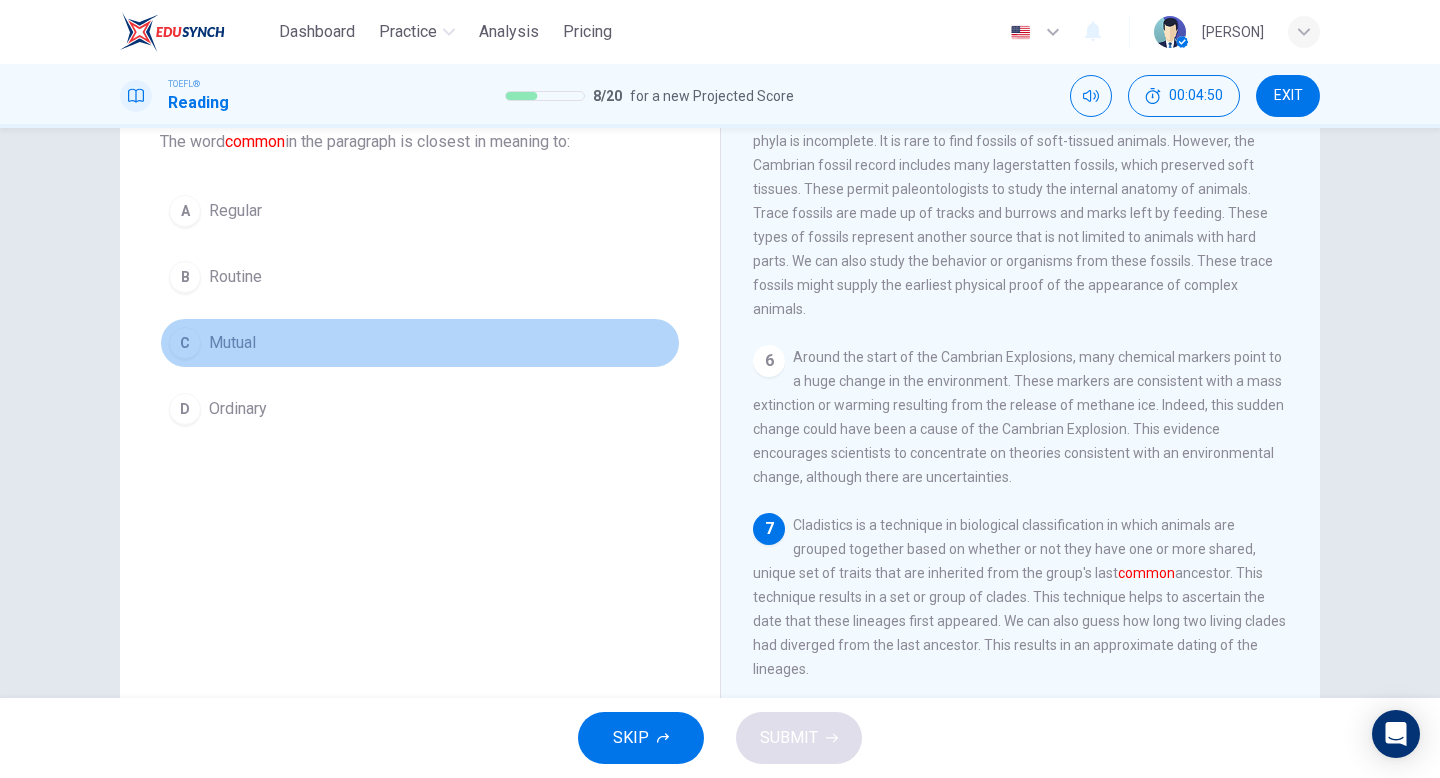 click on "Mutual" at bounding box center [235, 211] 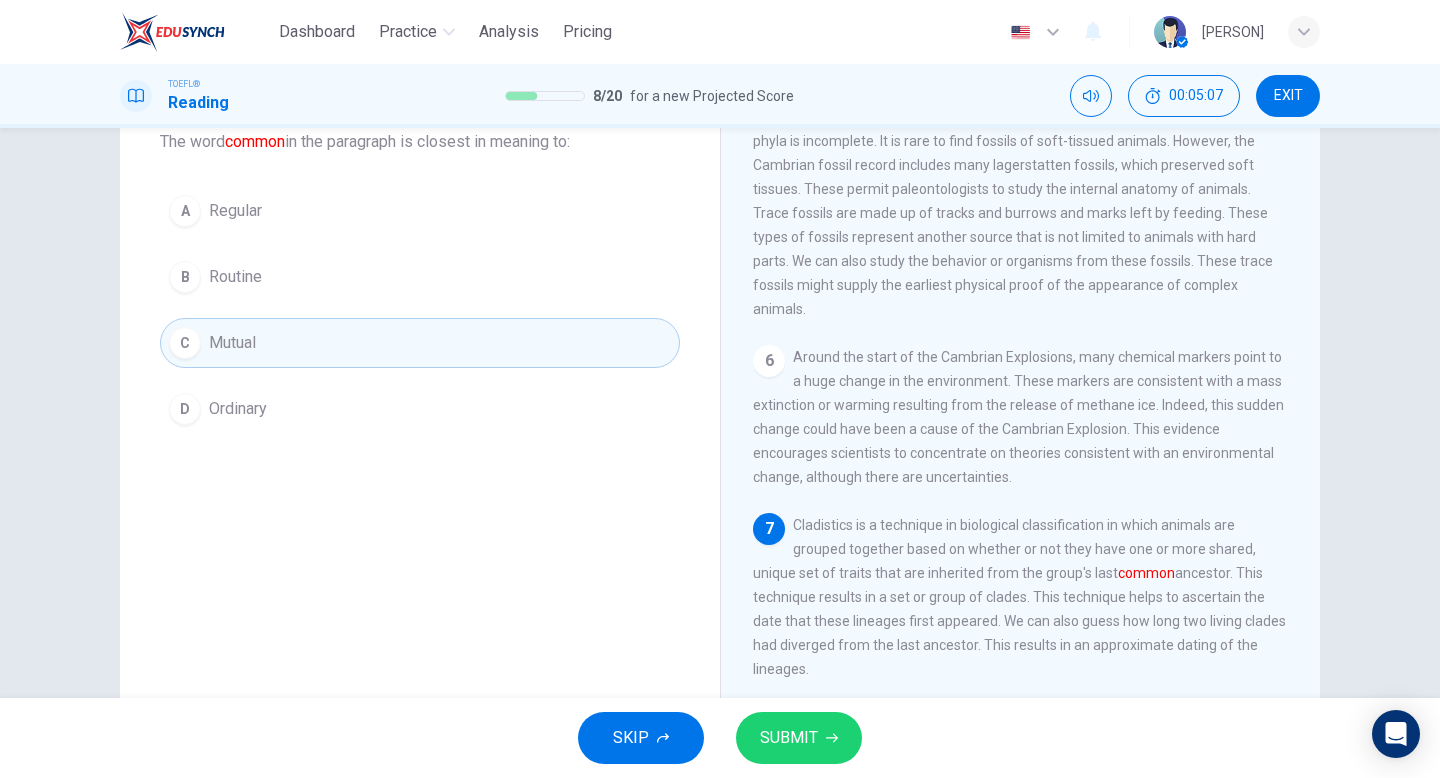 drag, startPoint x: 1190, startPoint y: 101, endPoint x: 1164, endPoint y: 377, distance: 277.22192 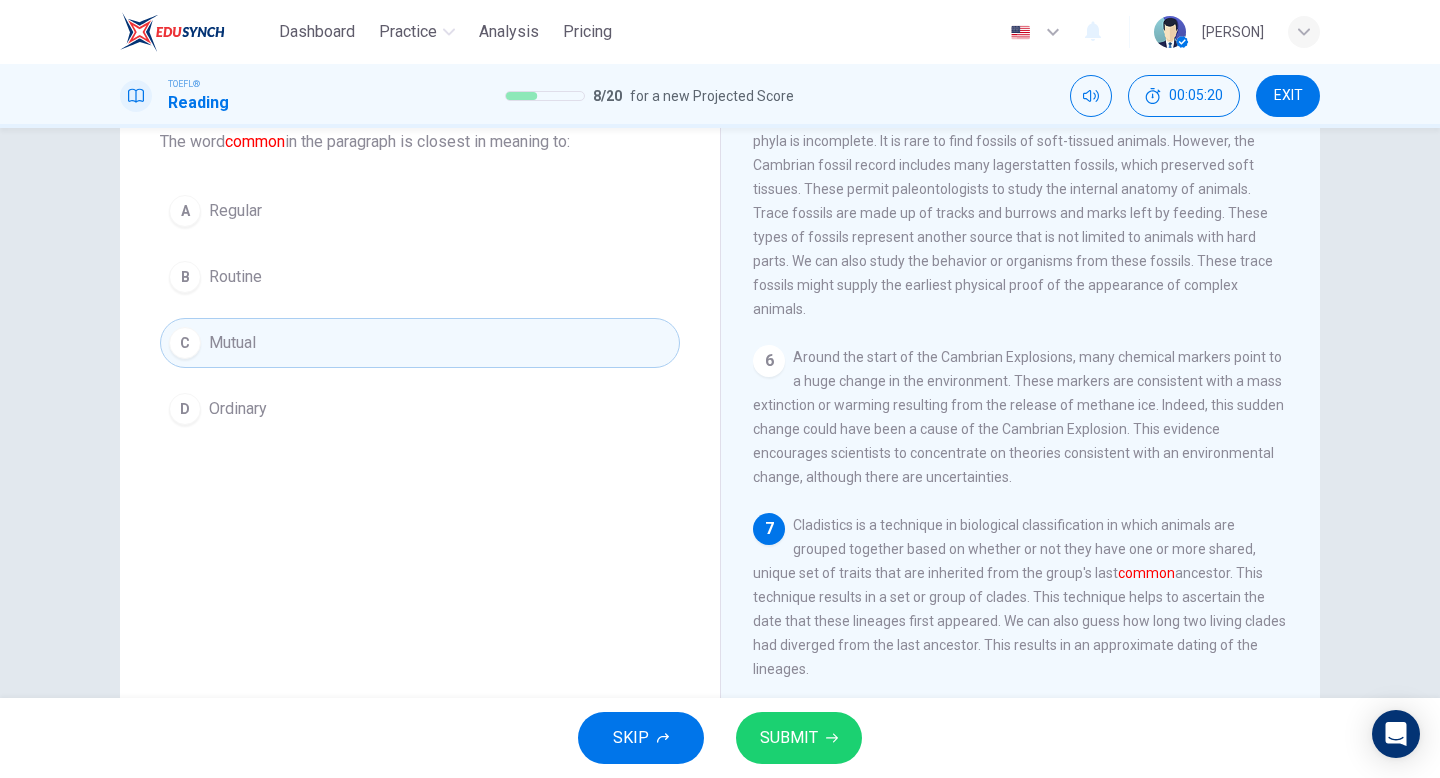 click on "SUBMIT" at bounding box center [789, 738] 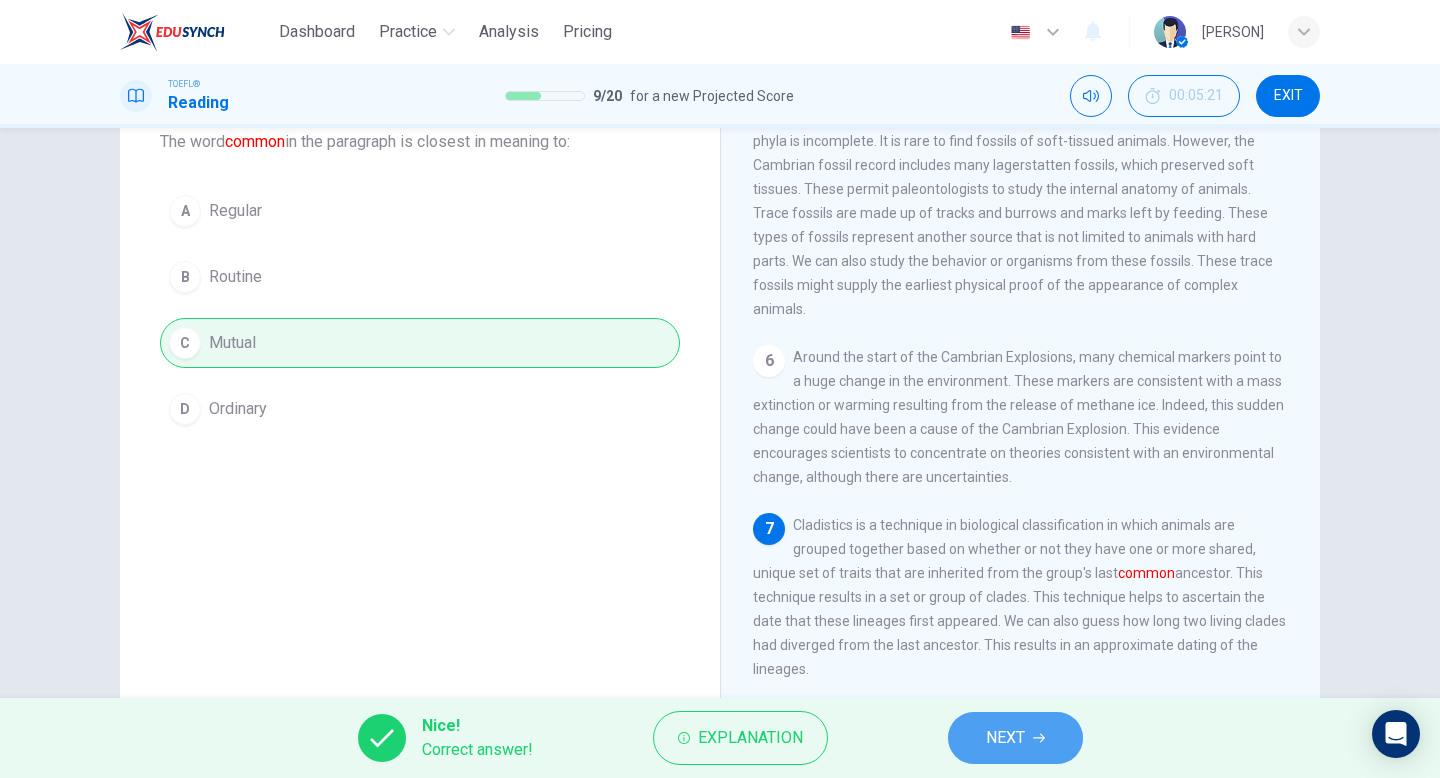 click on "NEXT" at bounding box center [1005, 738] 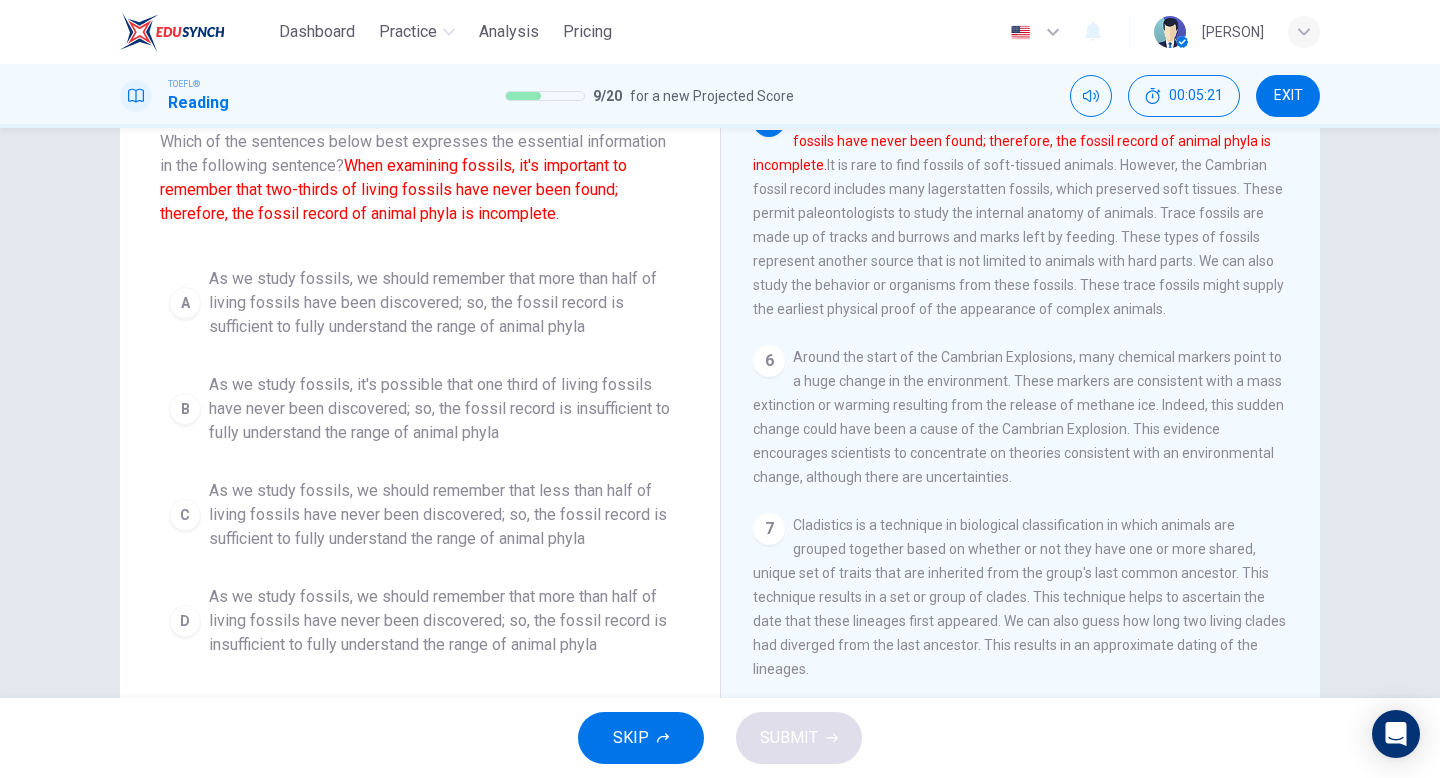 scroll, scrollTop: 896, scrollLeft: 0, axis: vertical 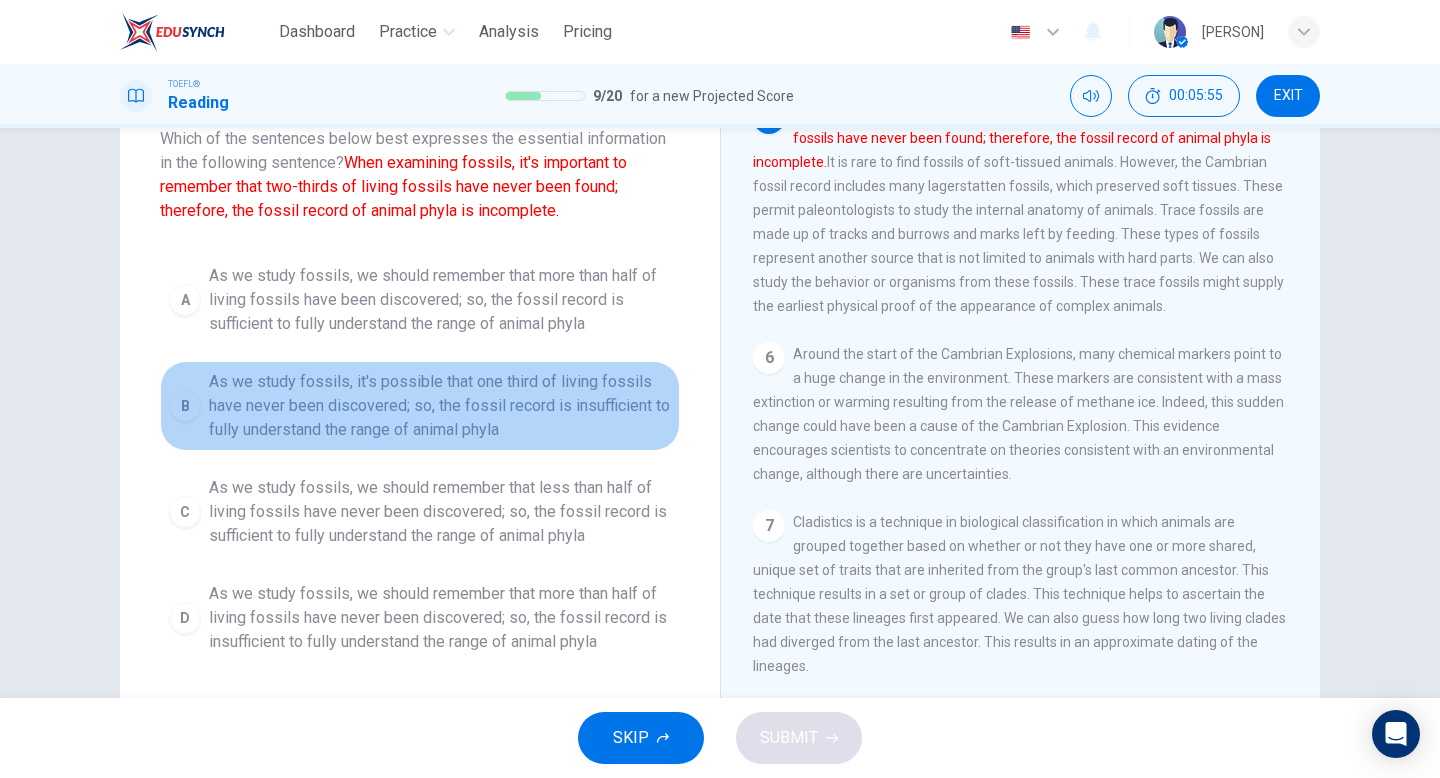 click on "As we study fossils, it's possible that one third of living fossils have never been discovered; so, the fossil record is insufficient to fully understand the range of animal phyla" at bounding box center (440, 300) 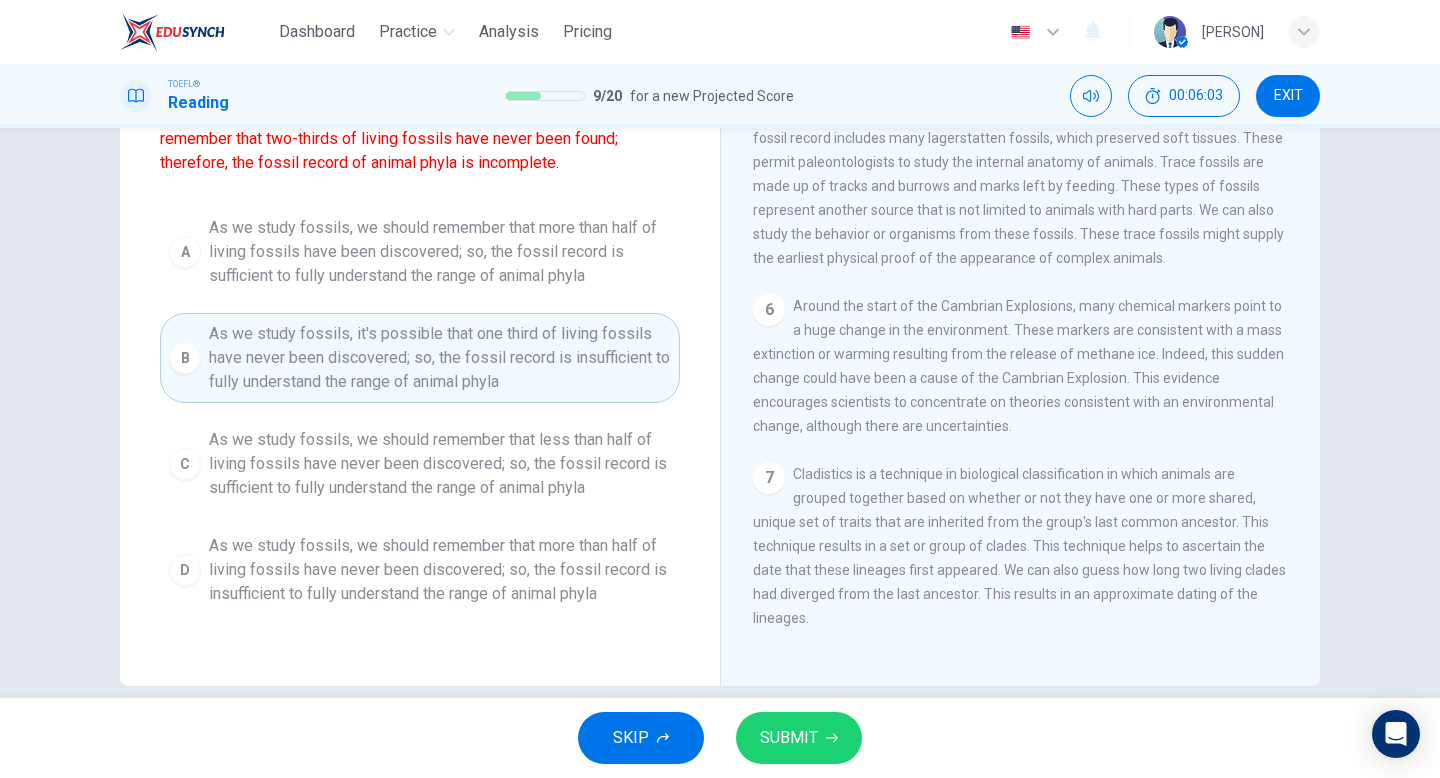 scroll, scrollTop: 181, scrollLeft: 0, axis: vertical 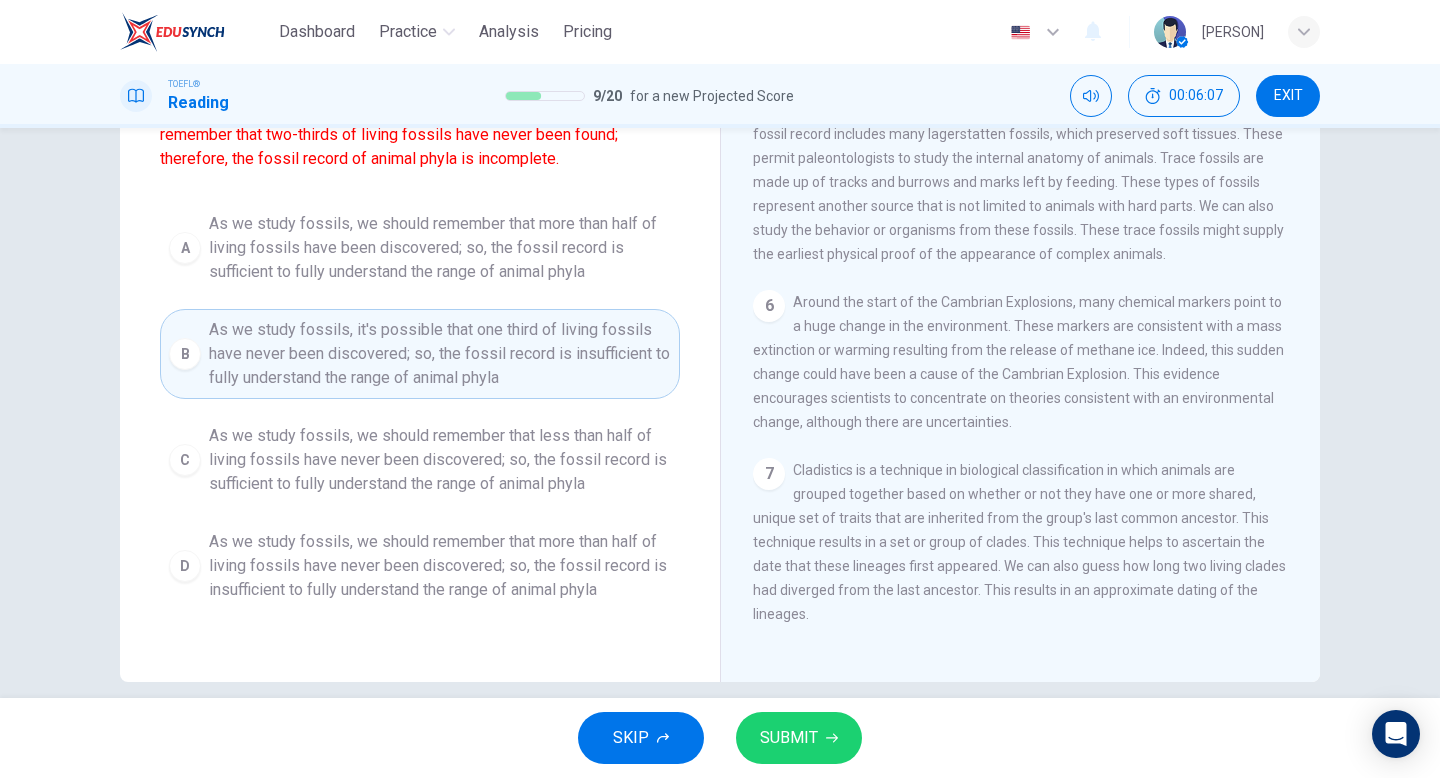 click on "As we study fossils, we should remember that more than half of living fossils have never been discovered; so, the fossil record is insufficient to fully understand the range of animal phyla" at bounding box center [440, 248] 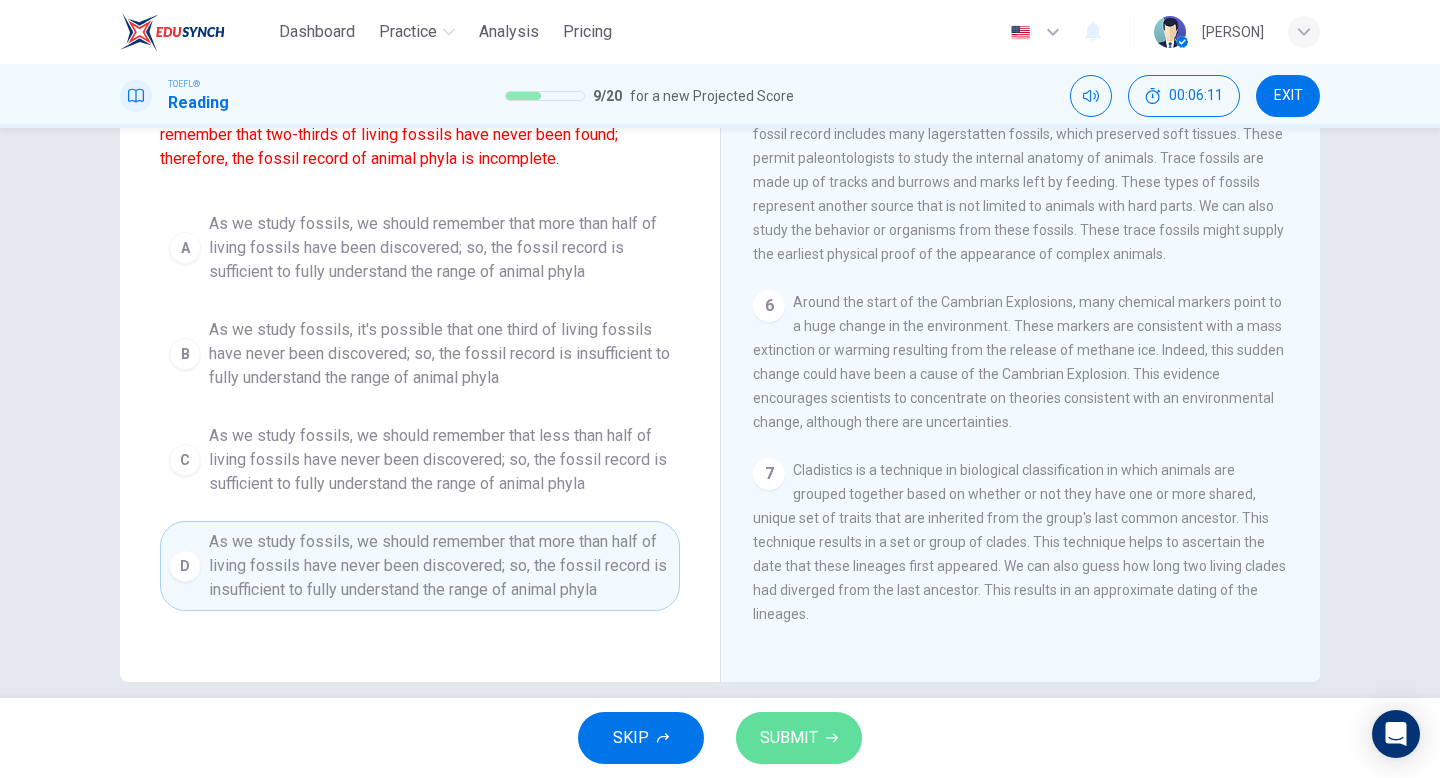 click on "SUBMIT" at bounding box center (789, 738) 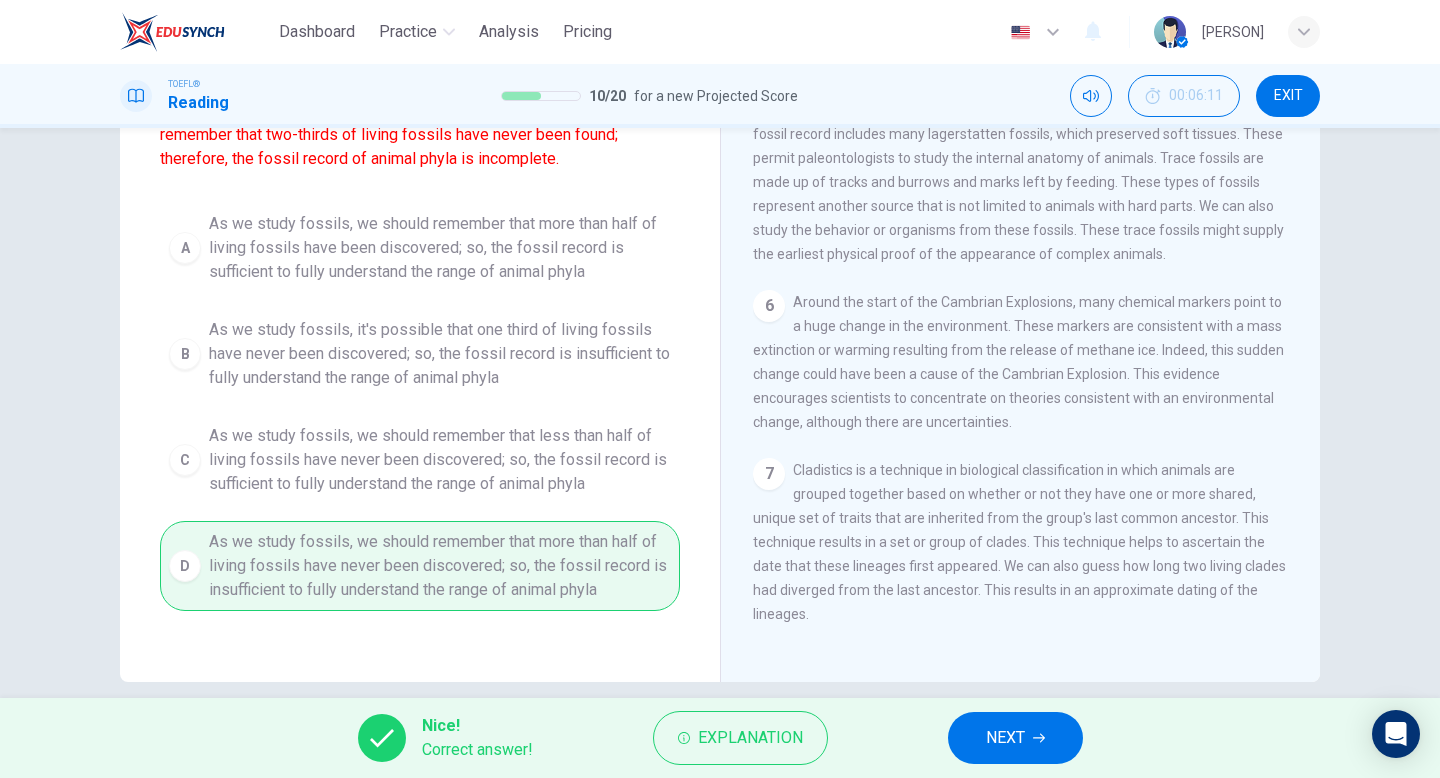 click on "NEXT" at bounding box center [1005, 738] 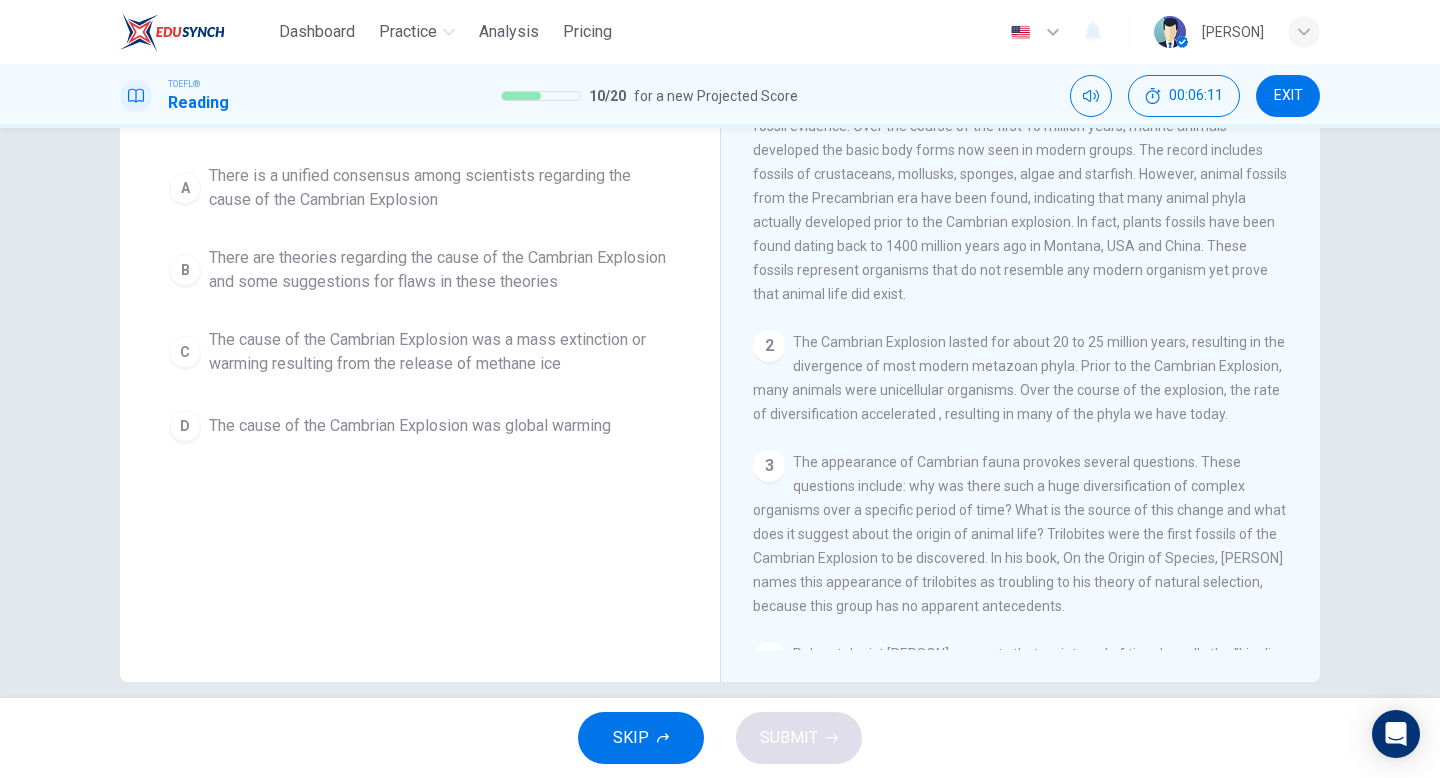 scroll, scrollTop: 0, scrollLeft: 0, axis: both 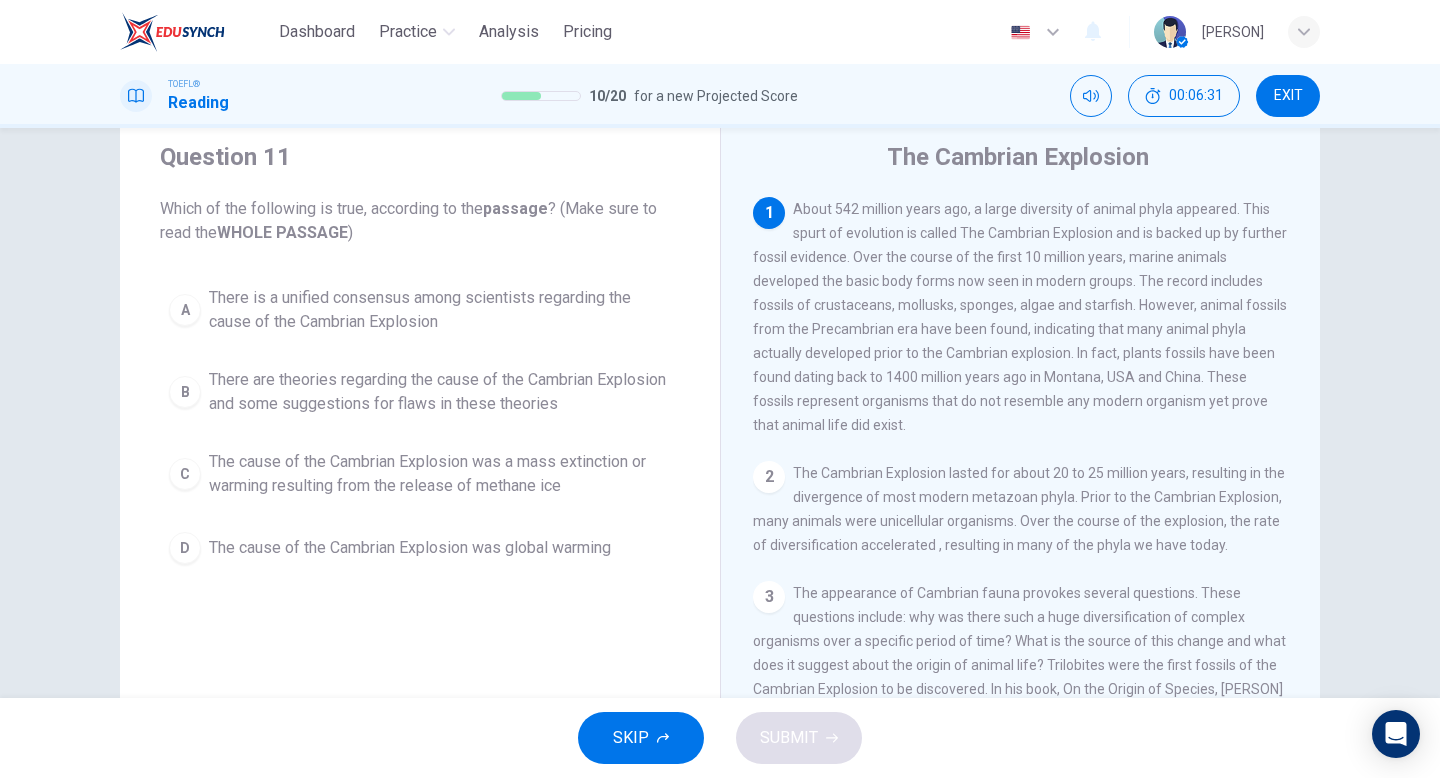 click on "There are theories regarding the cause of the Cambrian Explosion and some suggestions for flaws in these theories" at bounding box center (440, 310) 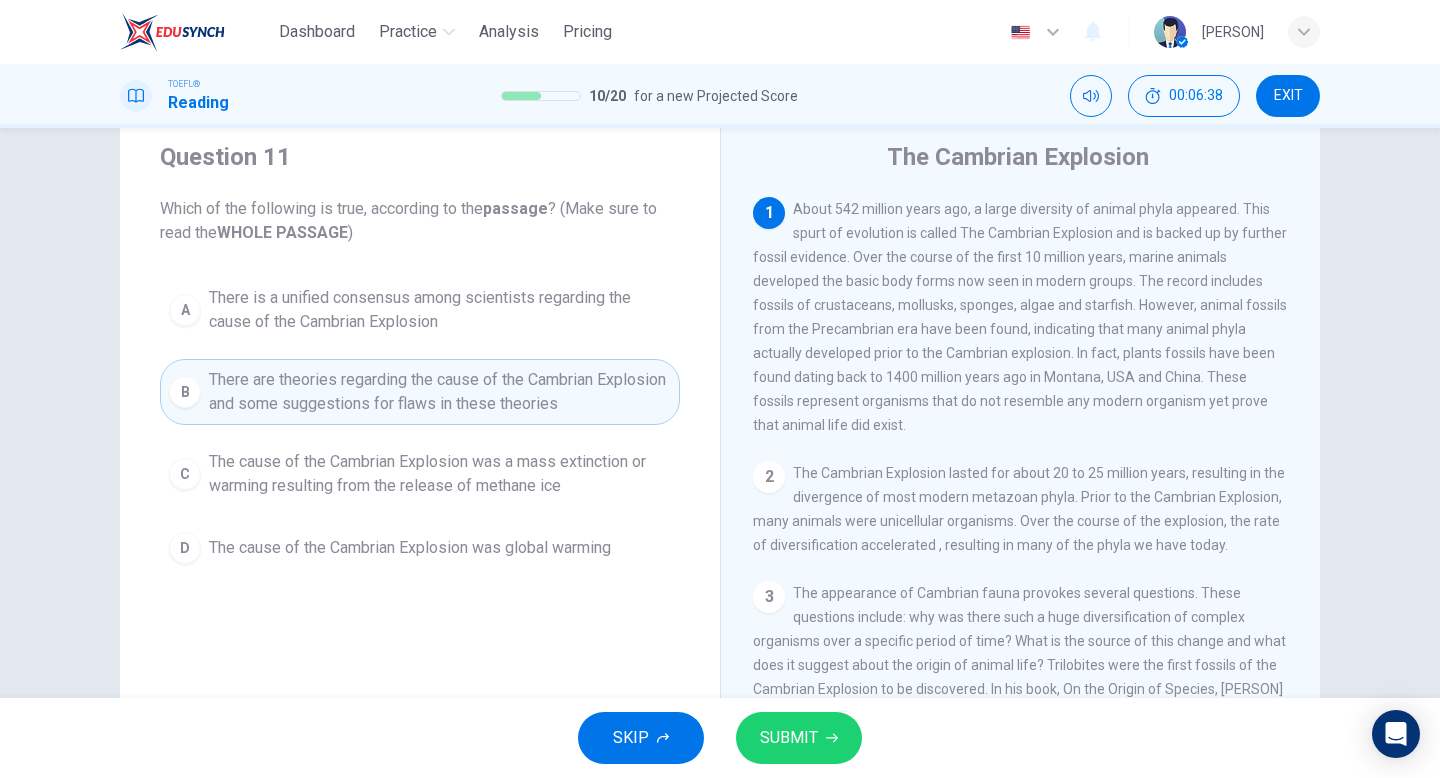 scroll, scrollTop: 0, scrollLeft: 0, axis: both 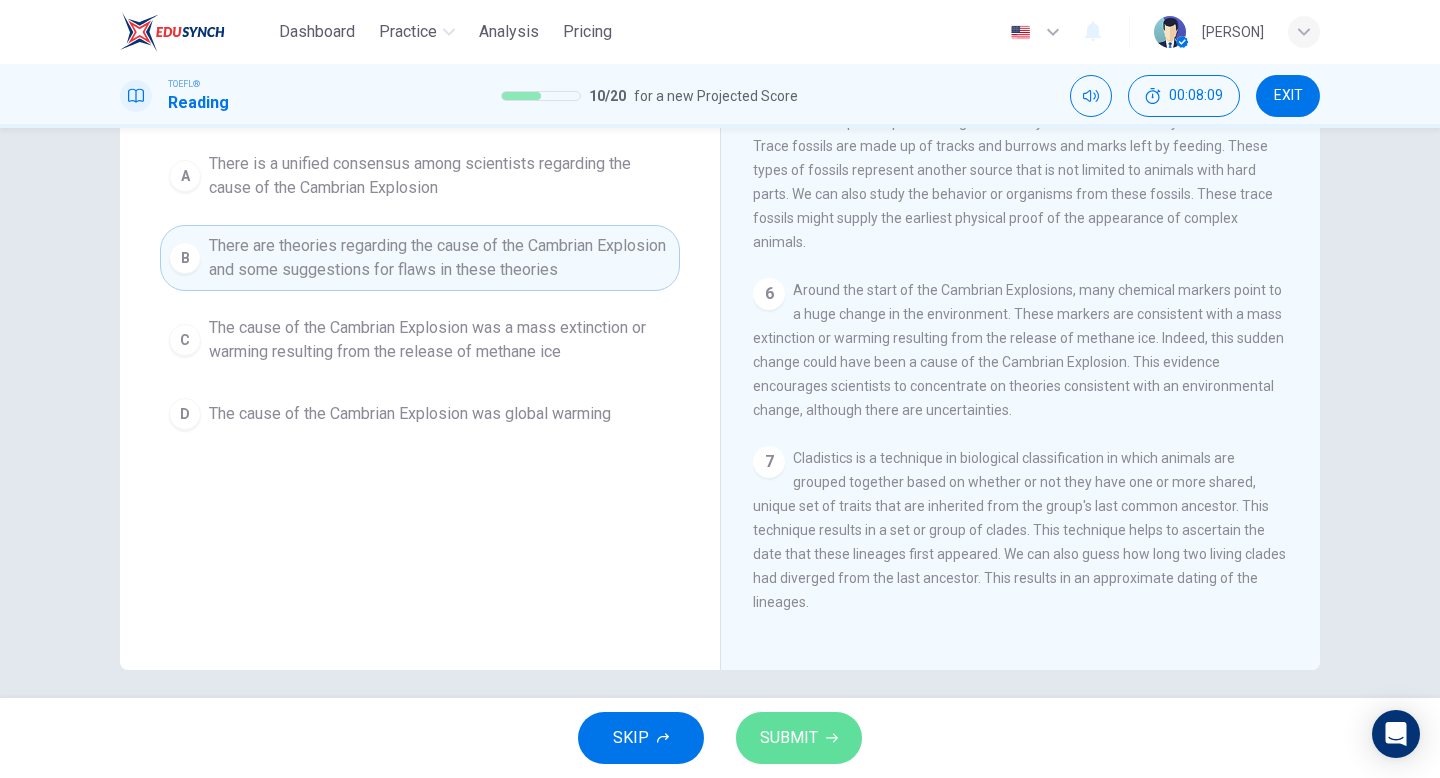 click on "SUBMIT" at bounding box center (789, 738) 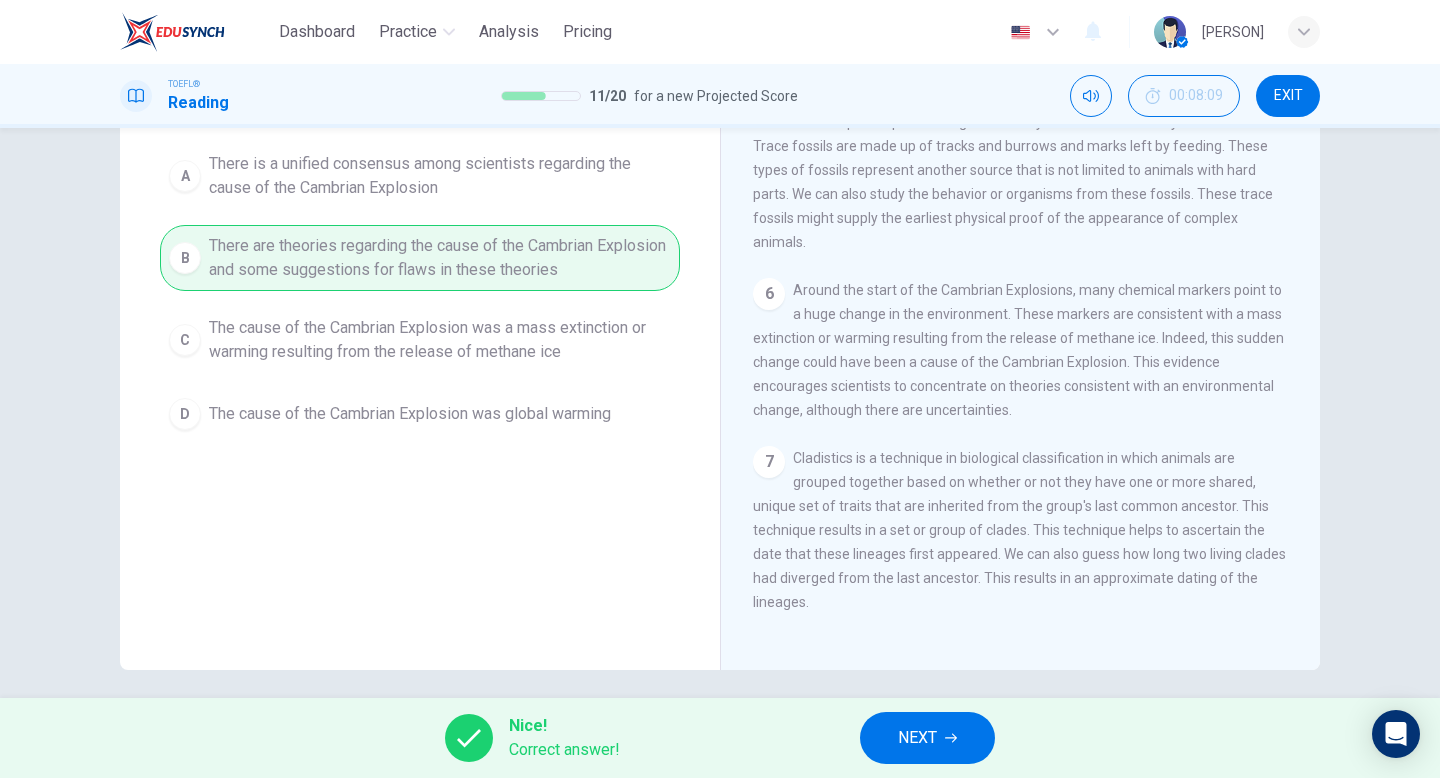 click at bounding box center (951, 738) 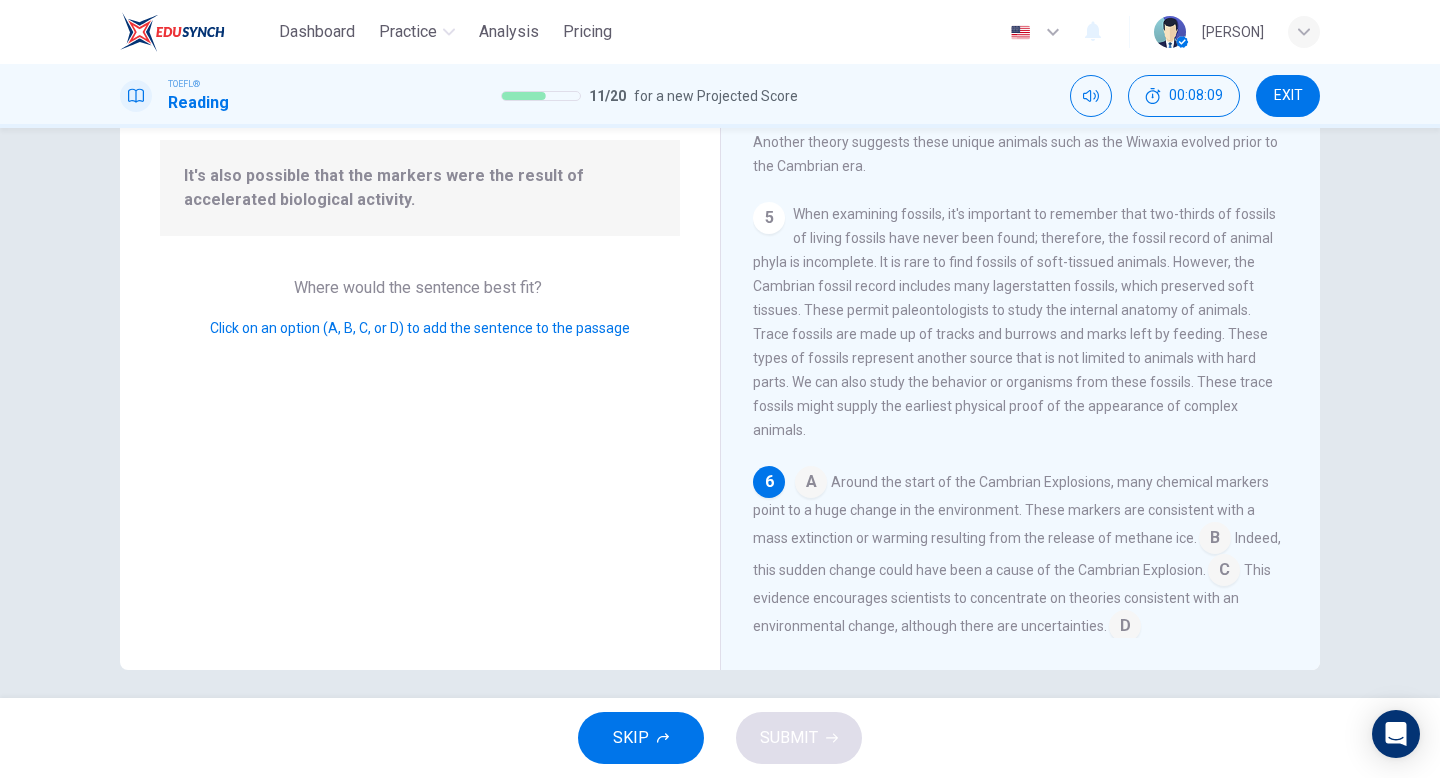 scroll, scrollTop: 946, scrollLeft: 0, axis: vertical 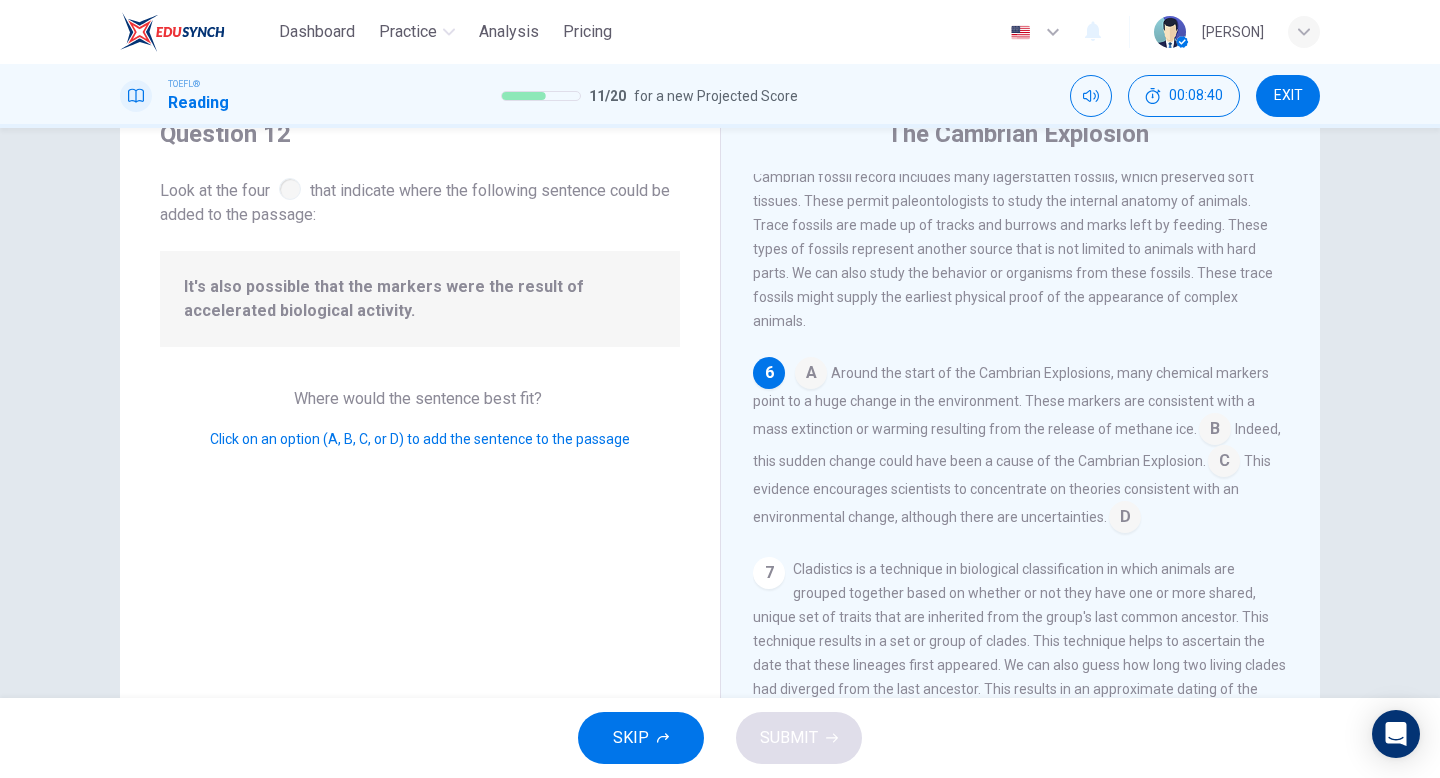 click at bounding box center [811, 375] 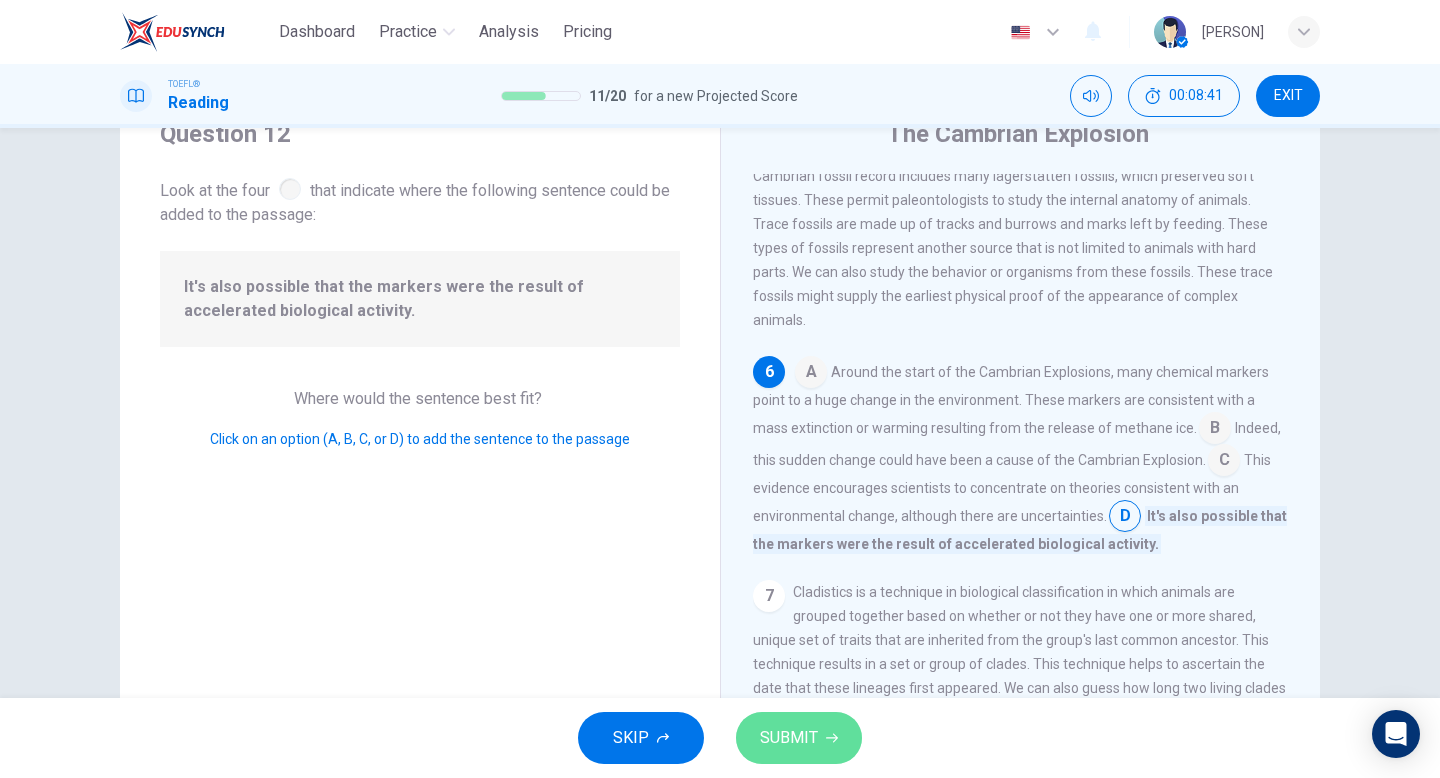 click at bounding box center [832, 738] 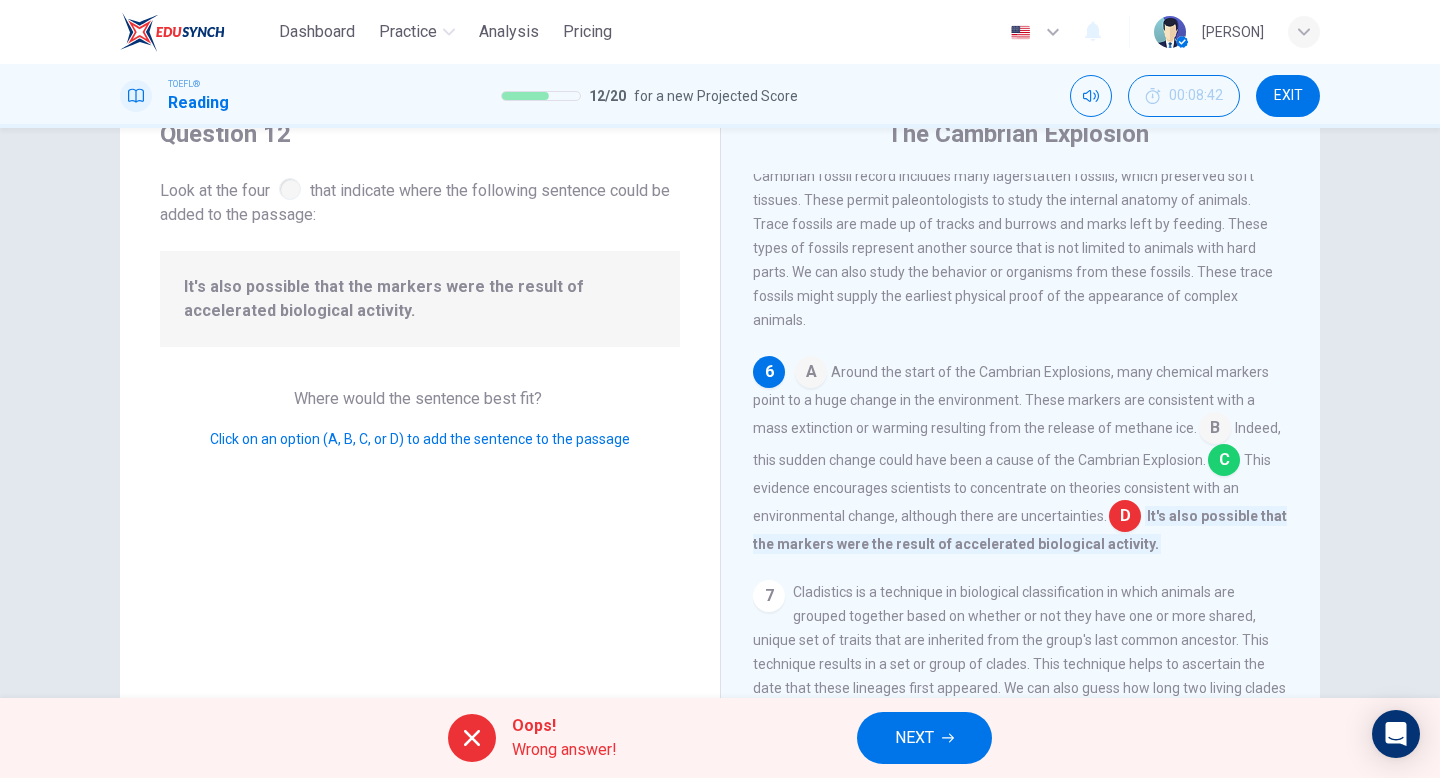 click on "NEXT" at bounding box center [924, 738] 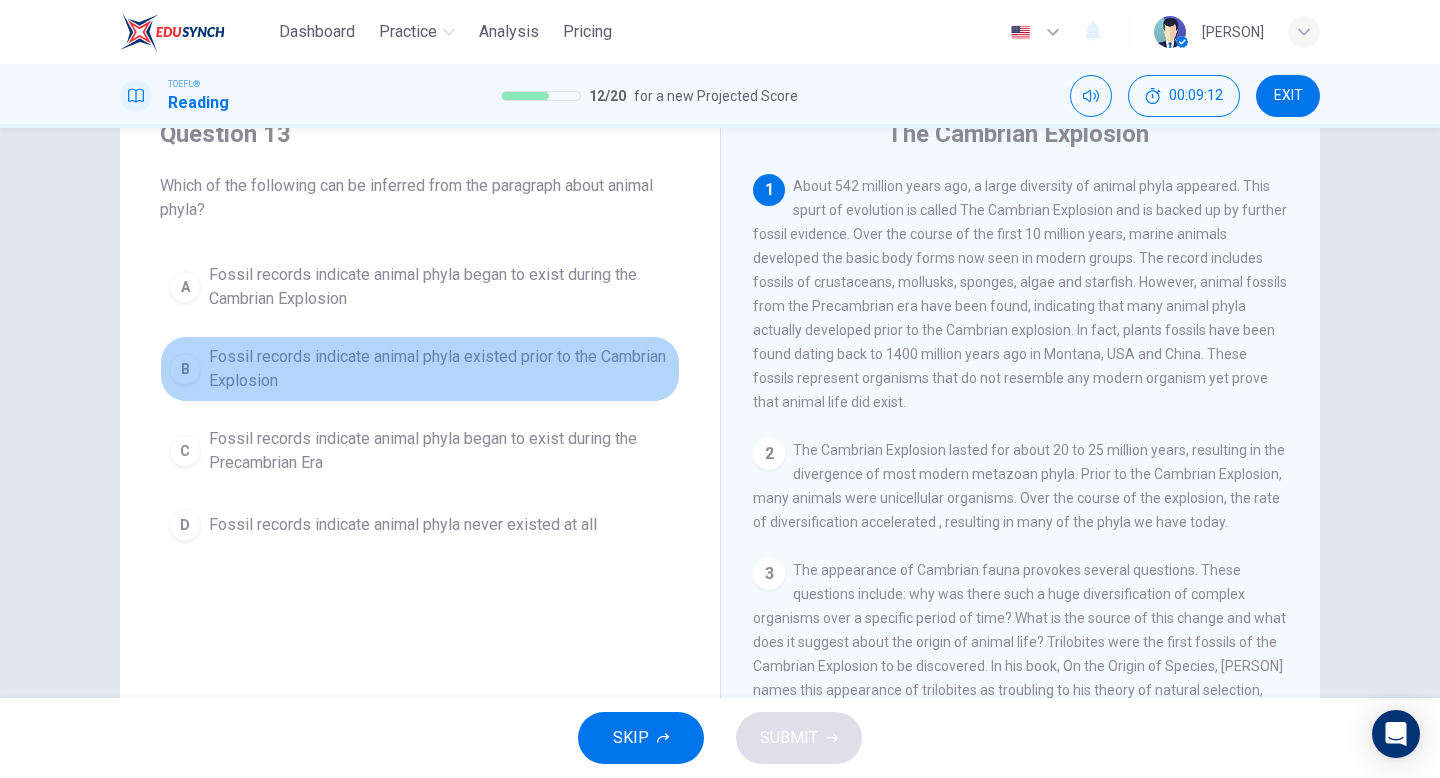 click on "Fossil records indicate animal phyla existed prior to the Cambrian Explosion" at bounding box center [440, 287] 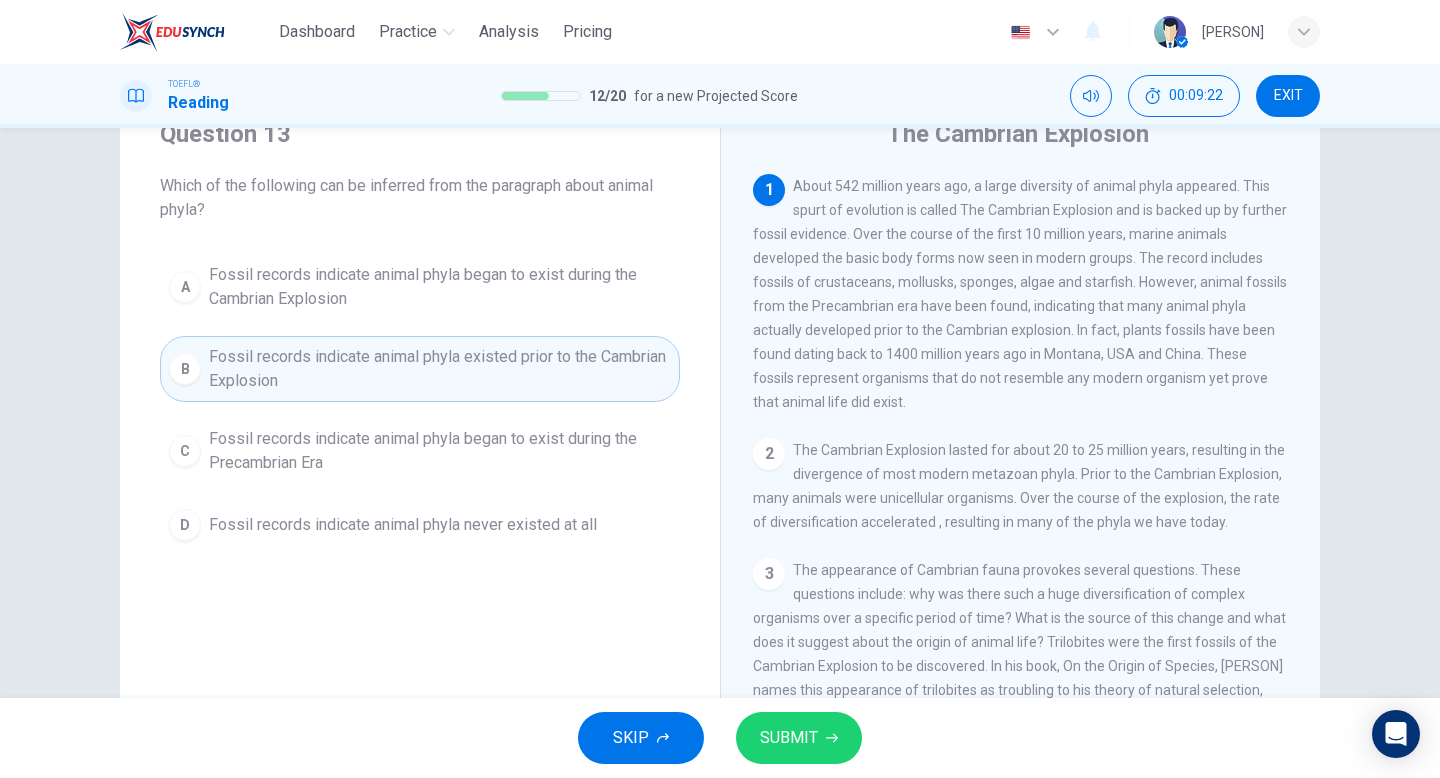 click on "SUBMIT" at bounding box center [789, 738] 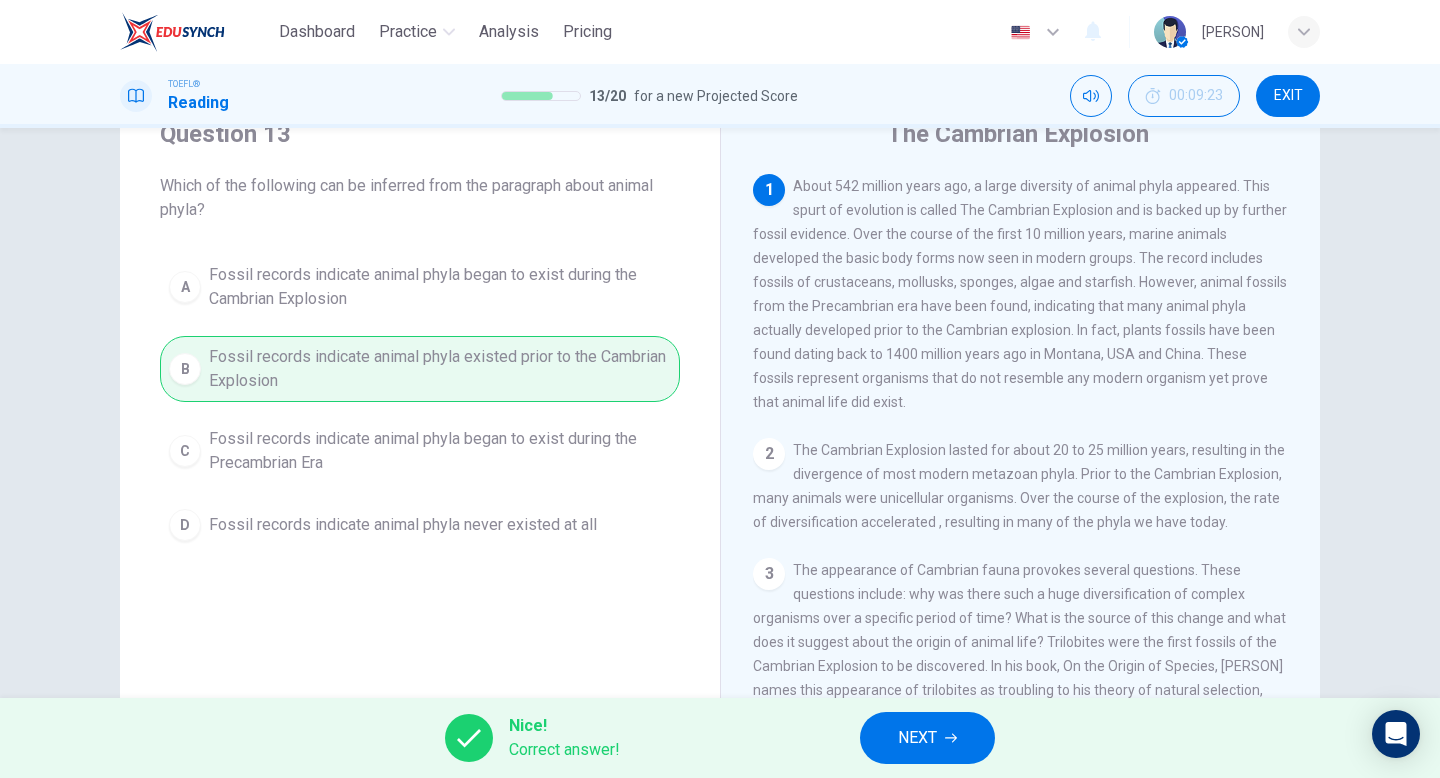 click on "NEXT" at bounding box center [917, 738] 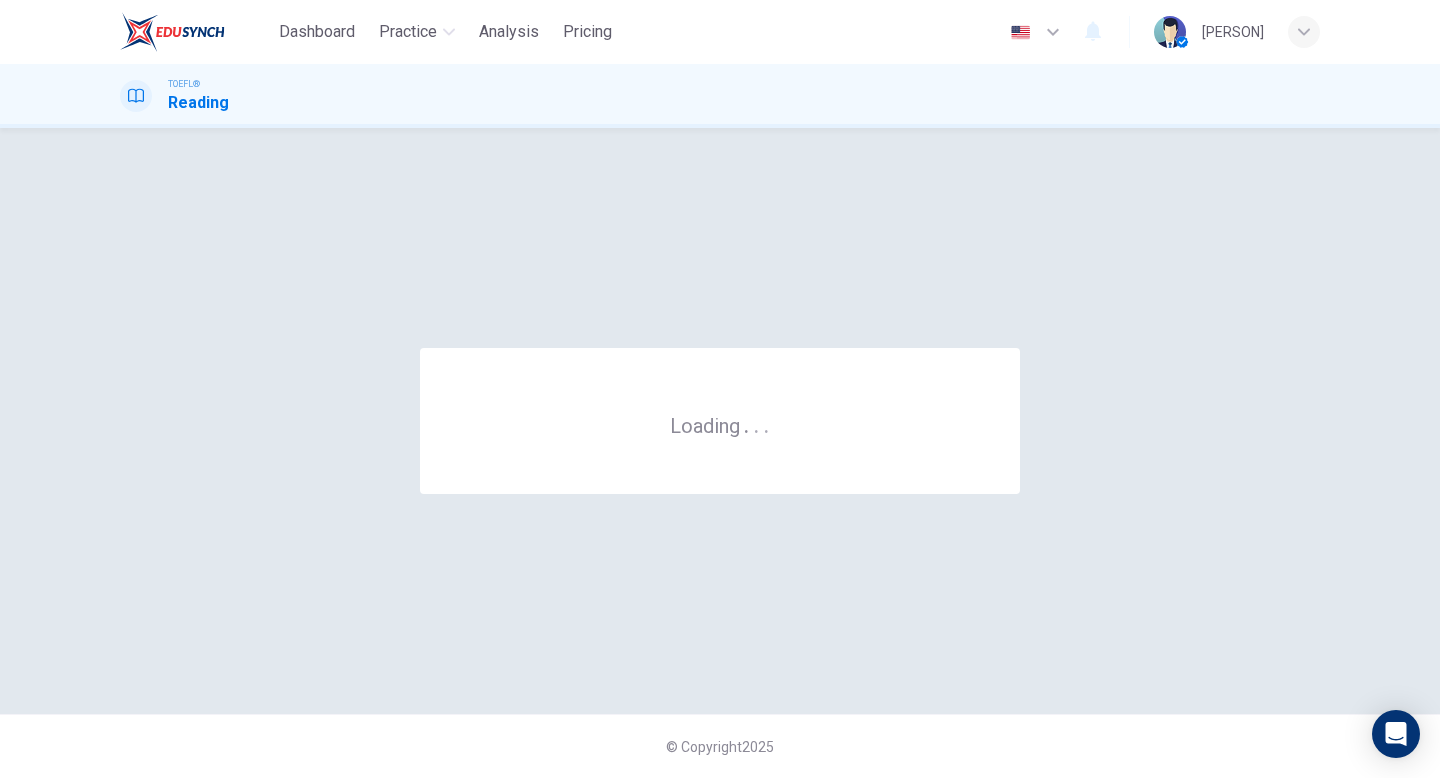 scroll, scrollTop: 0, scrollLeft: 0, axis: both 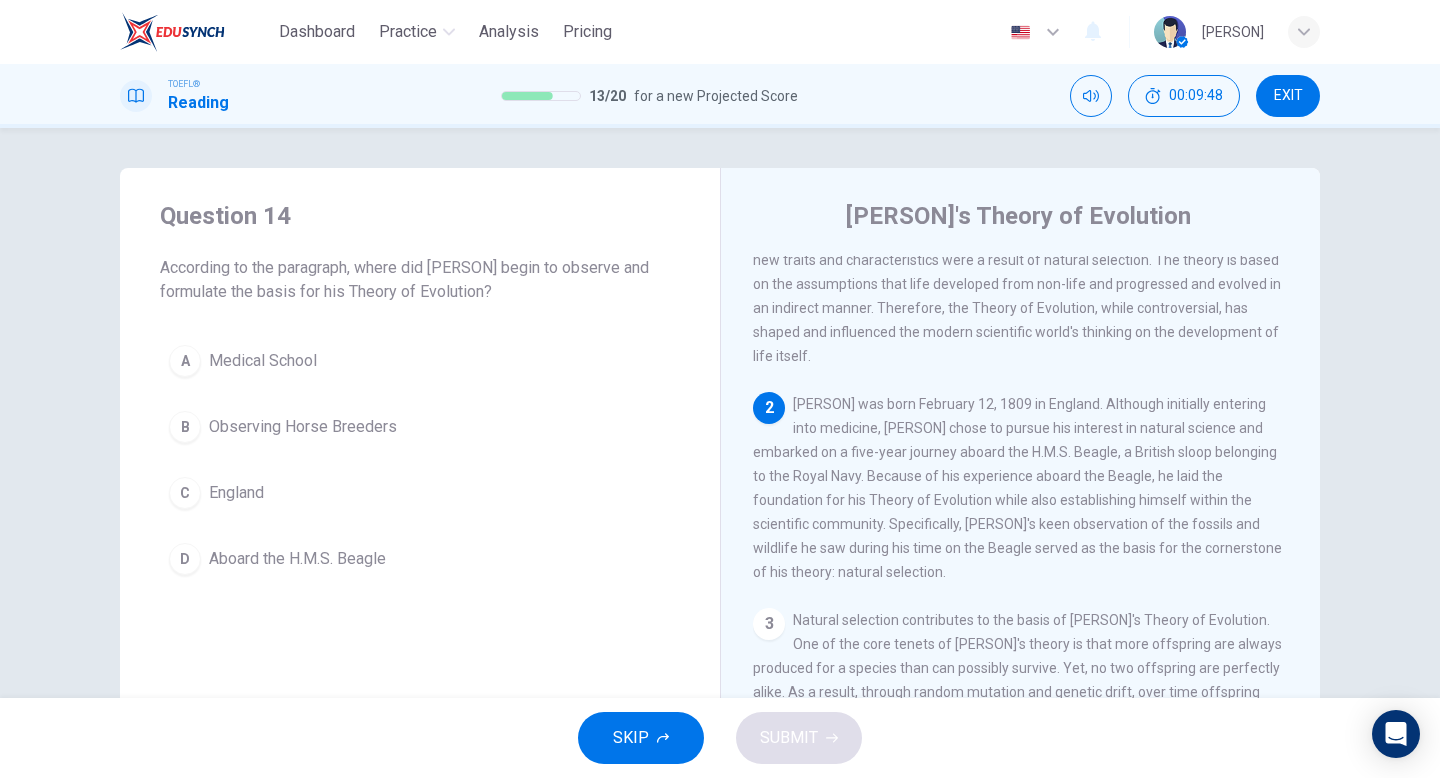 click on "Aboard the H.M.S. Beagle" at bounding box center [263, 361] 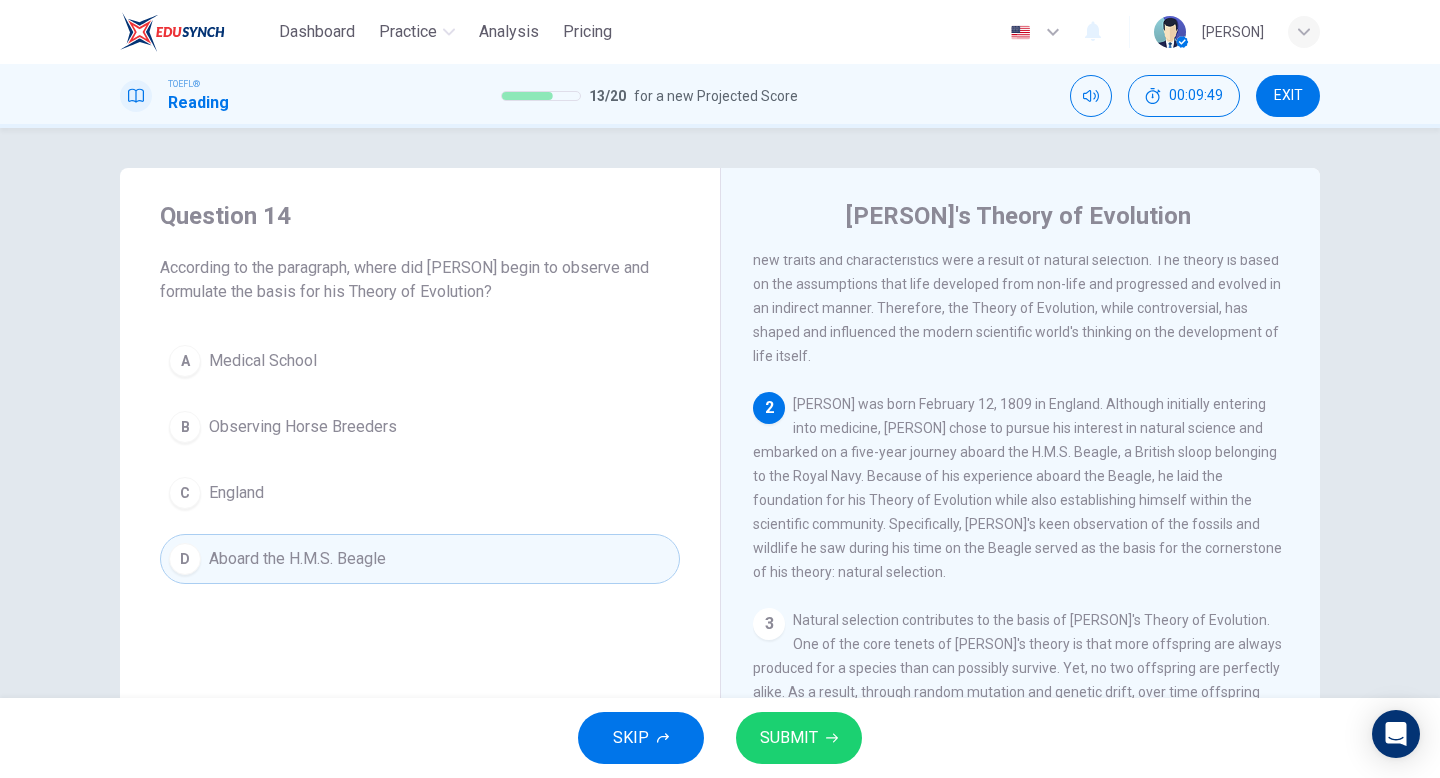 click on "SUBMIT" at bounding box center [789, 738] 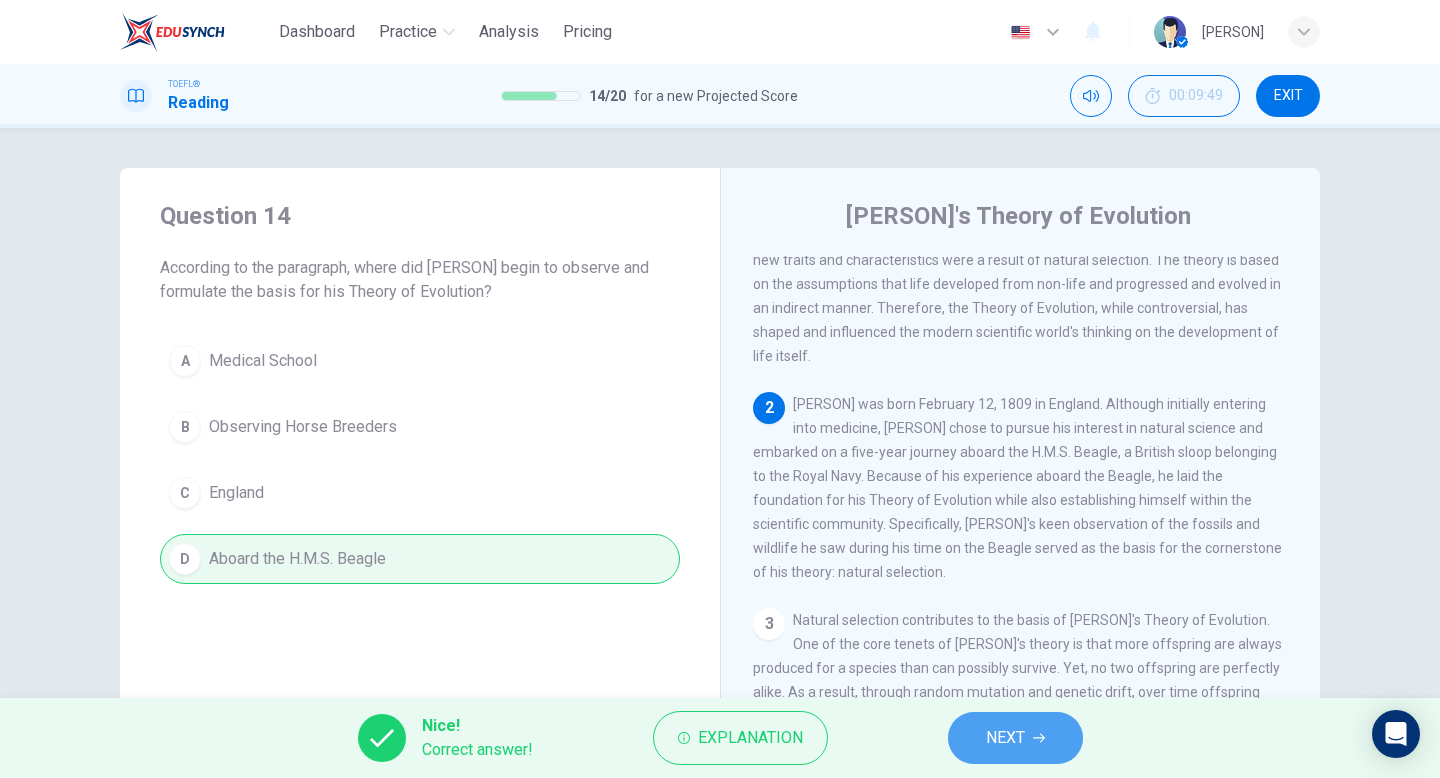 click on "NEXT" at bounding box center [1005, 738] 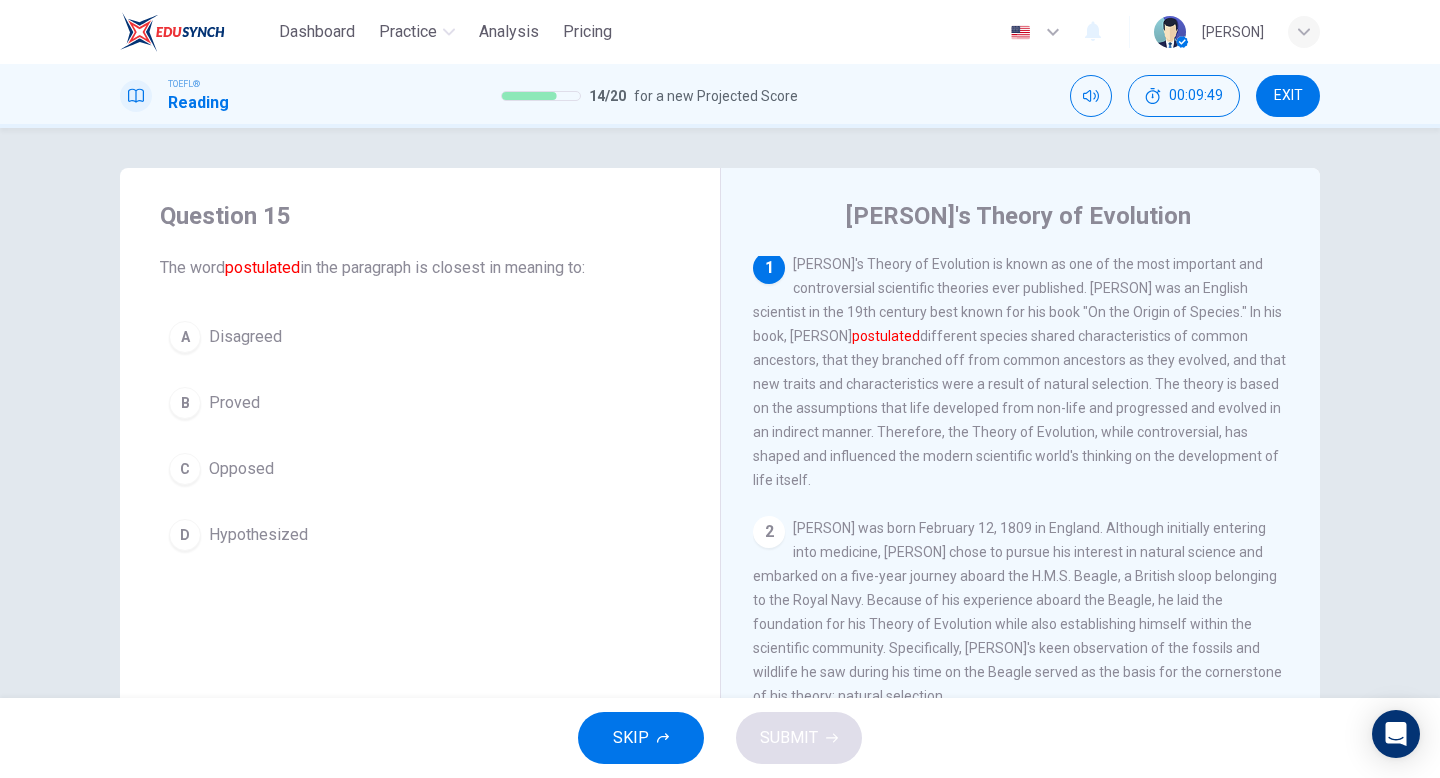 scroll, scrollTop: 0, scrollLeft: 0, axis: both 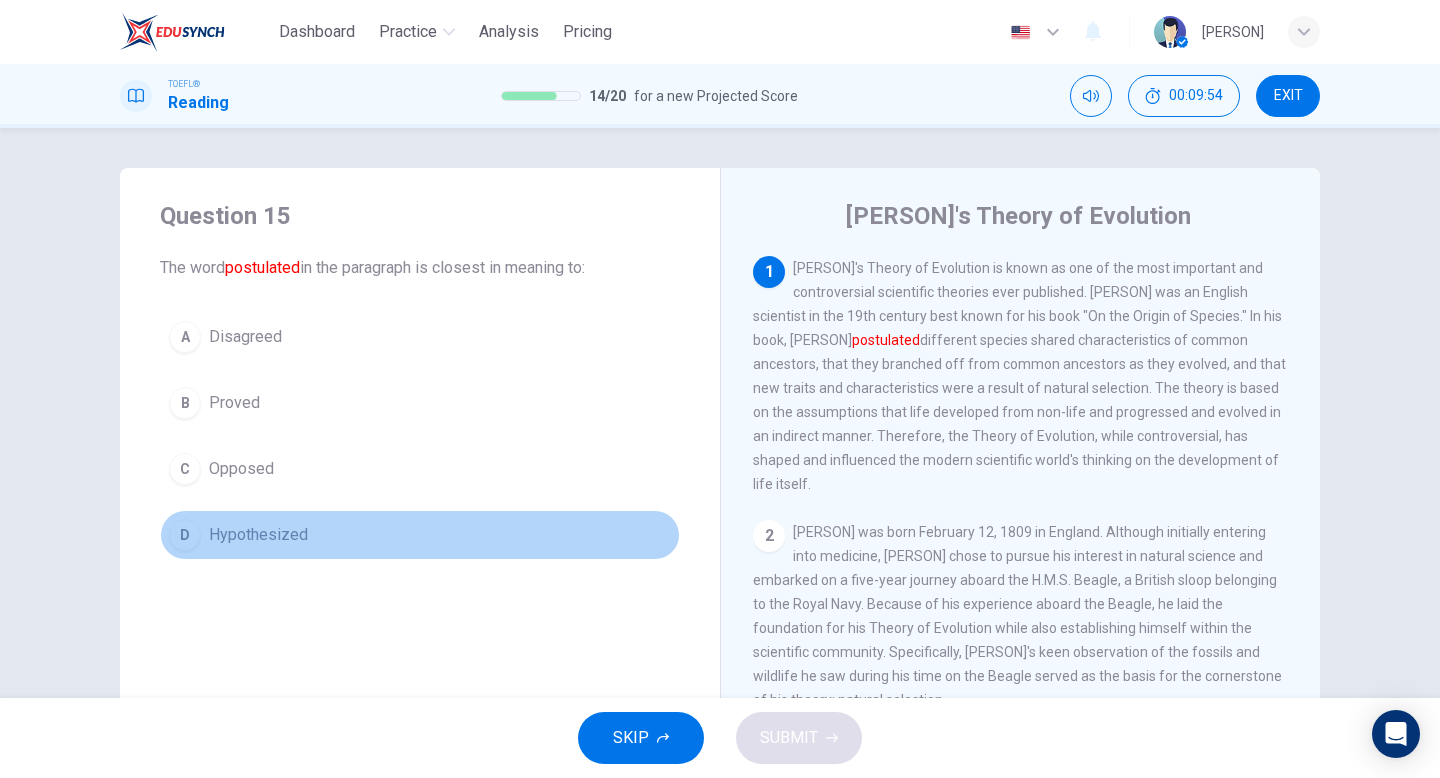 click on "Hypothesized" at bounding box center [245, 337] 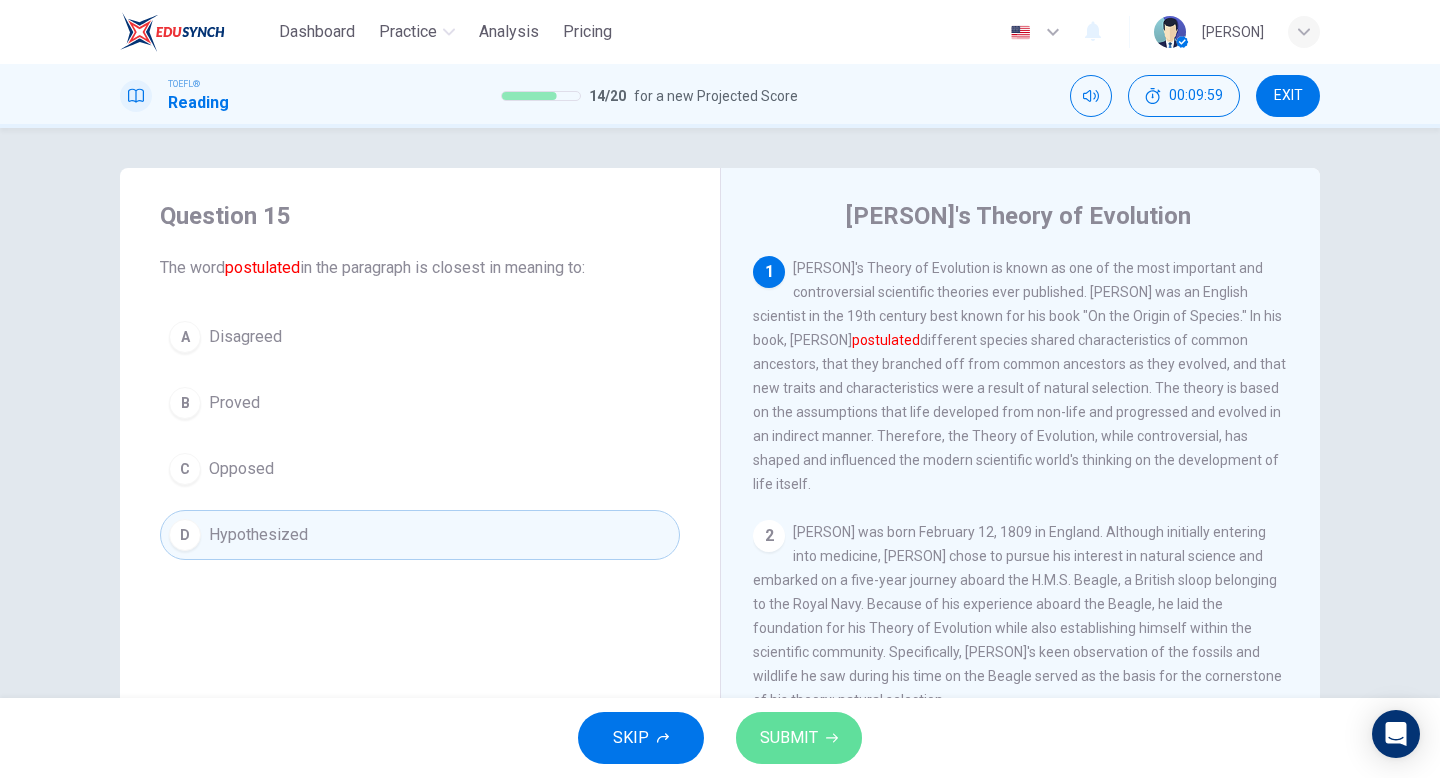 click on "SUBMIT" at bounding box center [789, 738] 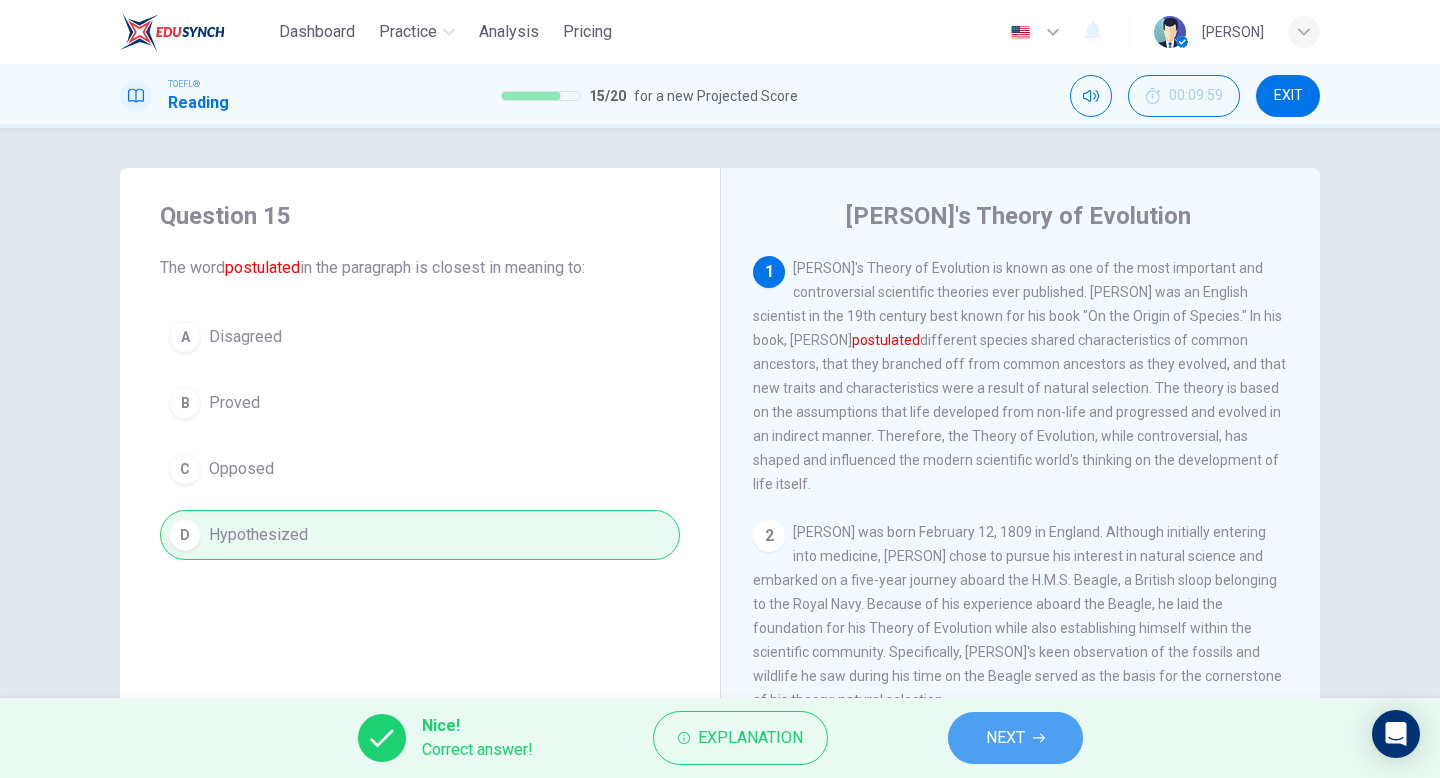 click on "NEXT" at bounding box center (1005, 738) 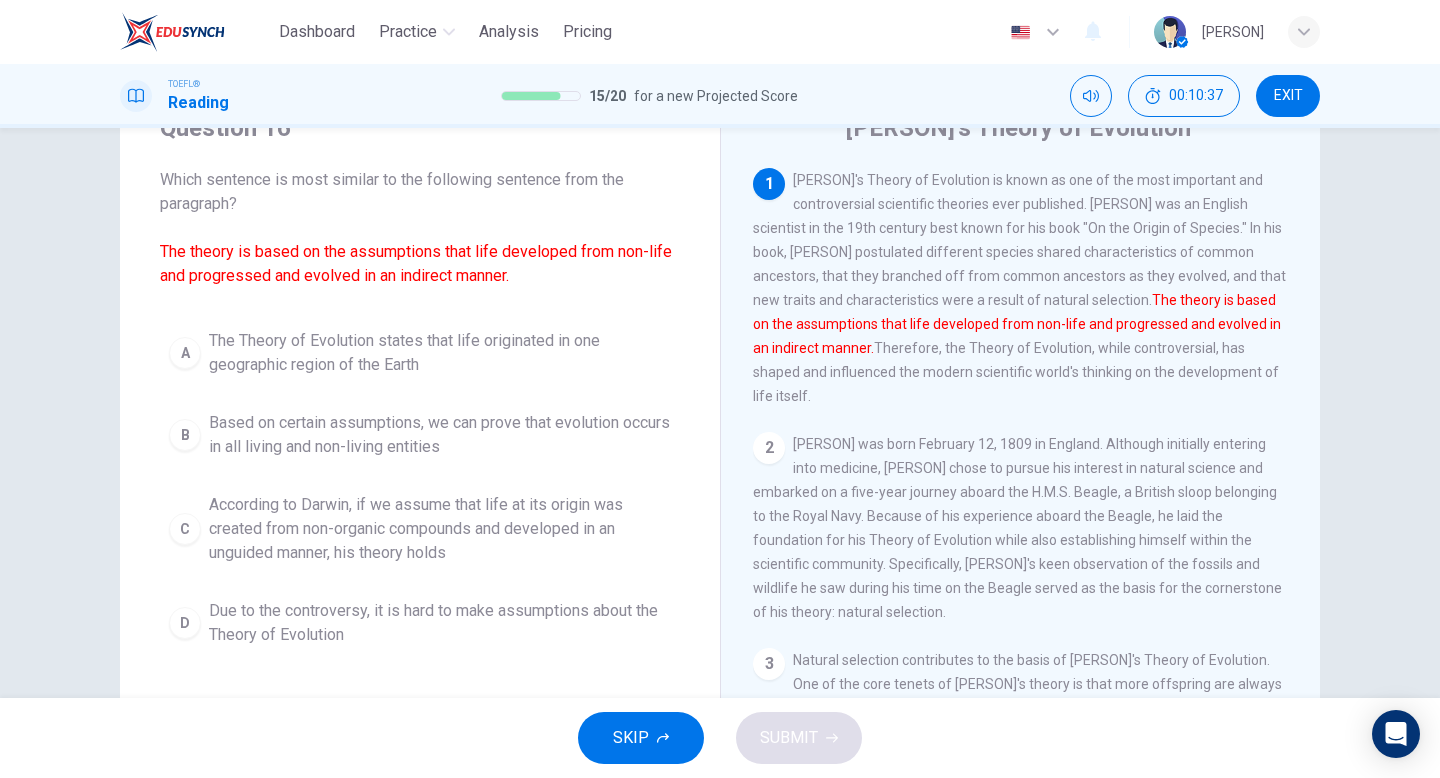 scroll, scrollTop: 102, scrollLeft: 0, axis: vertical 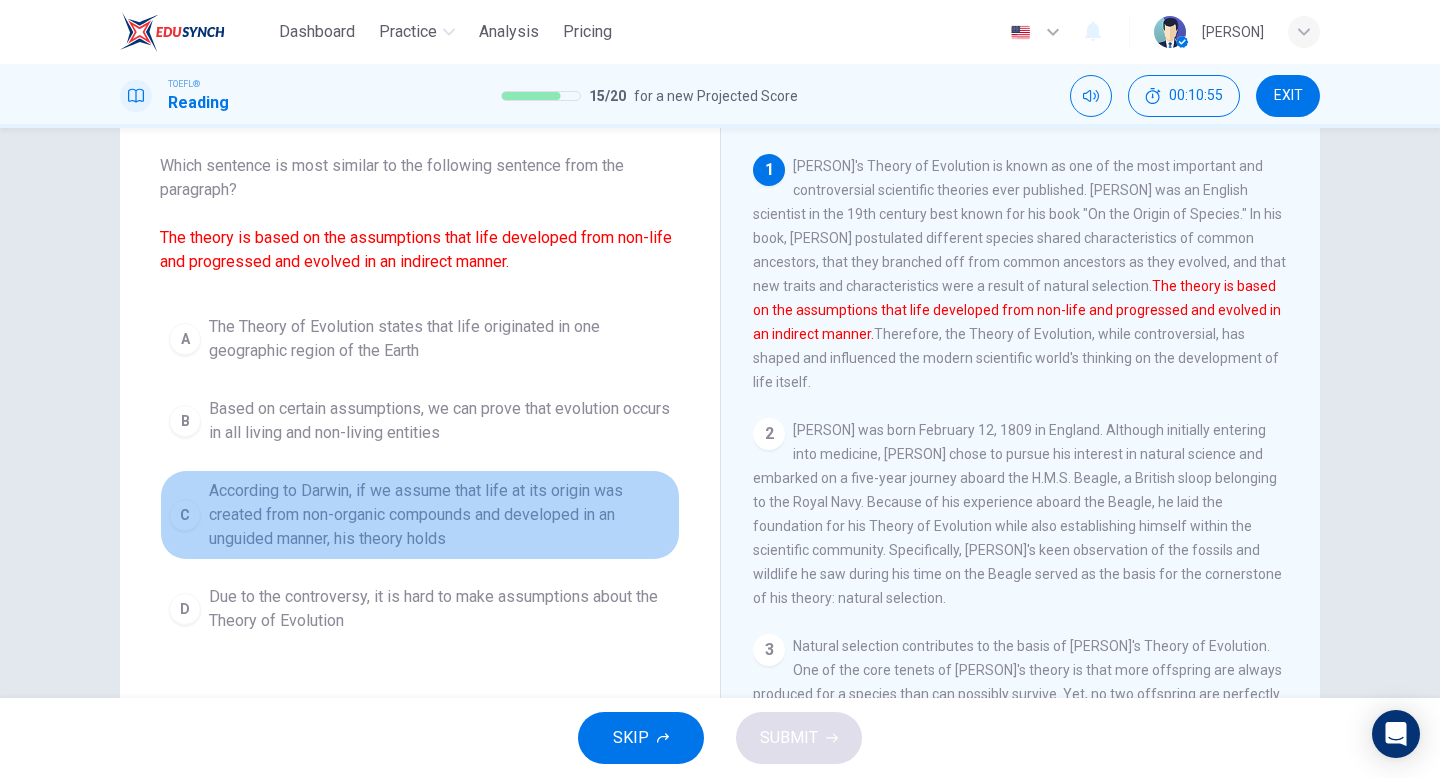 click on "According to Darwin, if we assume that life at its origin was created from non-organic compounds and developed in an unguided manner, his theory holds" at bounding box center (440, 339) 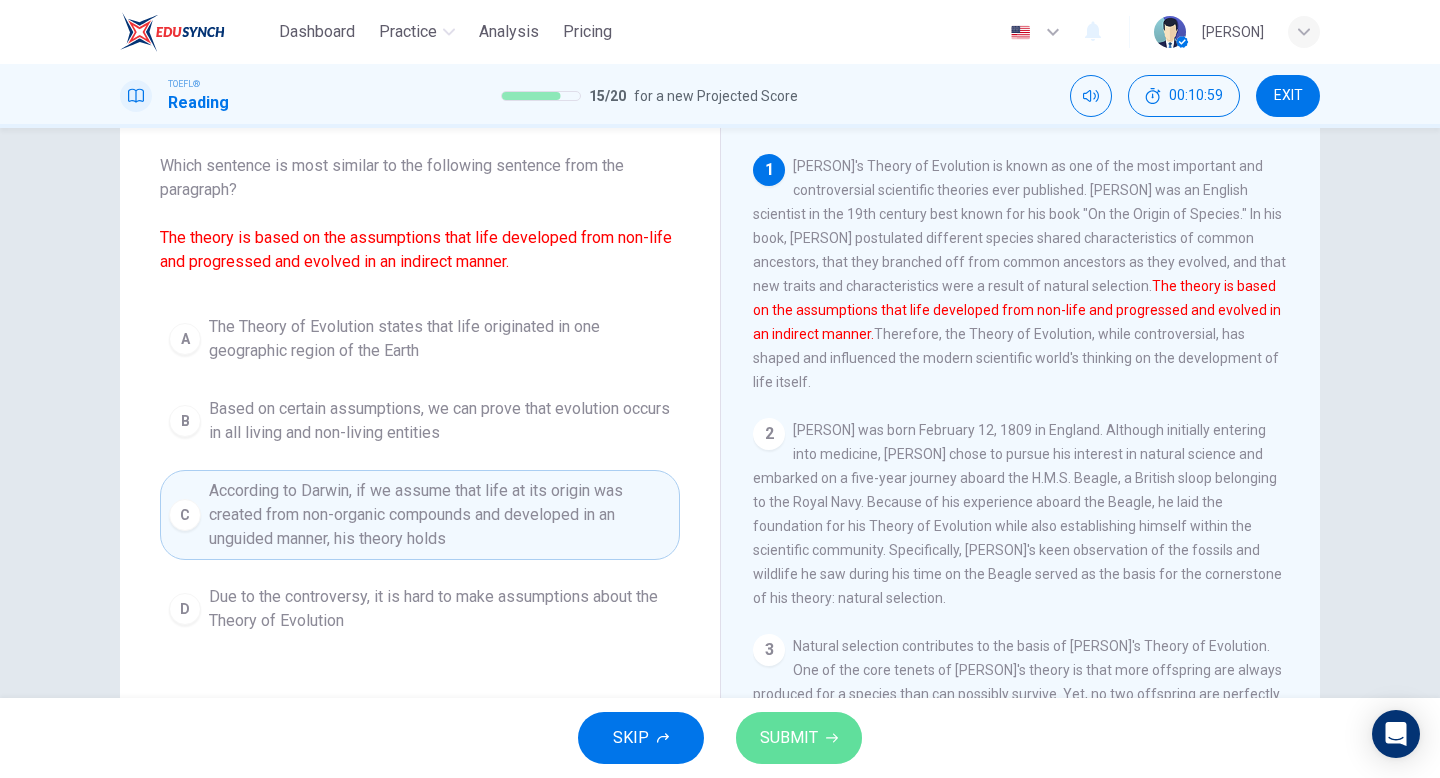 click on "SUBMIT" at bounding box center [789, 738] 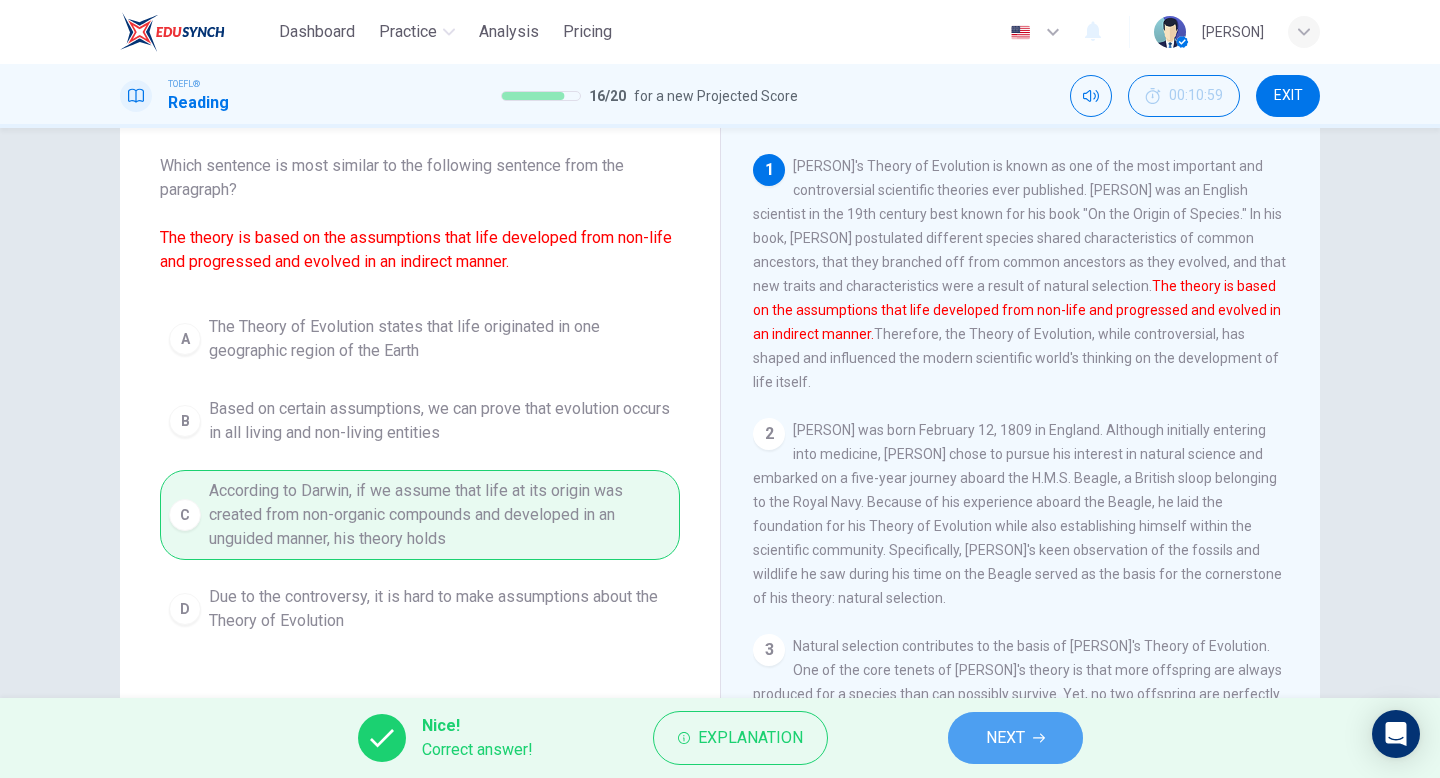 click on "NEXT" at bounding box center [1005, 738] 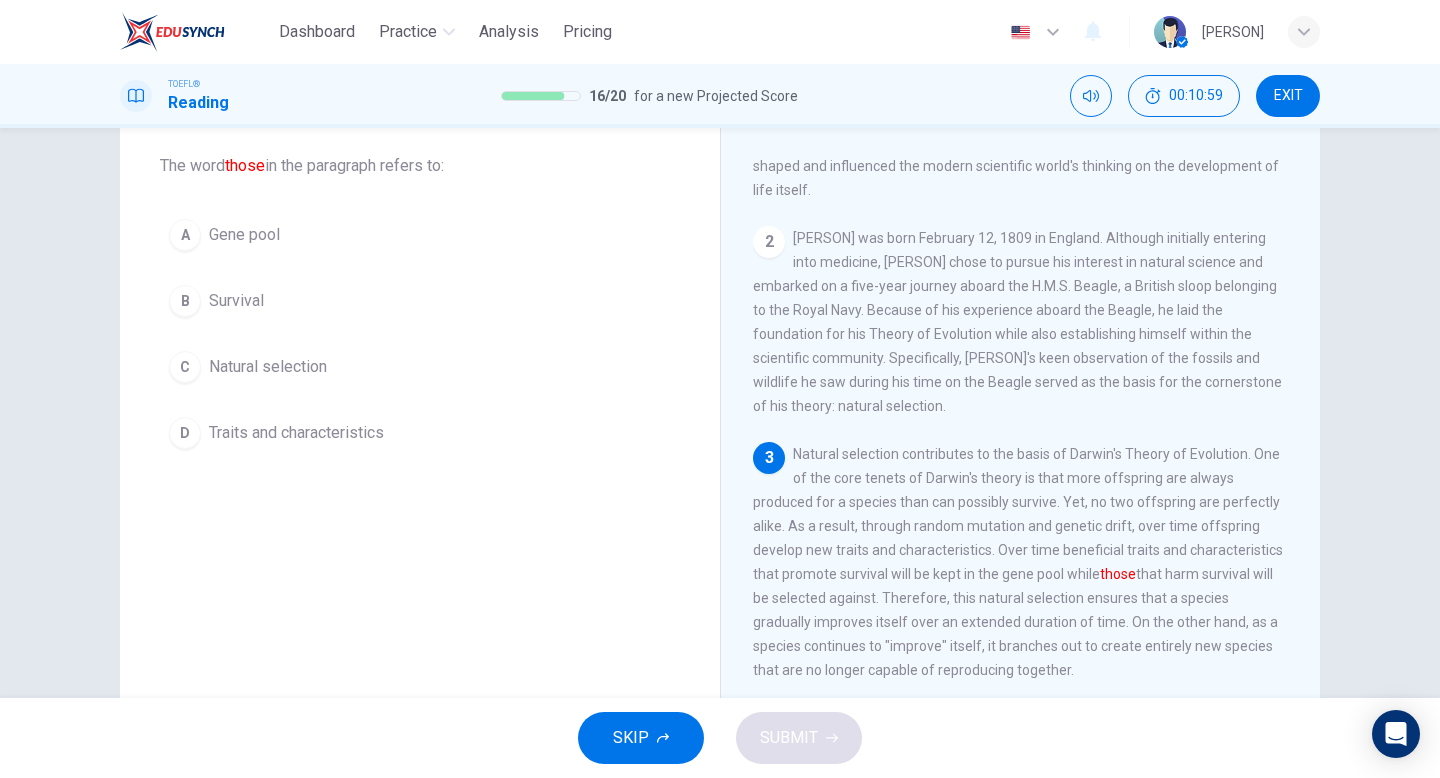 scroll, scrollTop: 348, scrollLeft: 0, axis: vertical 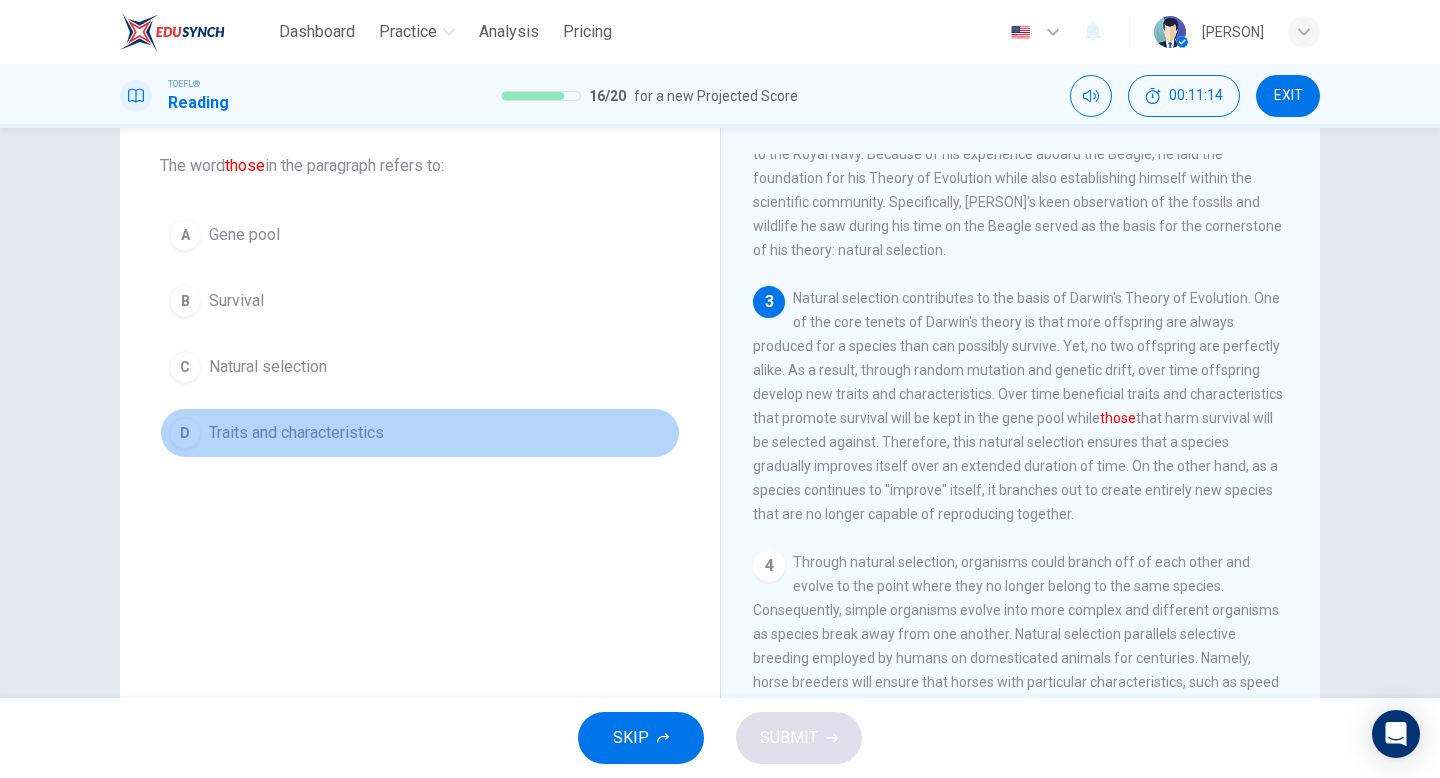 click on "Traits and characteristics" at bounding box center (244, 235) 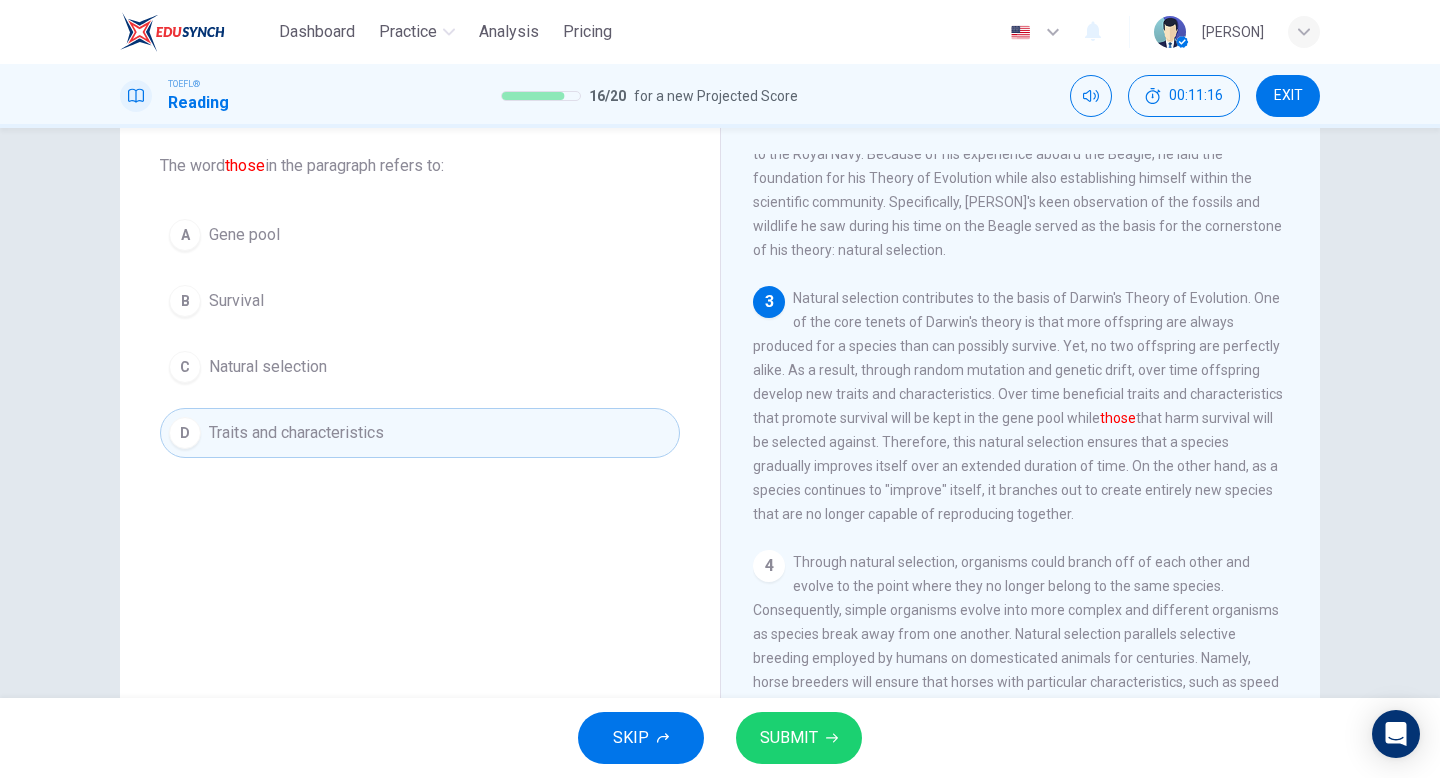 click on "SUBMIT" at bounding box center [799, 738] 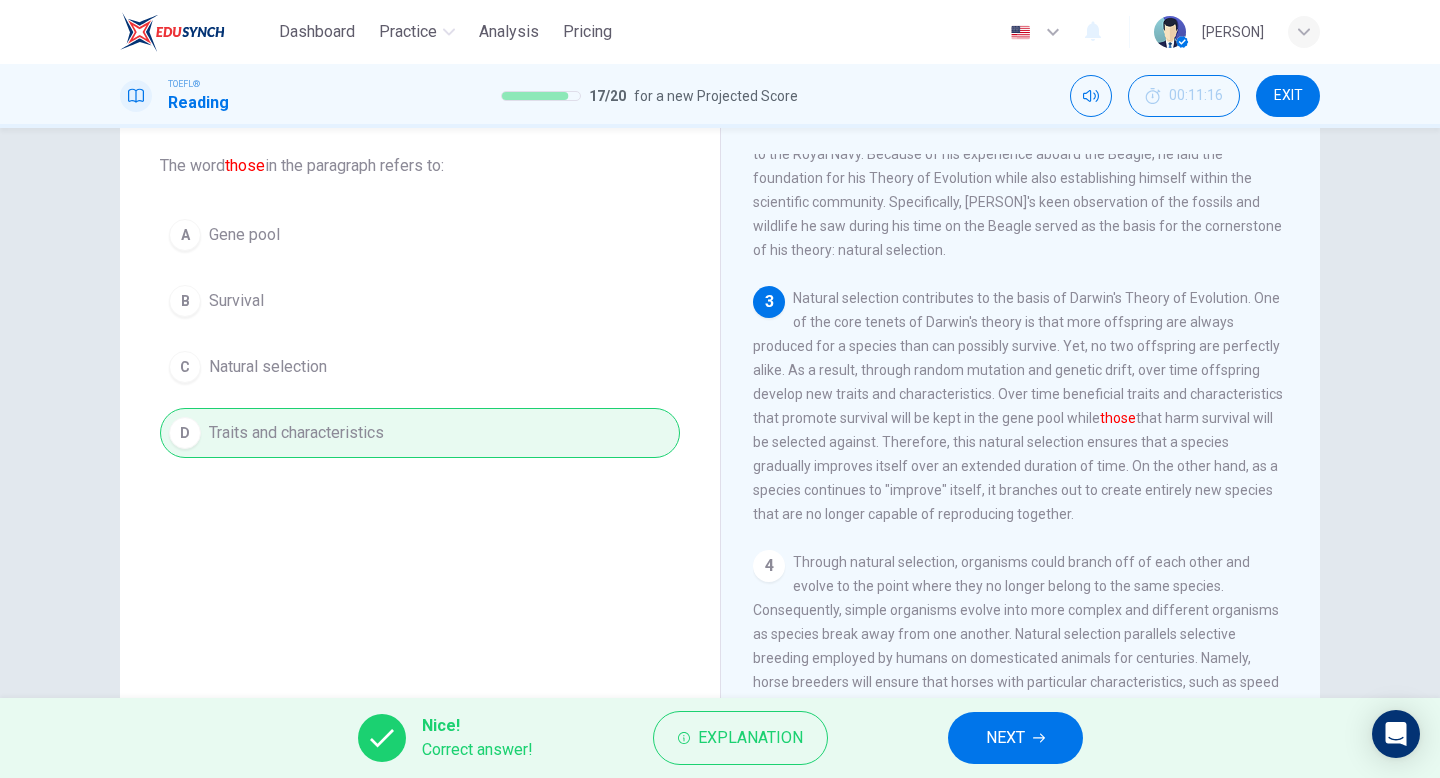 click on "NEXT" at bounding box center [1005, 738] 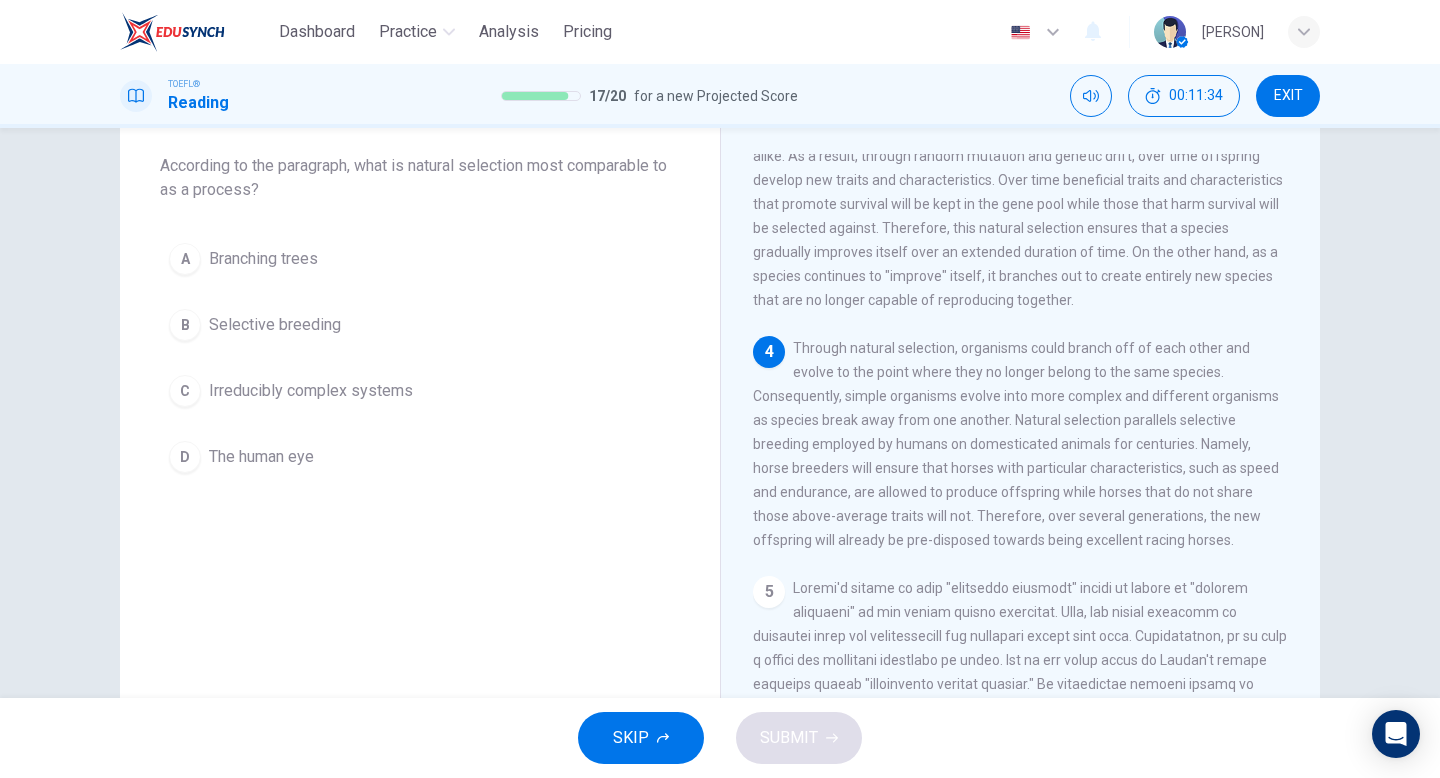 scroll, scrollTop: 548, scrollLeft: 0, axis: vertical 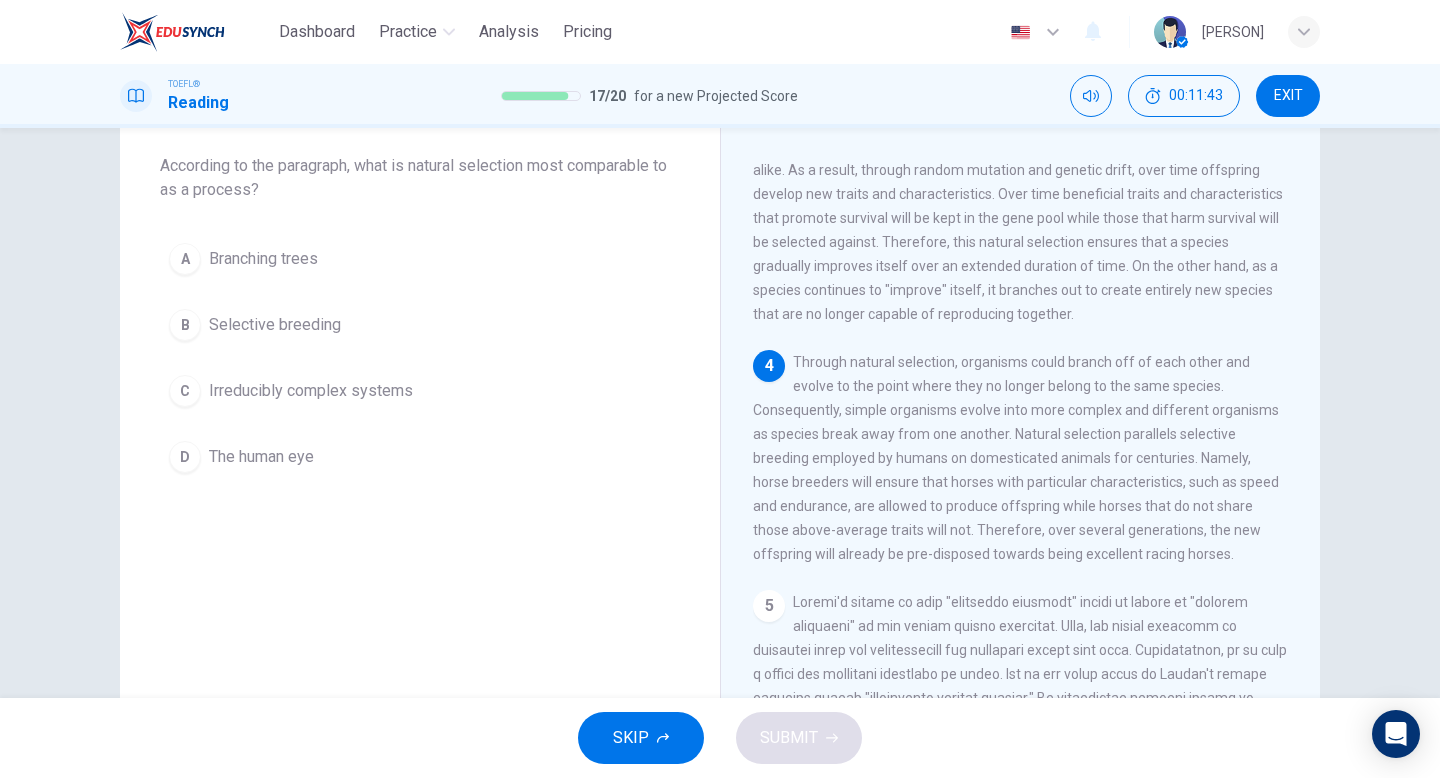 click on "A Branching trees" at bounding box center [420, 259] 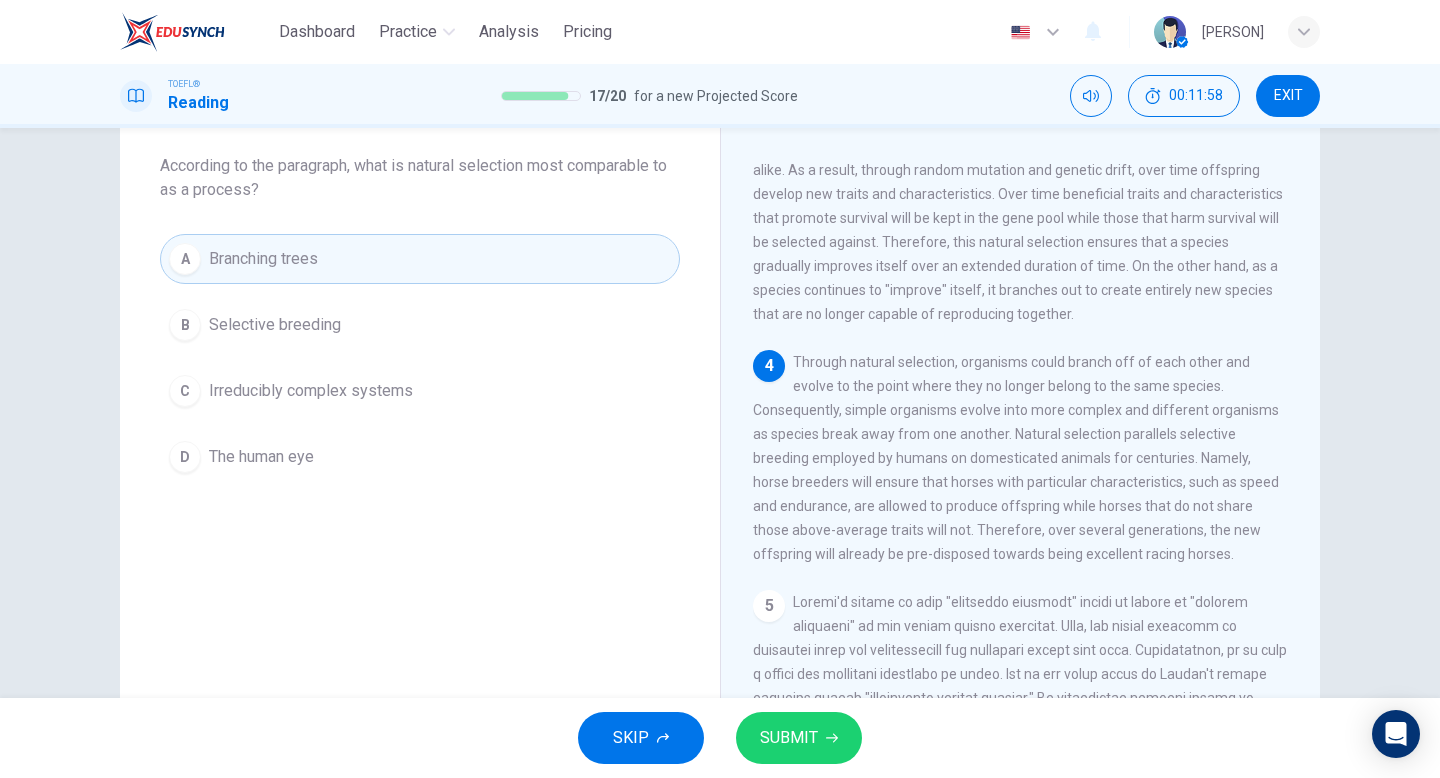 click on "B Selective breeding" at bounding box center (420, 325) 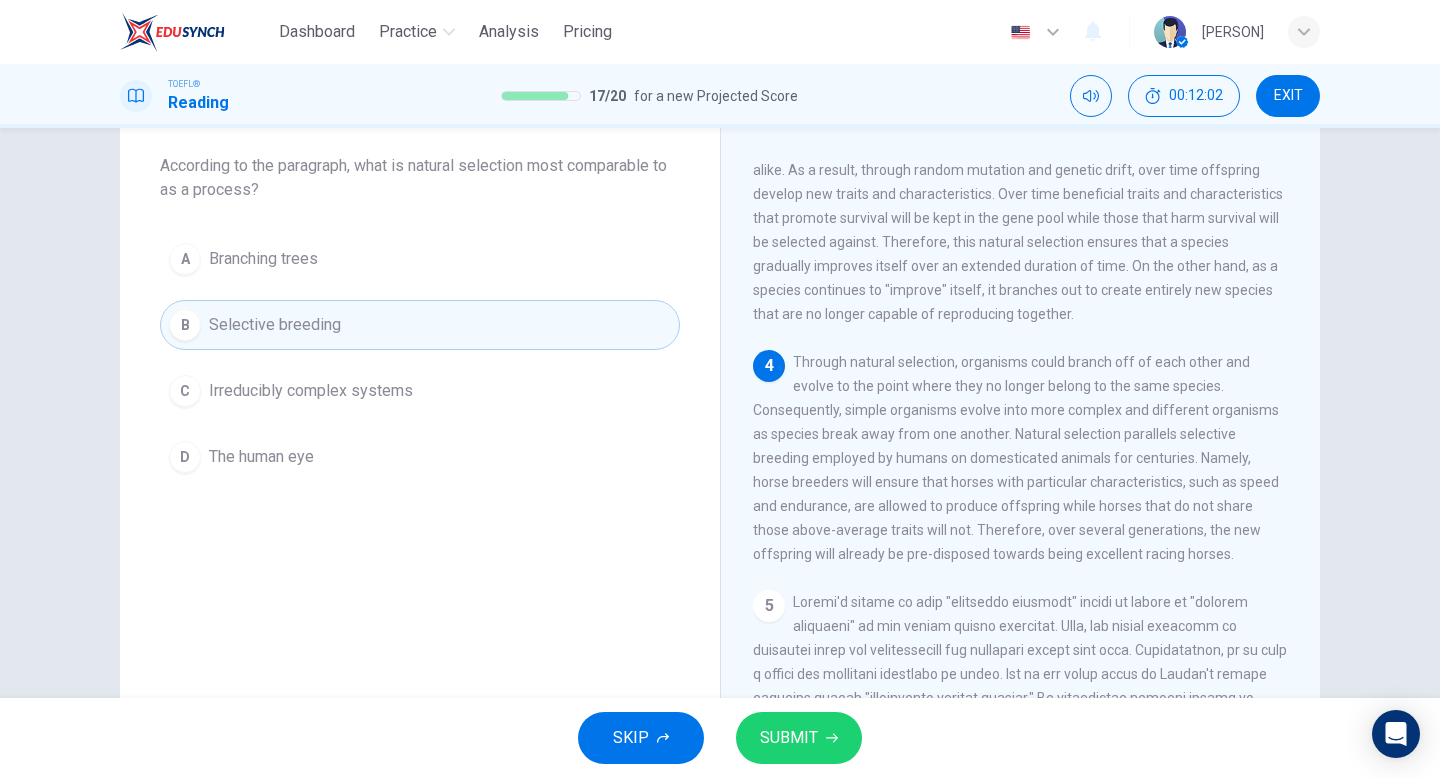 click on "SUBMIT" at bounding box center (789, 738) 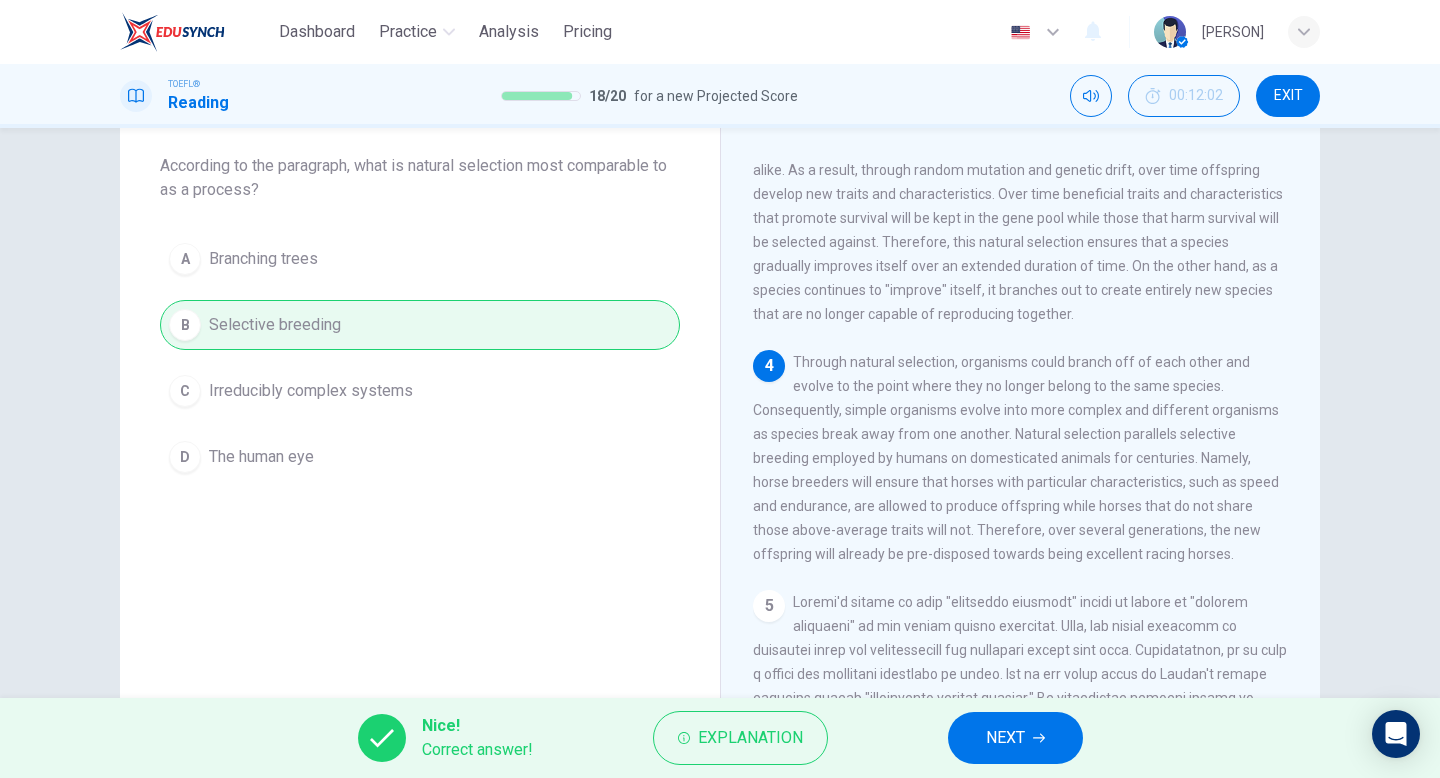 click on "NEXT" at bounding box center (1015, 738) 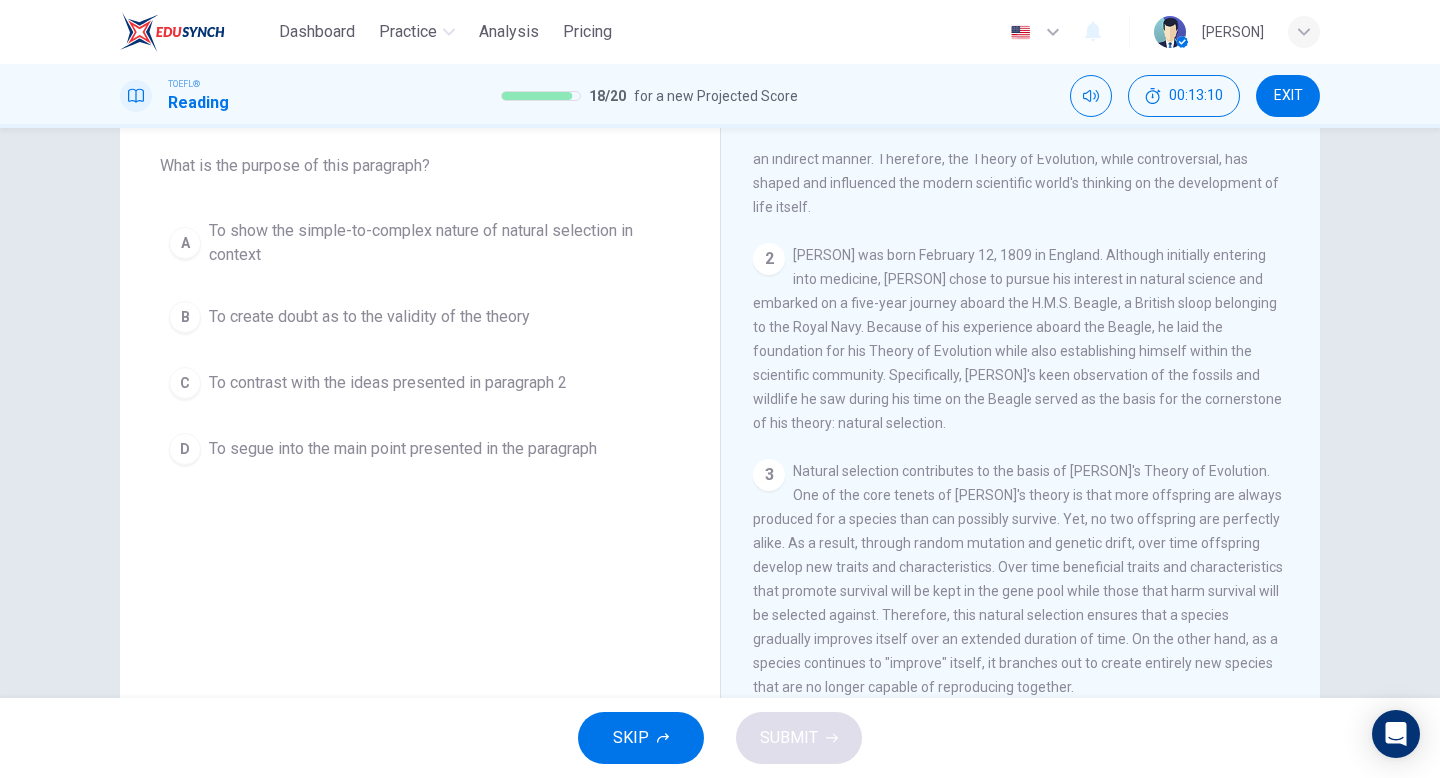 scroll, scrollTop: 157, scrollLeft: 0, axis: vertical 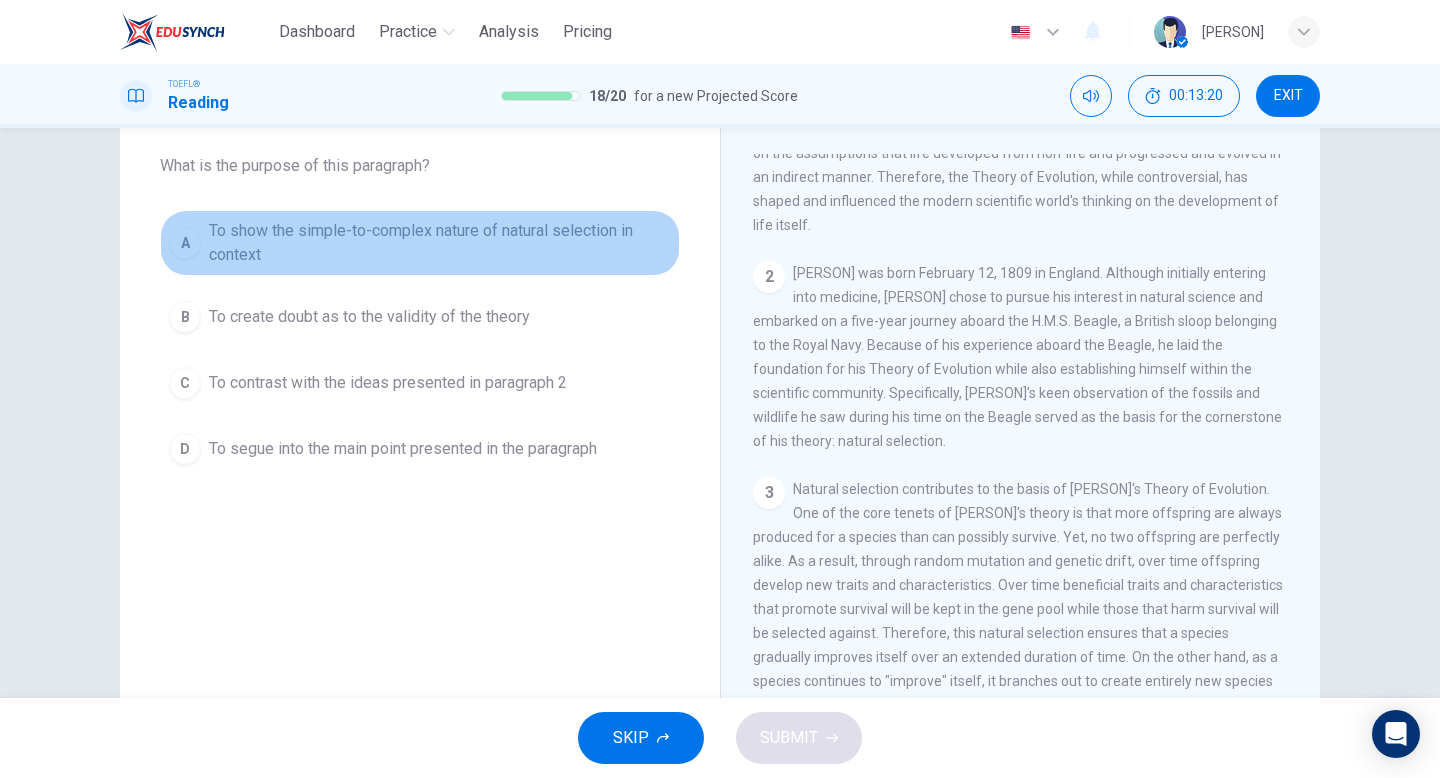 click on "A" at bounding box center [185, 243] 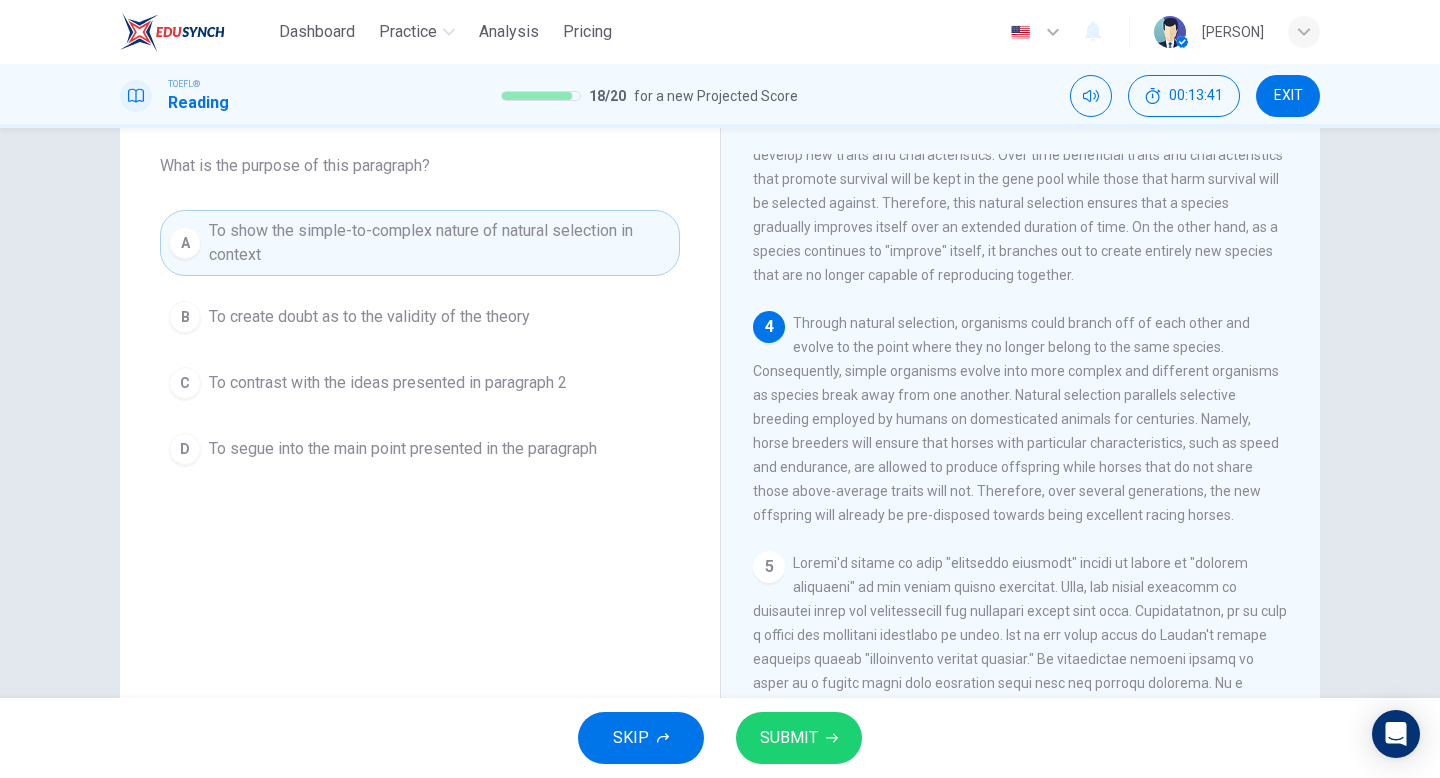 scroll, scrollTop: 590, scrollLeft: 0, axis: vertical 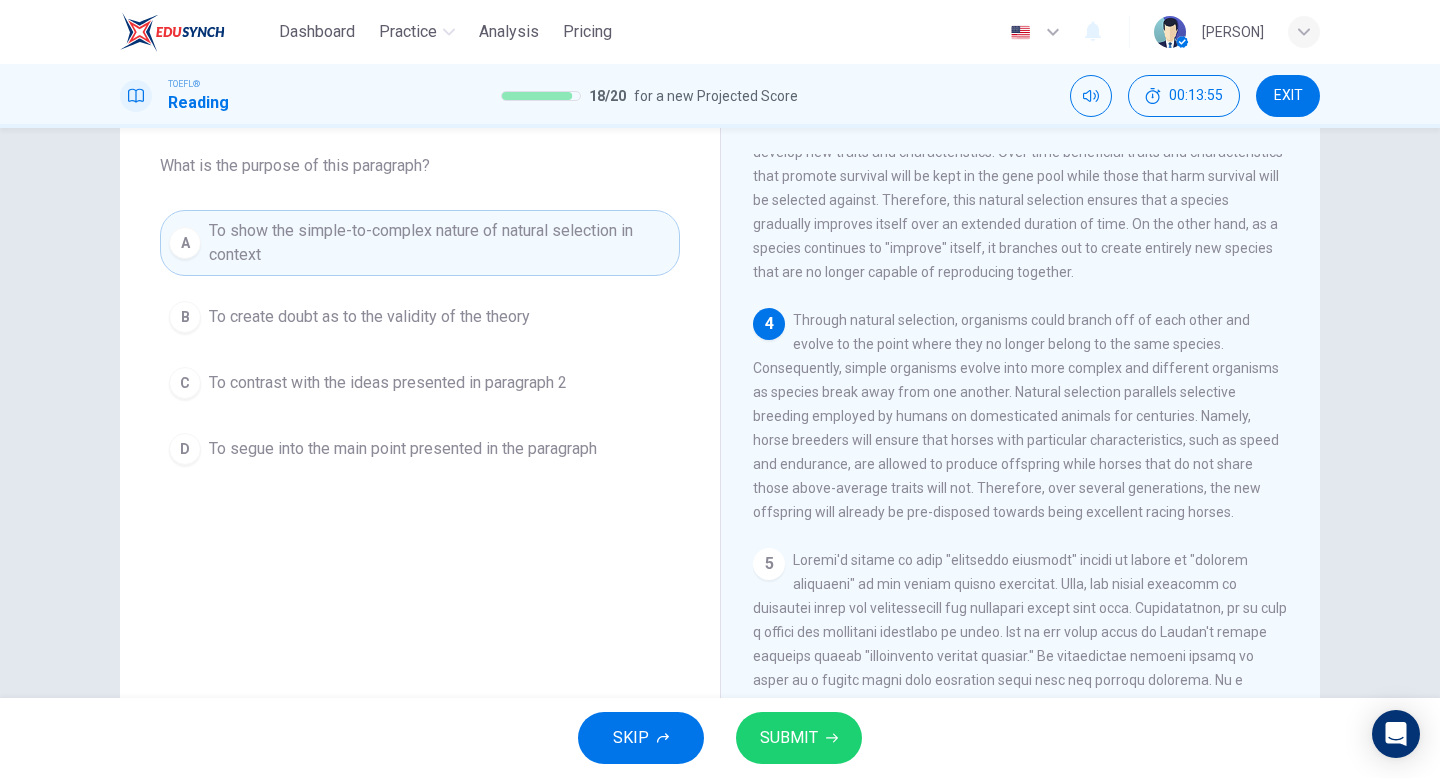 click on "D To segue into the main point presented in the paragraph" at bounding box center (420, 449) 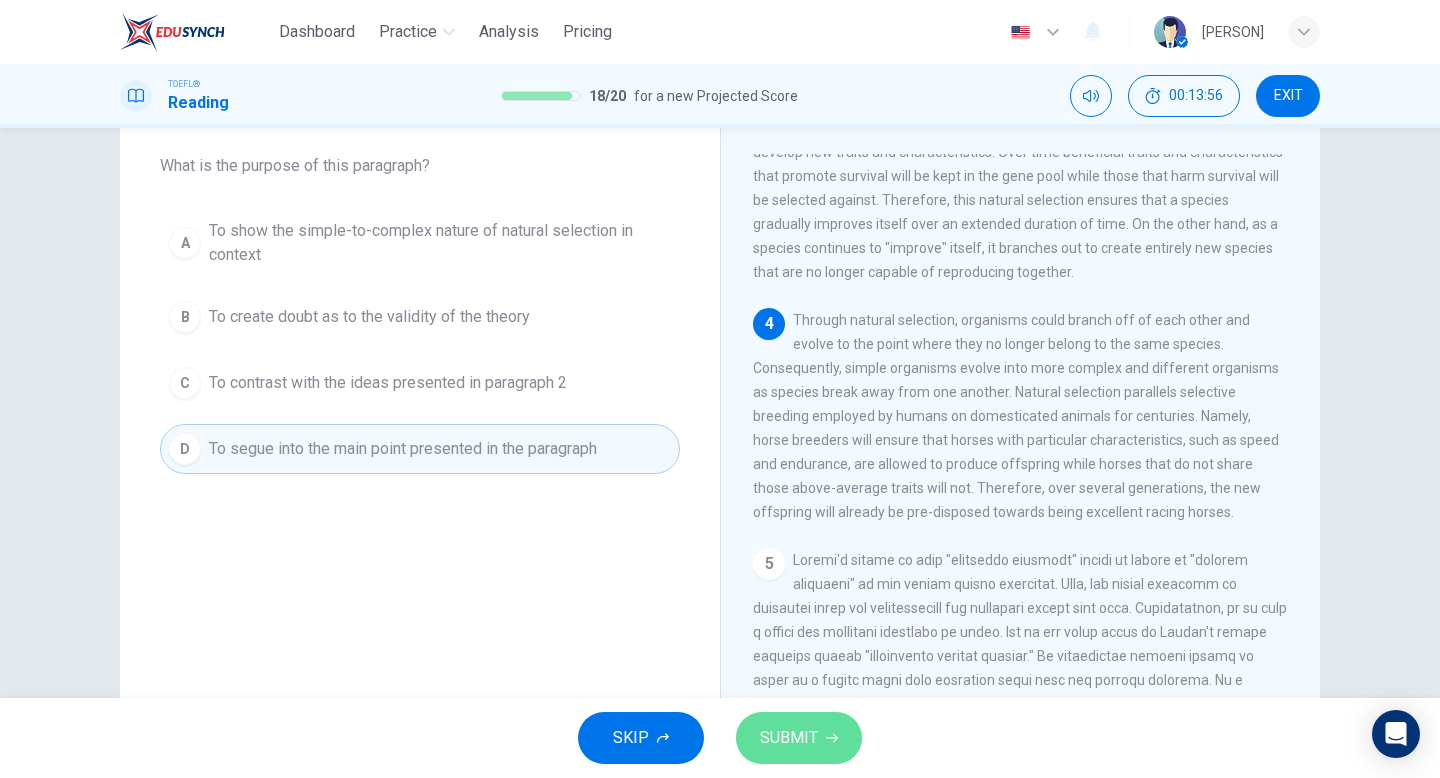 click on "SUBMIT" at bounding box center (789, 738) 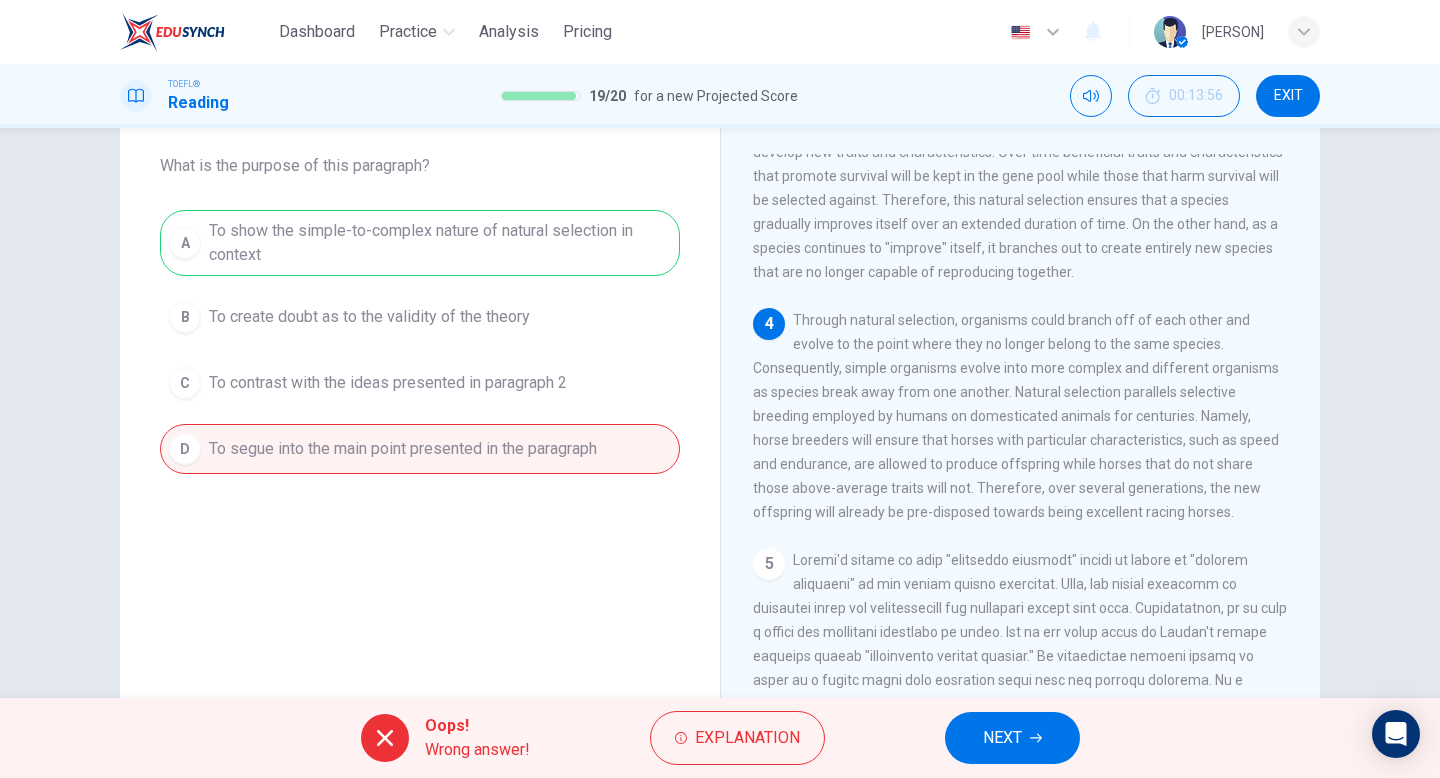 click on "NEXT" at bounding box center (1002, 738) 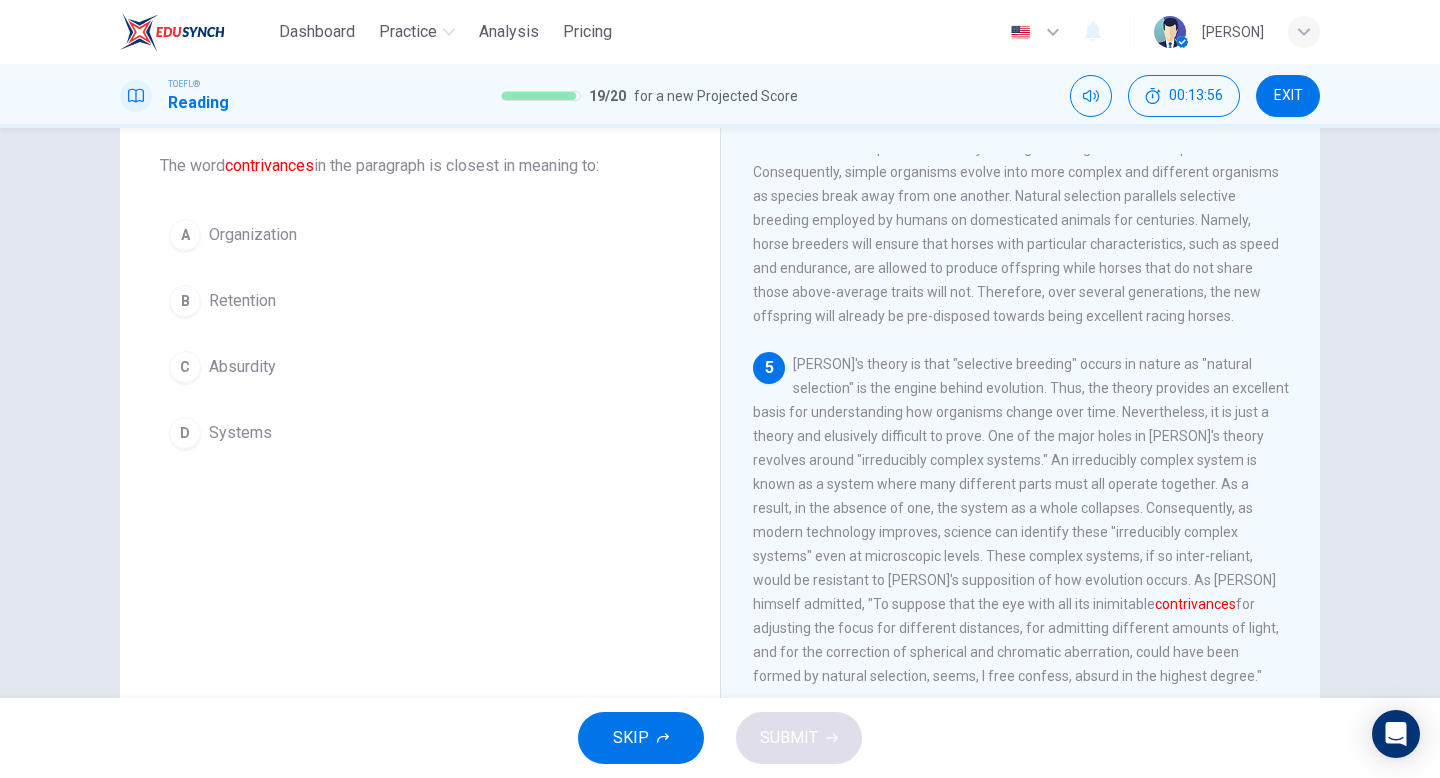 scroll, scrollTop: 971, scrollLeft: 0, axis: vertical 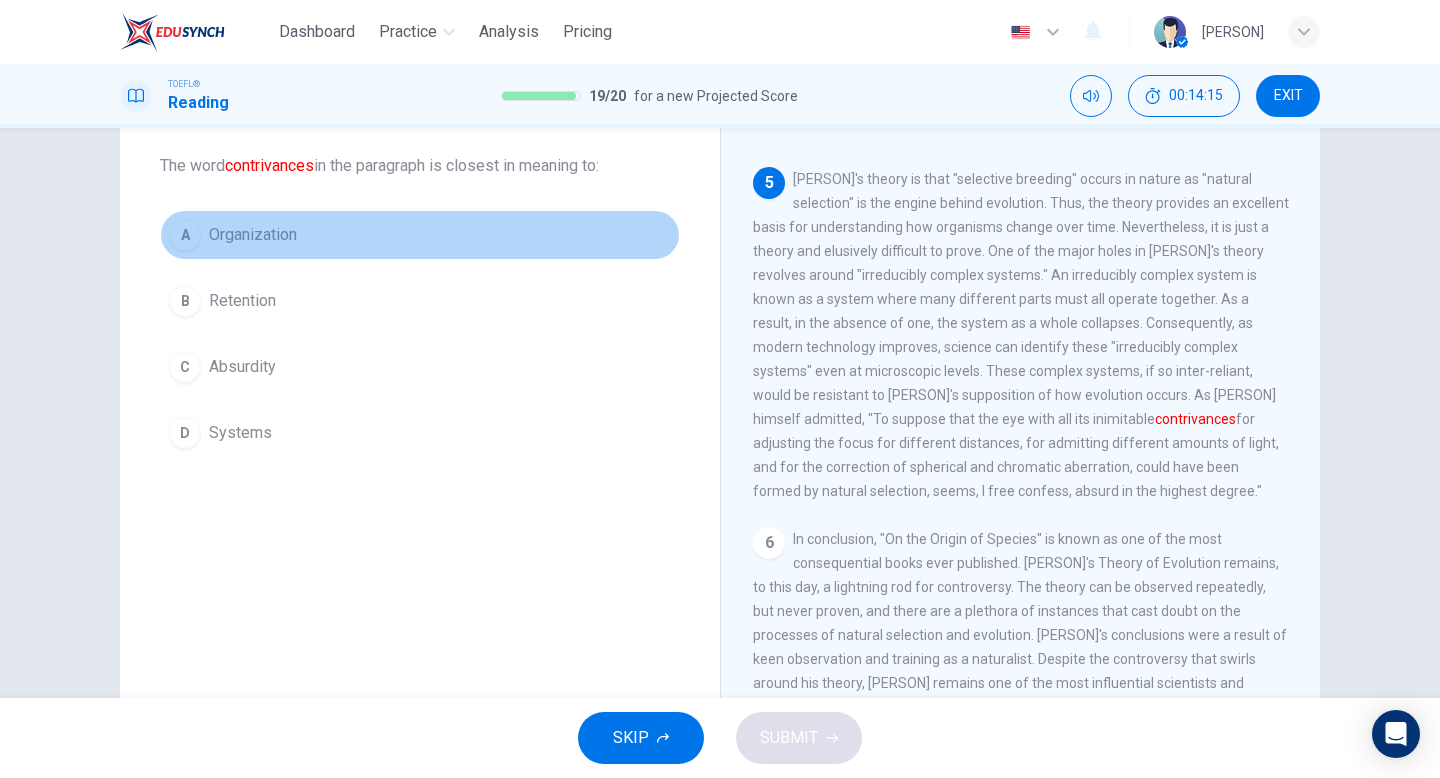 click on "A Organization" at bounding box center (420, 235) 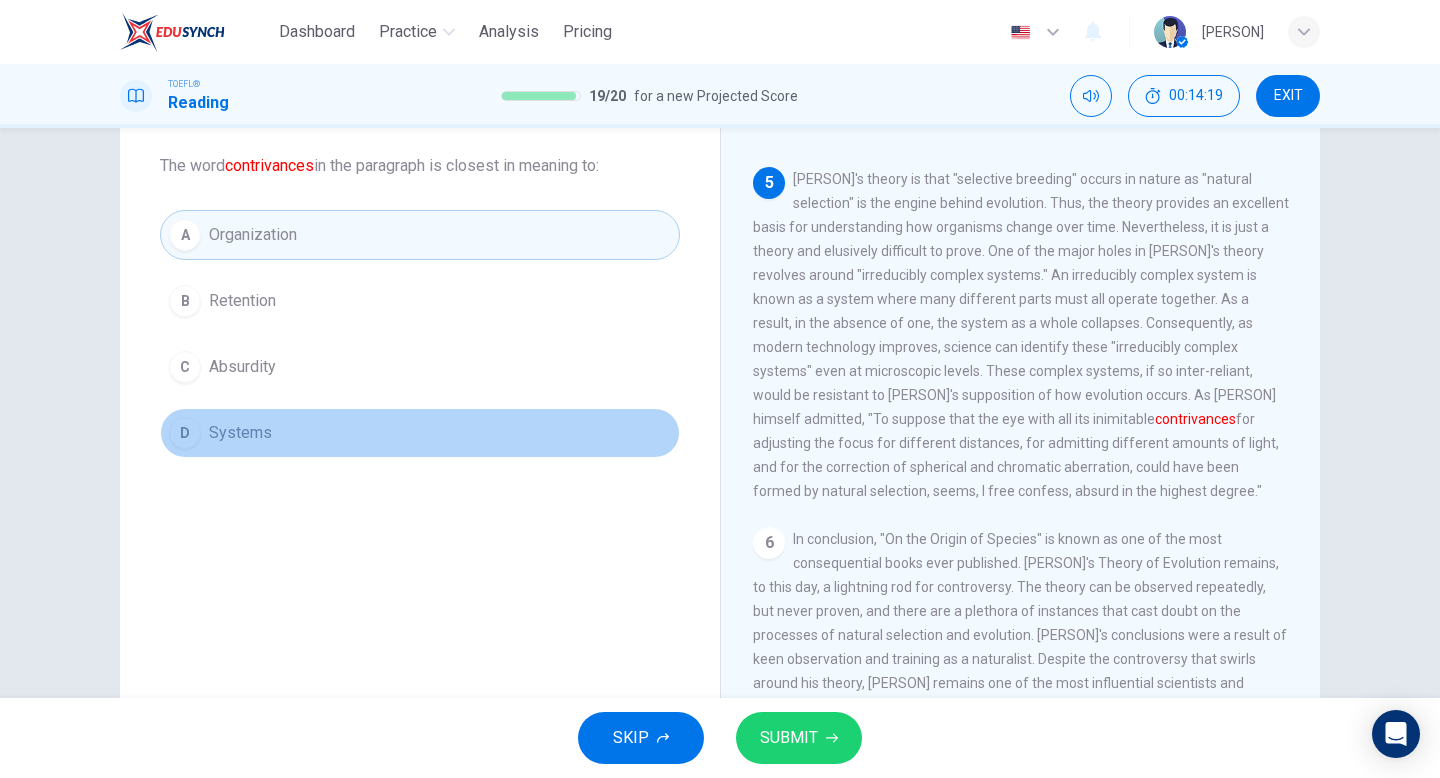 click on "D Systems" at bounding box center [420, 433] 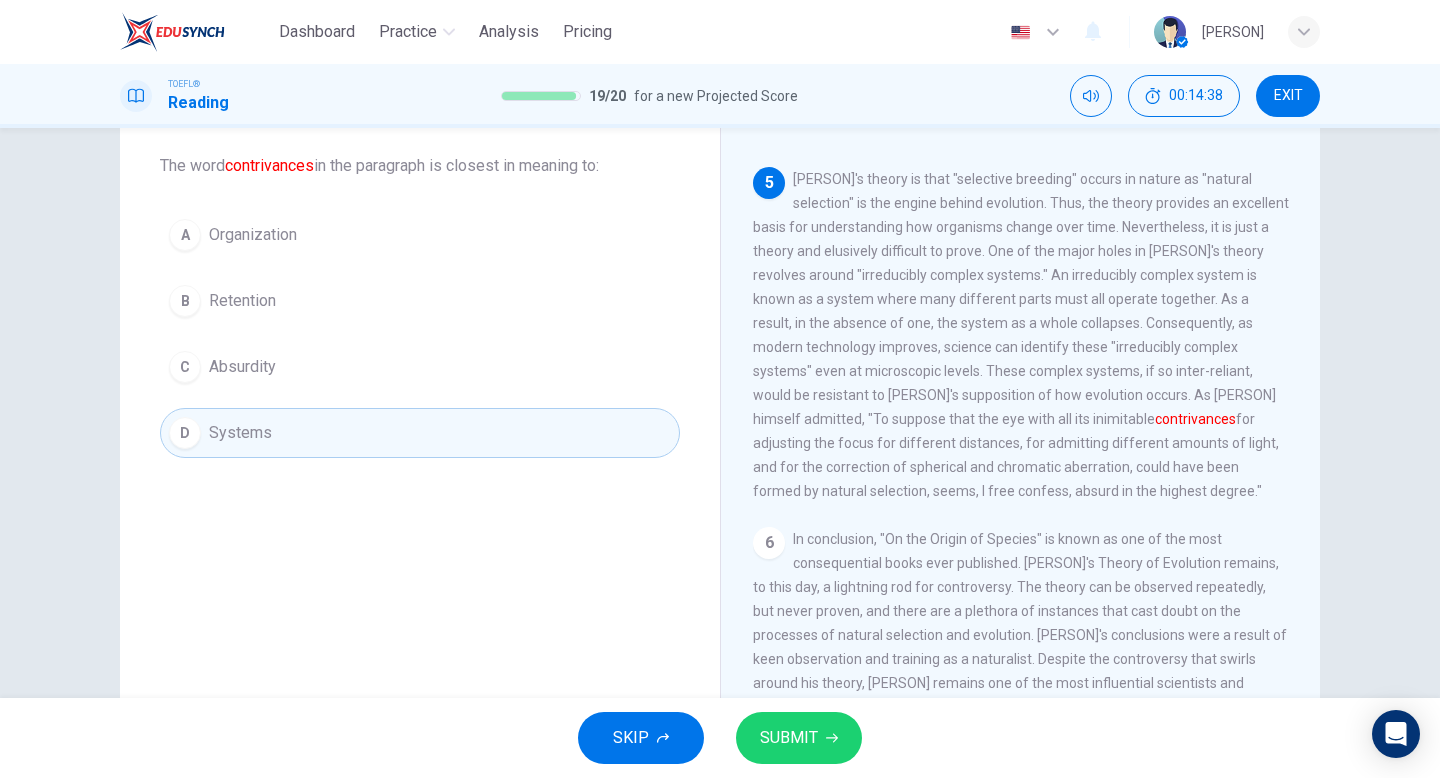 click on "SUBMIT" at bounding box center [789, 738] 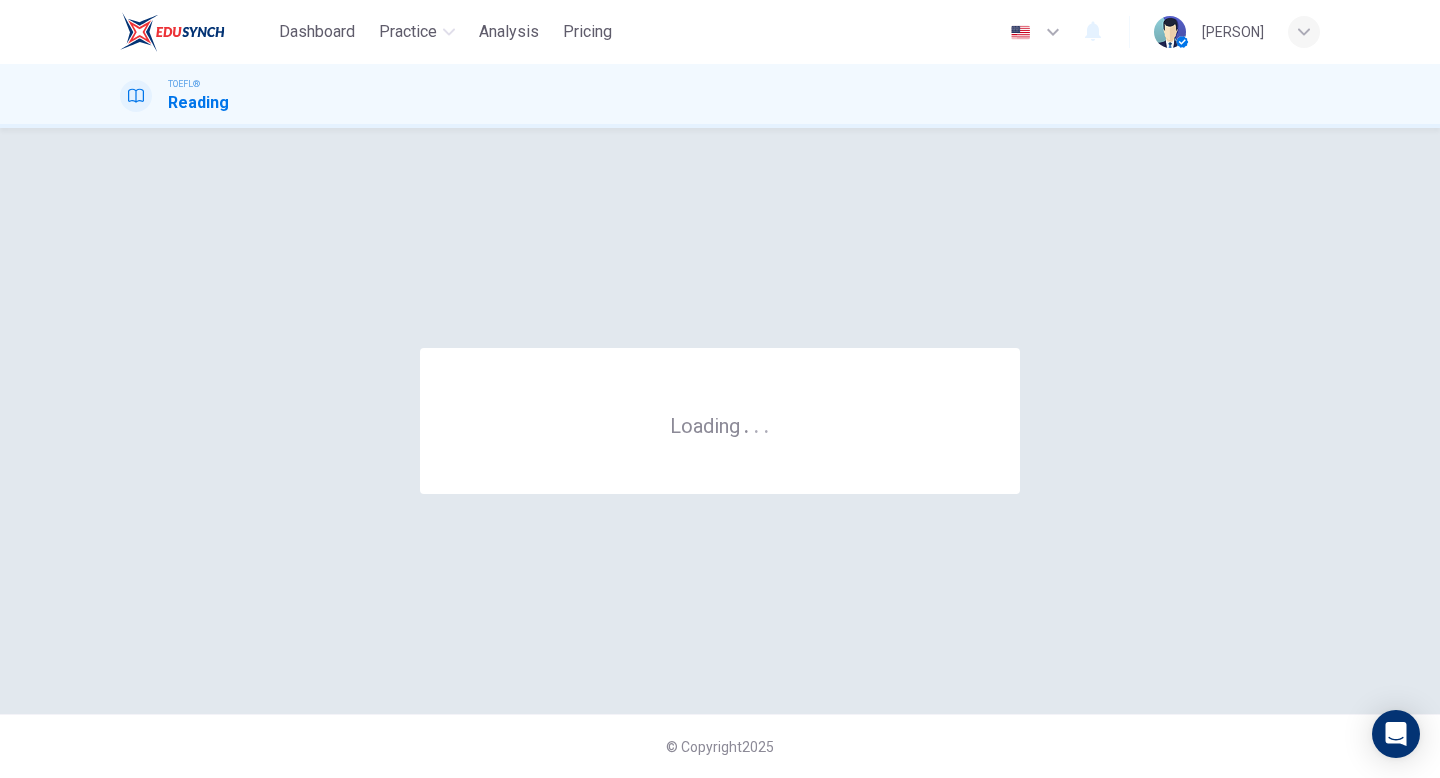 scroll, scrollTop: 0, scrollLeft: 0, axis: both 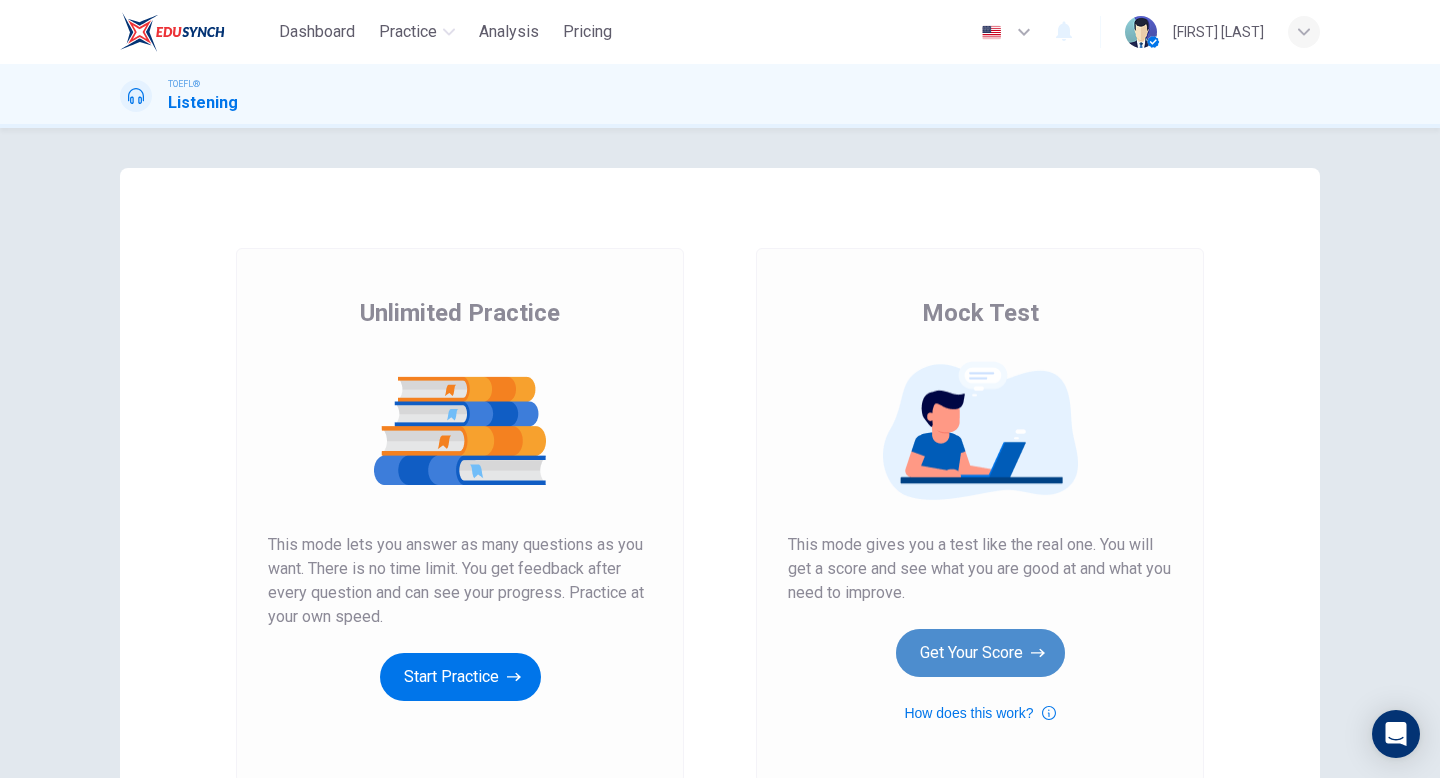 click on "Get Your Score" at bounding box center (460, 677) 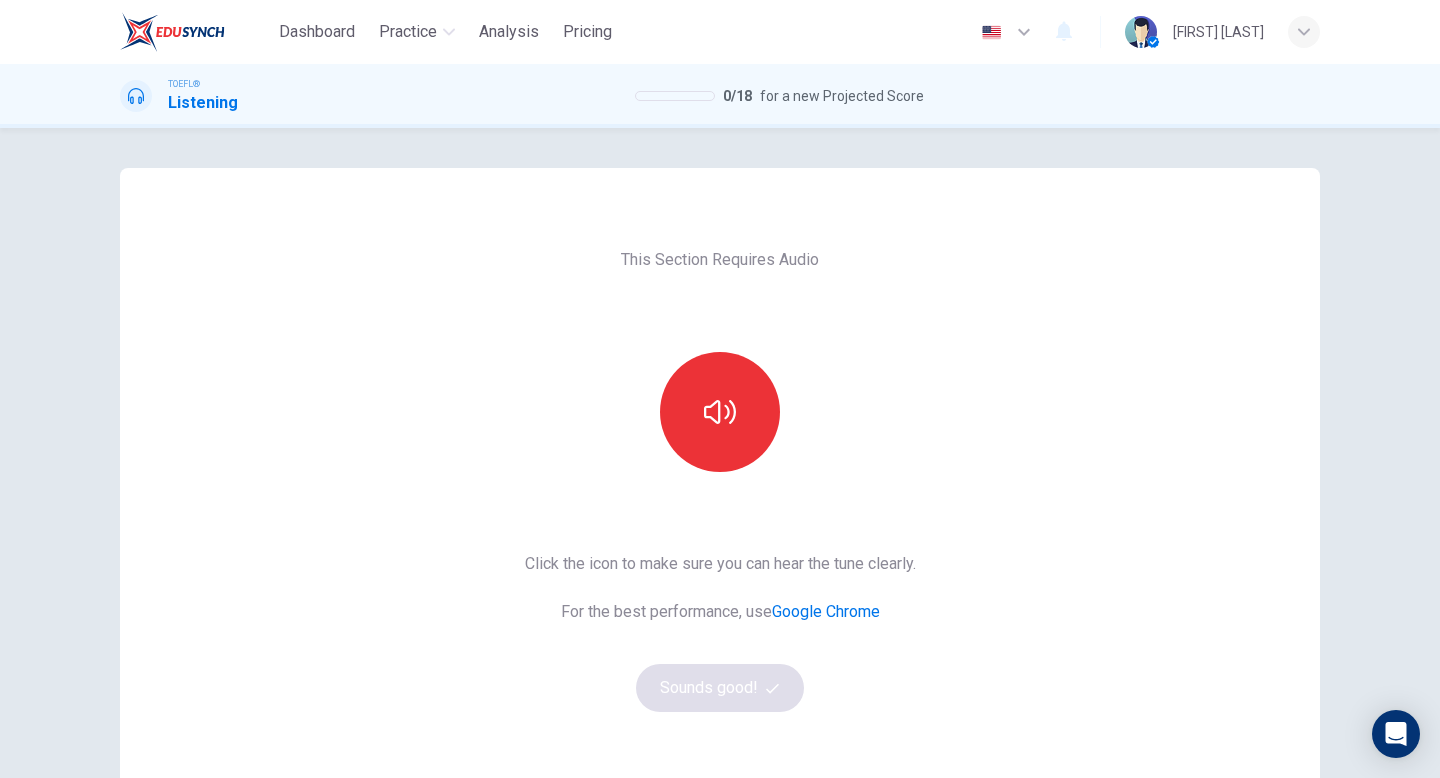 click on "This Section Requires Audio Click the icon to make sure you can hear the tune clearly. For the best performance, use  Google Chrome Sounds good!" at bounding box center [720, 515] 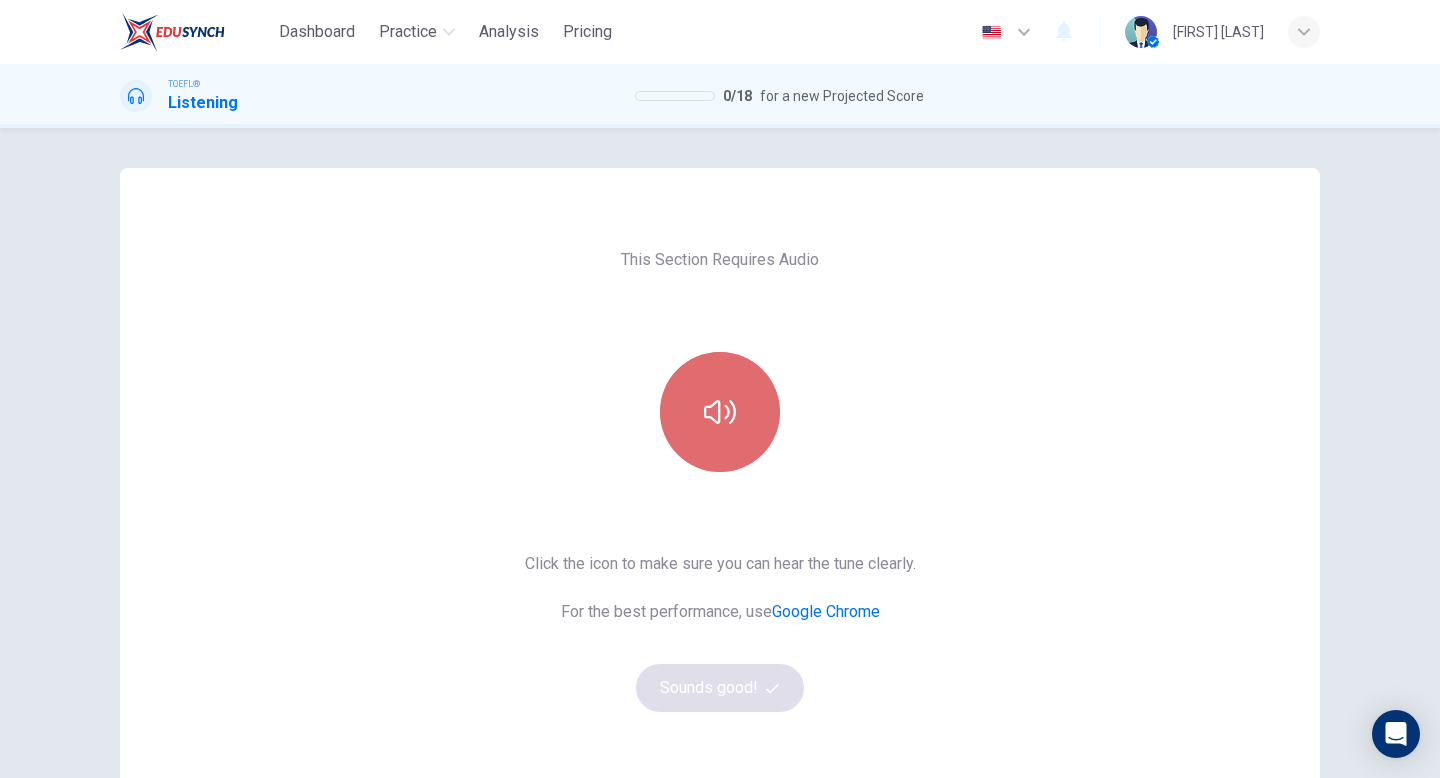 click at bounding box center [720, 412] 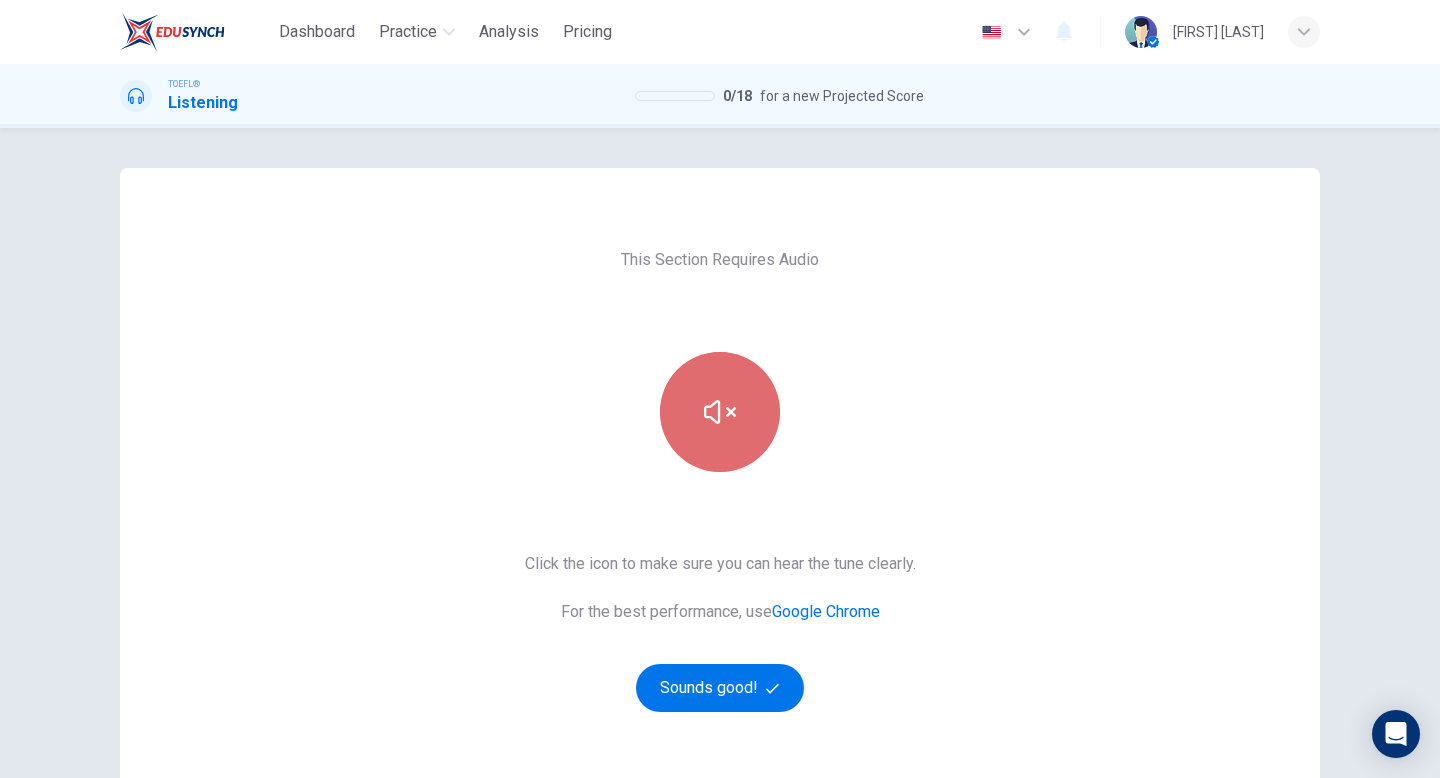 click at bounding box center (720, 412) 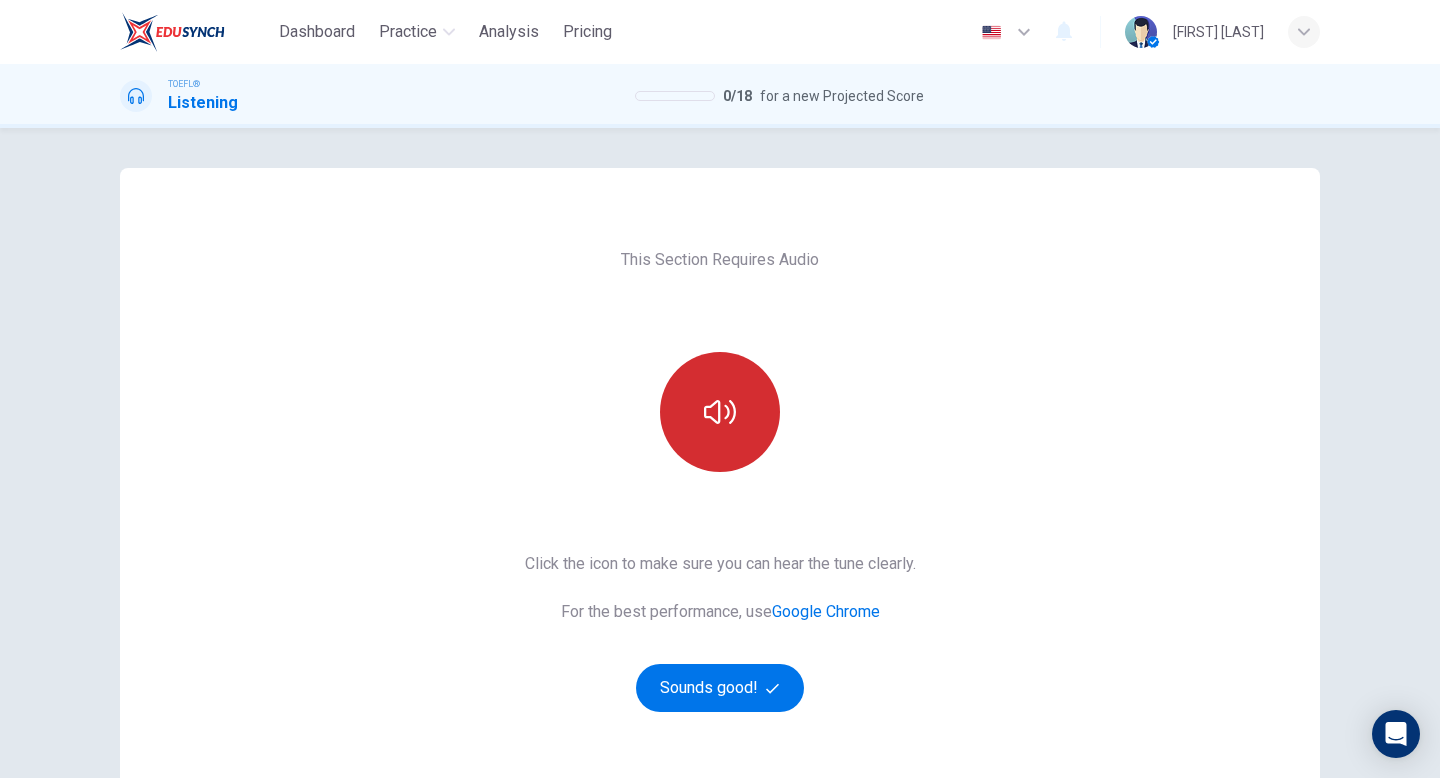 click at bounding box center (720, 412) 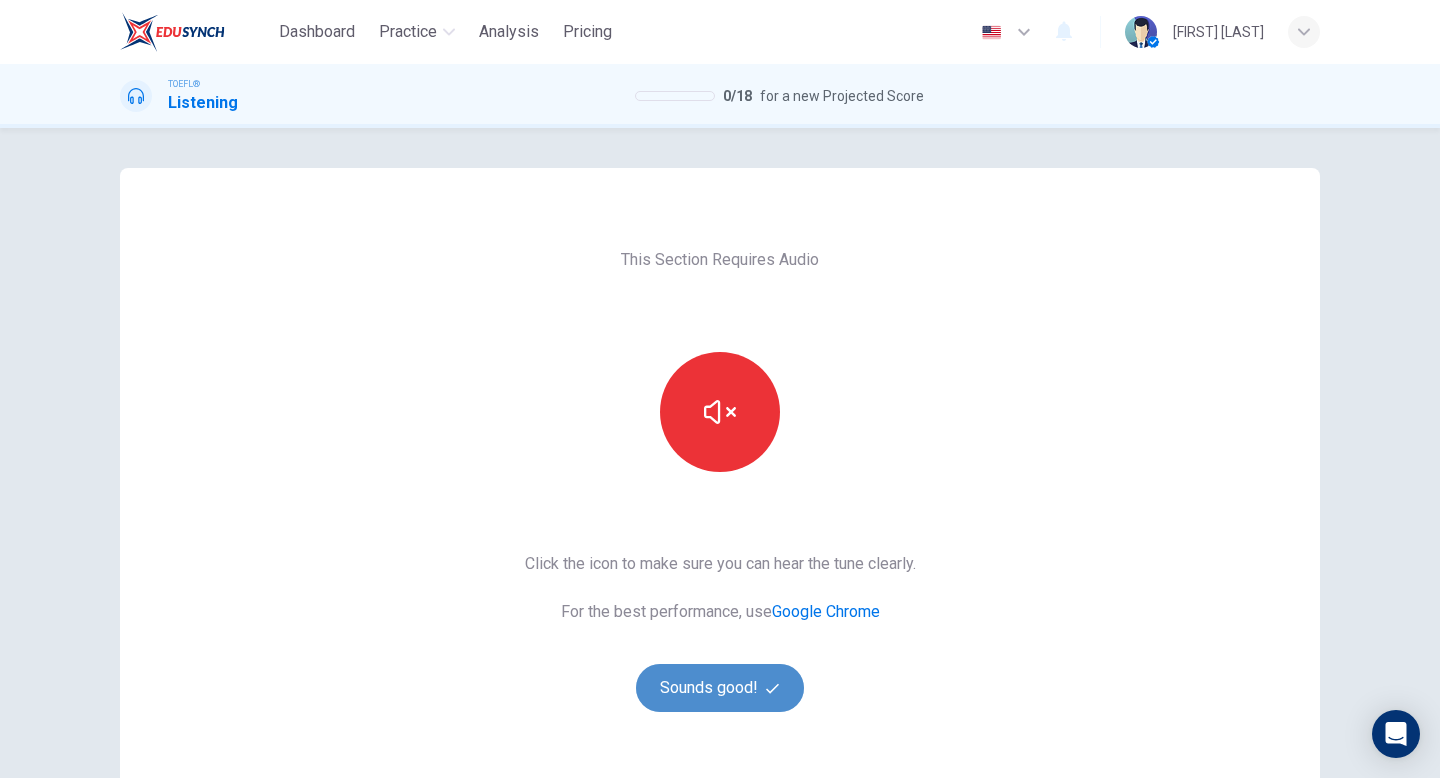 click on "Sounds good!" at bounding box center [720, 688] 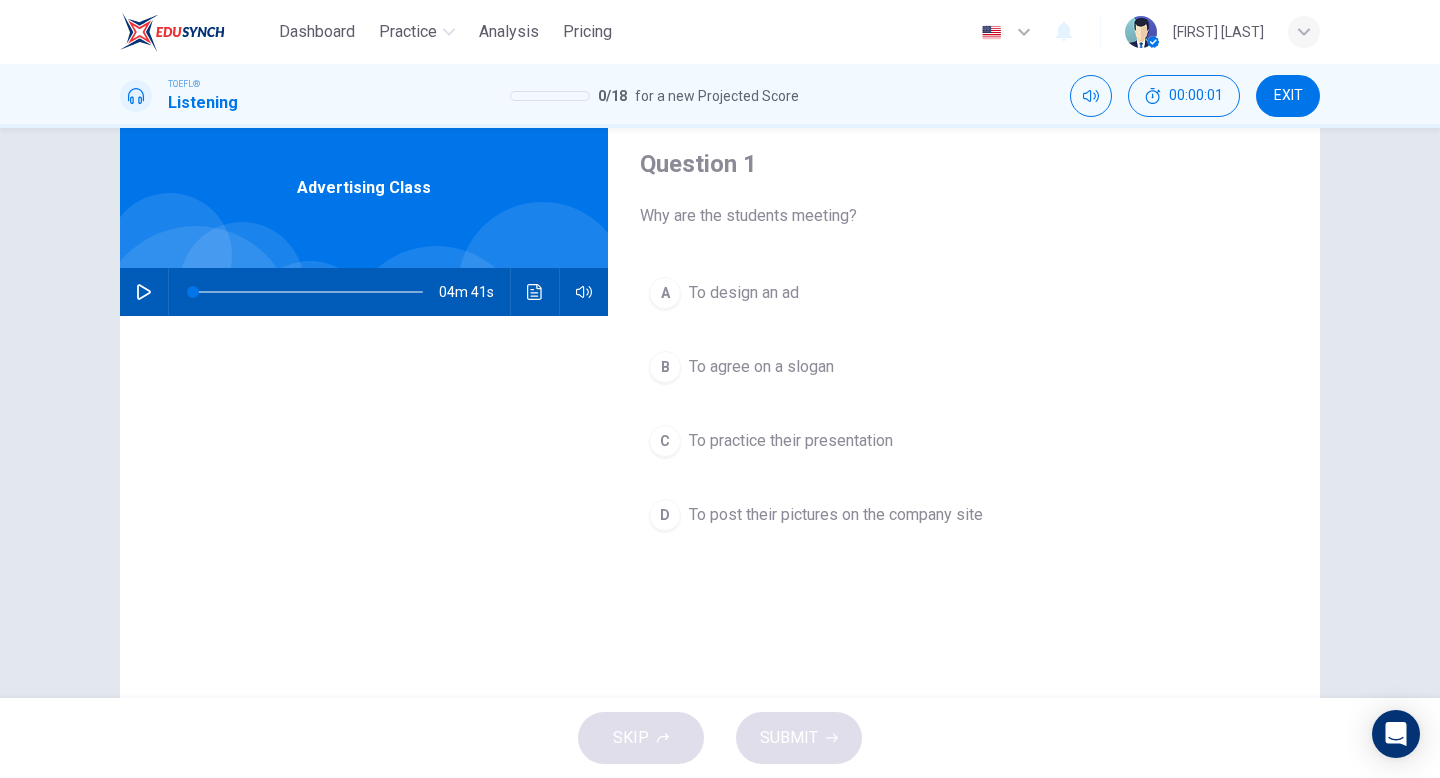 scroll, scrollTop: 56, scrollLeft: 0, axis: vertical 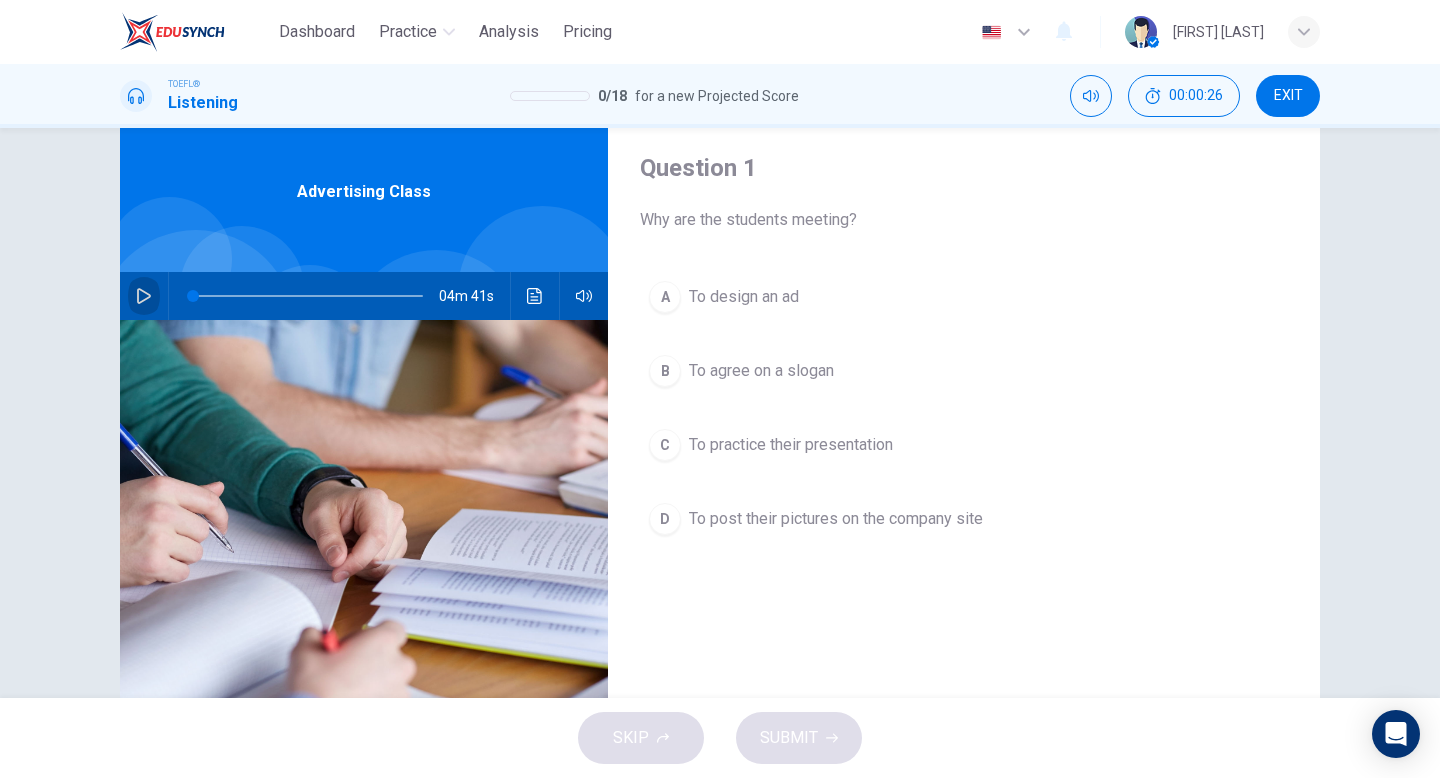 click at bounding box center (144, 296) 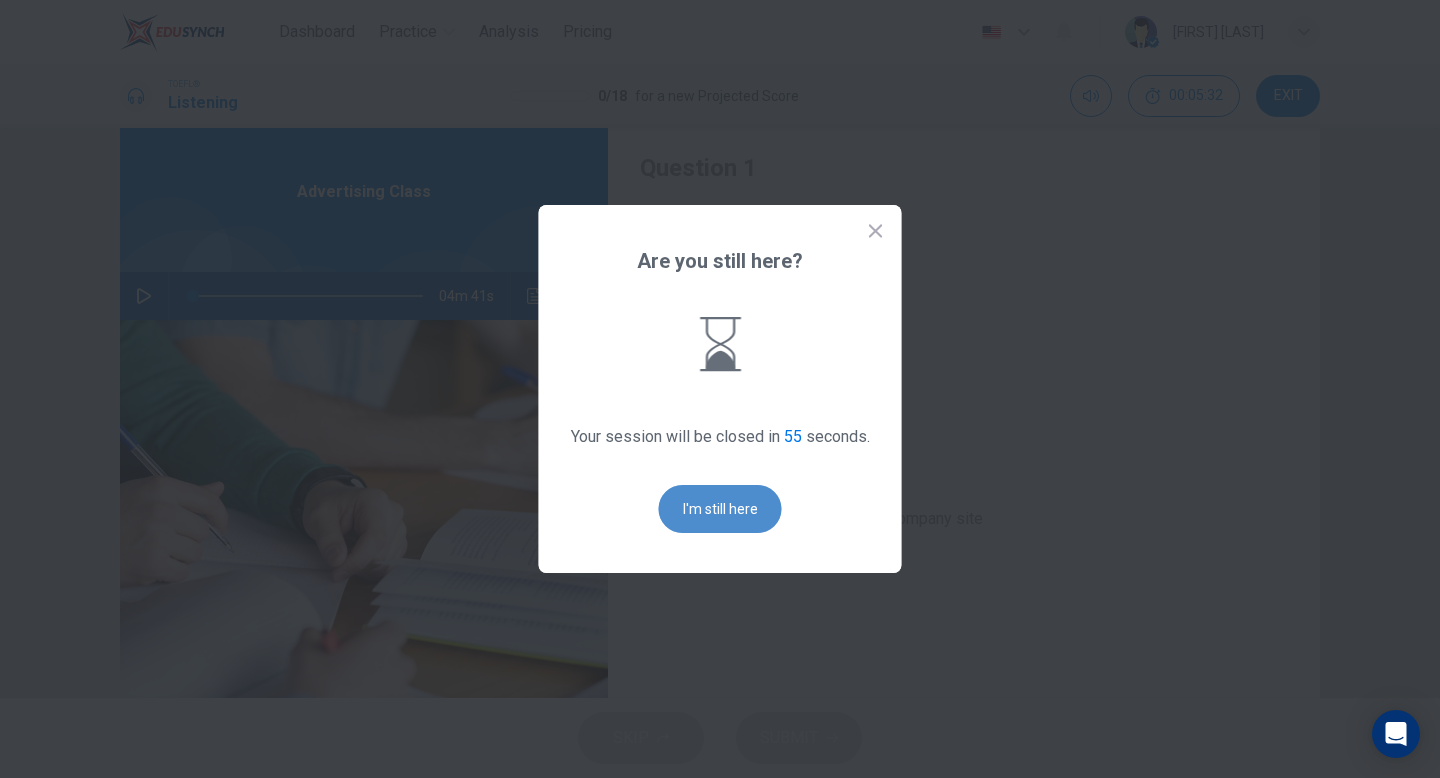 click on "I'm still here" at bounding box center (720, 509) 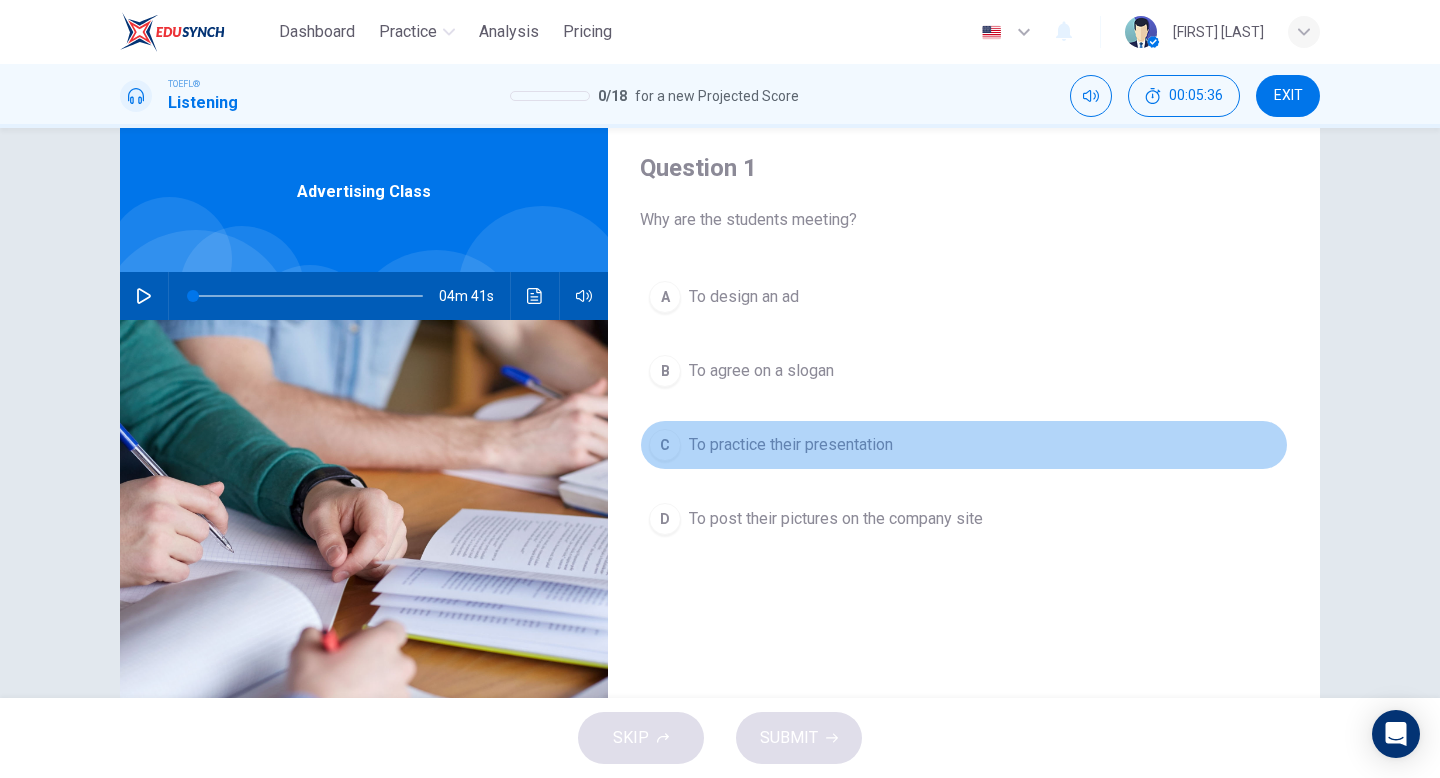 click on "C" at bounding box center [665, 297] 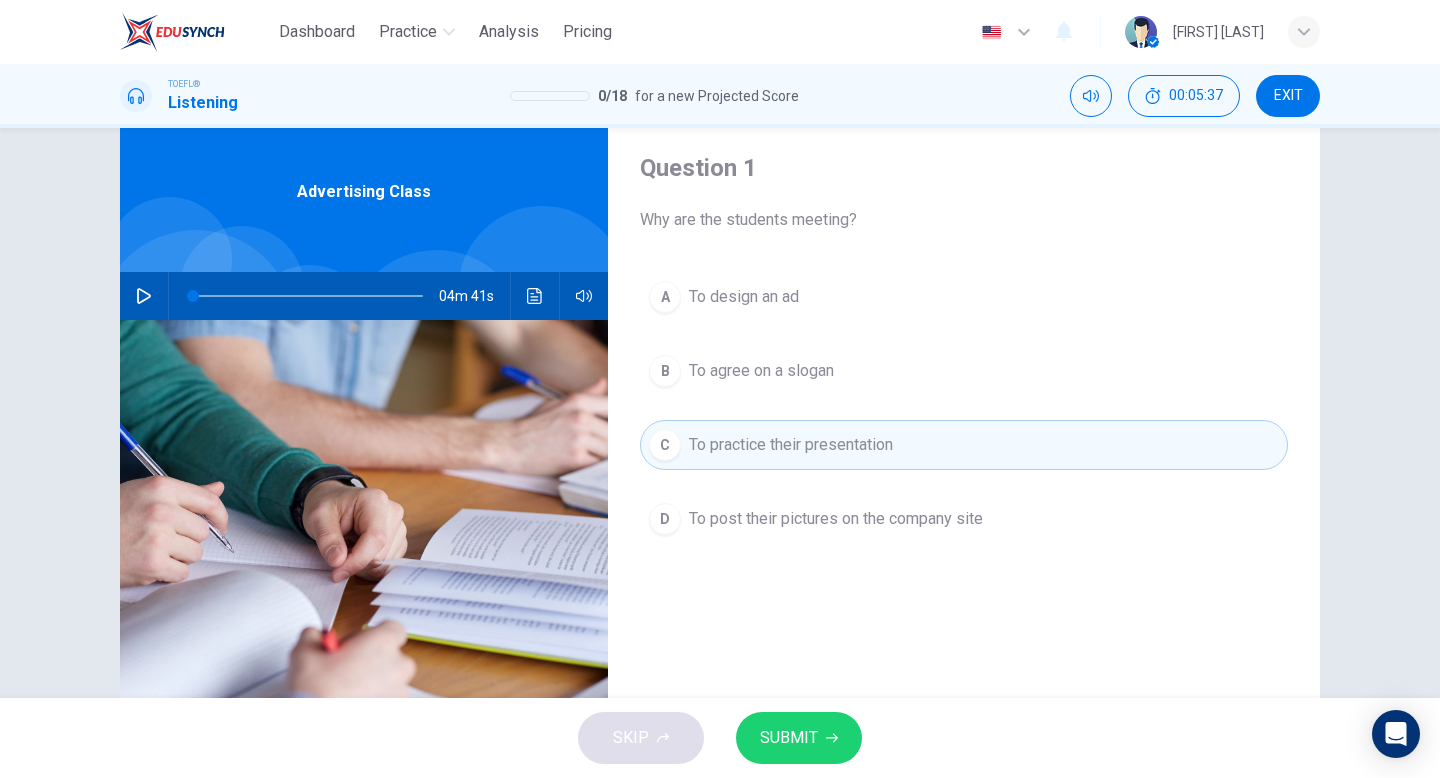 click on "SUBMIT" at bounding box center (799, 738) 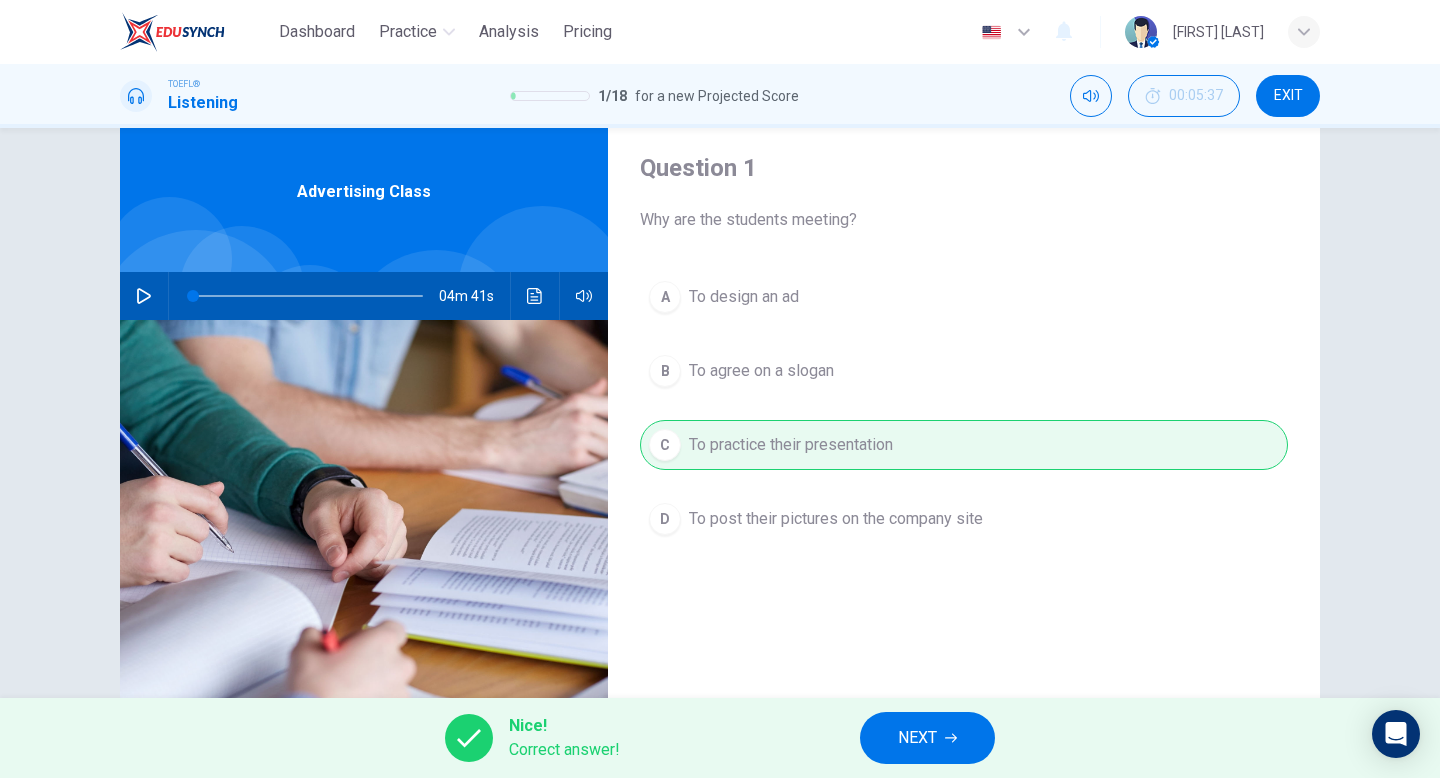 click on "NEXT" at bounding box center (927, 738) 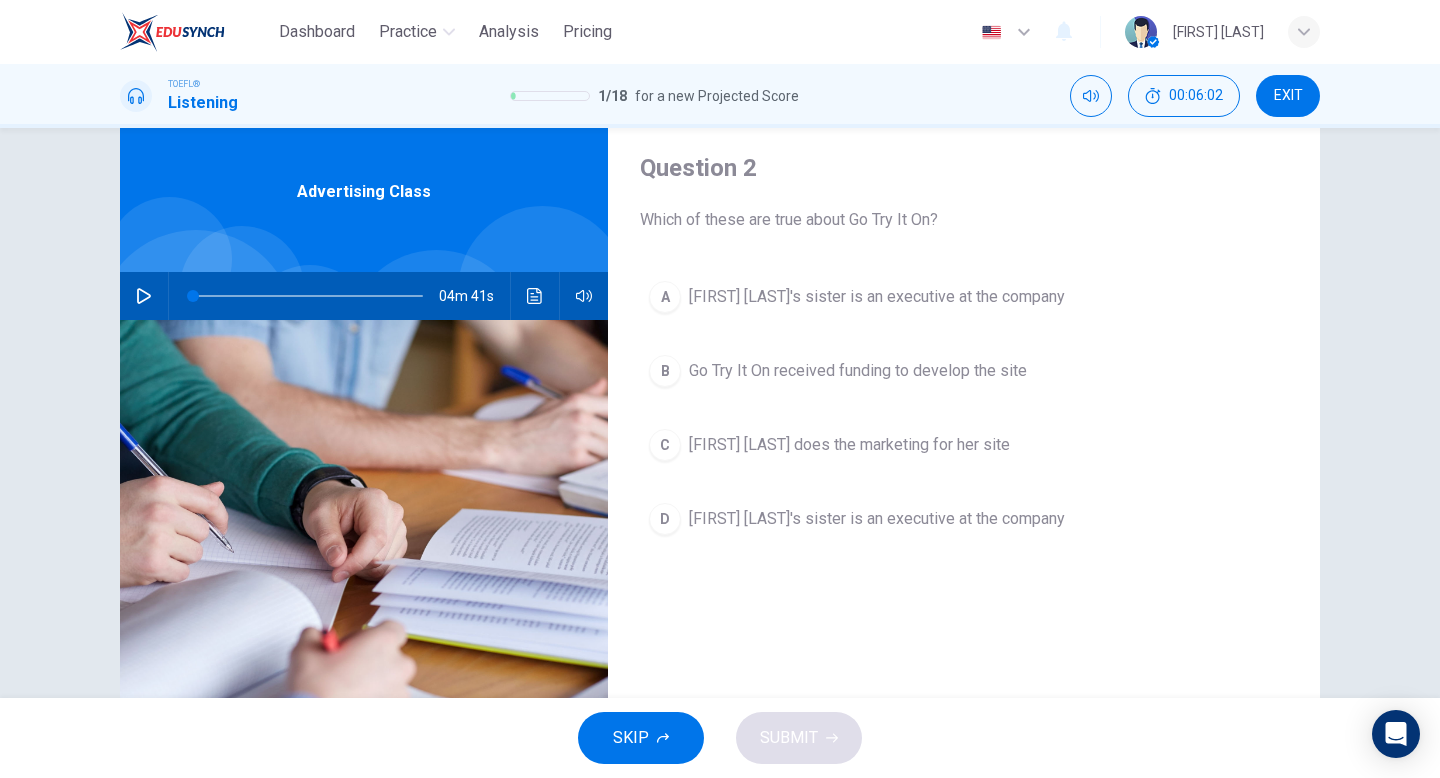 click on "Go Try It On received funding to develop the site" at bounding box center (877, 297) 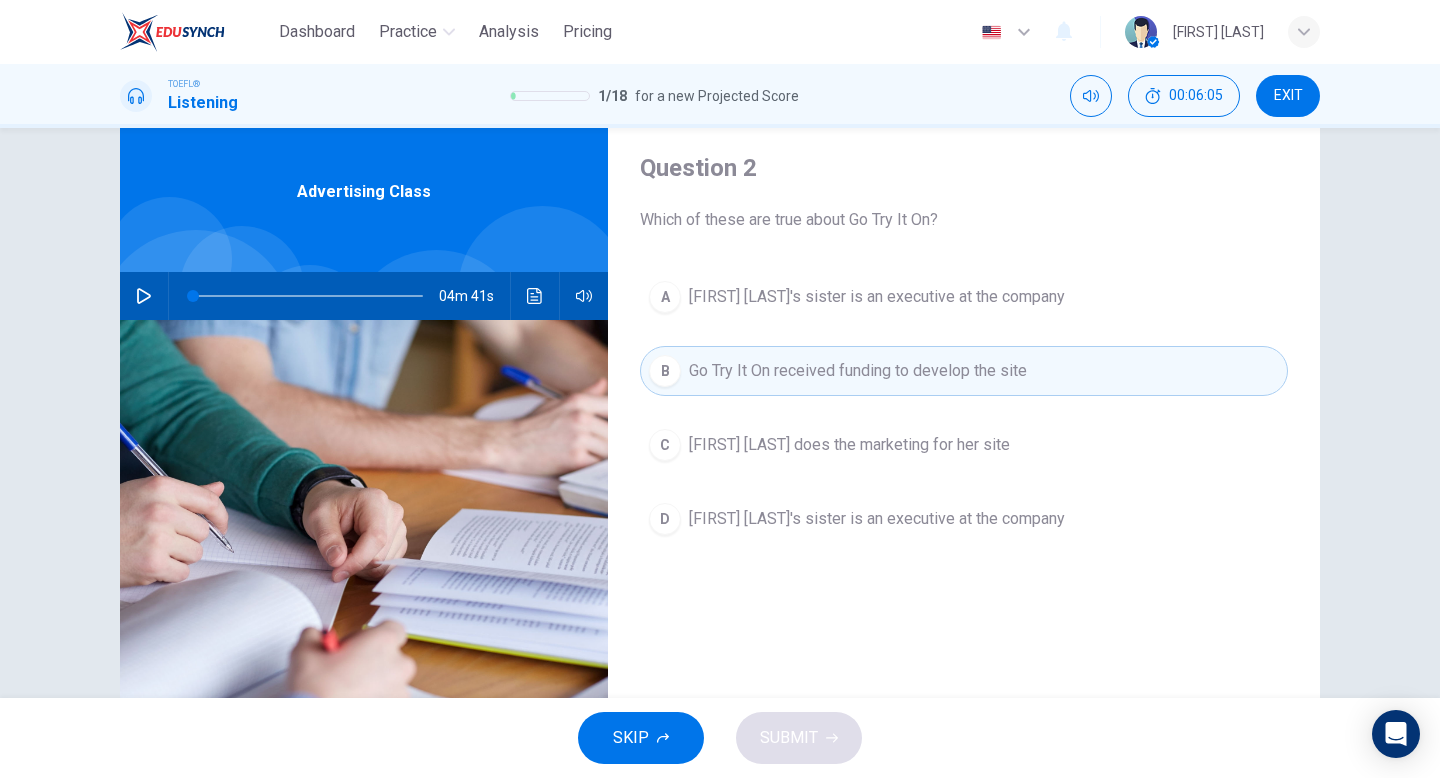 click on "Marissa Evans founded the company when she was 26" at bounding box center (877, 297) 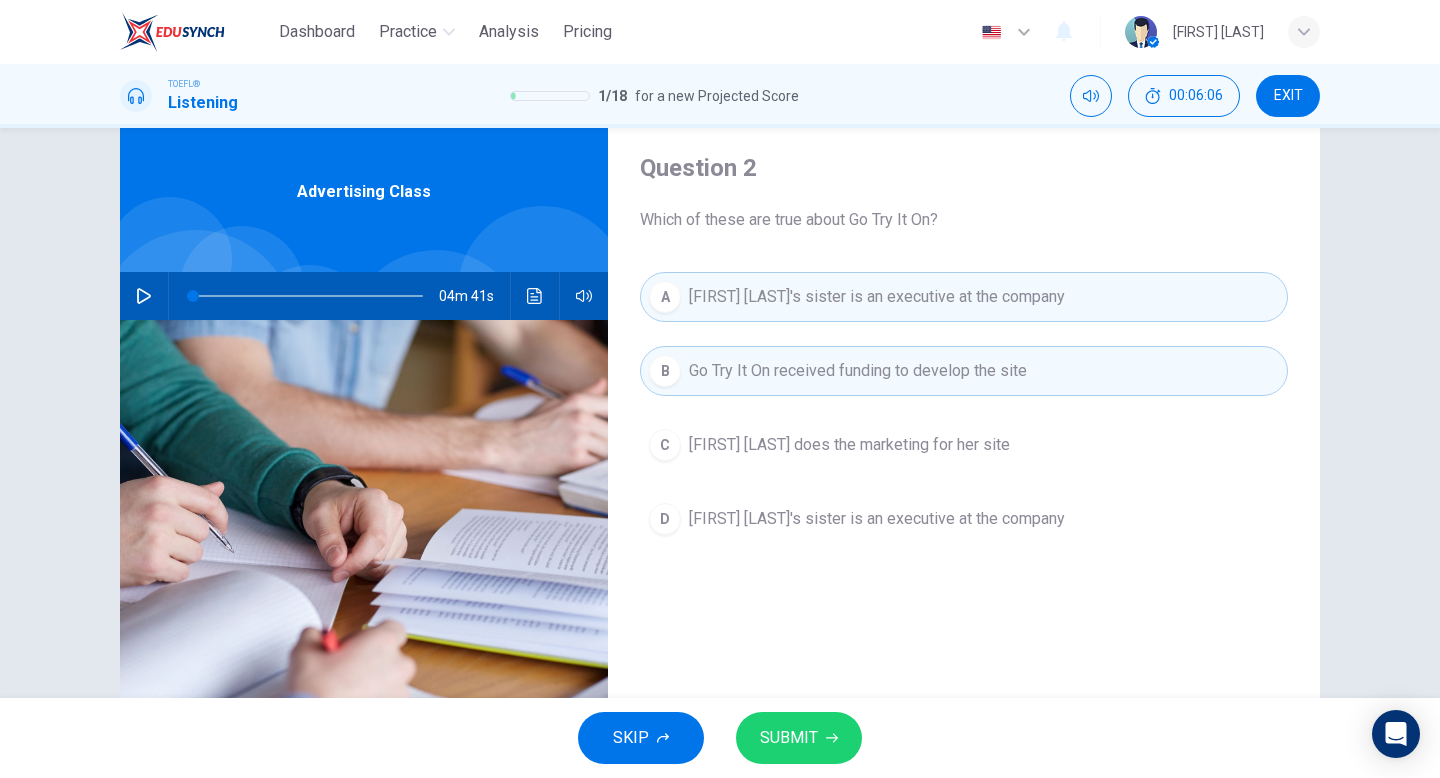 click on "SUBMIT" at bounding box center (799, 738) 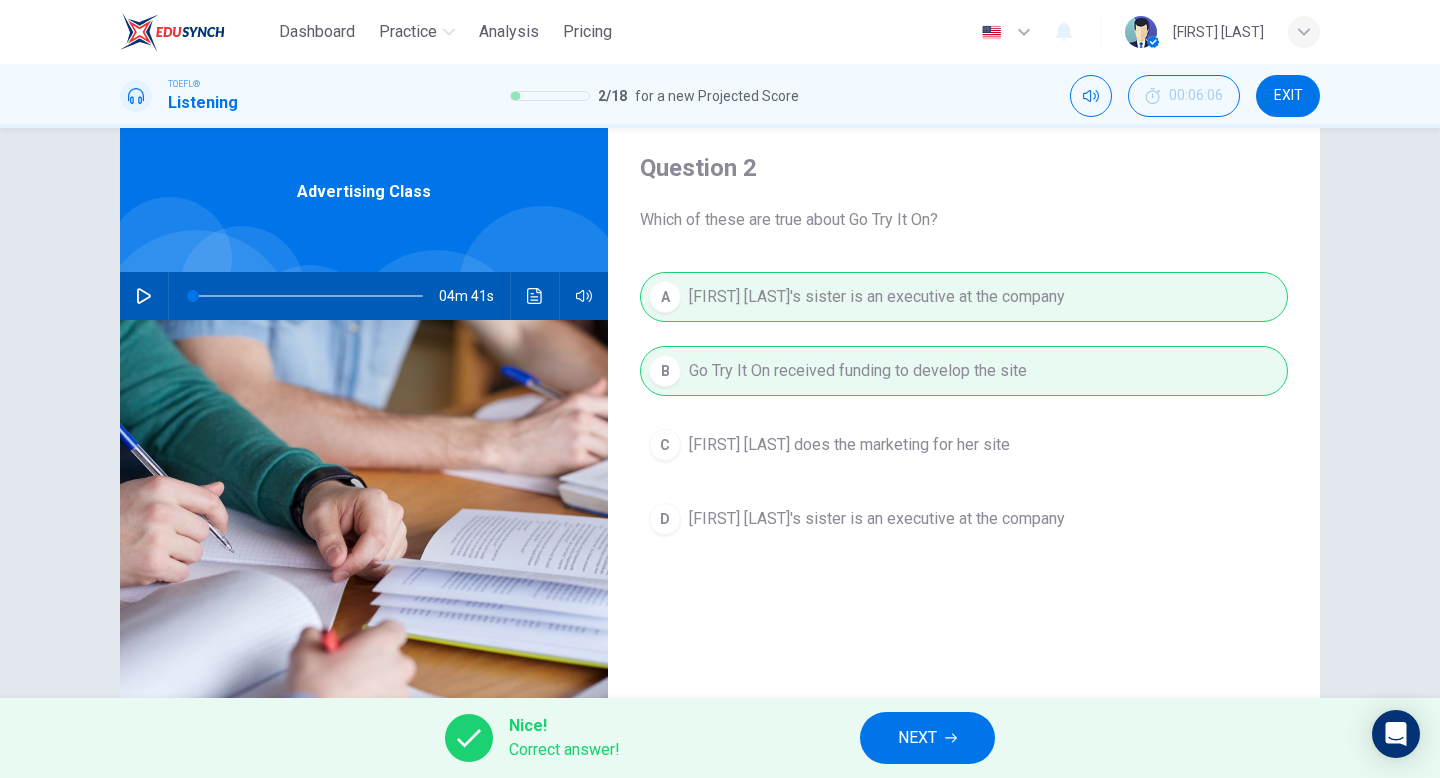 click on "NEXT" at bounding box center [927, 738] 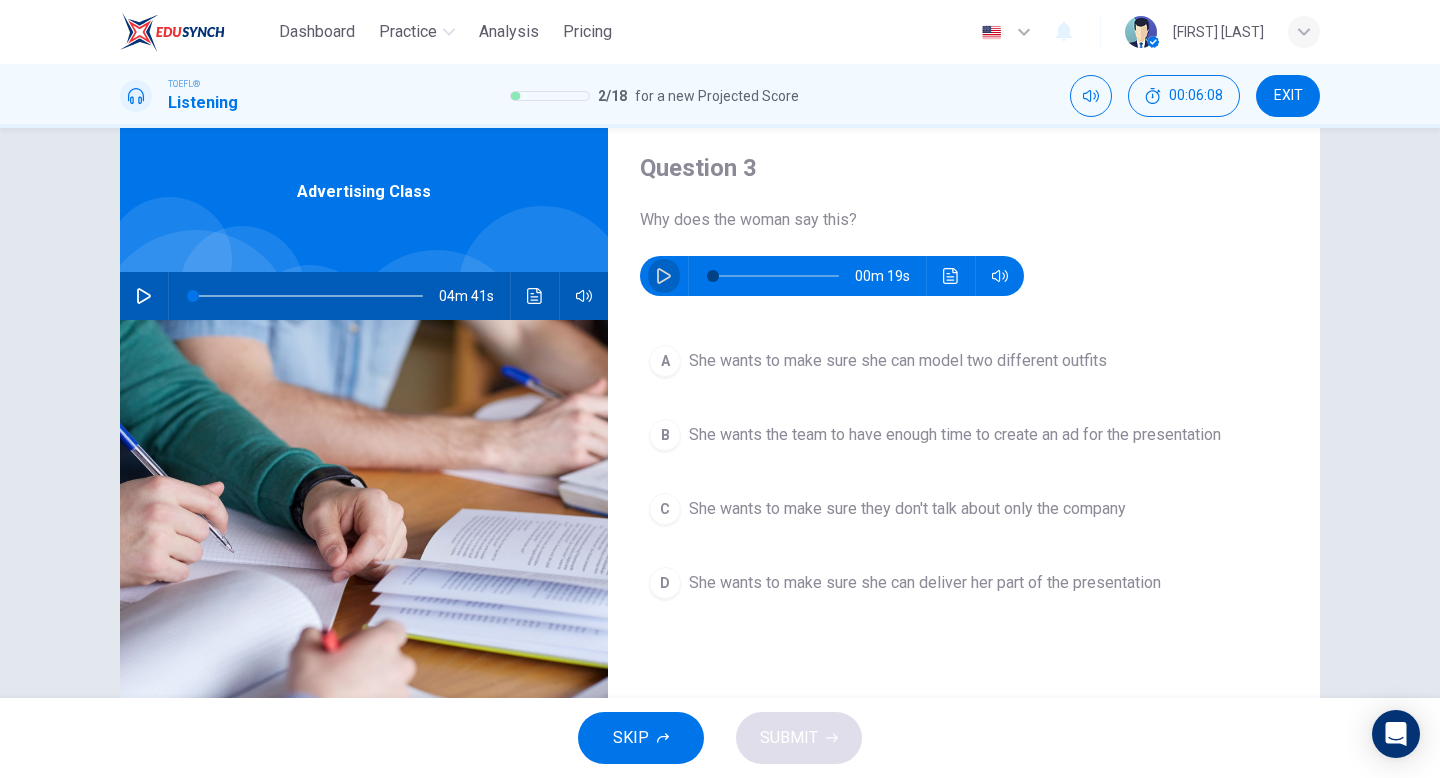 click at bounding box center (664, 276) 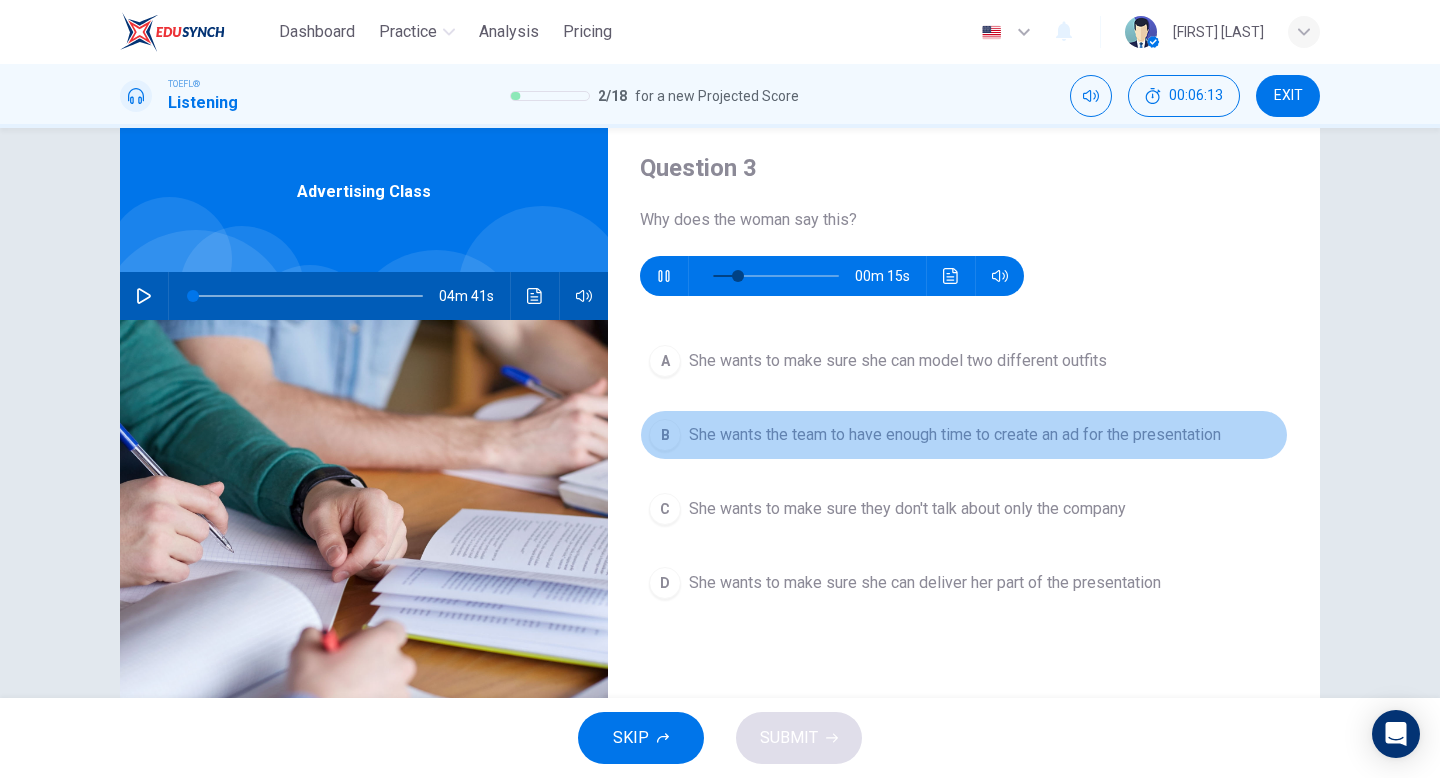 click on "She wants the team to have enough time to create an ad for the presentation" at bounding box center [898, 361] 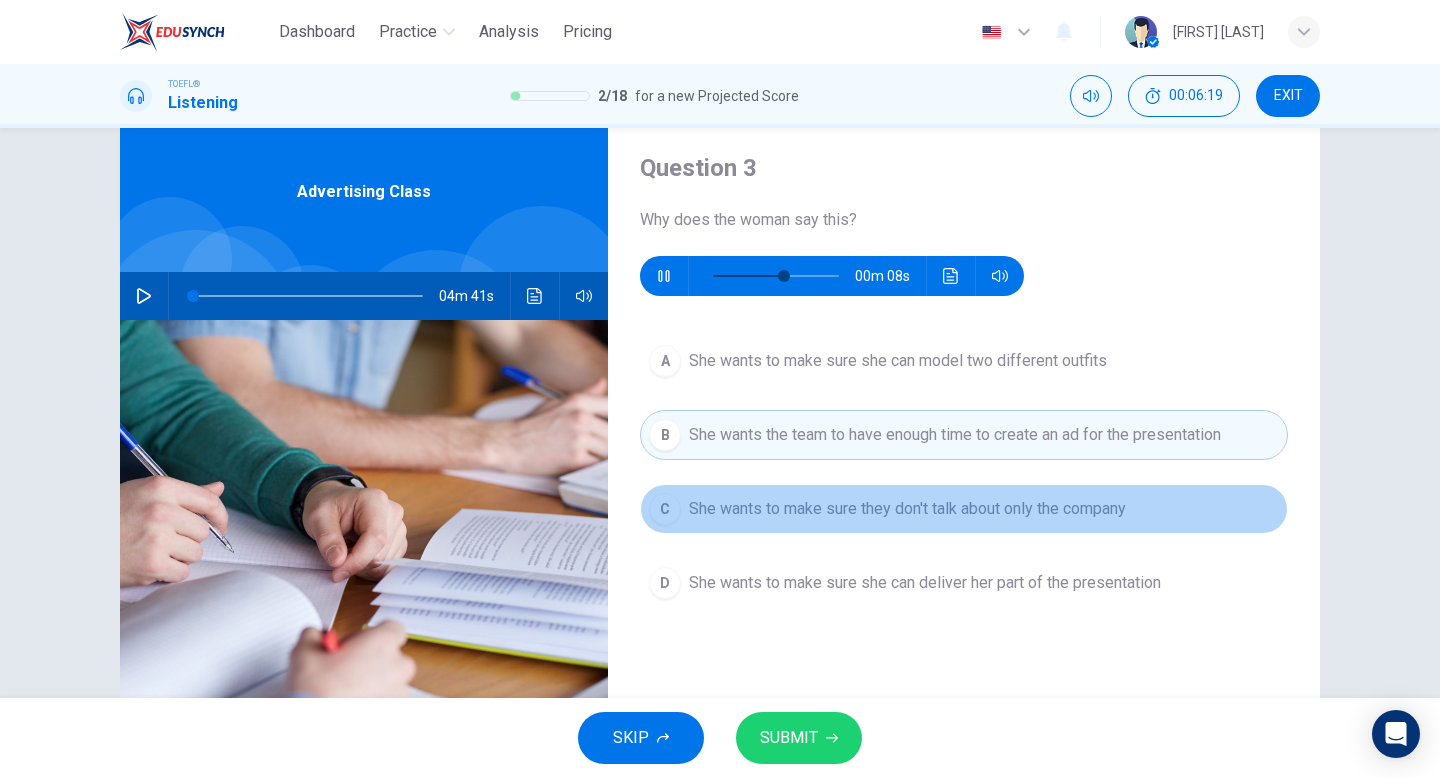 click on "She wants to make sure they don't talk about only the company" at bounding box center [898, 361] 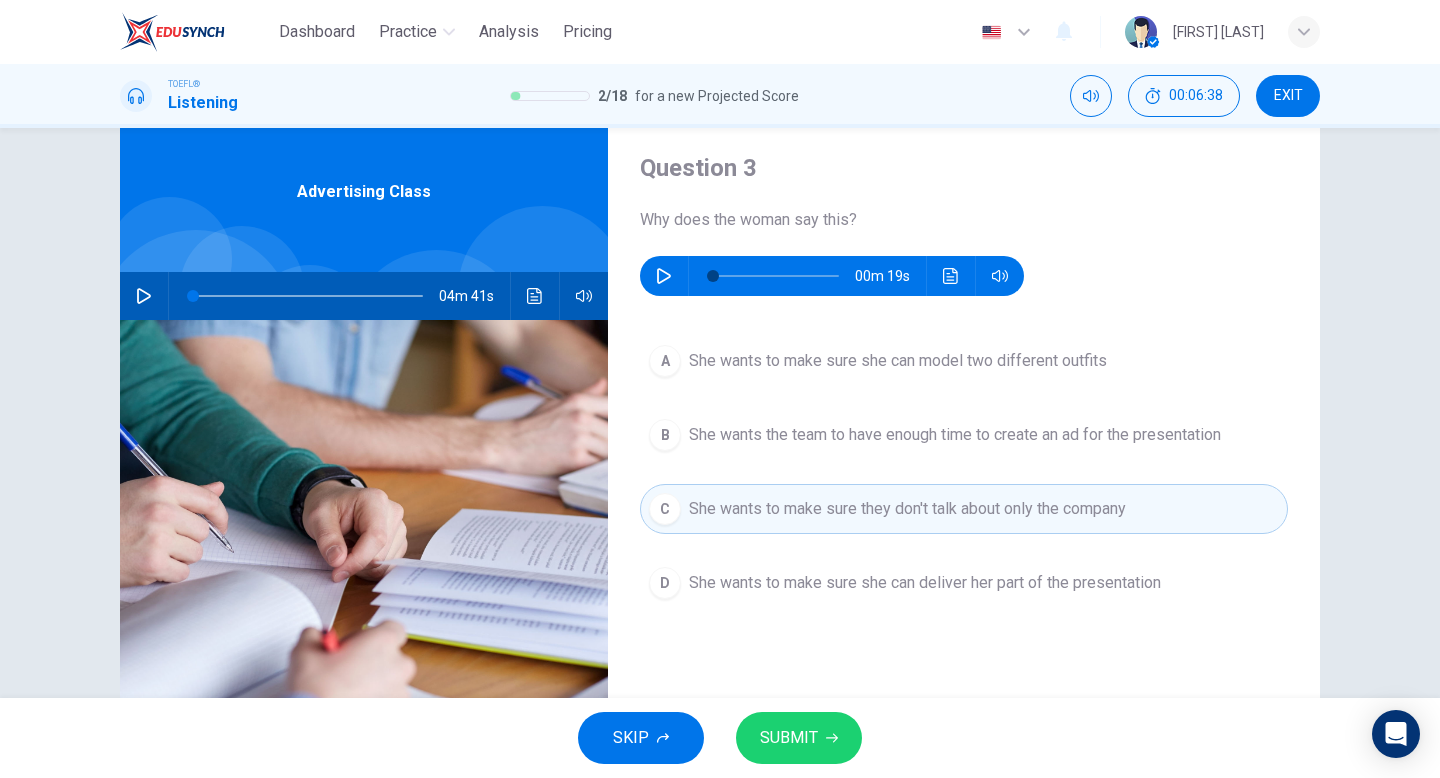 click on "SKIP SUBMIT" at bounding box center [720, 738] 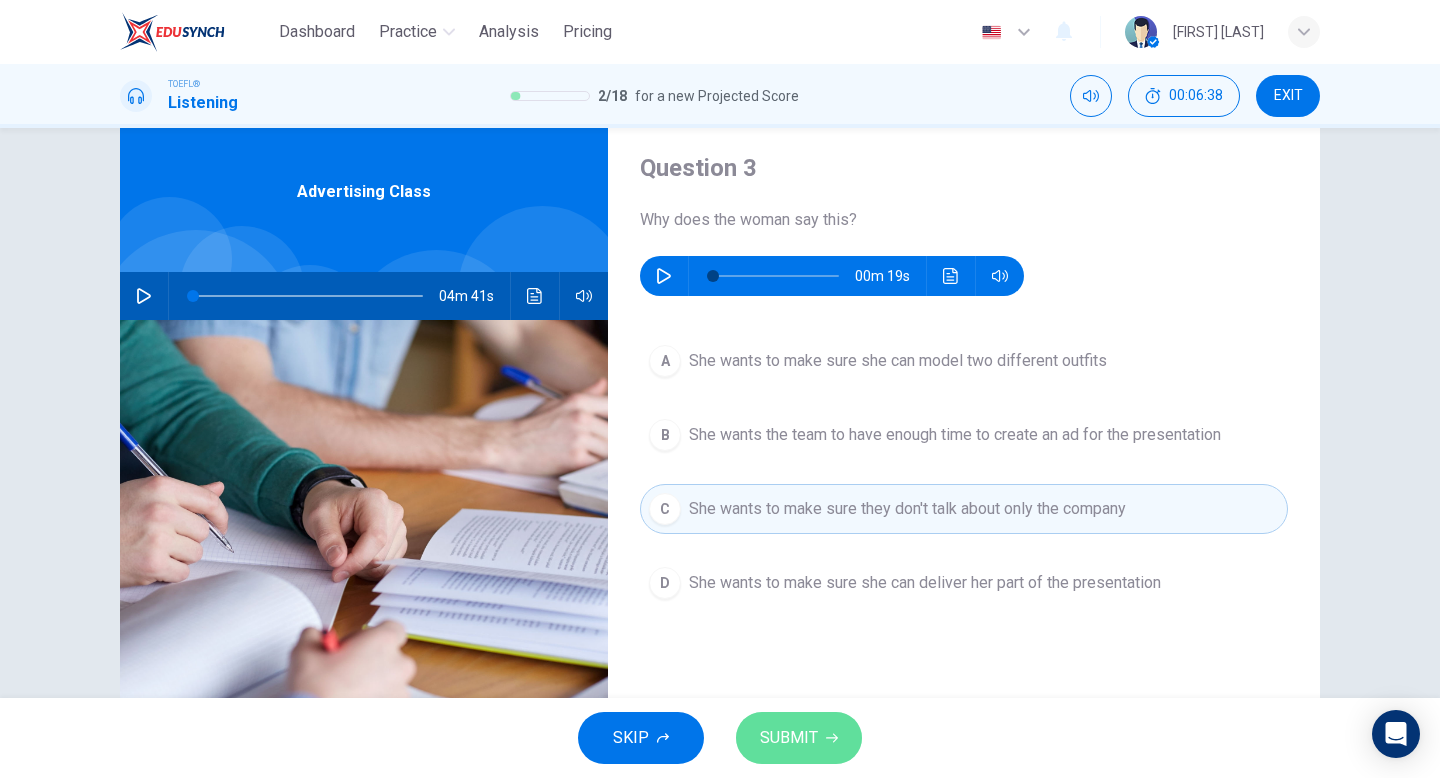 click on "SUBMIT" at bounding box center [799, 738] 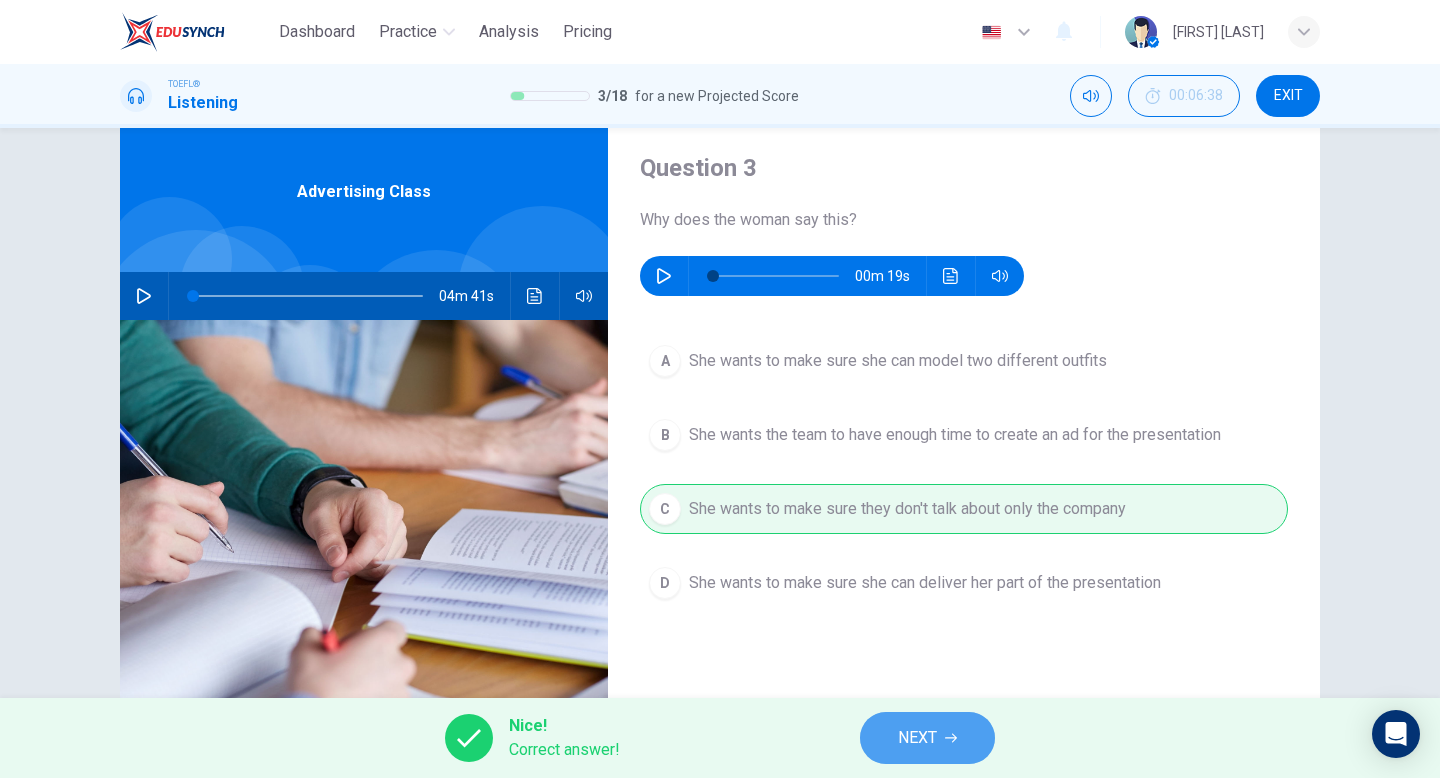 click on "NEXT" at bounding box center [917, 738] 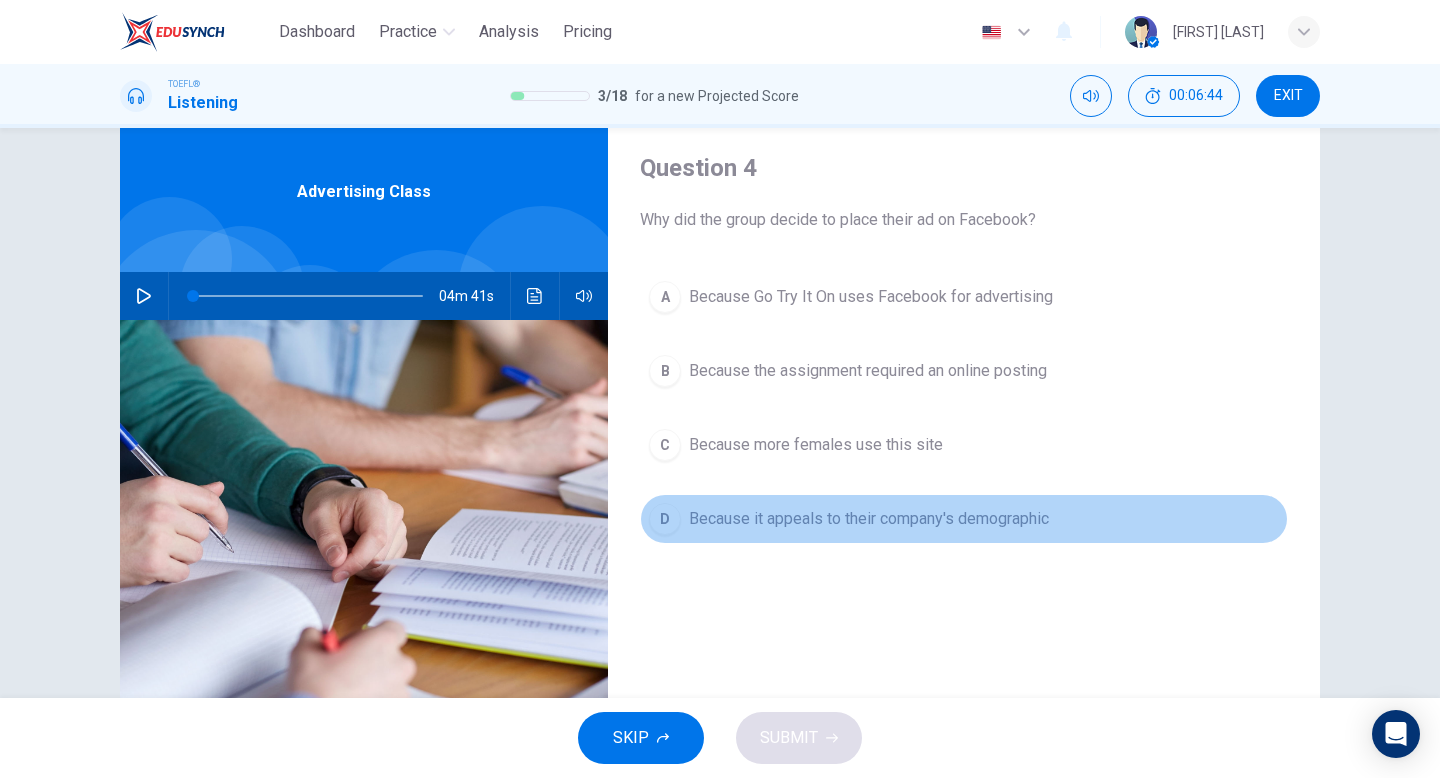 click on "Because it appeals to their company's demographic" at bounding box center [871, 297] 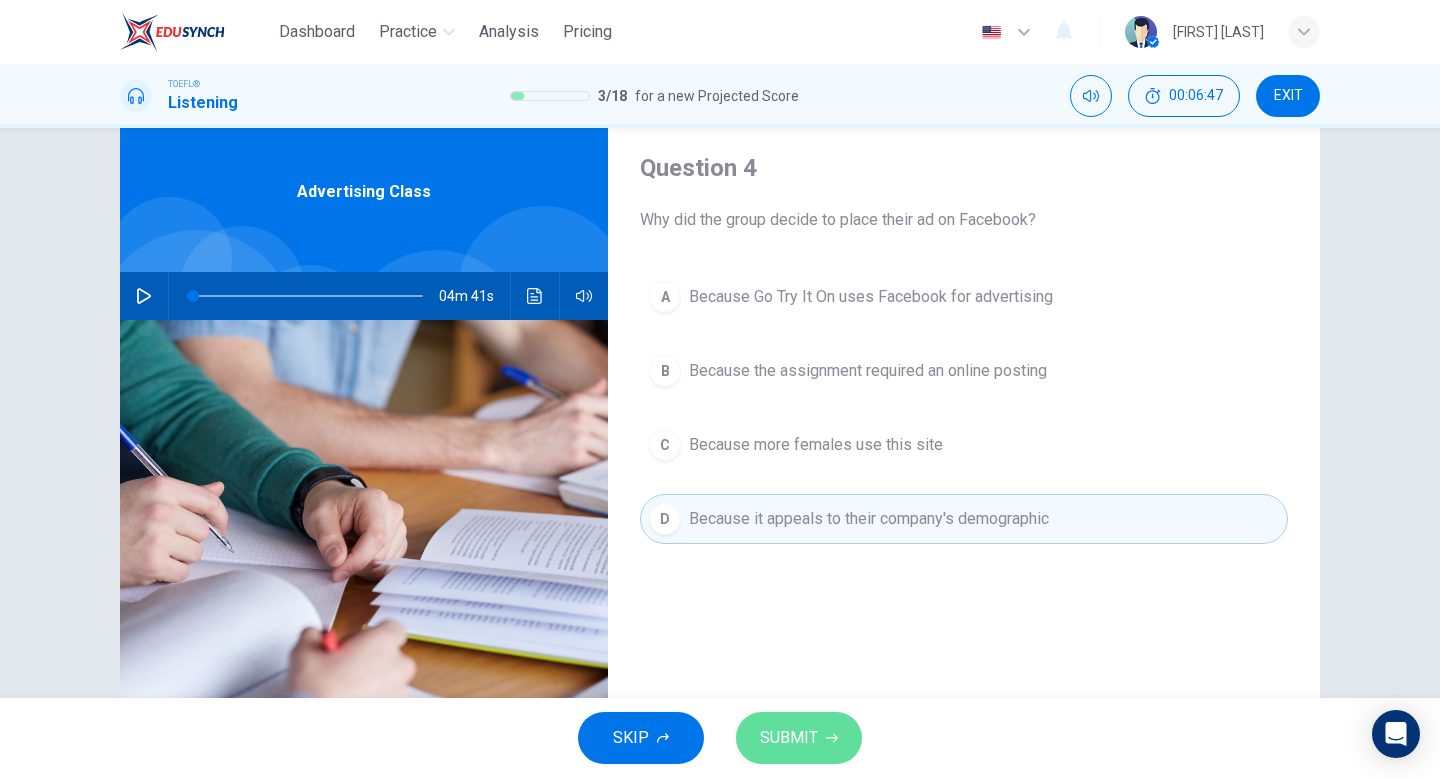 click on "SUBMIT" at bounding box center (789, 738) 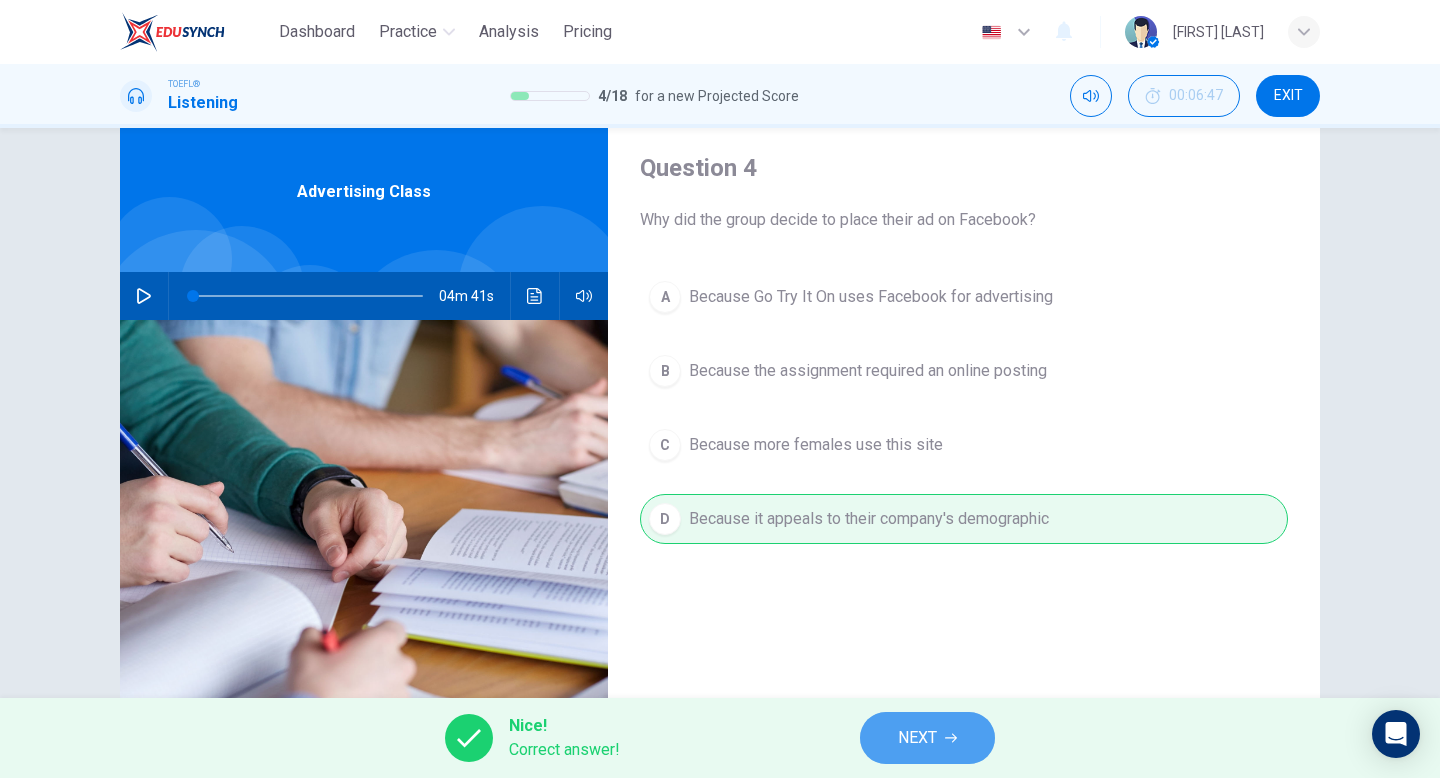 click on "NEXT" at bounding box center (917, 738) 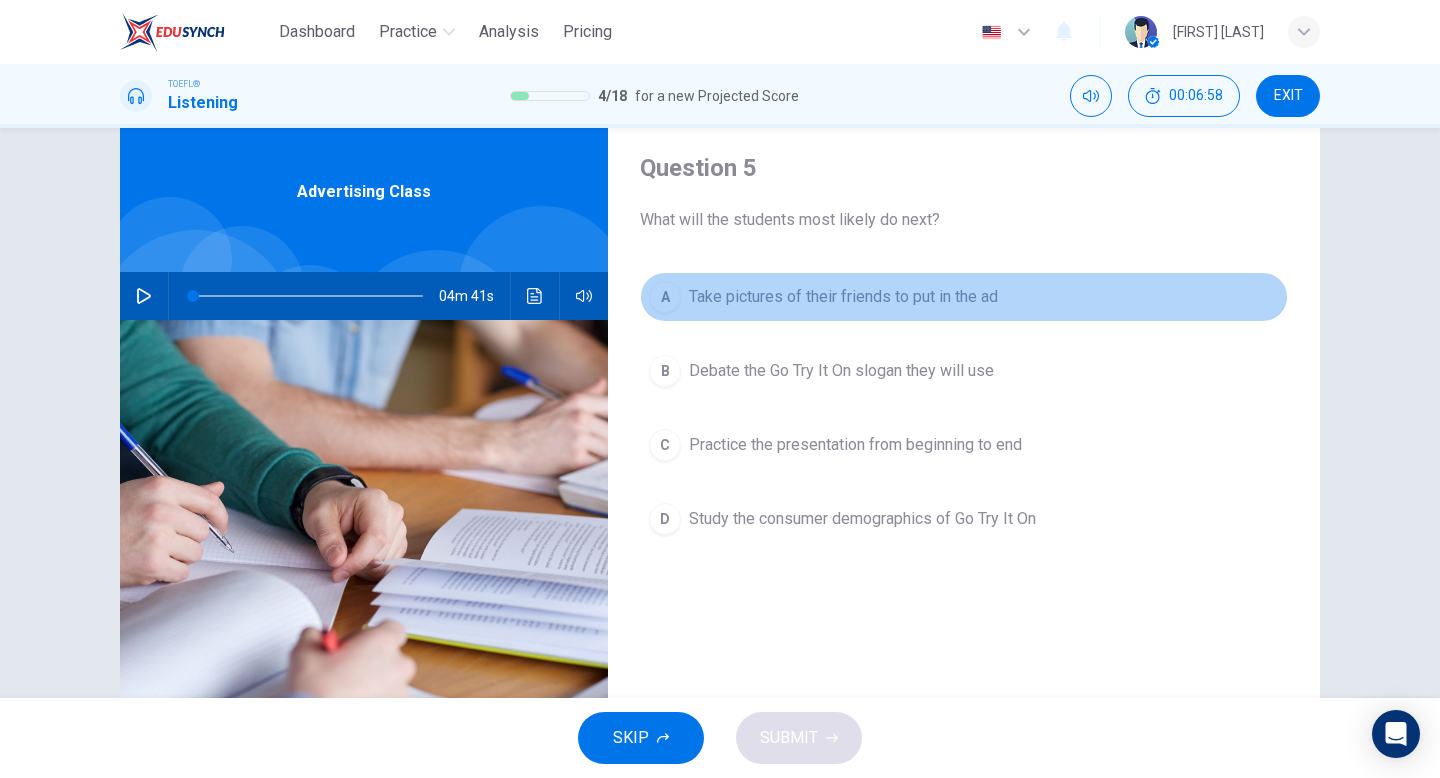 click on "Take pictures of their friends to put in the ad" at bounding box center (843, 297) 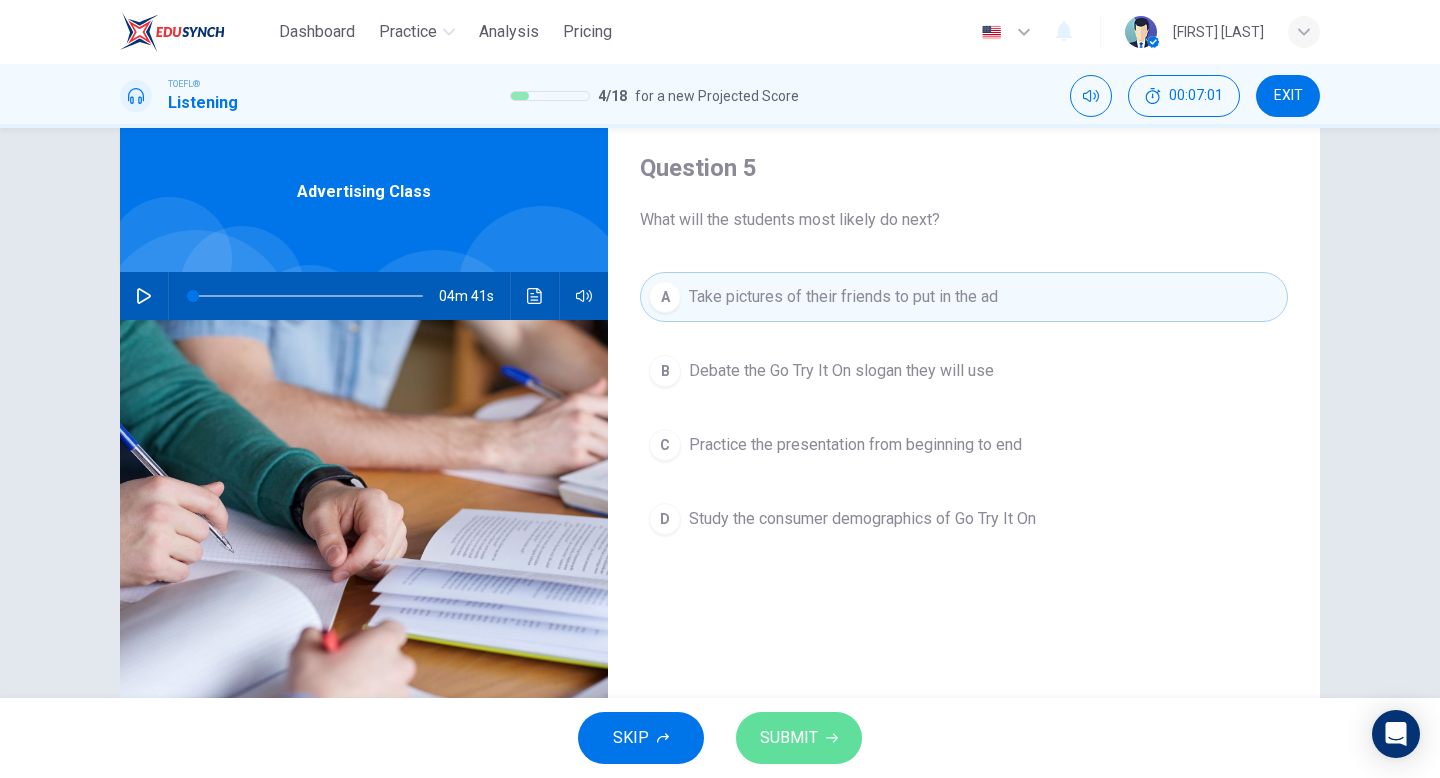 click on "SUBMIT" at bounding box center [789, 738] 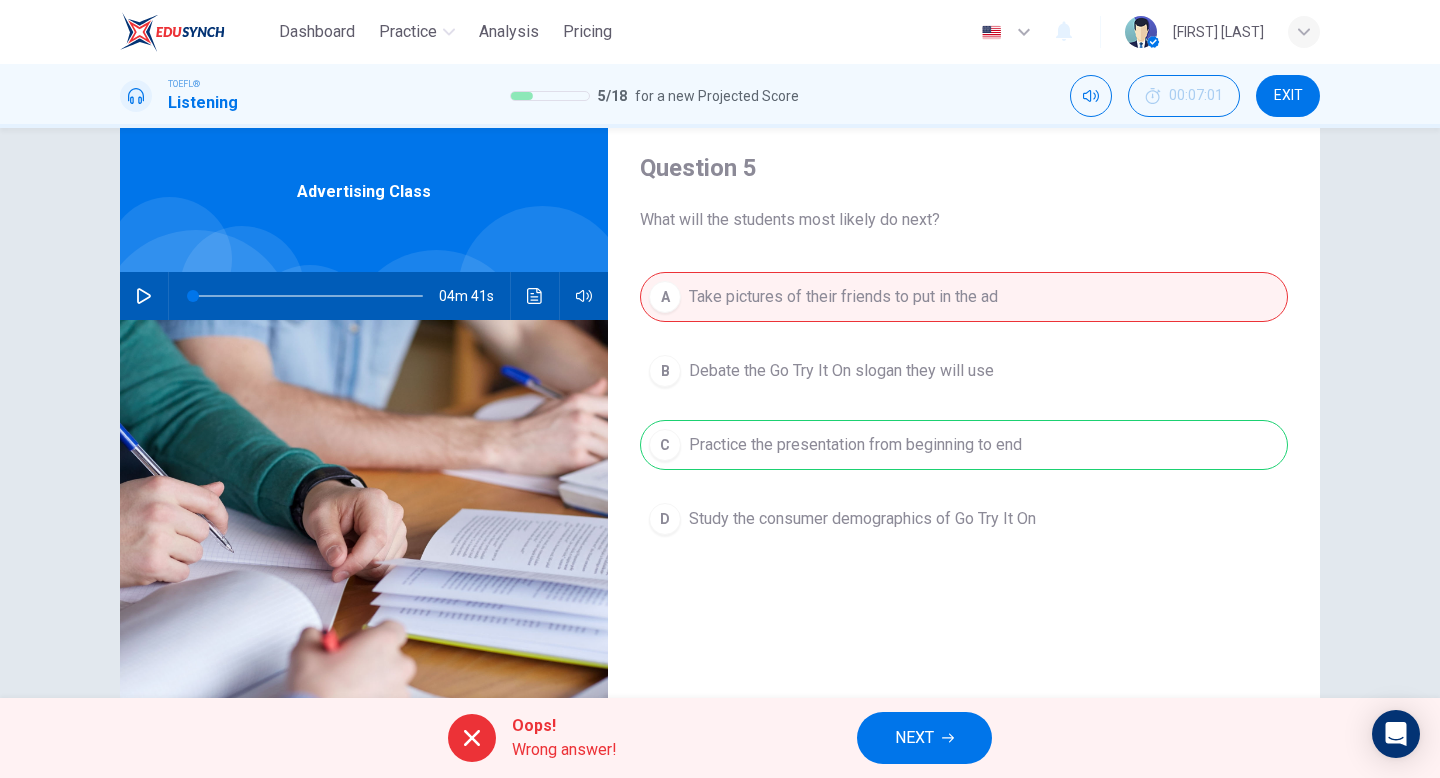 click on "NEXT" at bounding box center [924, 738] 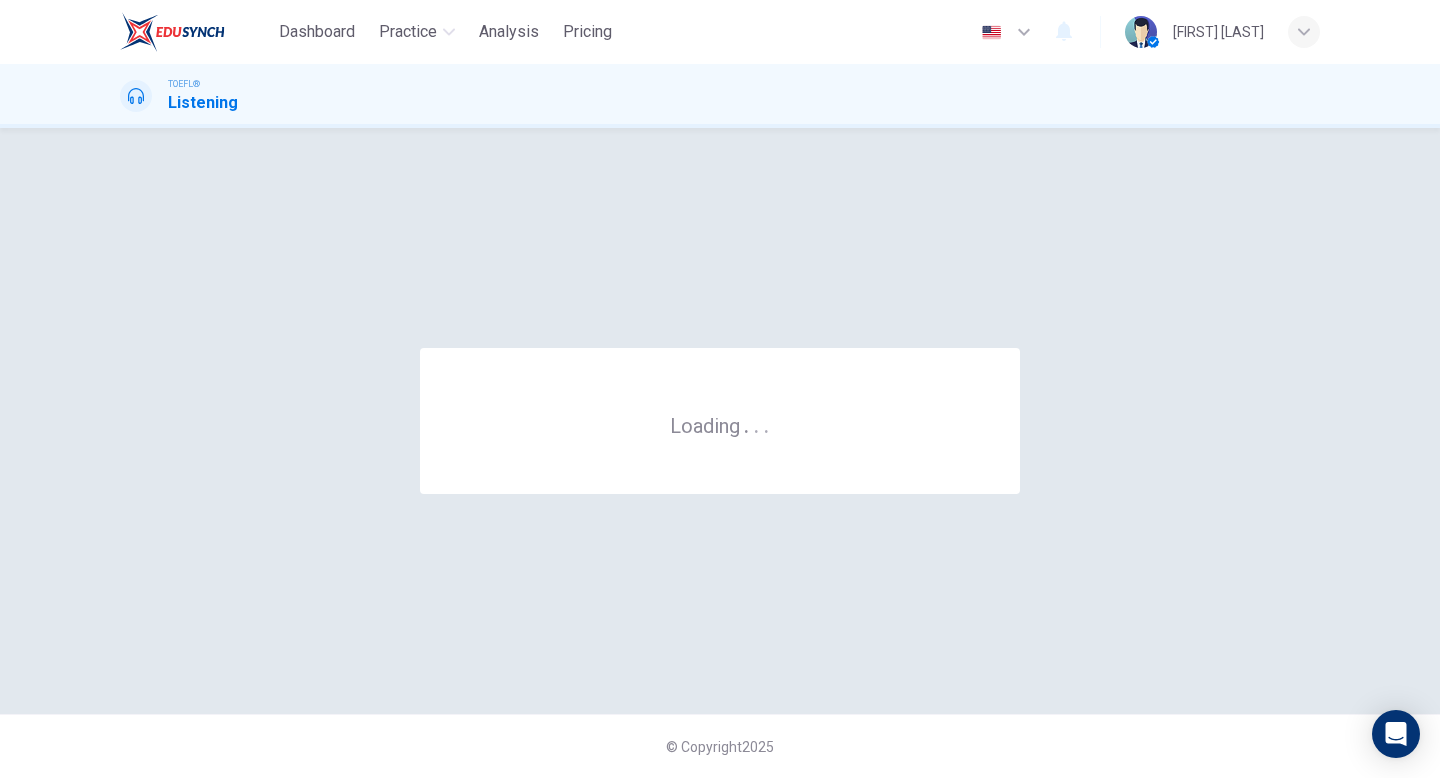 scroll, scrollTop: 0, scrollLeft: 0, axis: both 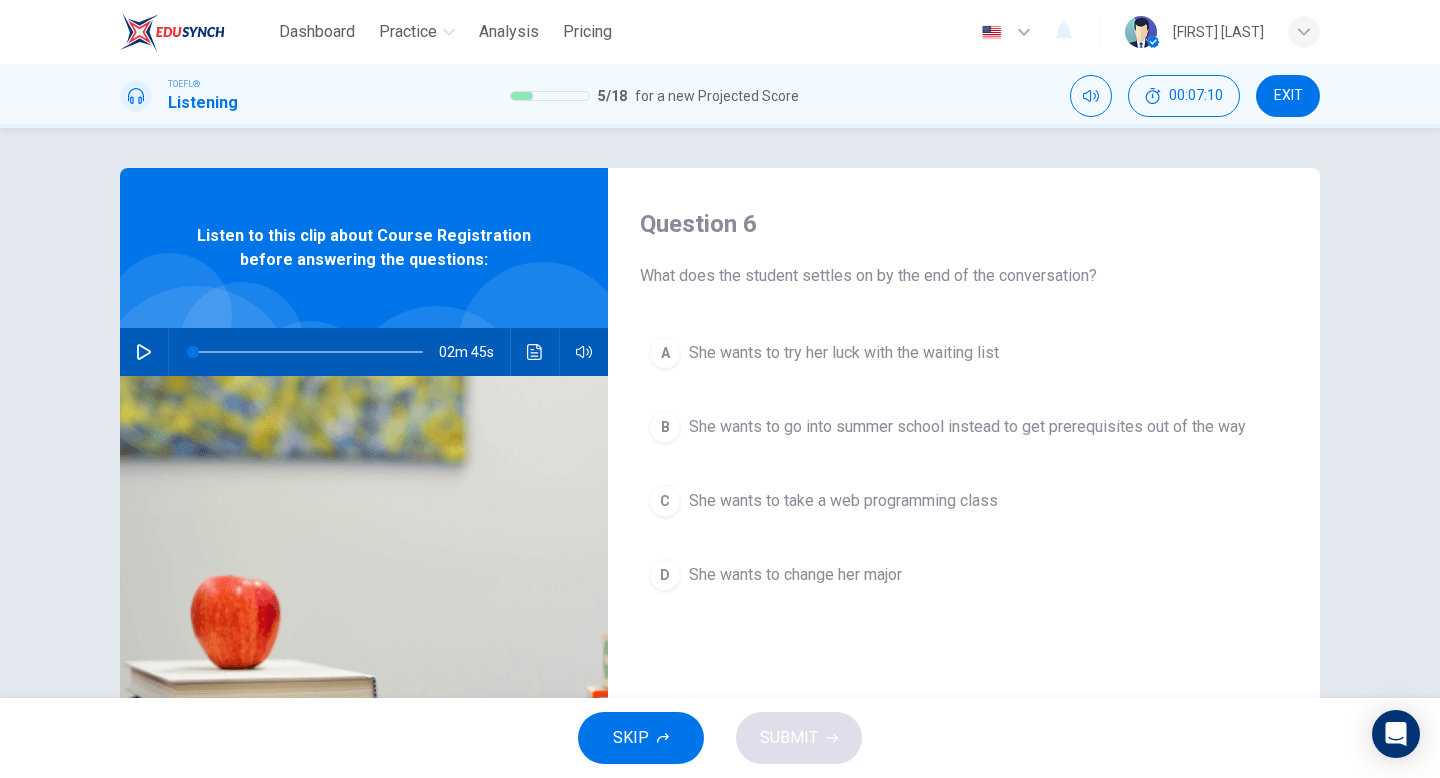 click at bounding box center [144, 352] 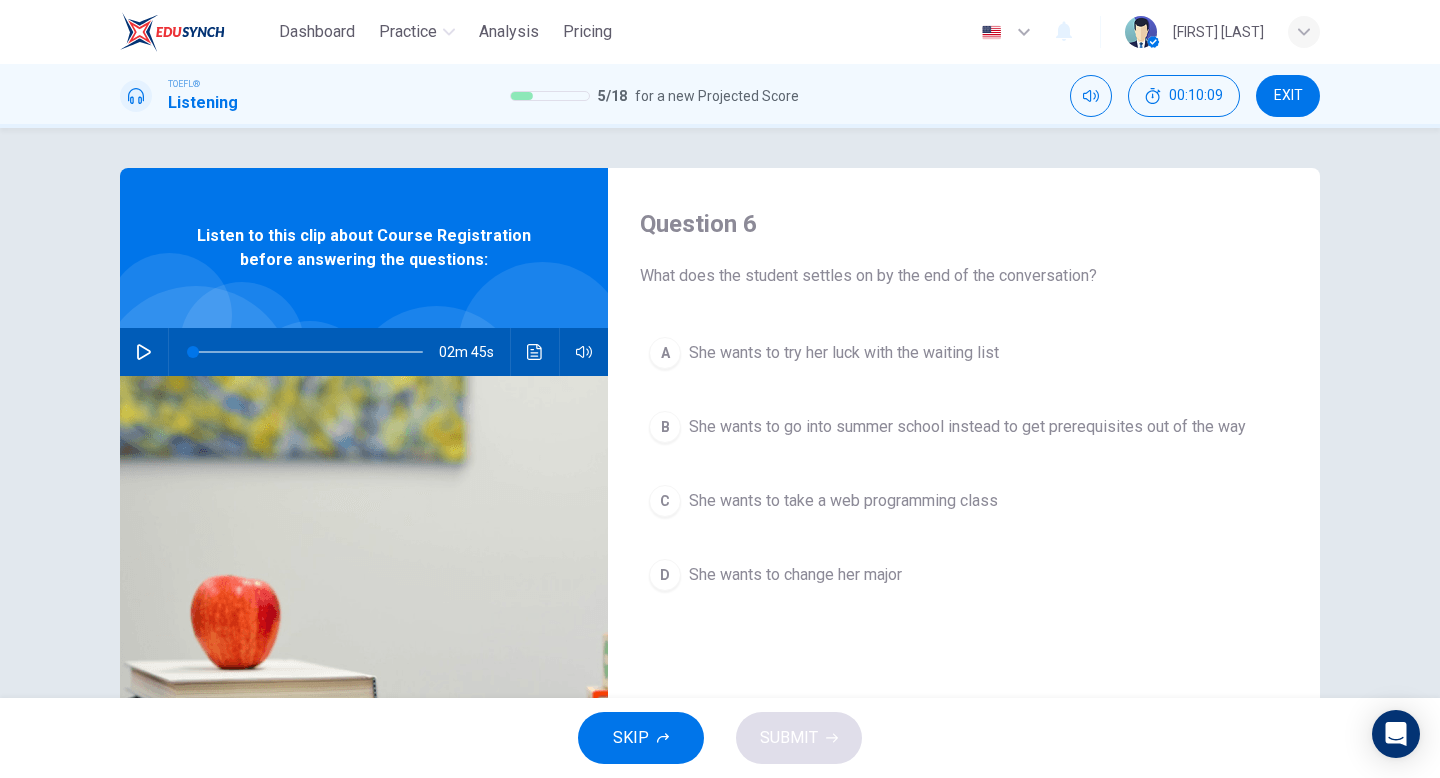 click at bounding box center (308, 352) 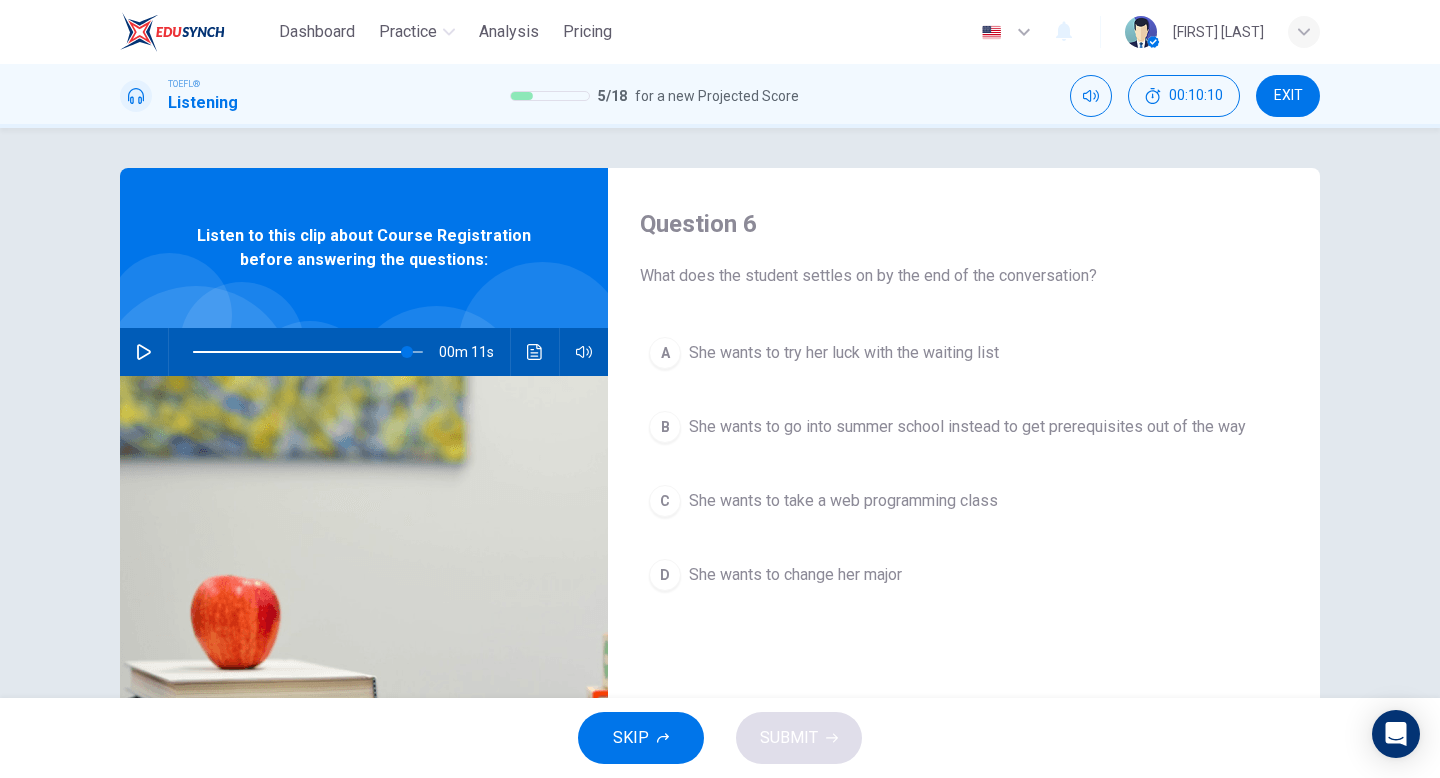 click at bounding box center (144, 352) 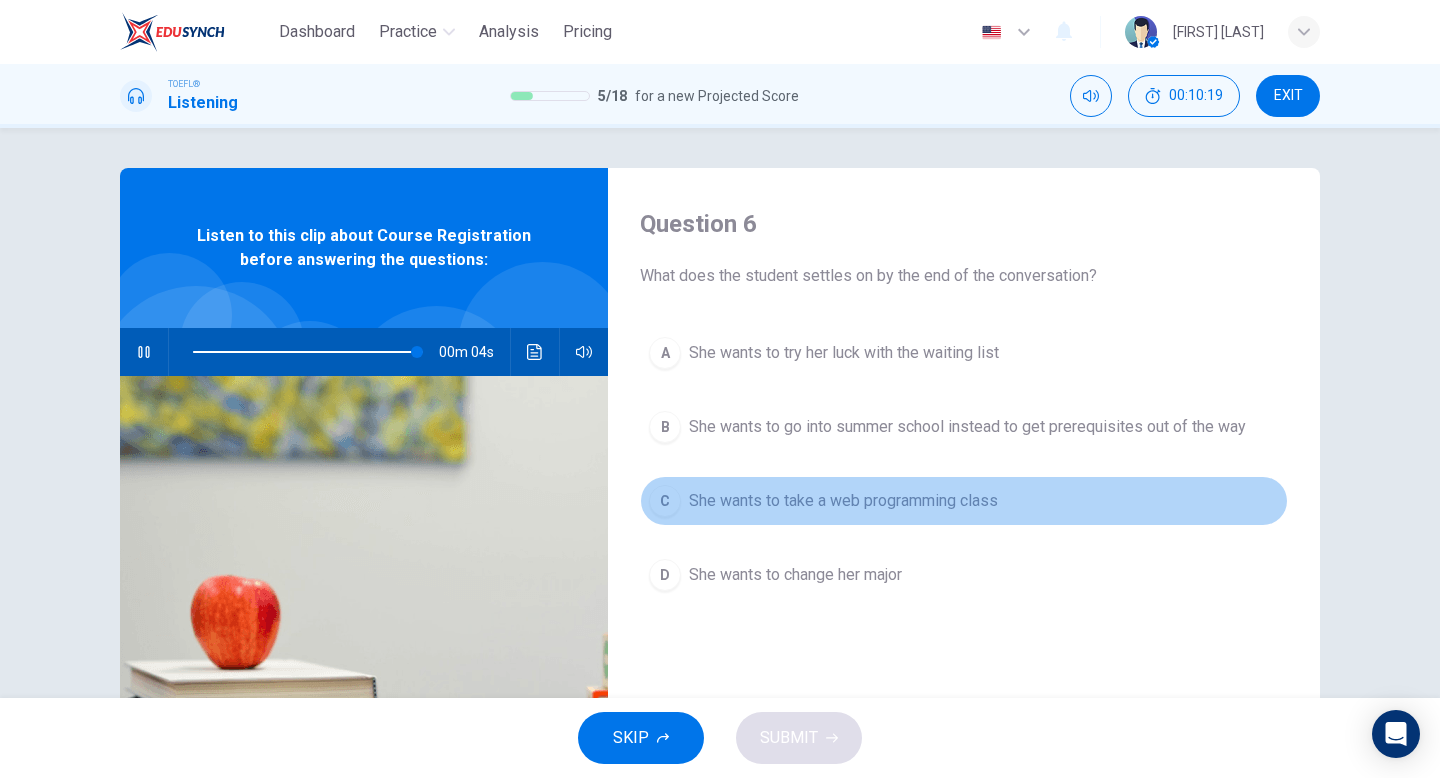 click on "She wants to take a web programming class" at bounding box center [844, 353] 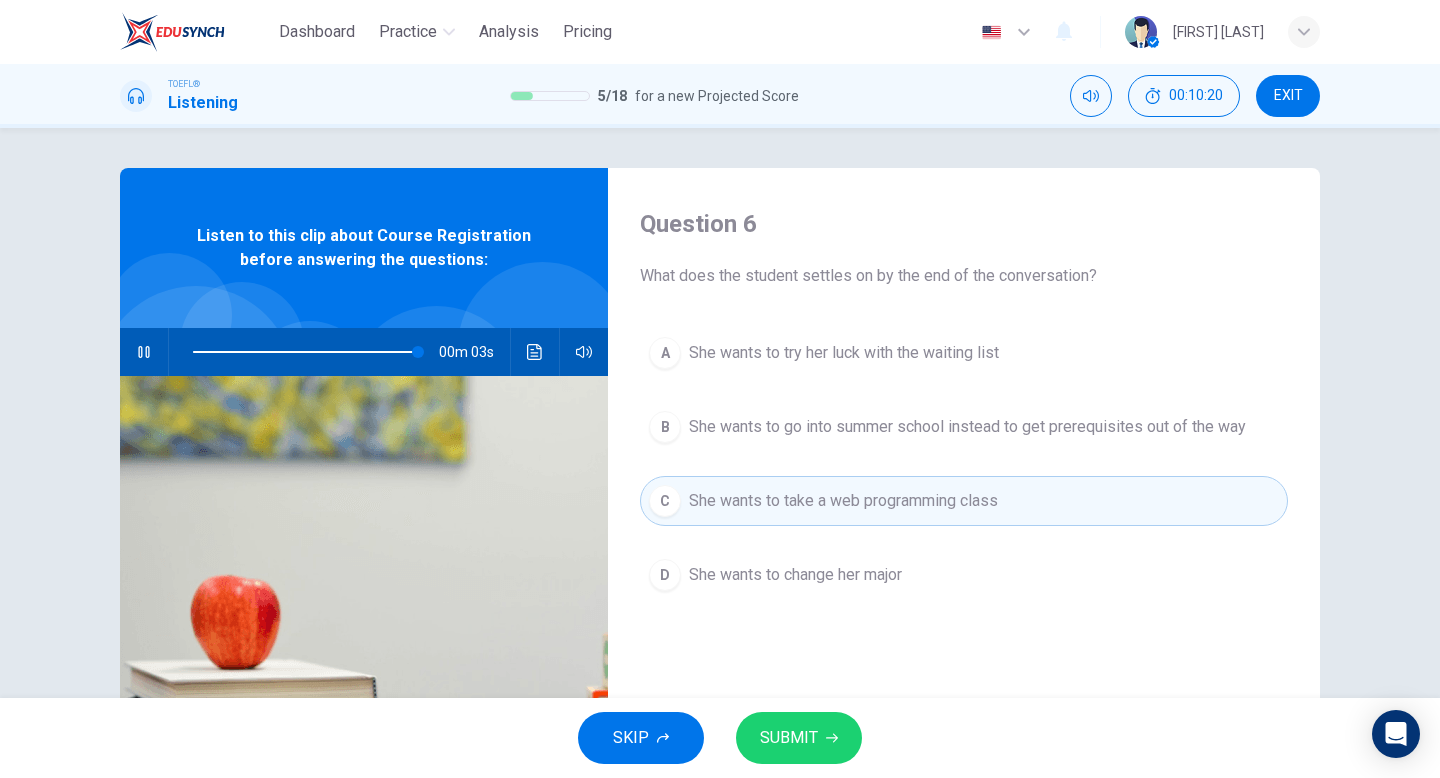 click on "SUBMIT" at bounding box center [789, 738] 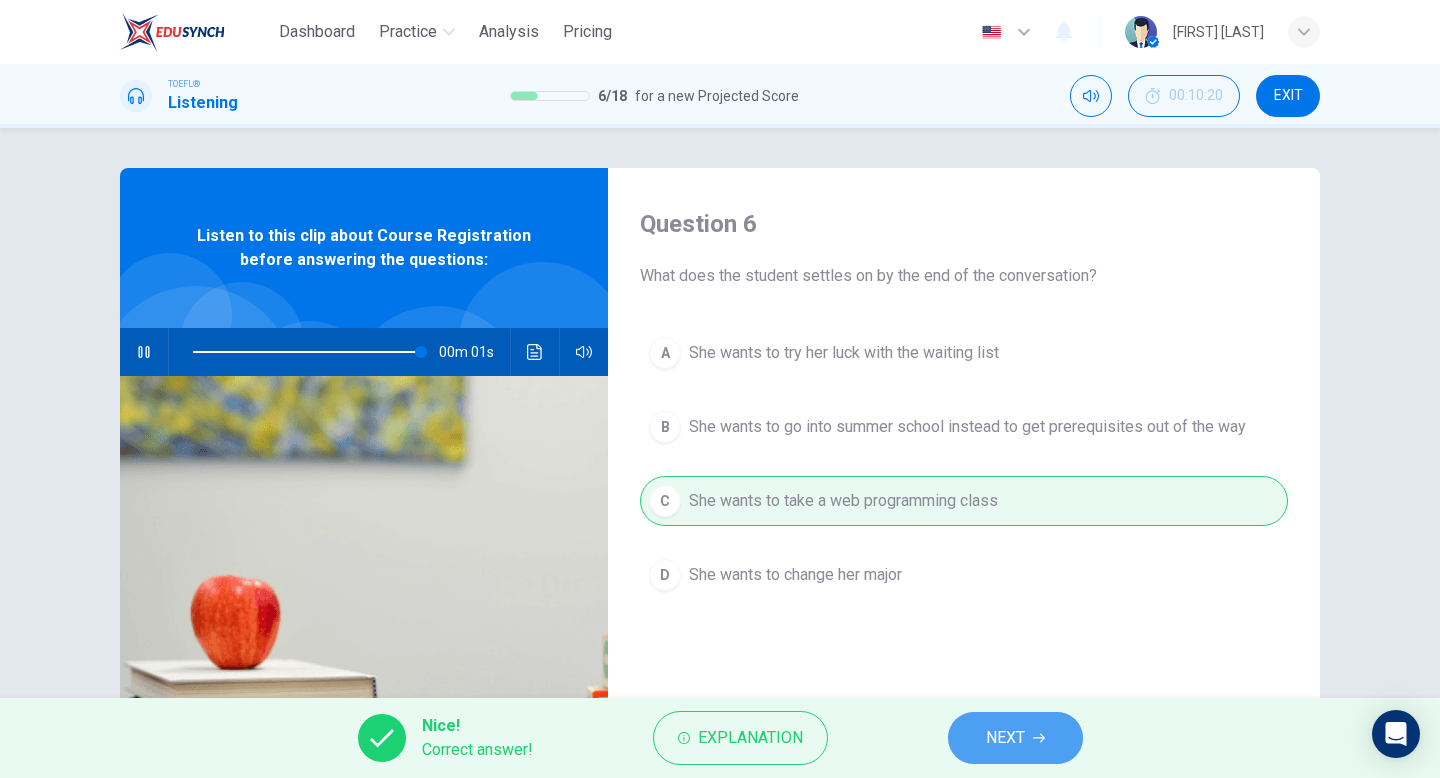 click on "NEXT" at bounding box center [1015, 738] 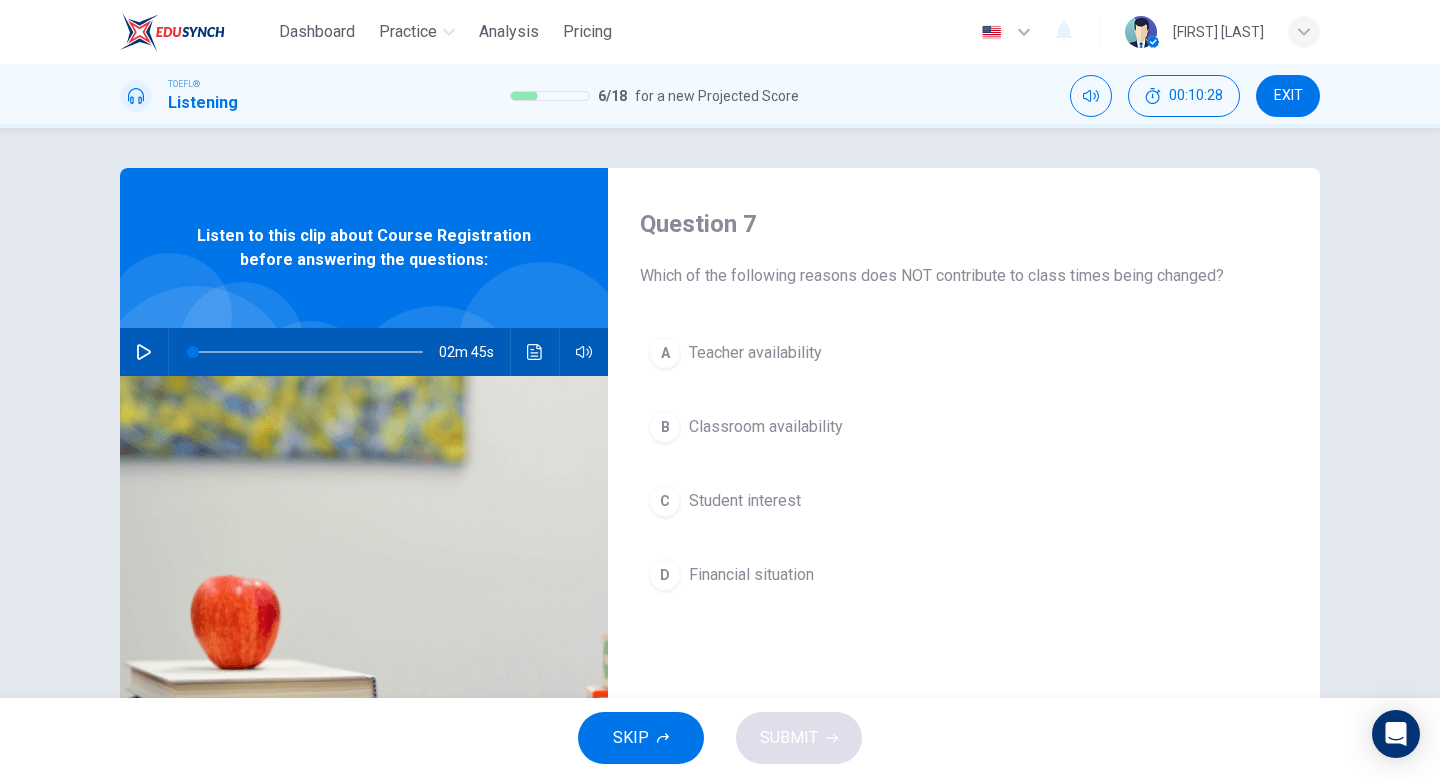click on "Financial situation" at bounding box center [755, 353] 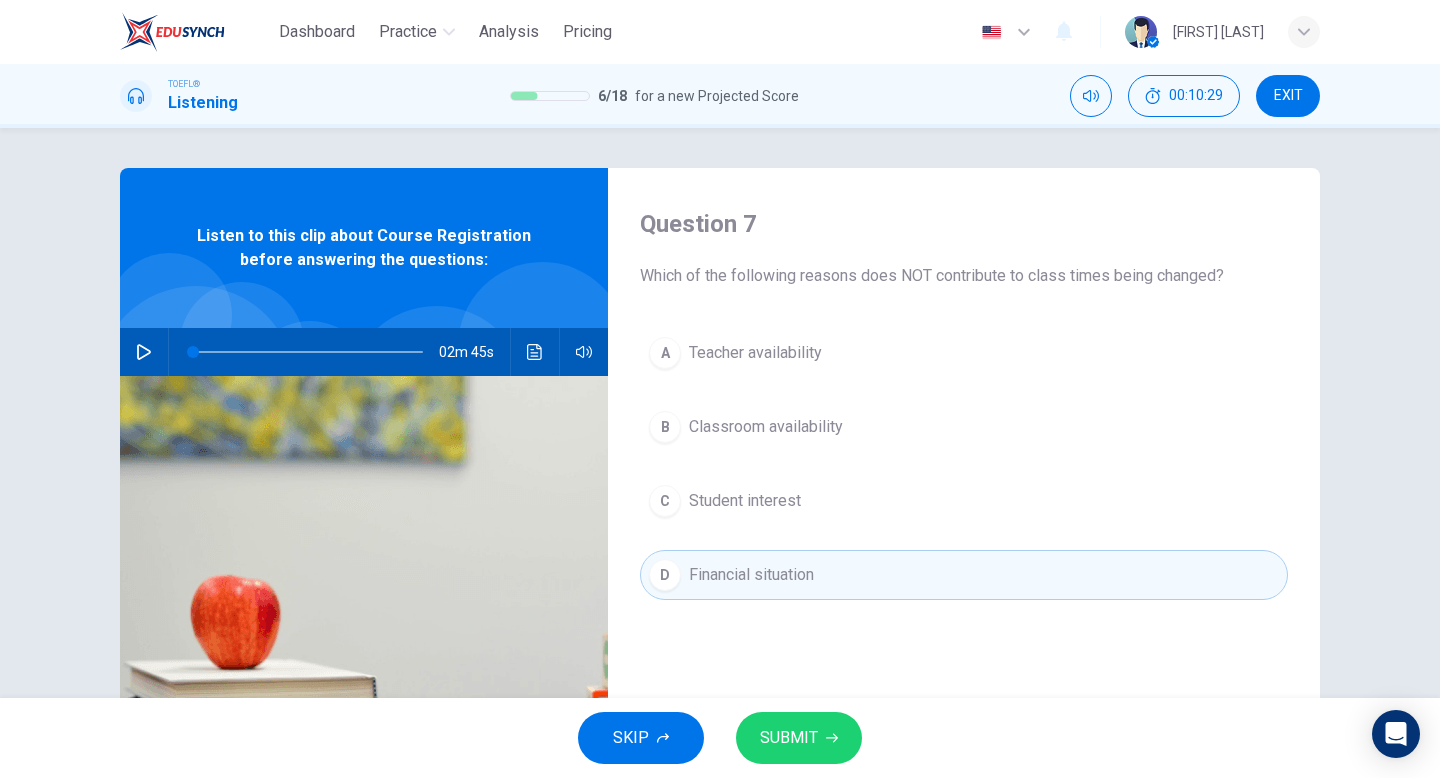 click on "SUBMIT" at bounding box center (789, 738) 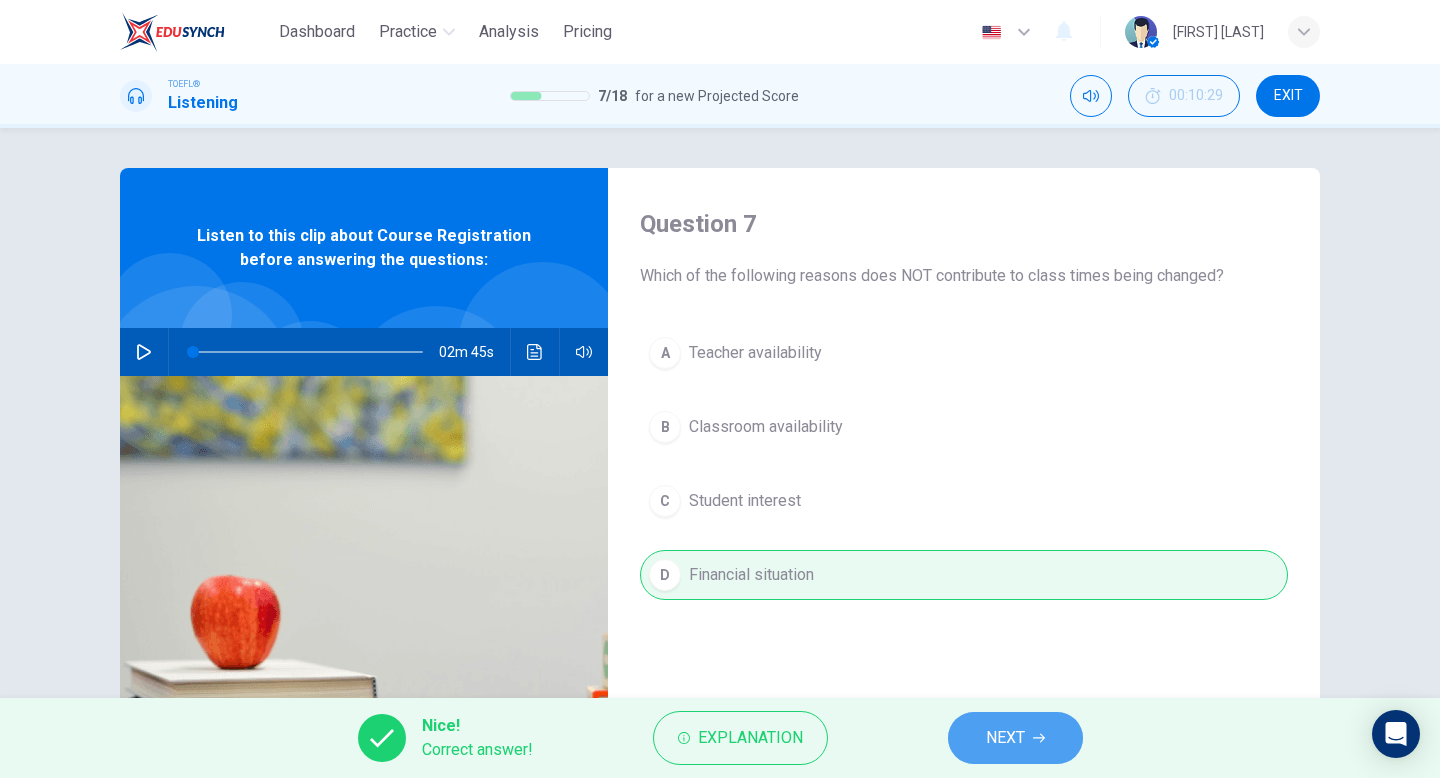 click on "NEXT" at bounding box center (1005, 738) 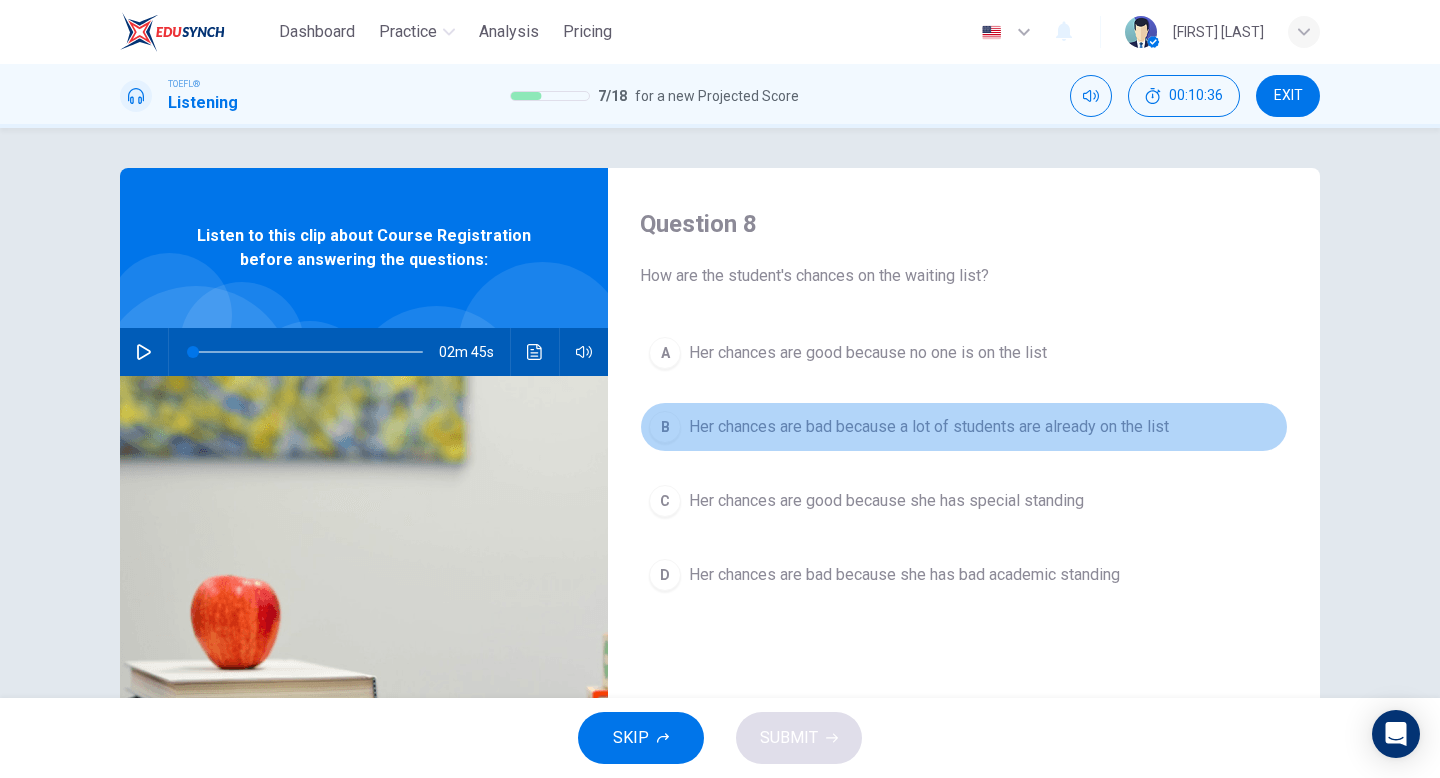click on "Her chances are bad because a lot of students are already on the list" at bounding box center [868, 353] 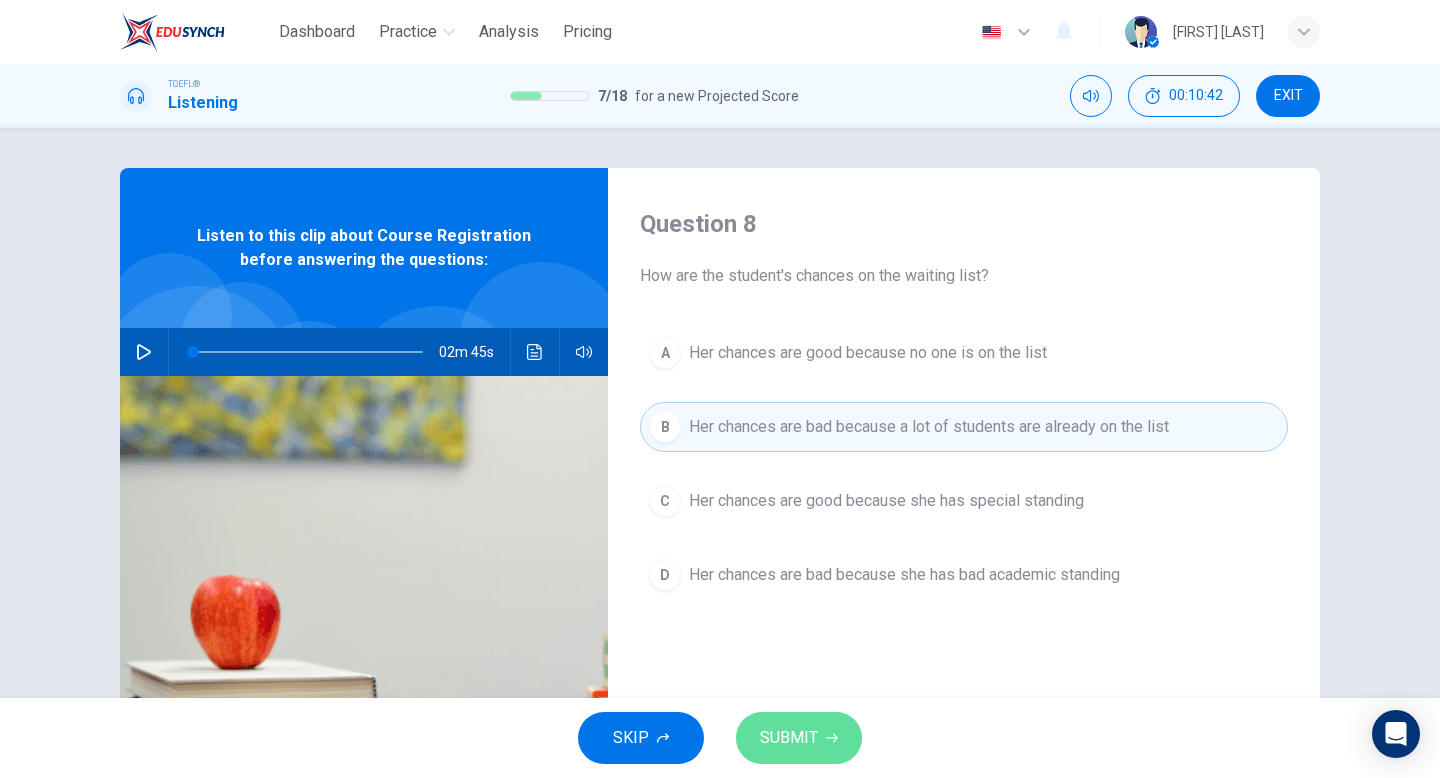 click on "SUBMIT" at bounding box center [789, 738] 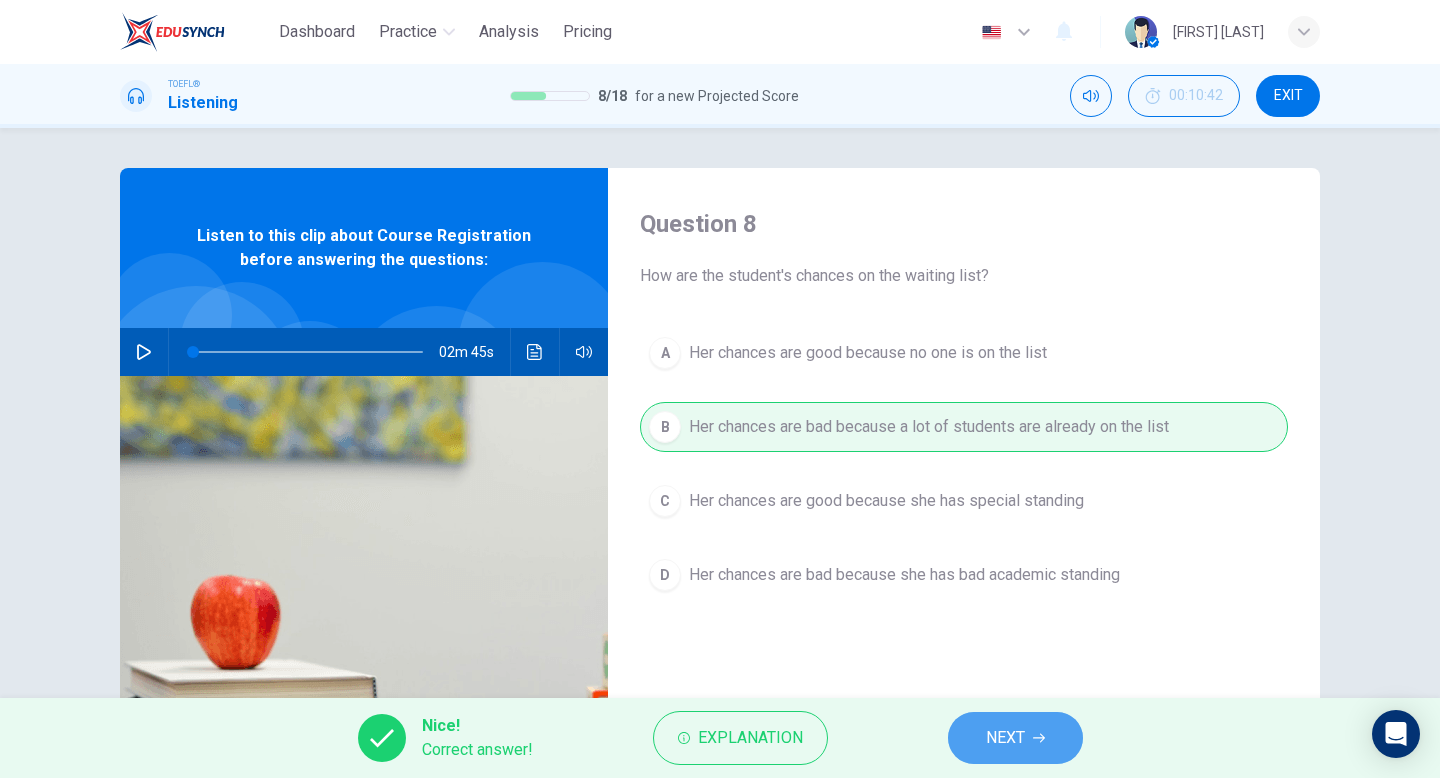 click on "NEXT" at bounding box center (1005, 738) 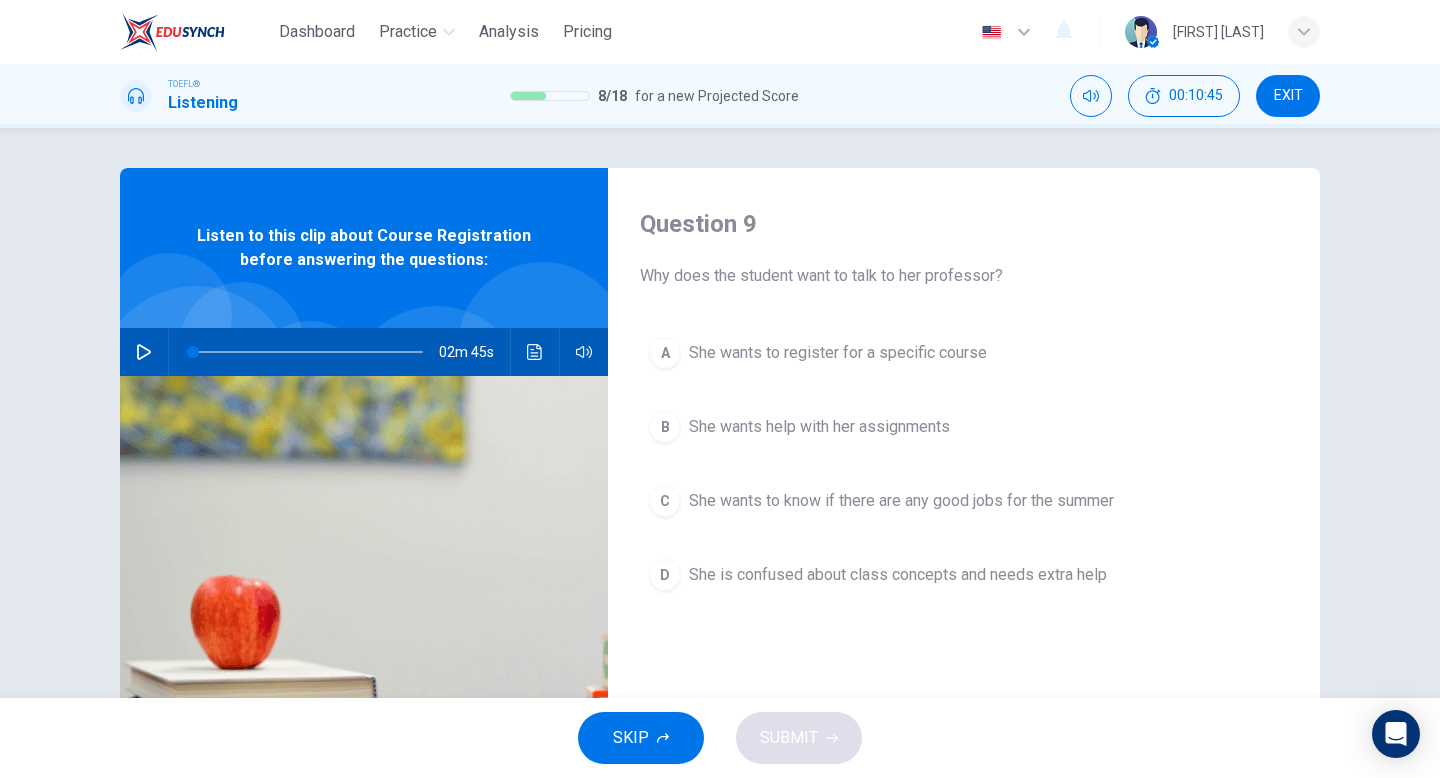 click on "She wants to register for a specific course" at bounding box center [838, 353] 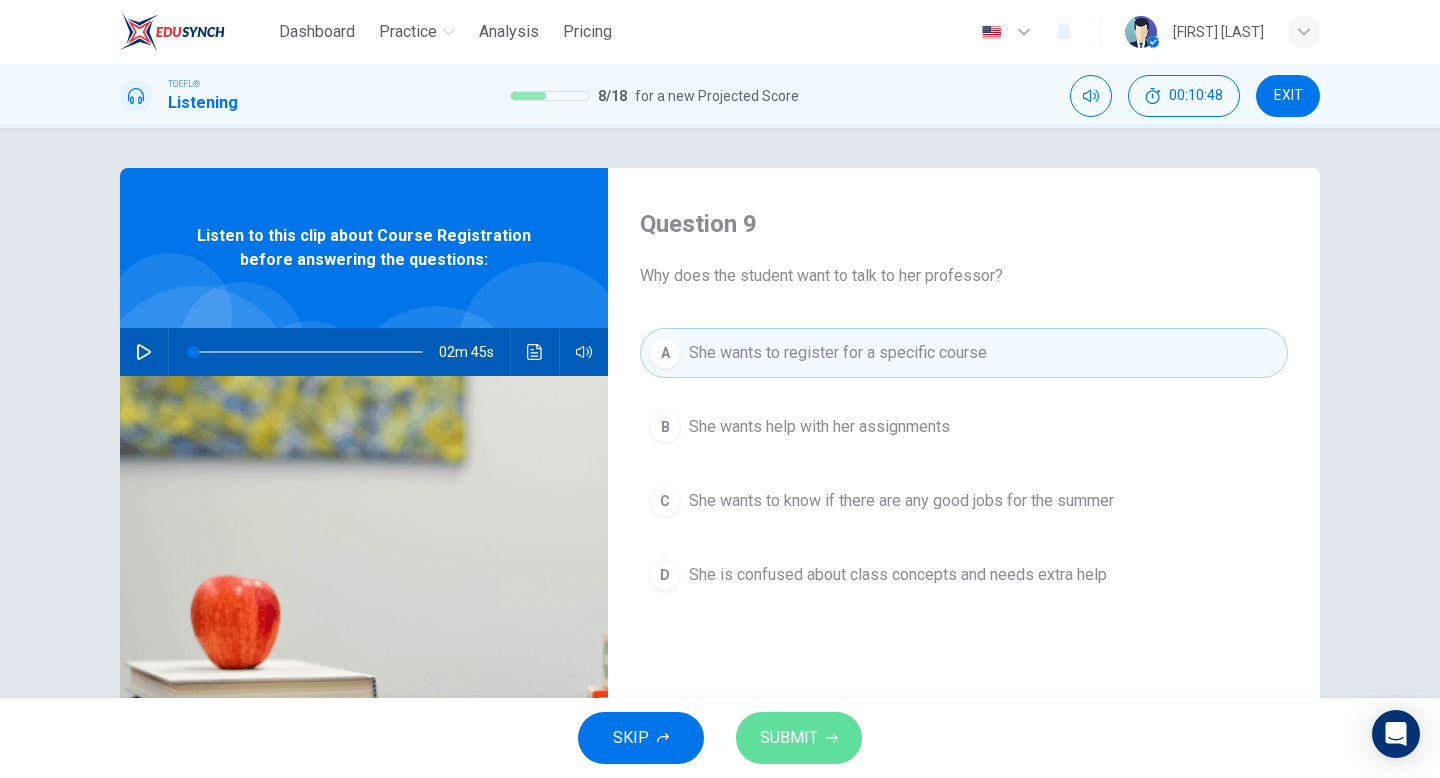 click on "SUBMIT" at bounding box center [789, 738] 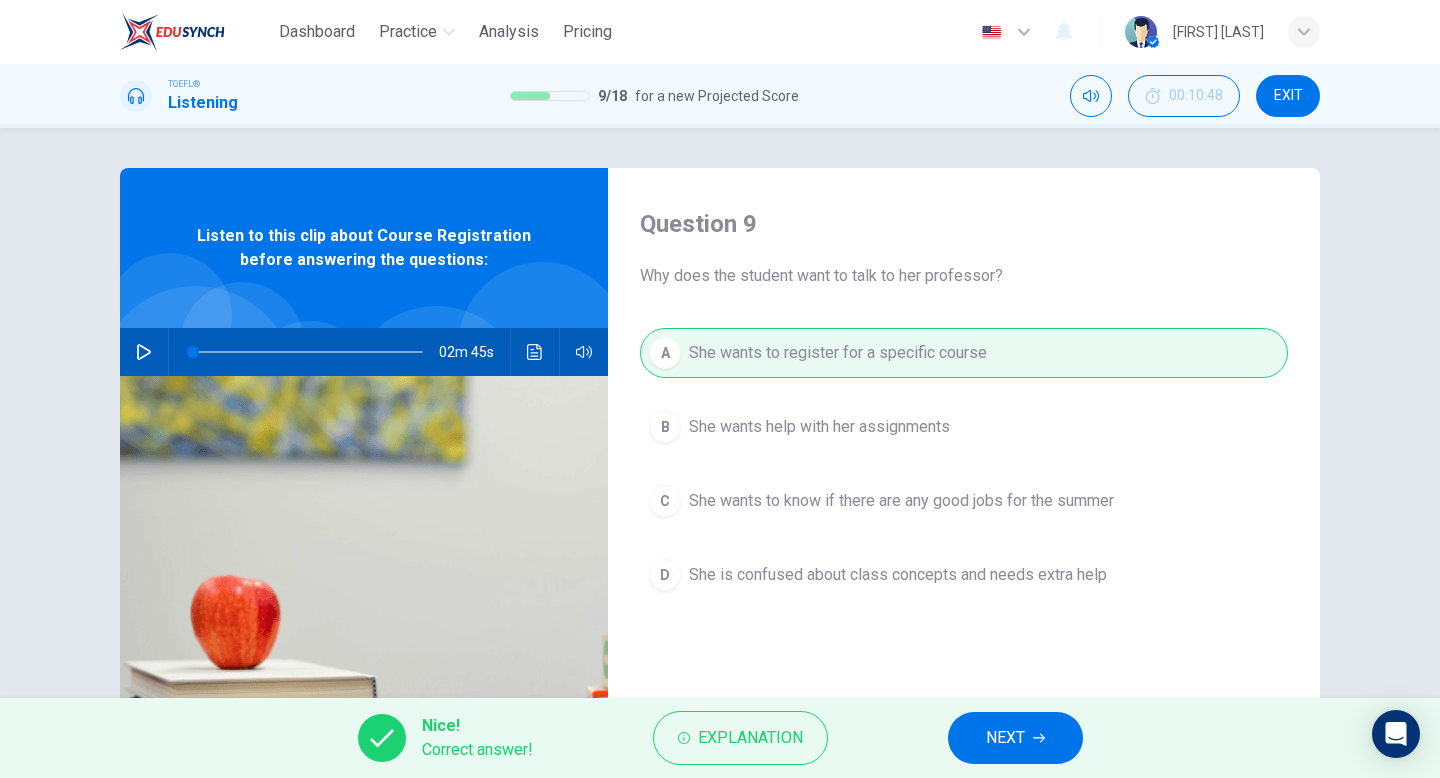 click on "NEXT" at bounding box center [1015, 738] 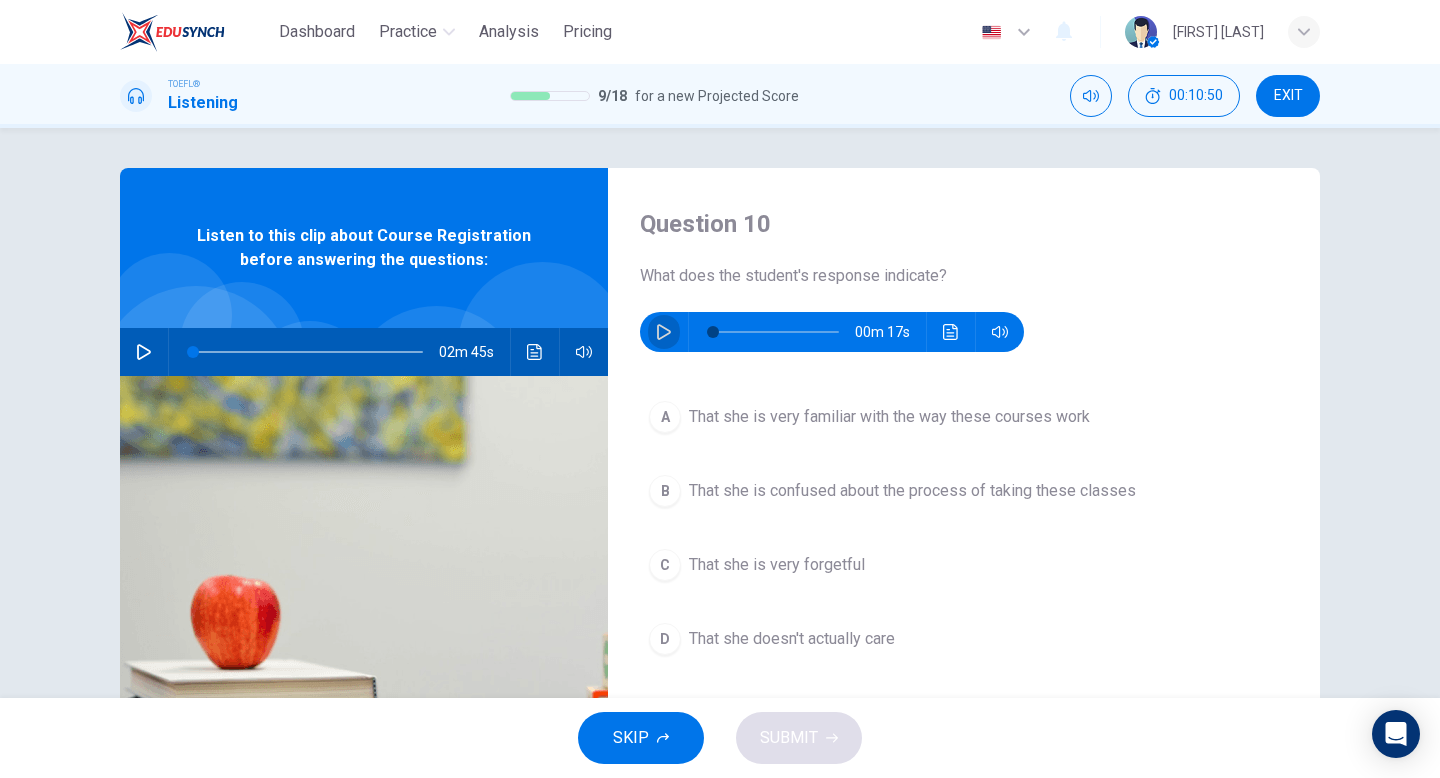 click at bounding box center (664, 332) 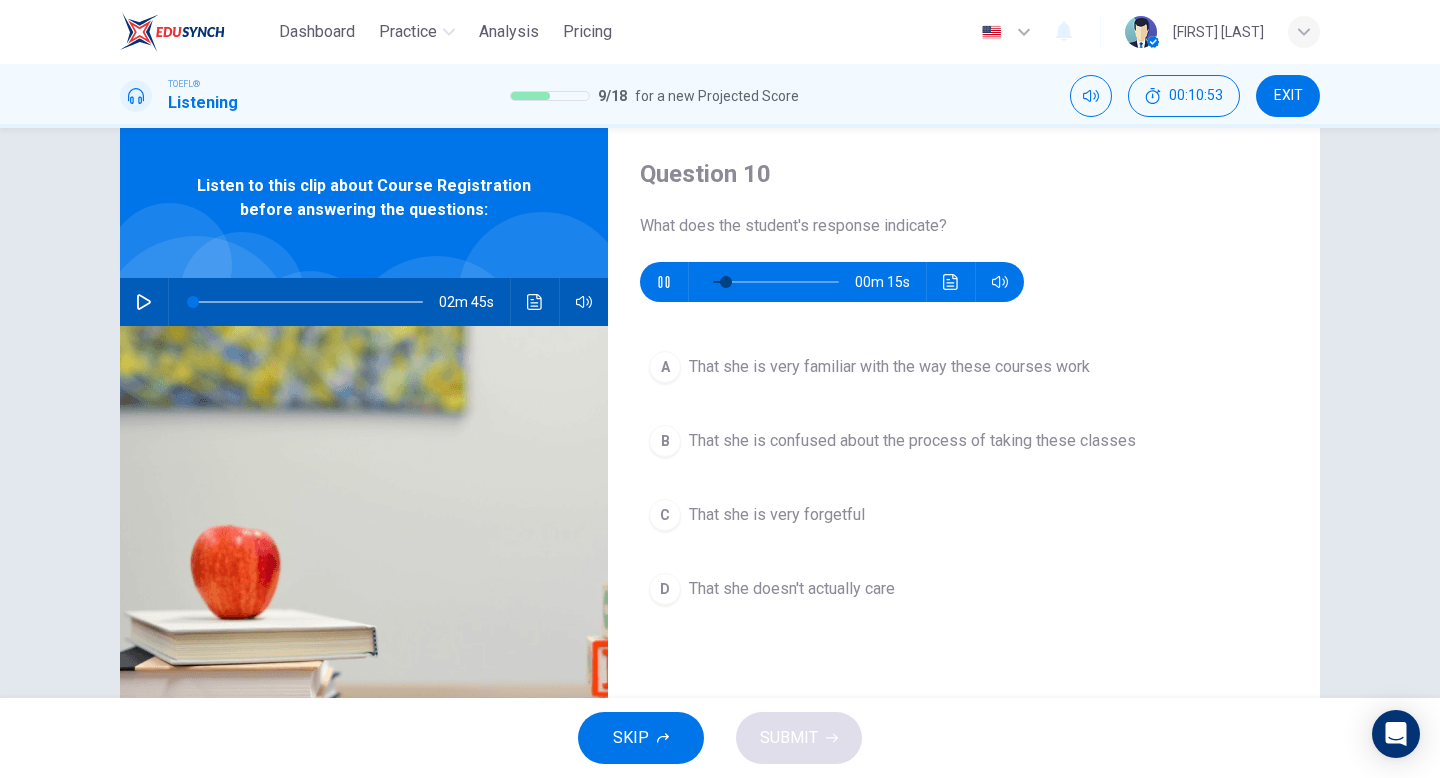 scroll, scrollTop: 53, scrollLeft: 0, axis: vertical 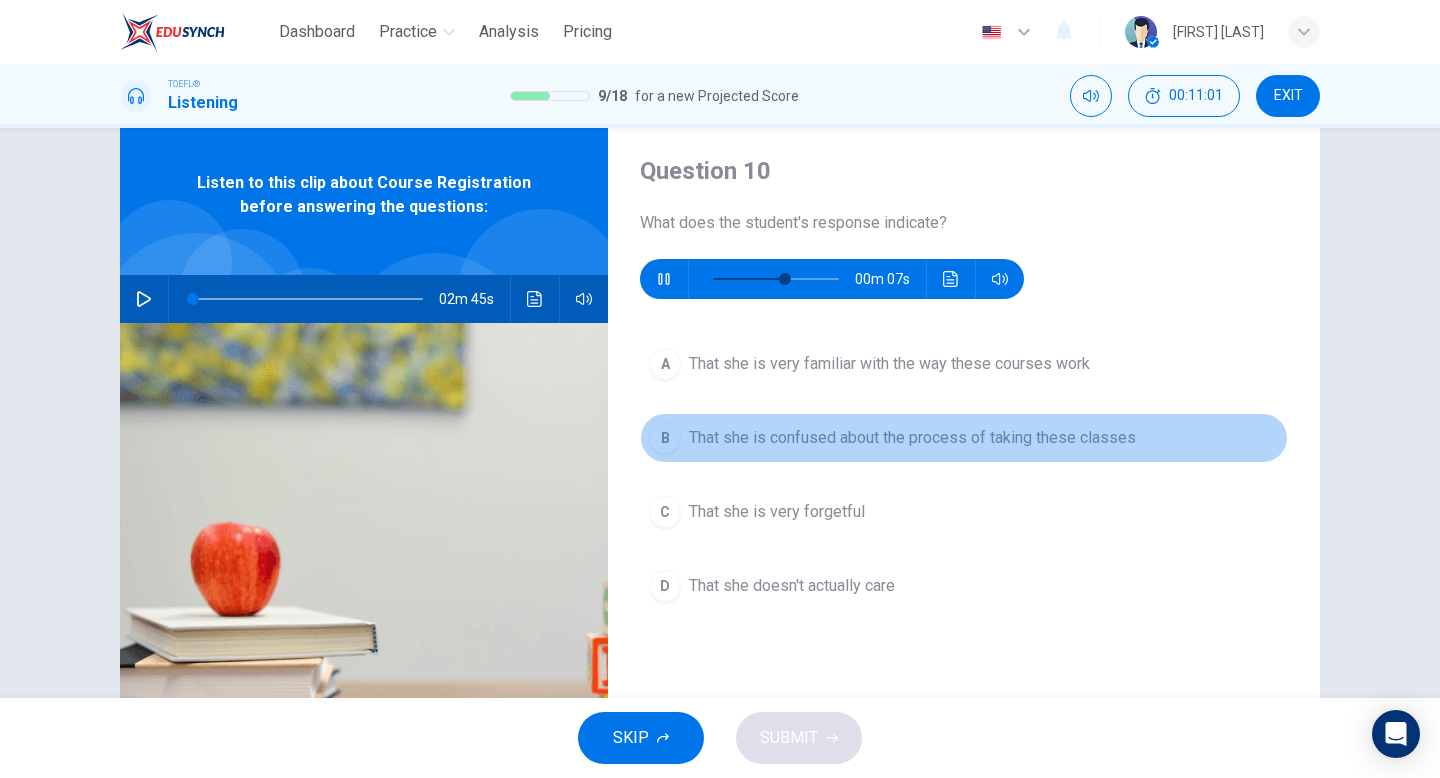 click on "That she is confused about the process of taking these classes" at bounding box center [889, 364] 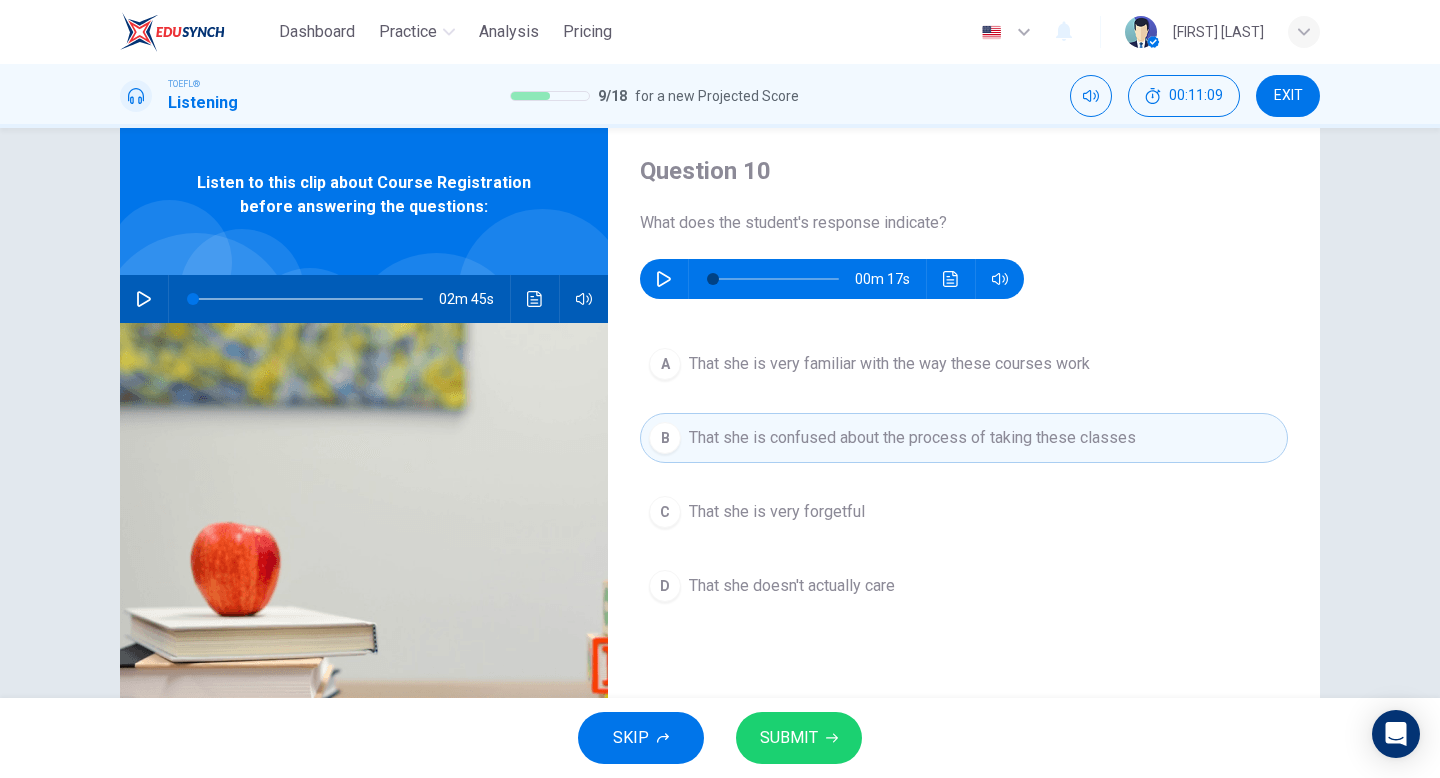 click on "SUBMIT" at bounding box center (789, 738) 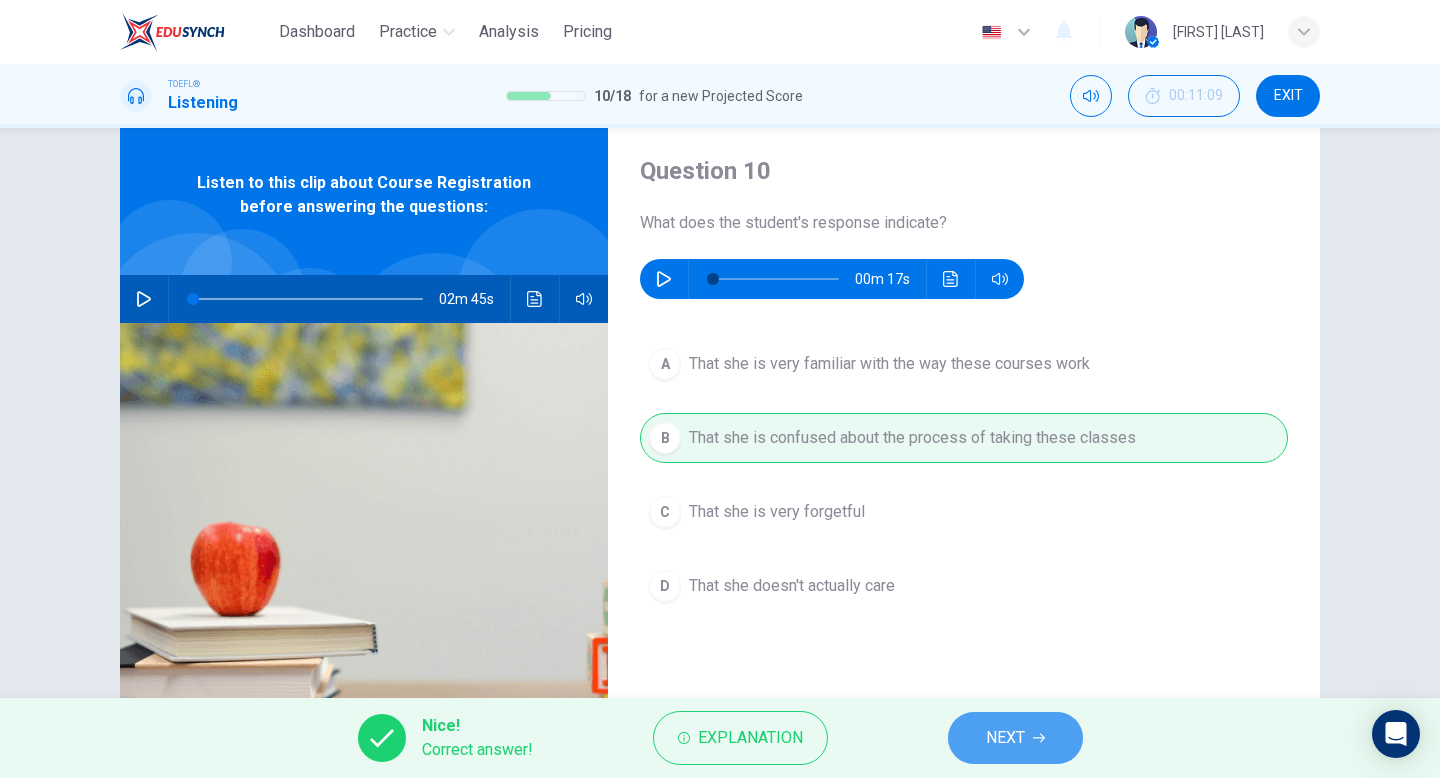 click on "NEXT" at bounding box center [1005, 738] 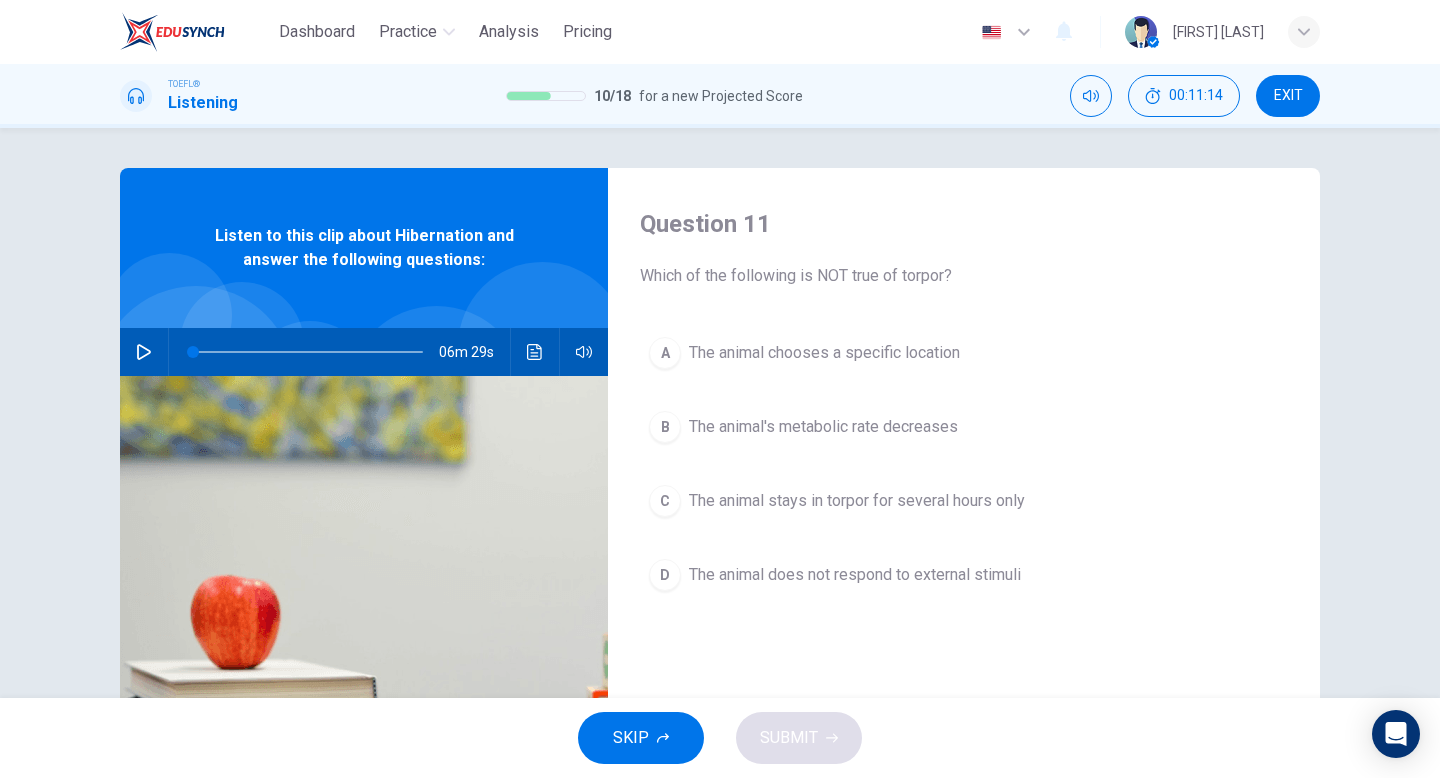 click at bounding box center (144, 352) 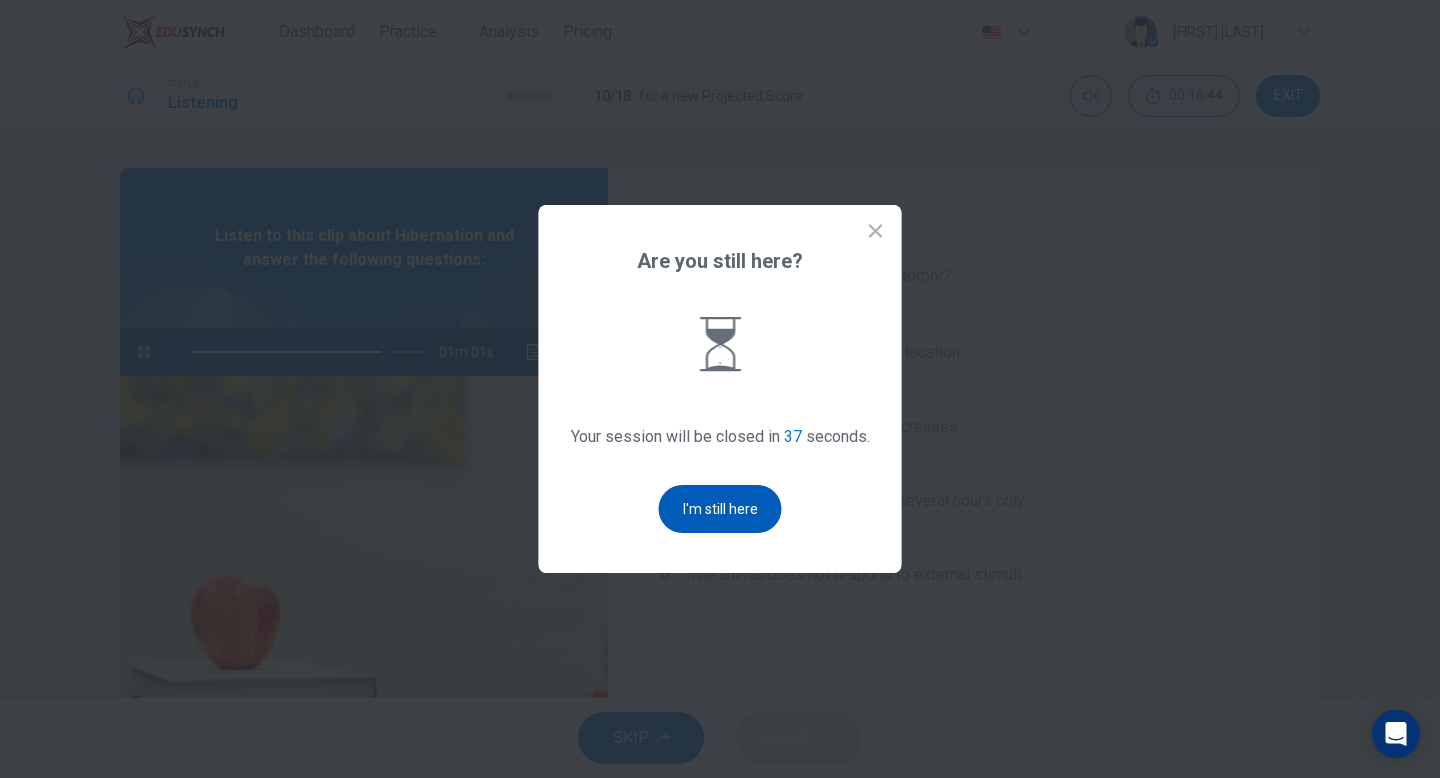 click on "I'm still here" at bounding box center [720, 509] 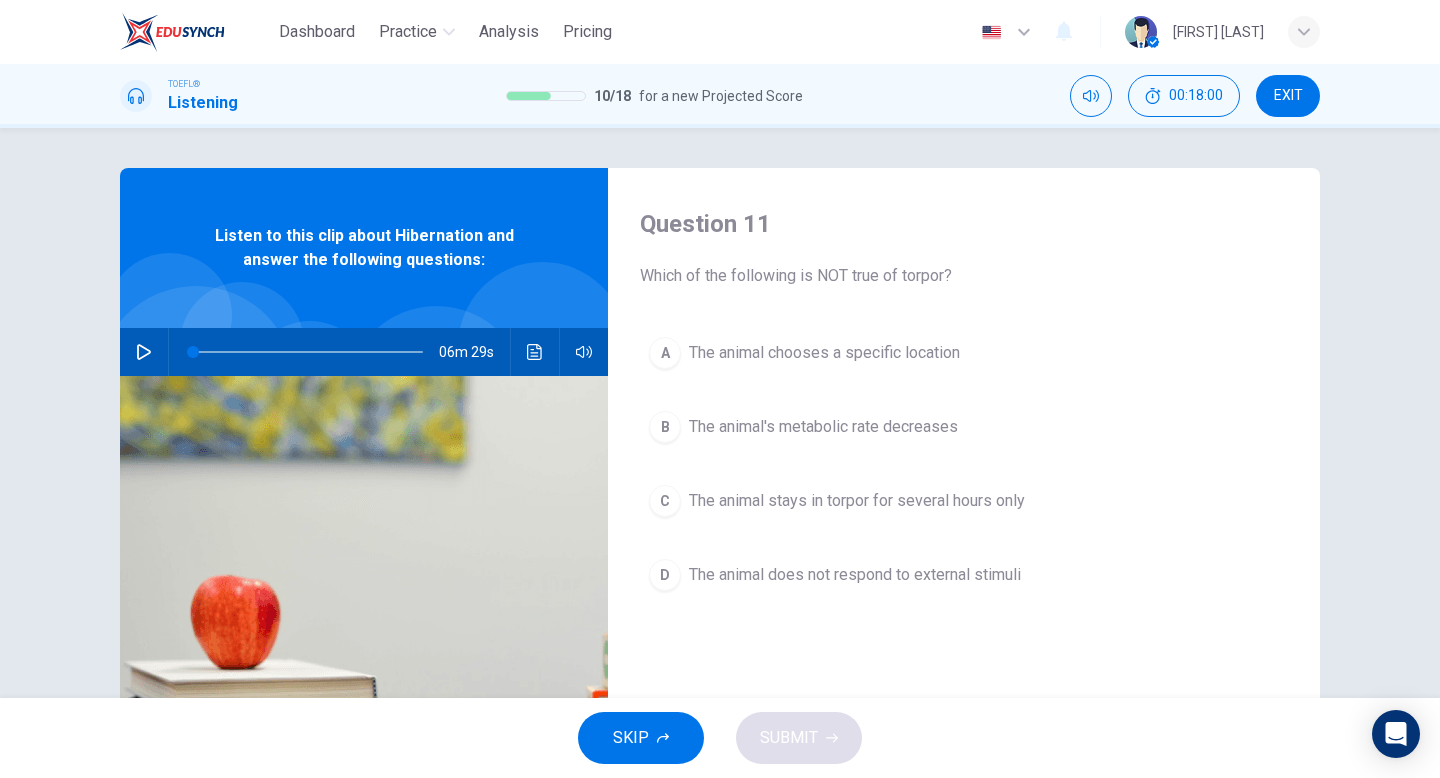 click on "The animal chooses a specific location" at bounding box center (824, 353) 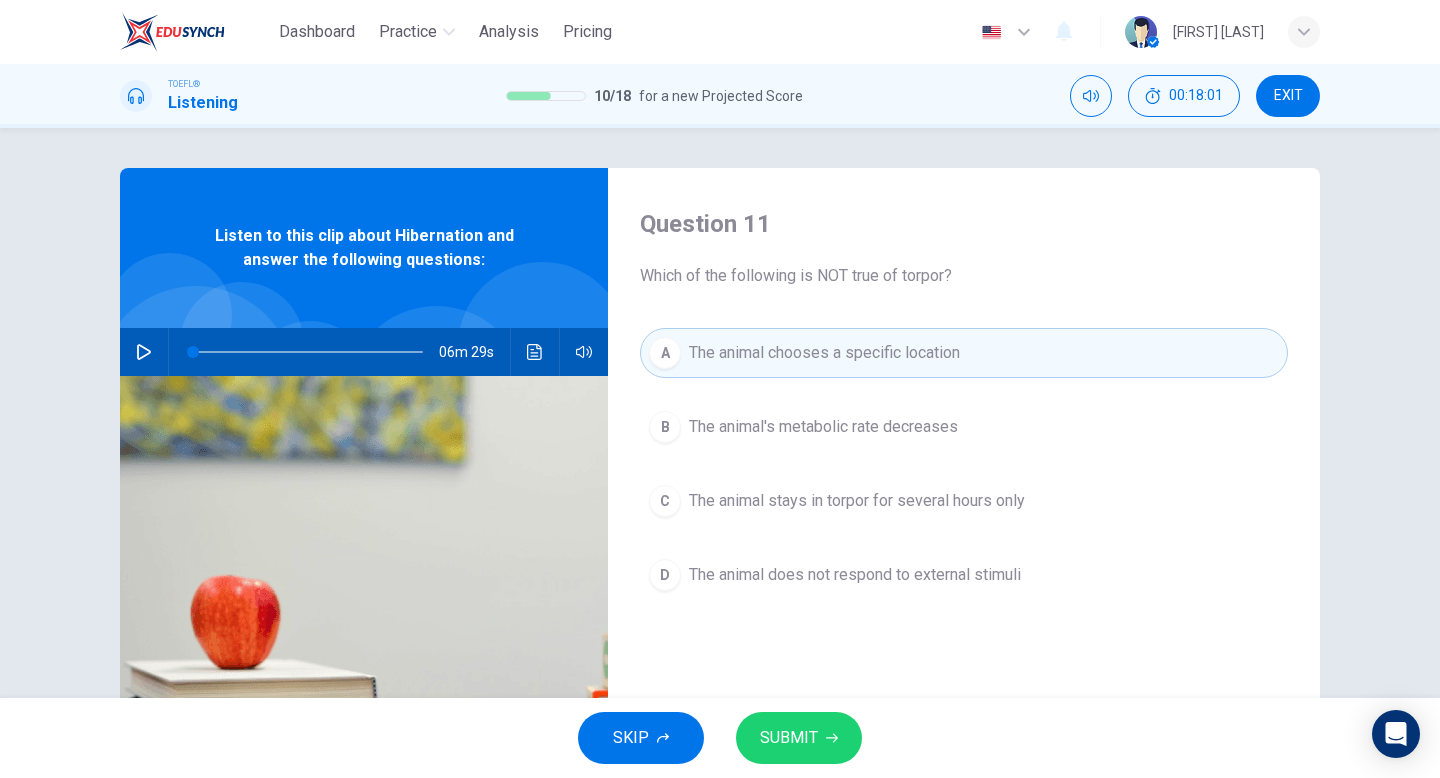 click at bounding box center [832, 738] 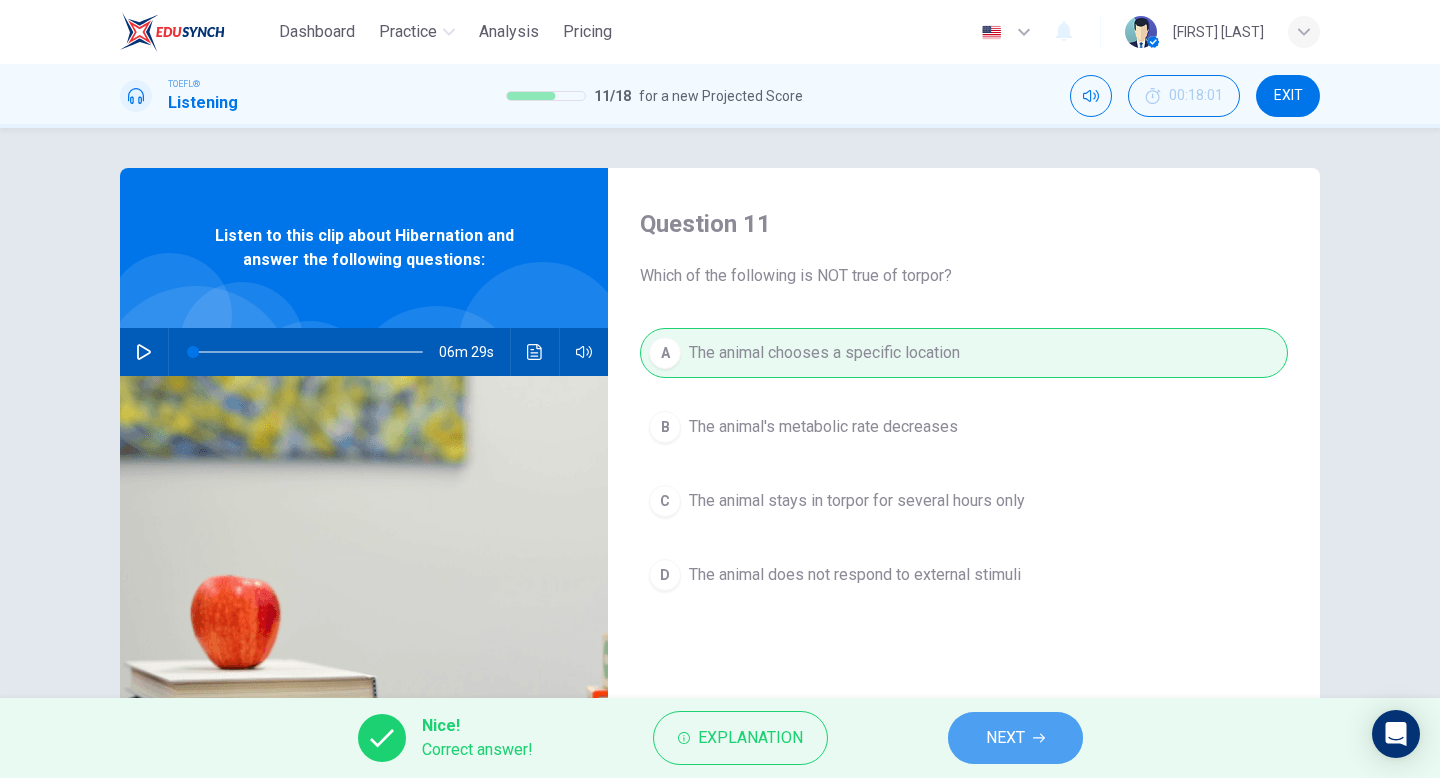click on "NEXT" at bounding box center (1005, 738) 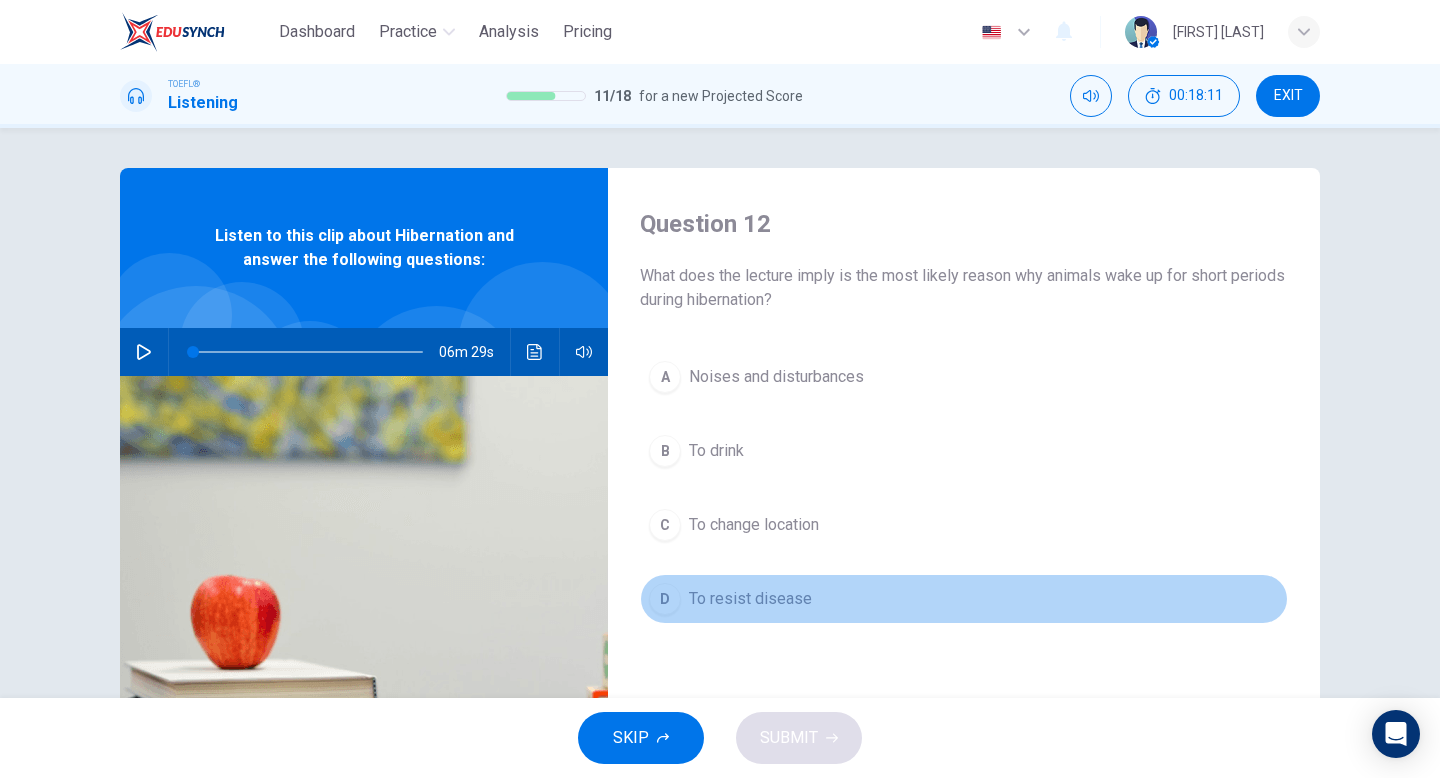 click on "D To resist disease" at bounding box center [964, 599] 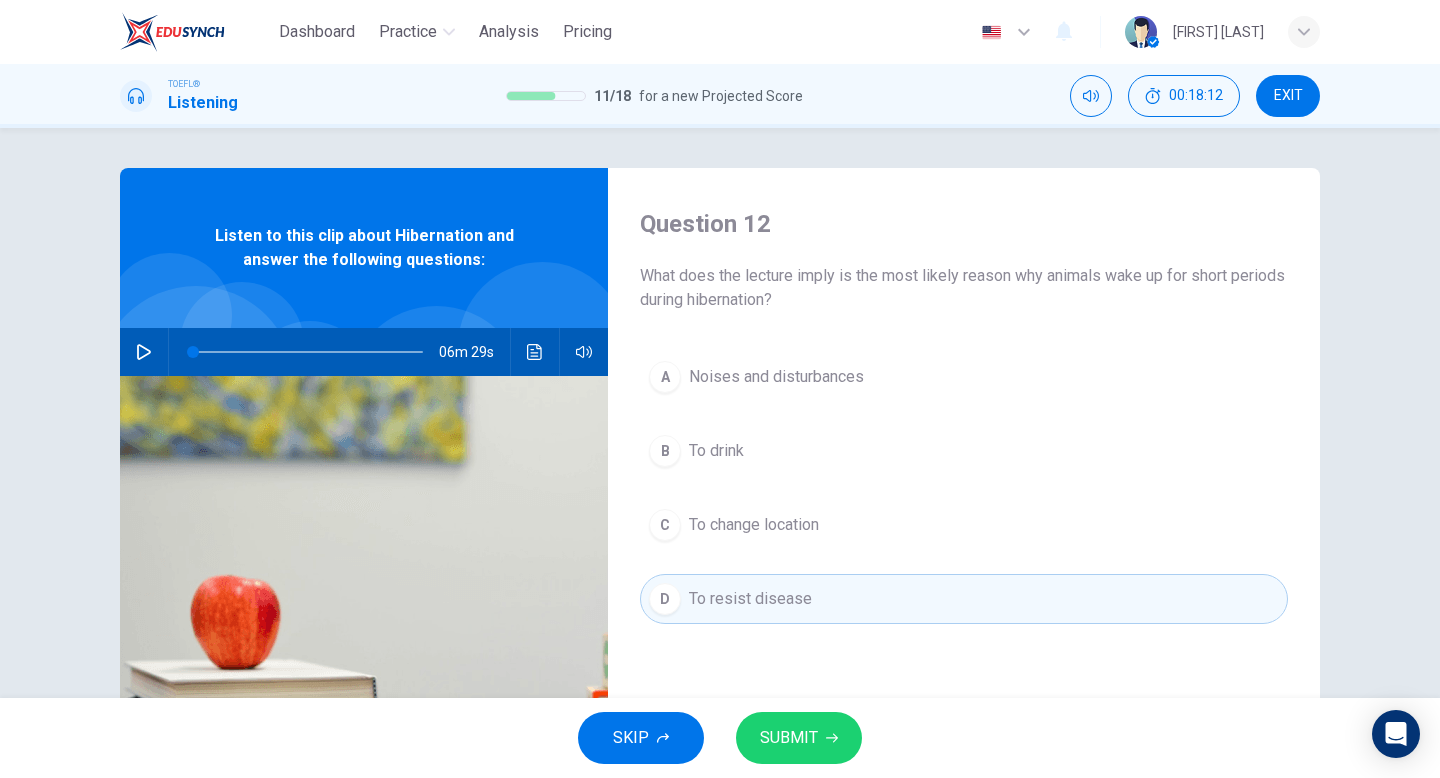 click on "SUBMIT" at bounding box center [789, 738] 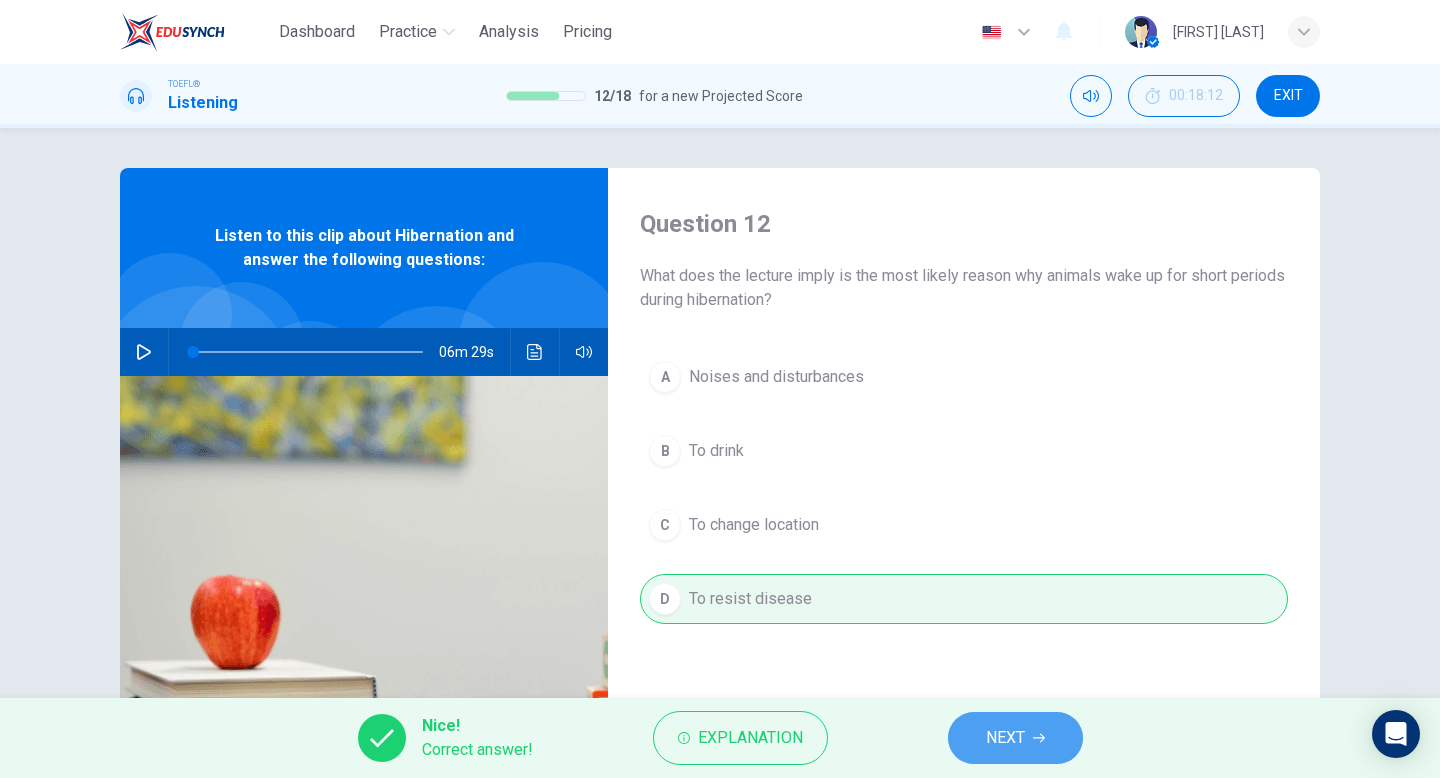 click on "NEXT" at bounding box center (1015, 738) 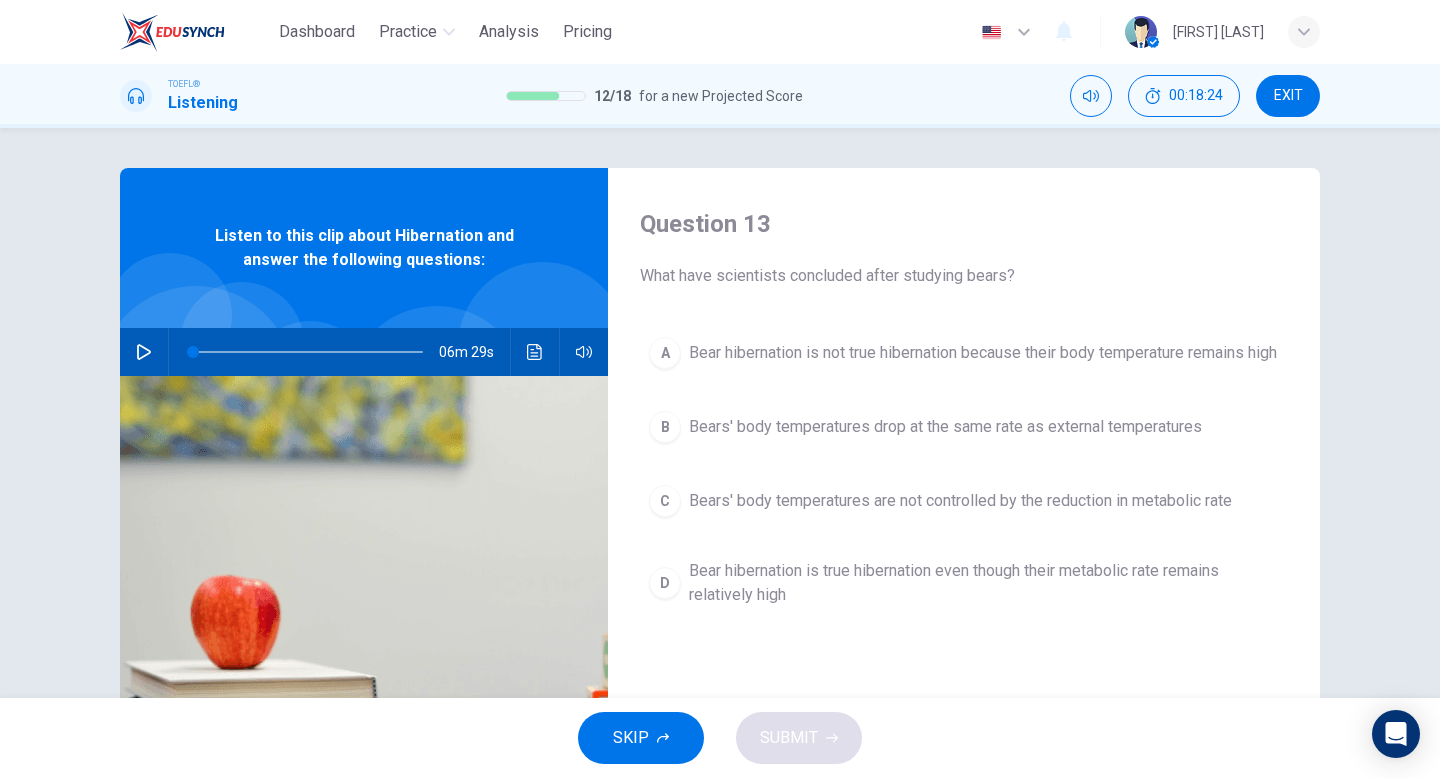 click on "Bear hibernation is not true hibernation because their body temperature remains high" at bounding box center [983, 353] 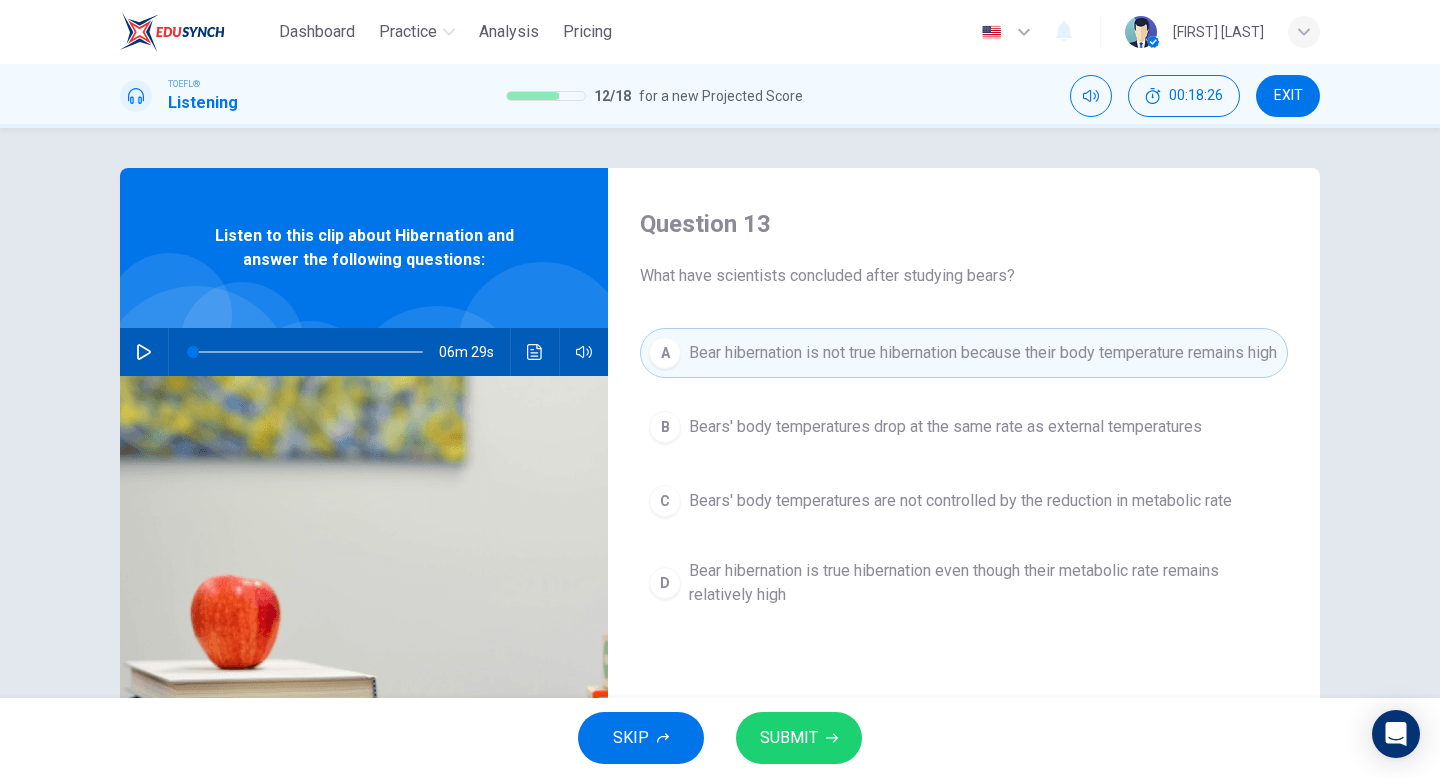 click on "SUBMIT" at bounding box center (789, 738) 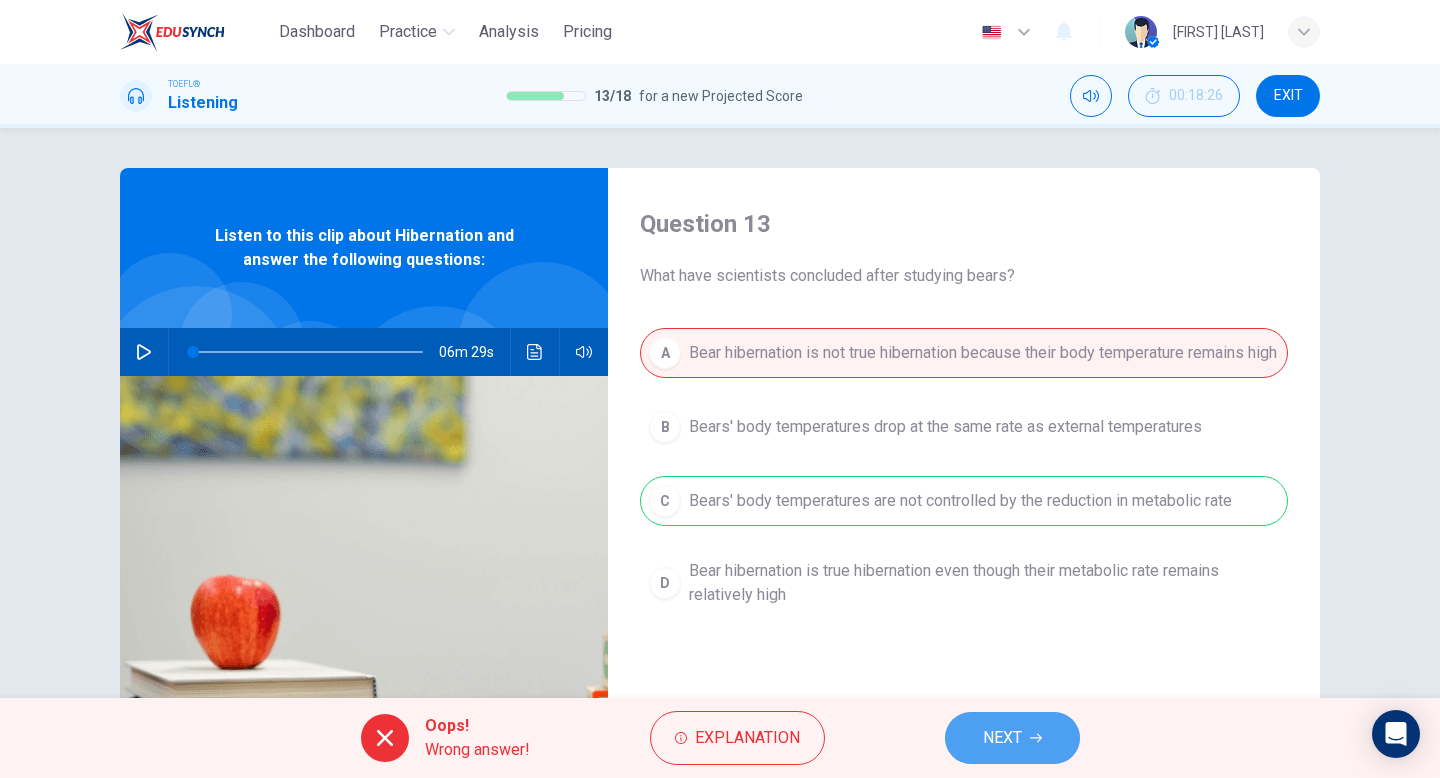 click on "NEXT" at bounding box center (1012, 738) 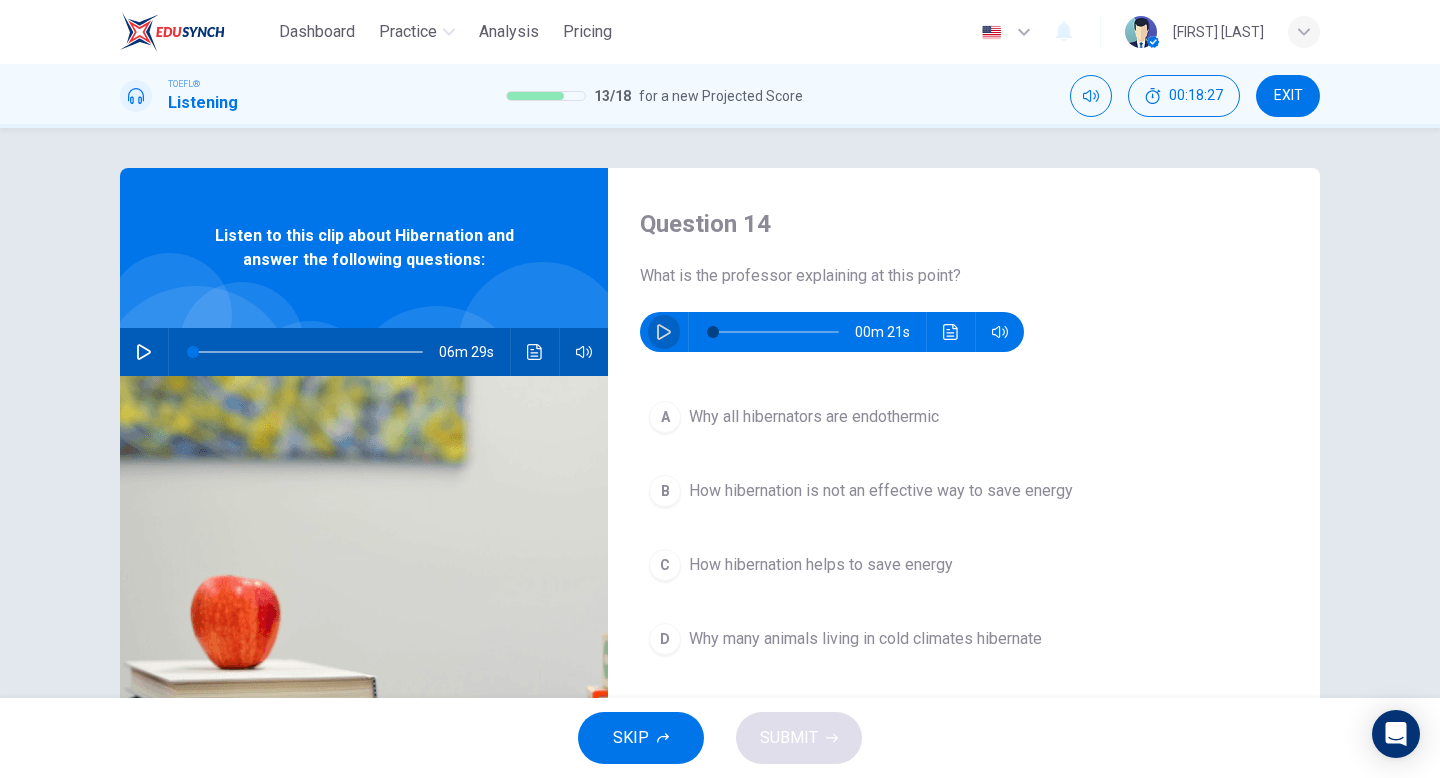 click at bounding box center [664, 332] 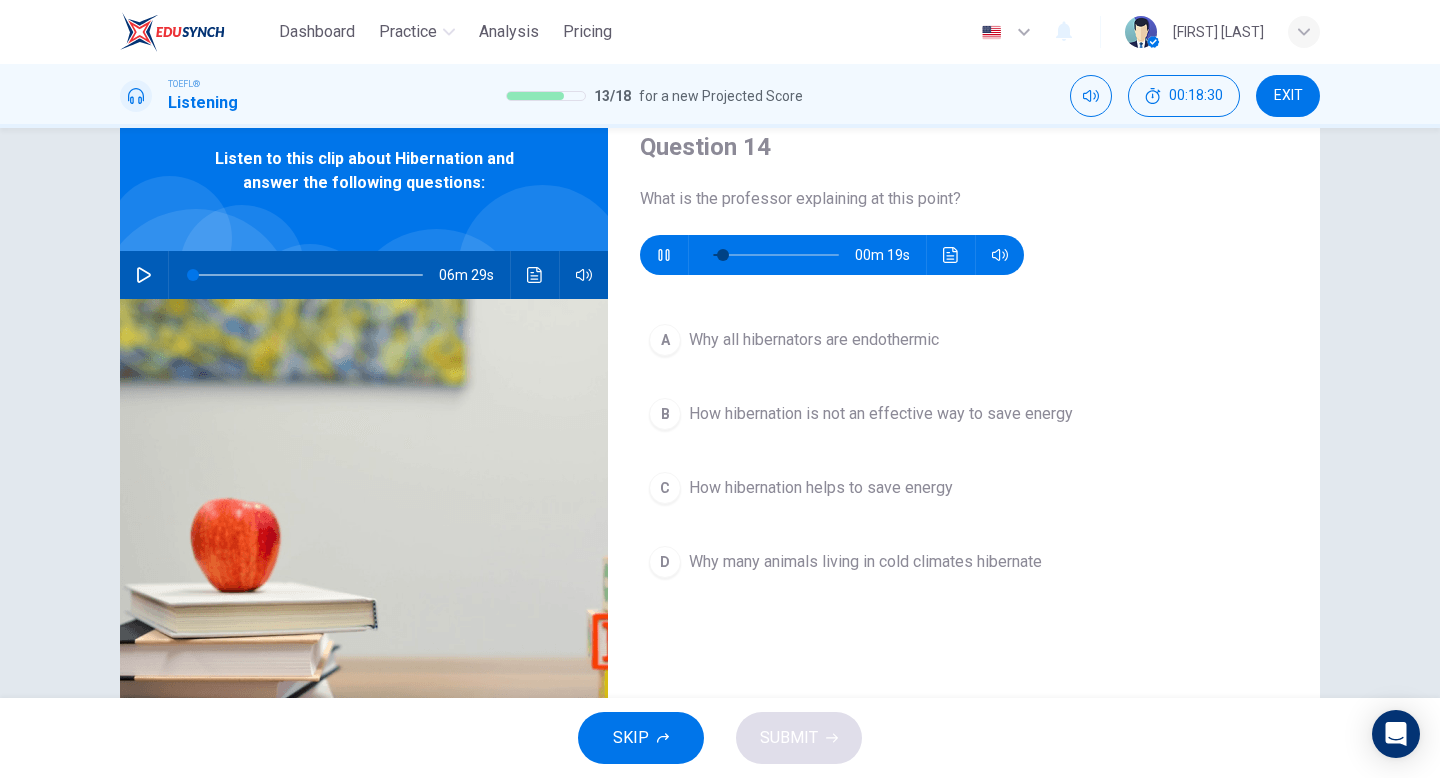 scroll, scrollTop: 82, scrollLeft: 0, axis: vertical 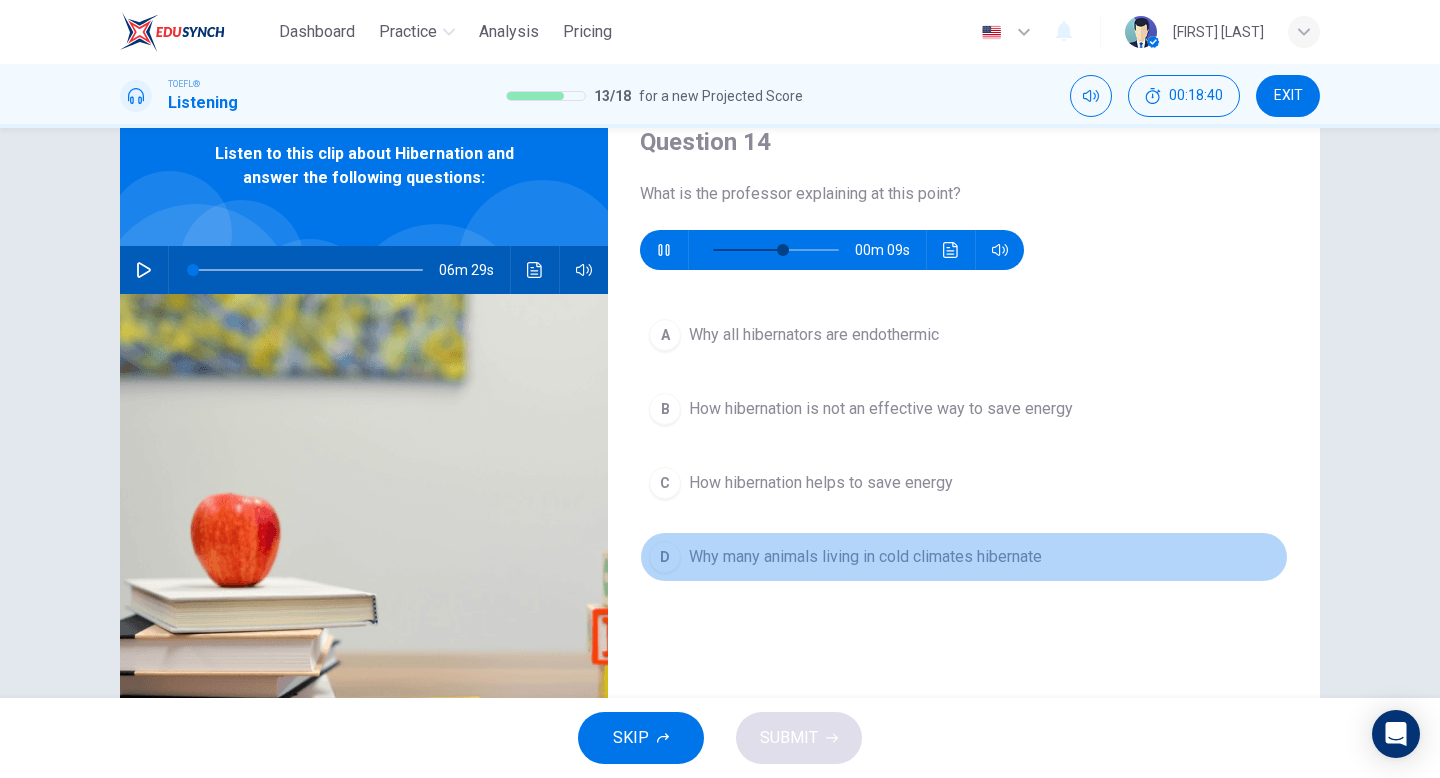 click on "Why many animals living in cold climates hibernate" at bounding box center [814, 335] 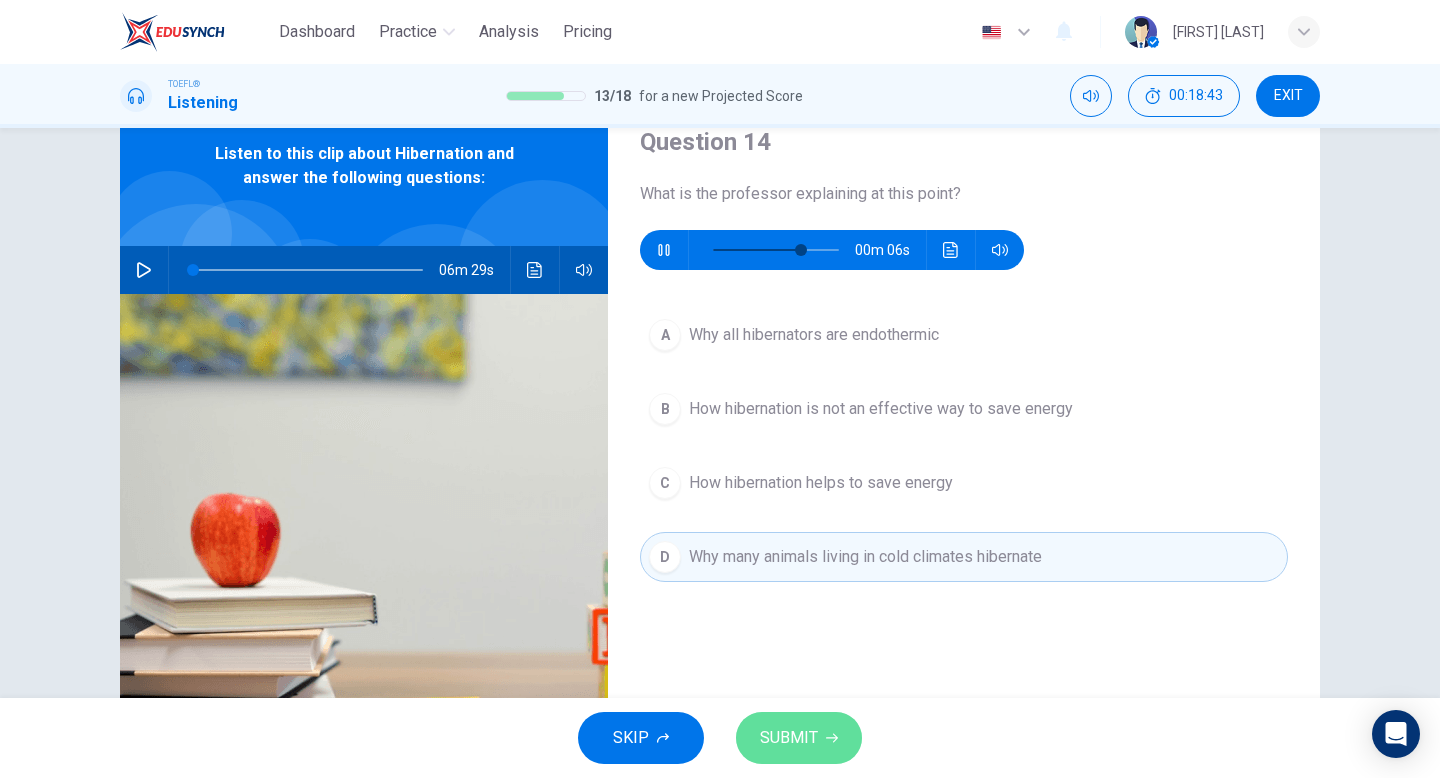click on "SUBMIT" at bounding box center (799, 738) 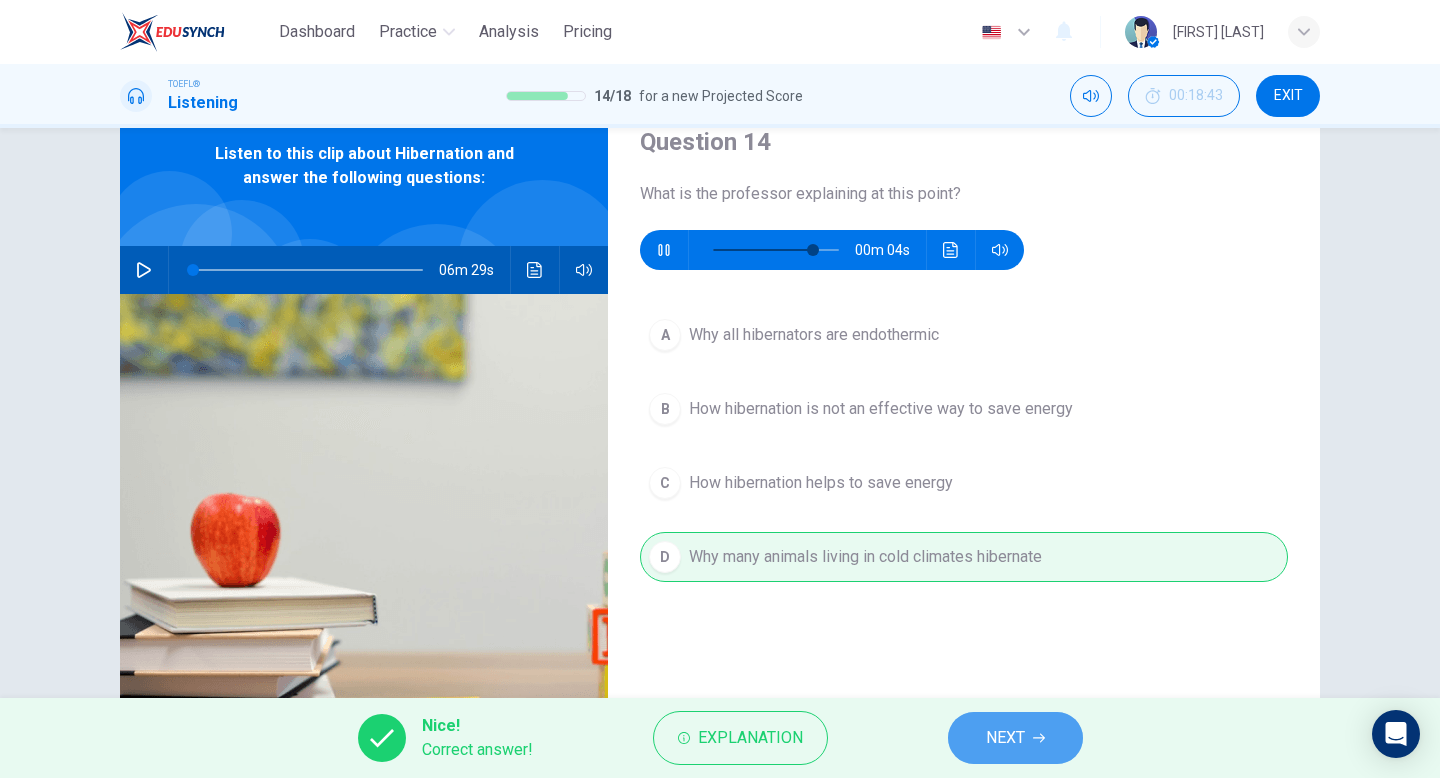 click on "NEXT" at bounding box center [1015, 738] 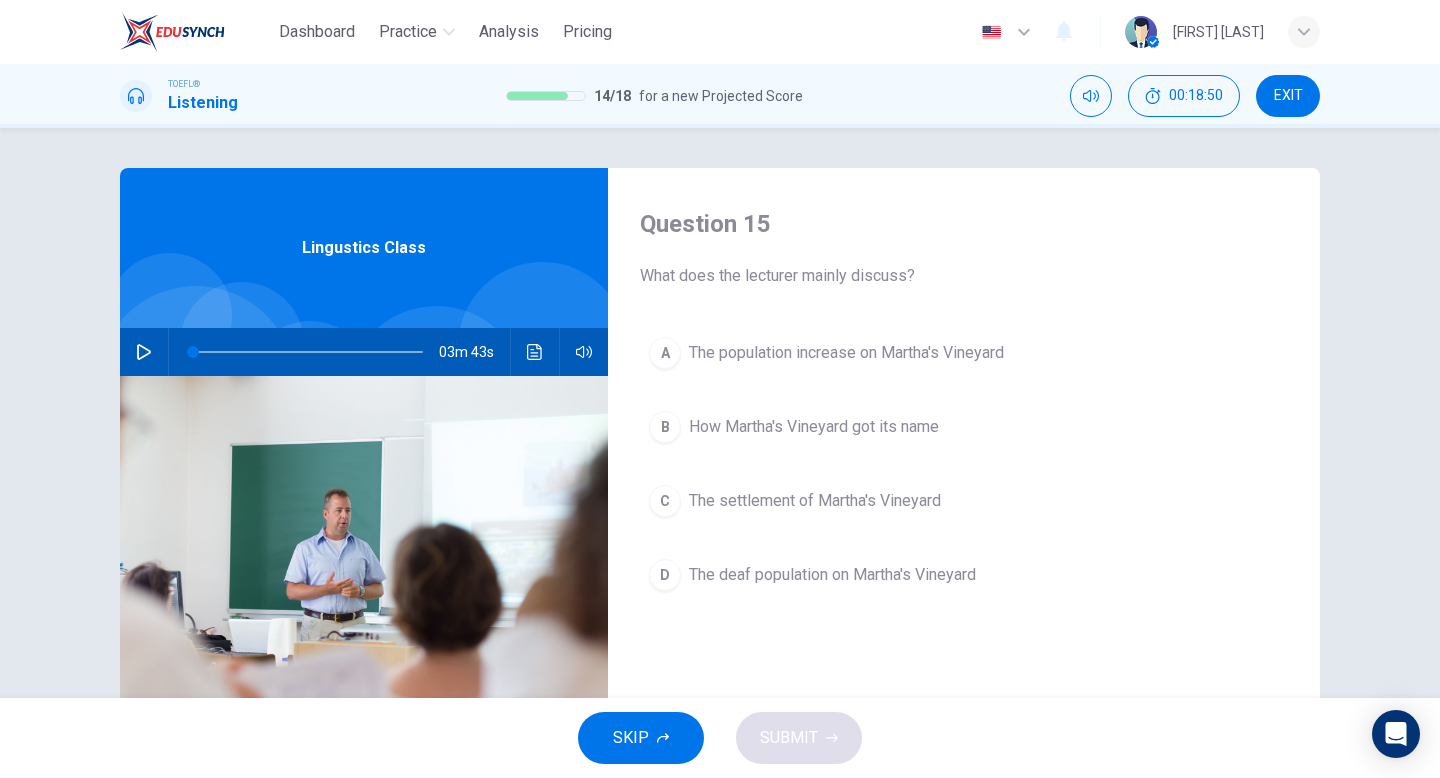 click at bounding box center (144, 352) 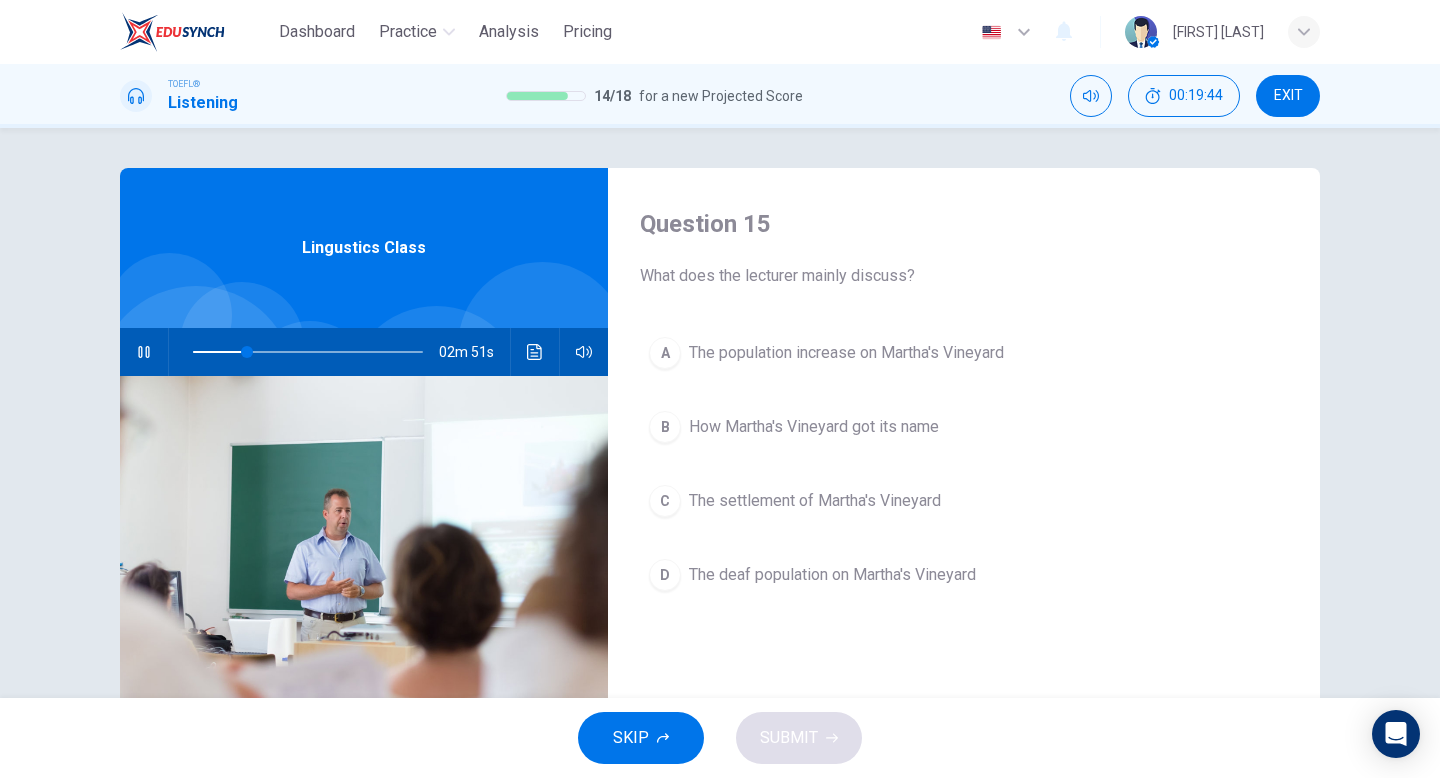 click on "The deaf population on Martha's Vineyard" at bounding box center [846, 353] 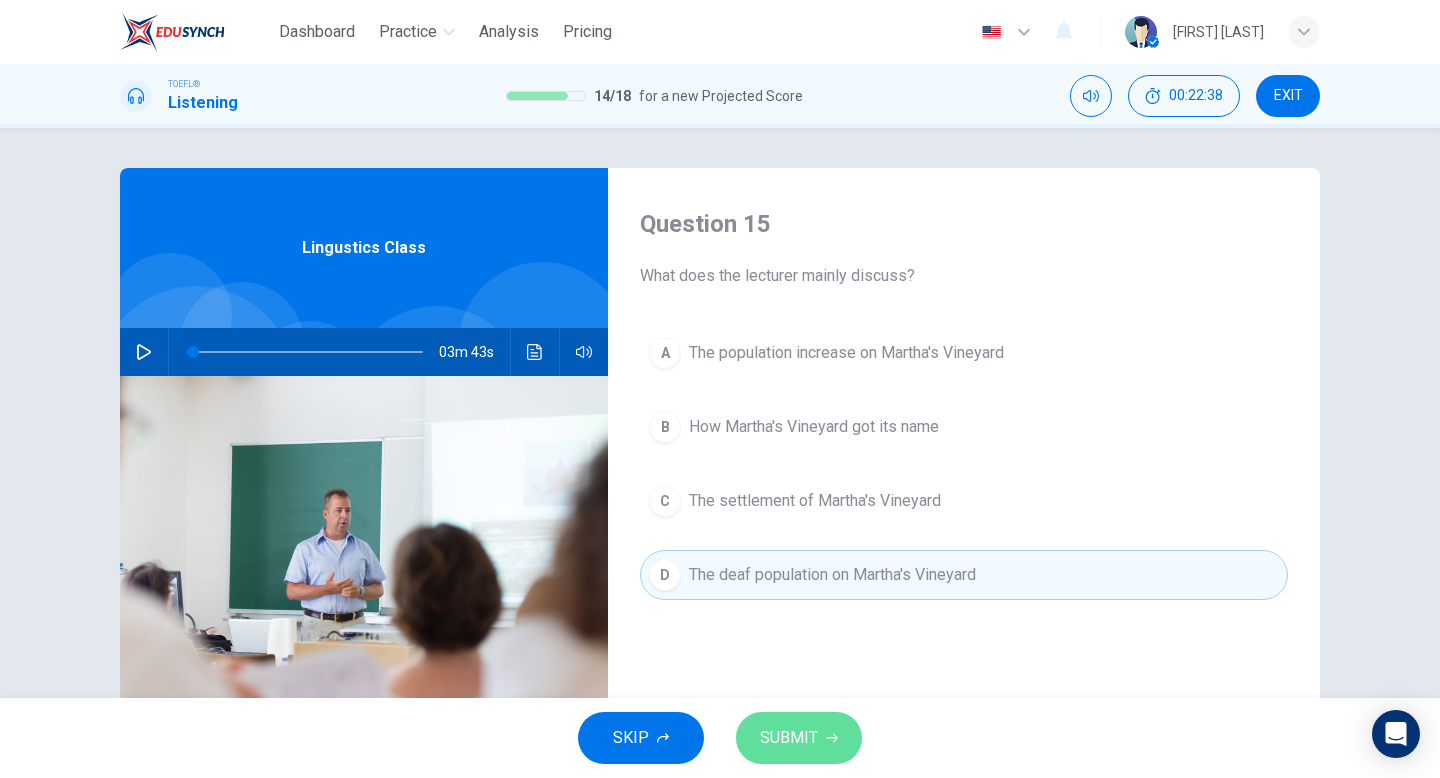 click on "SUBMIT" at bounding box center [799, 738] 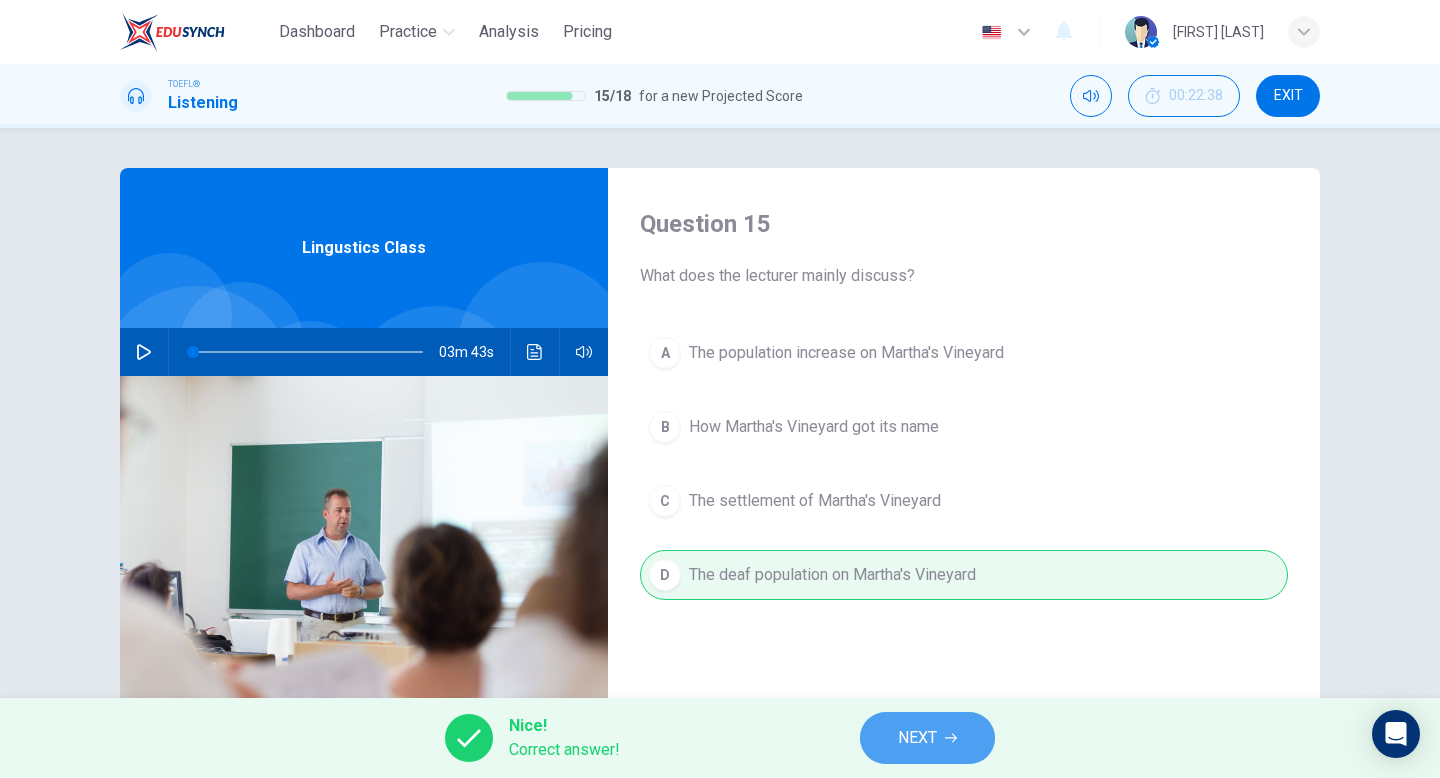 click at bounding box center [951, 738] 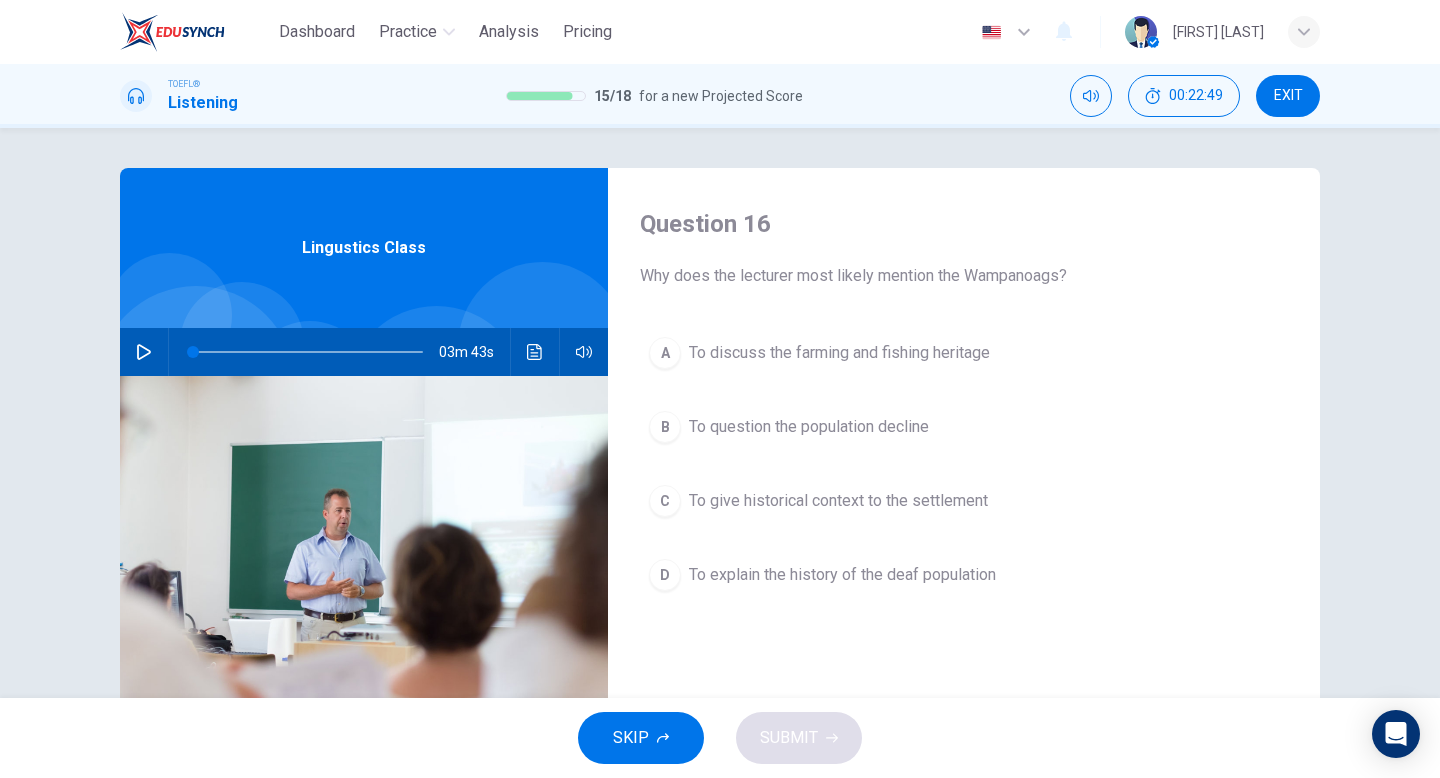 click on "To give historical context to the settlement" at bounding box center (839, 353) 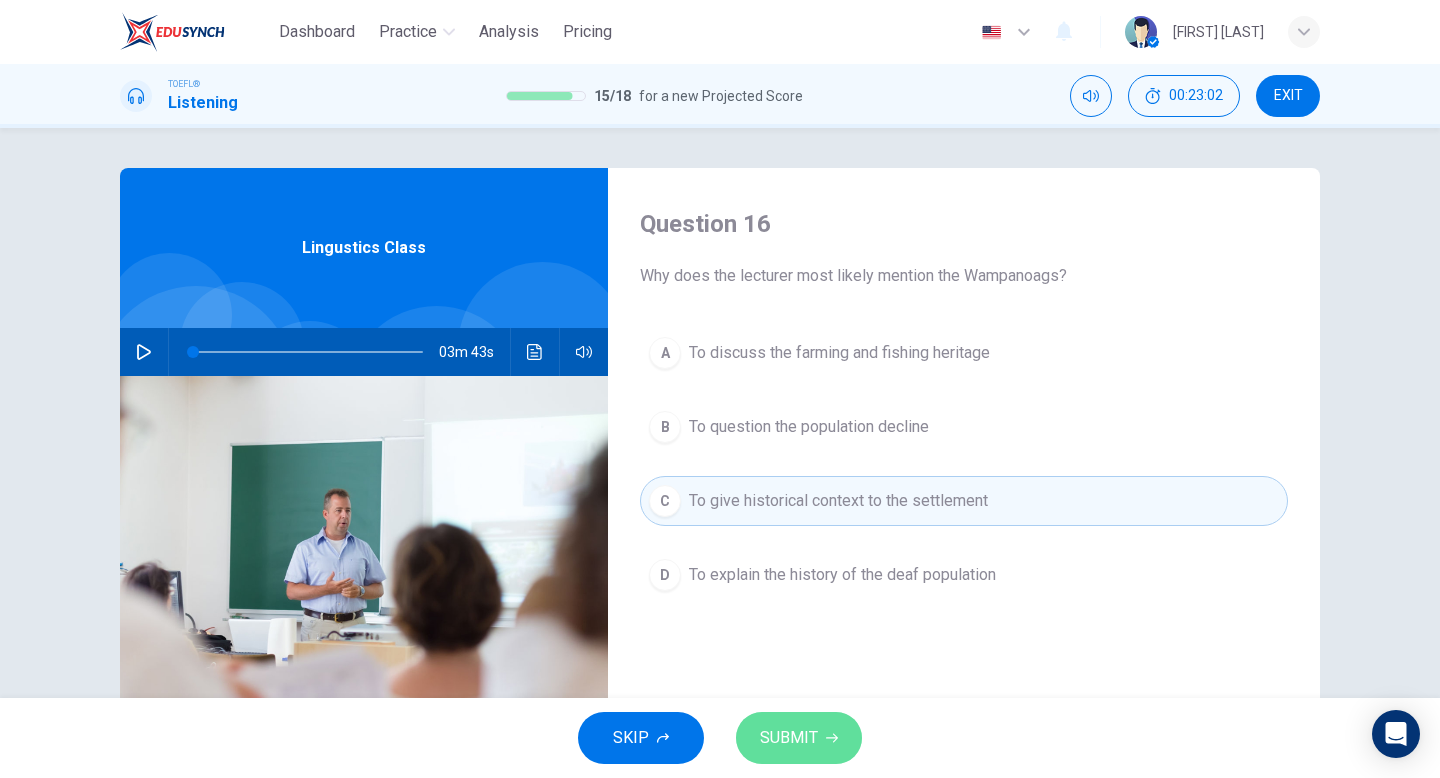 click on "SUBMIT" at bounding box center (789, 738) 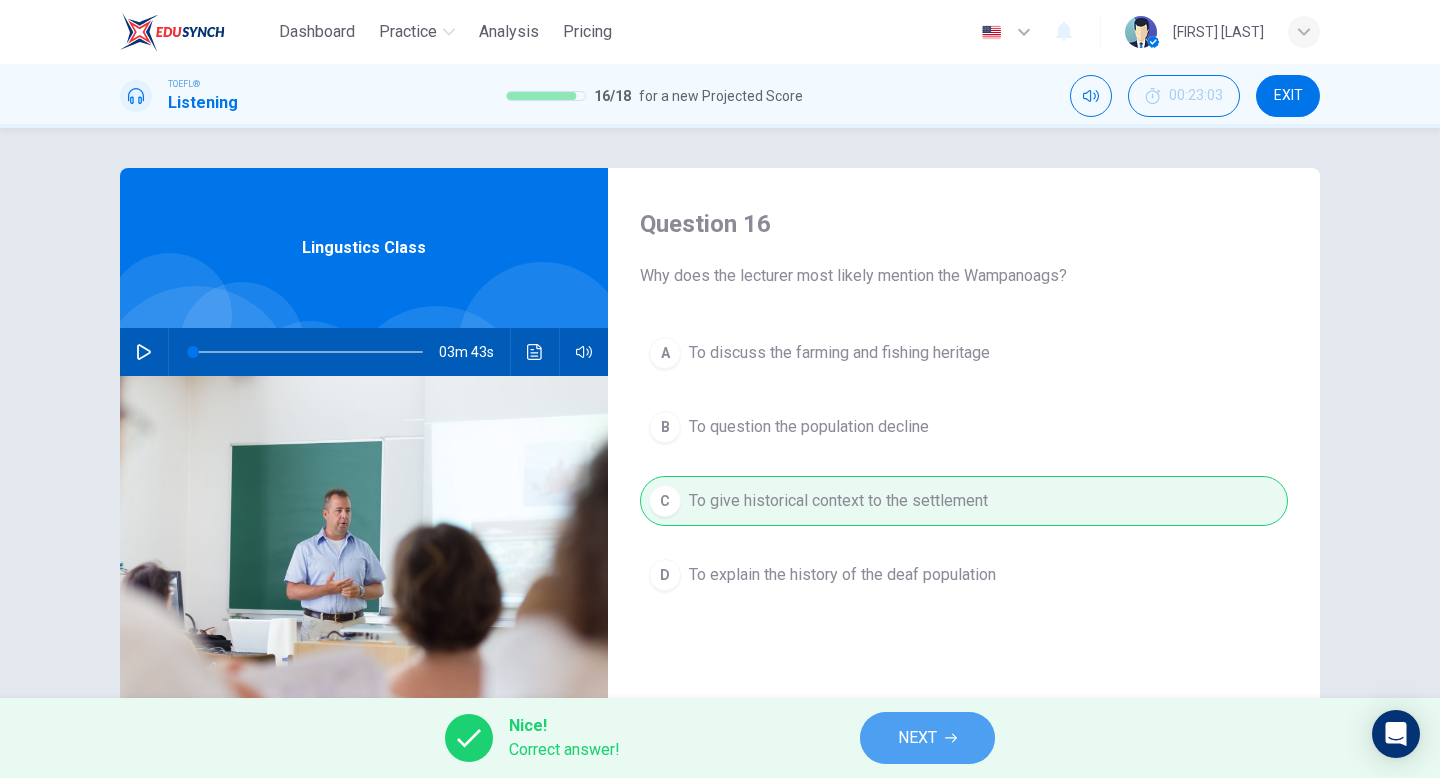 click at bounding box center [951, 738] 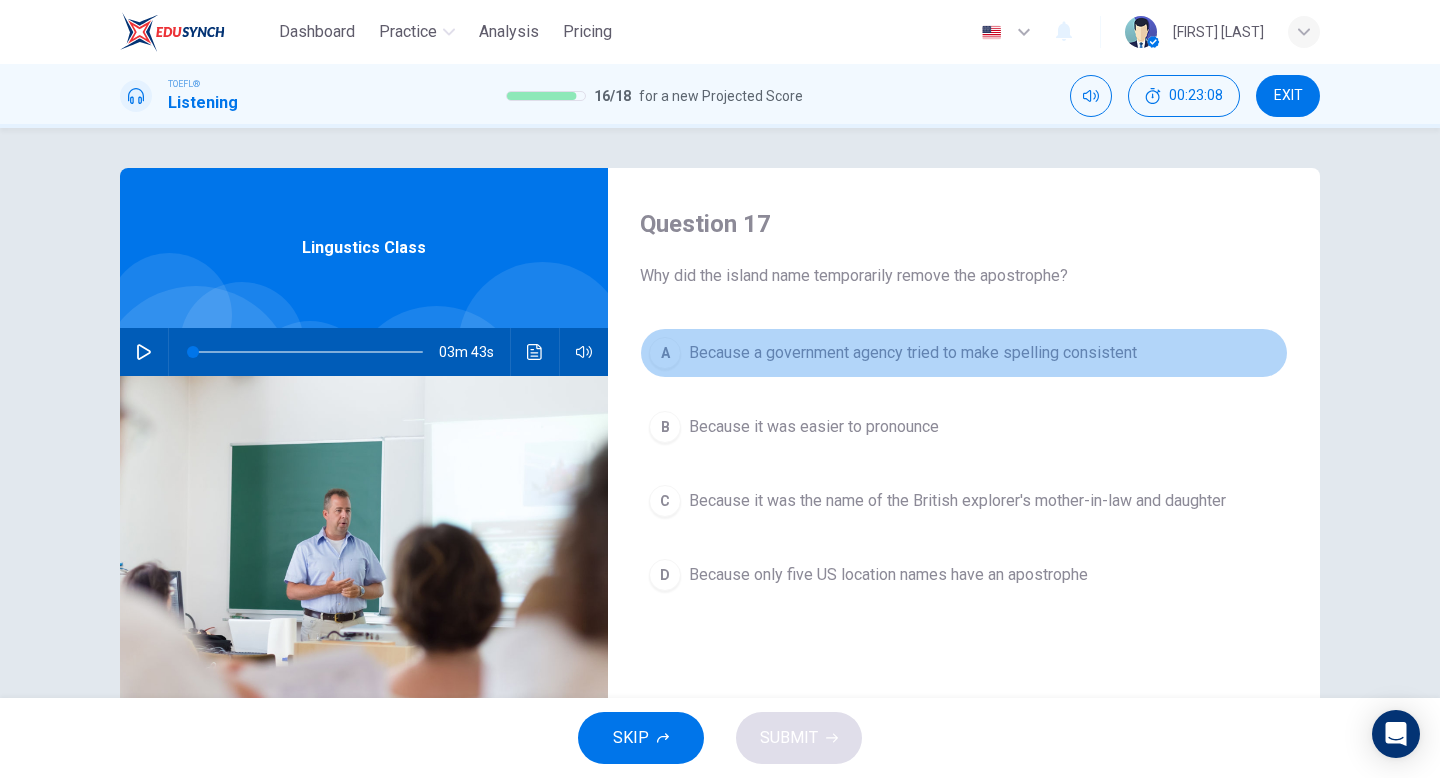 click on "Because a government agency tried to make spelling consistent" at bounding box center [913, 353] 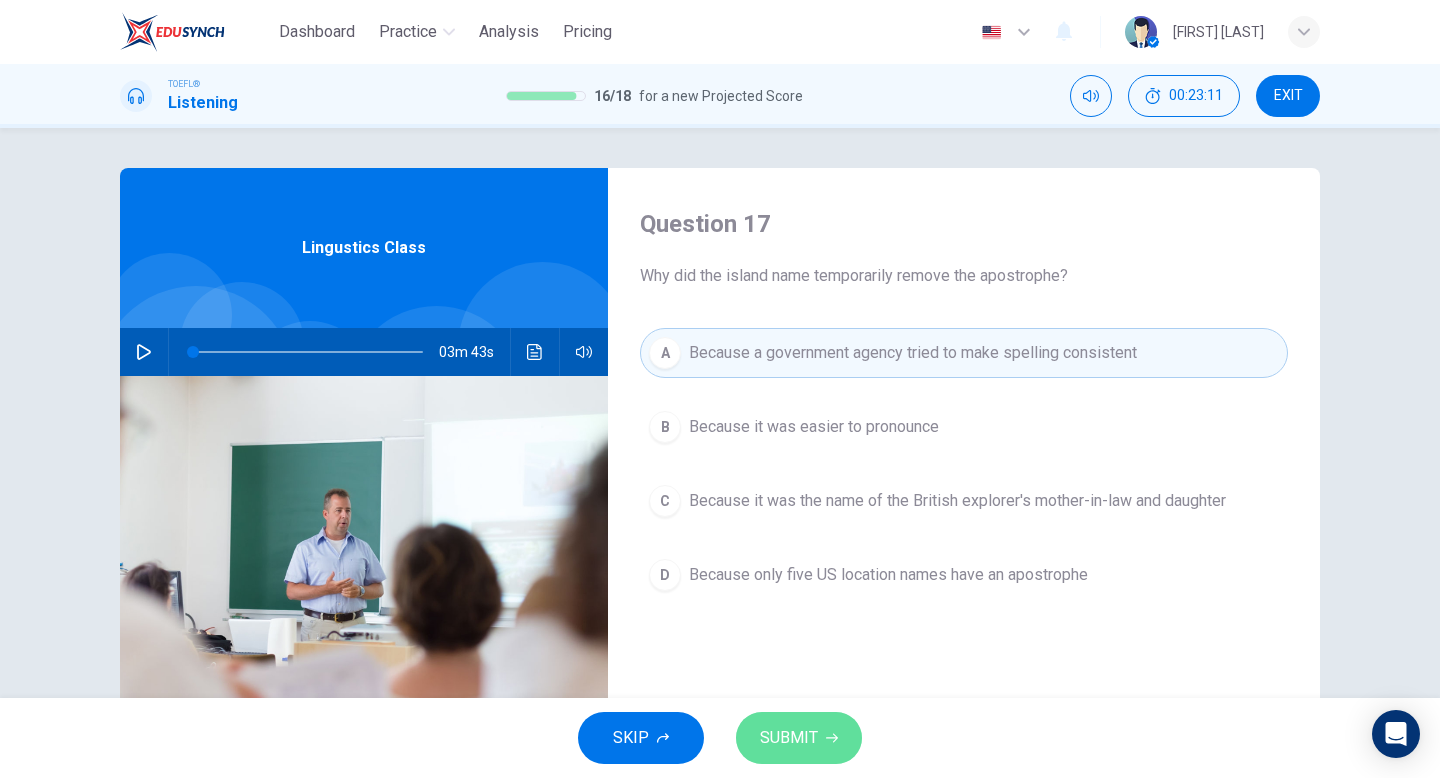 click on "SUBMIT" at bounding box center [789, 738] 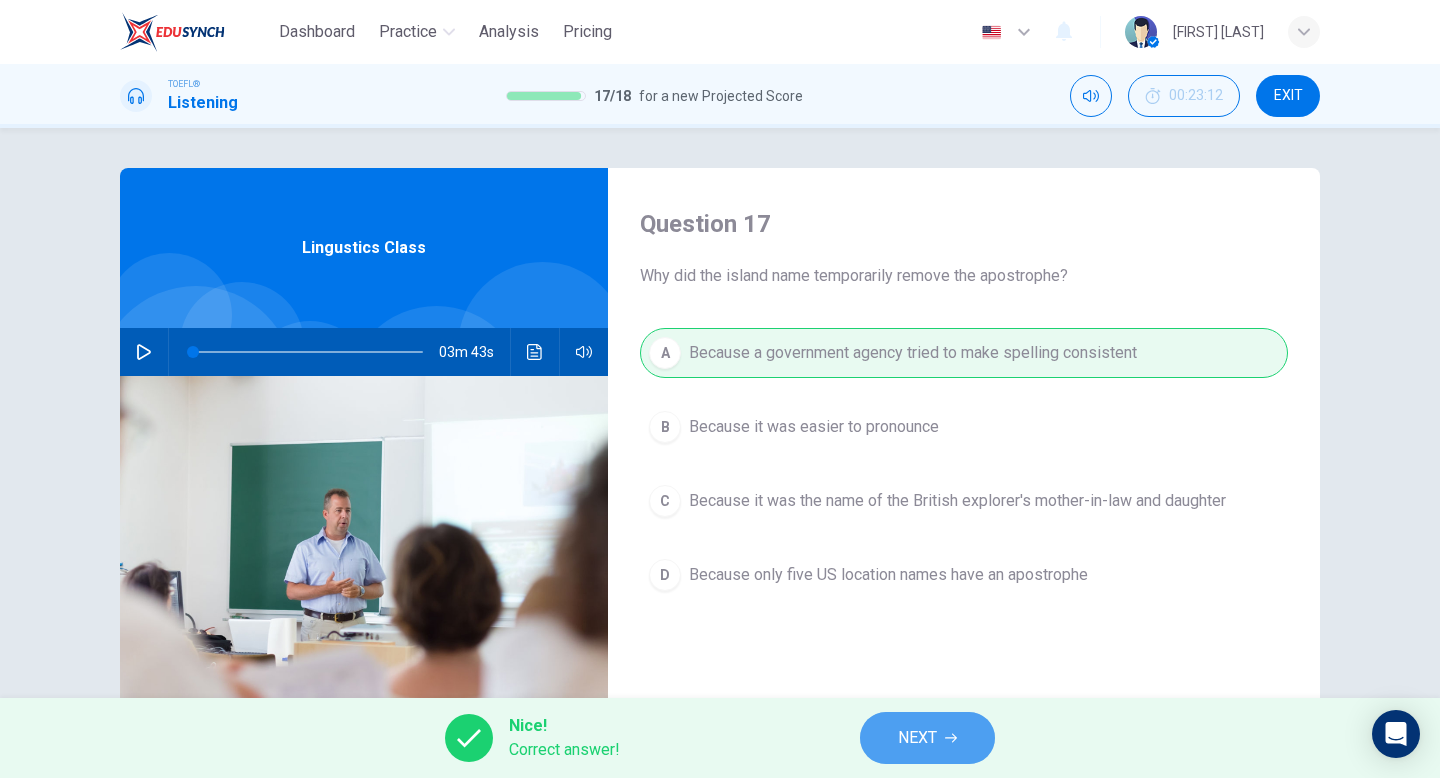click on "NEXT" at bounding box center (927, 738) 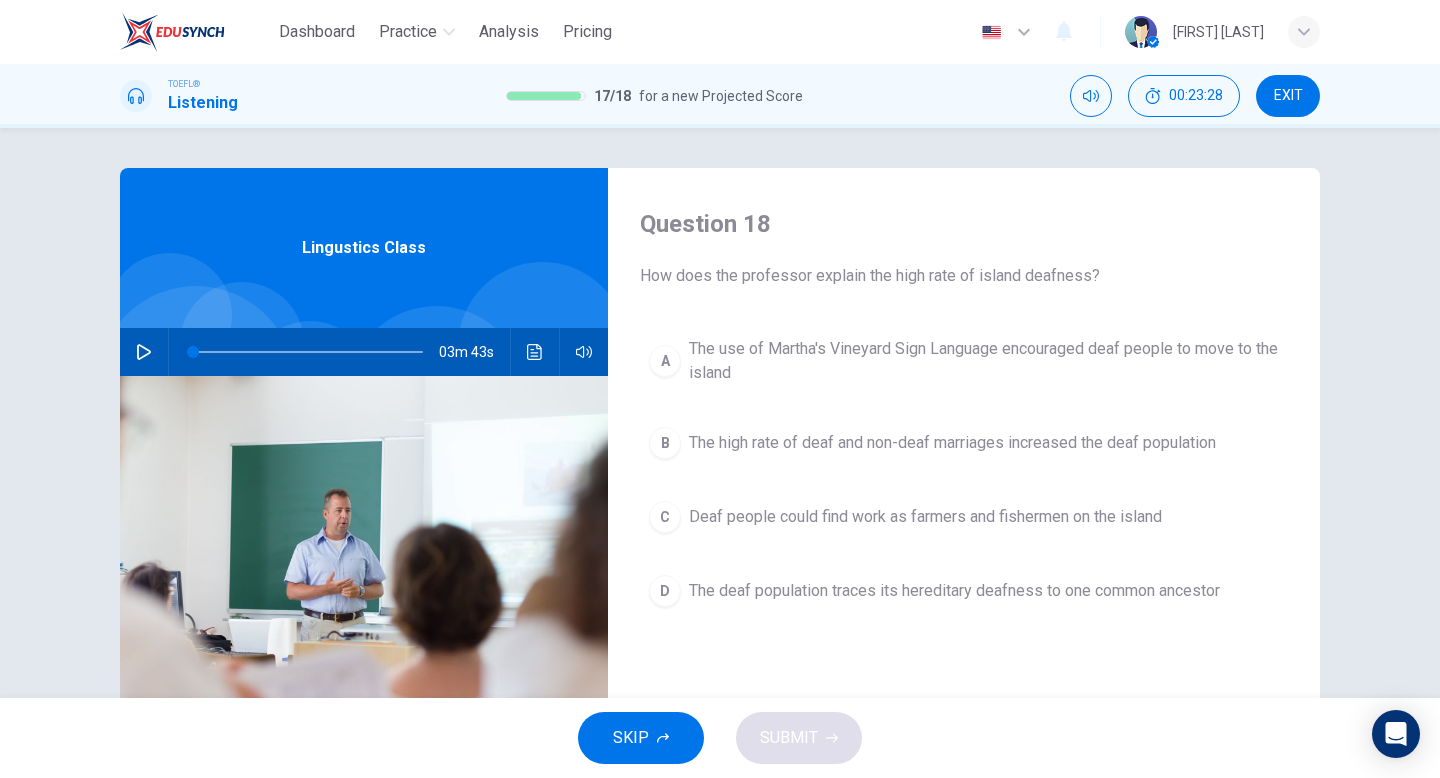 click on "The high rate of deaf and non-deaf marriages increased the deaf population" at bounding box center [984, 361] 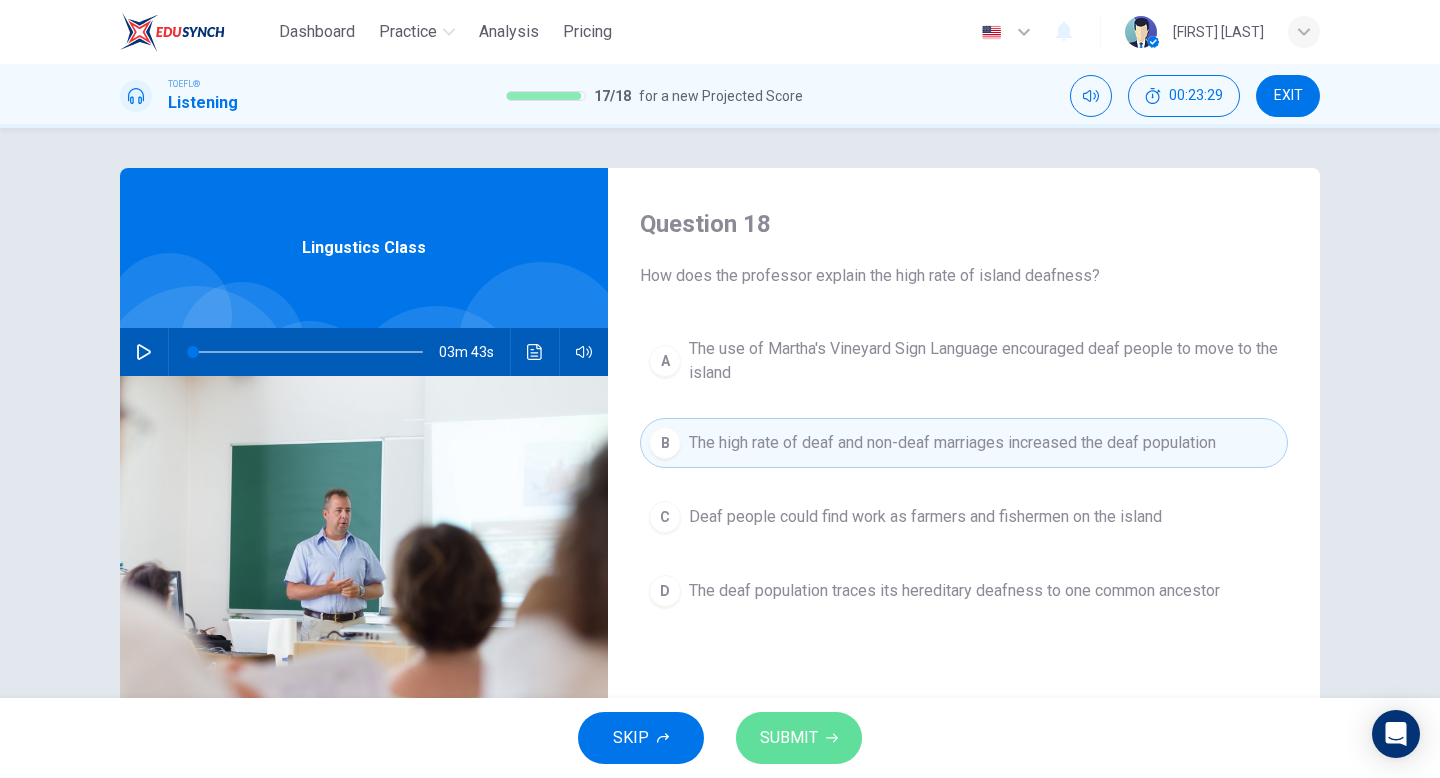 click on "SUBMIT" at bounding box center [799, 738] 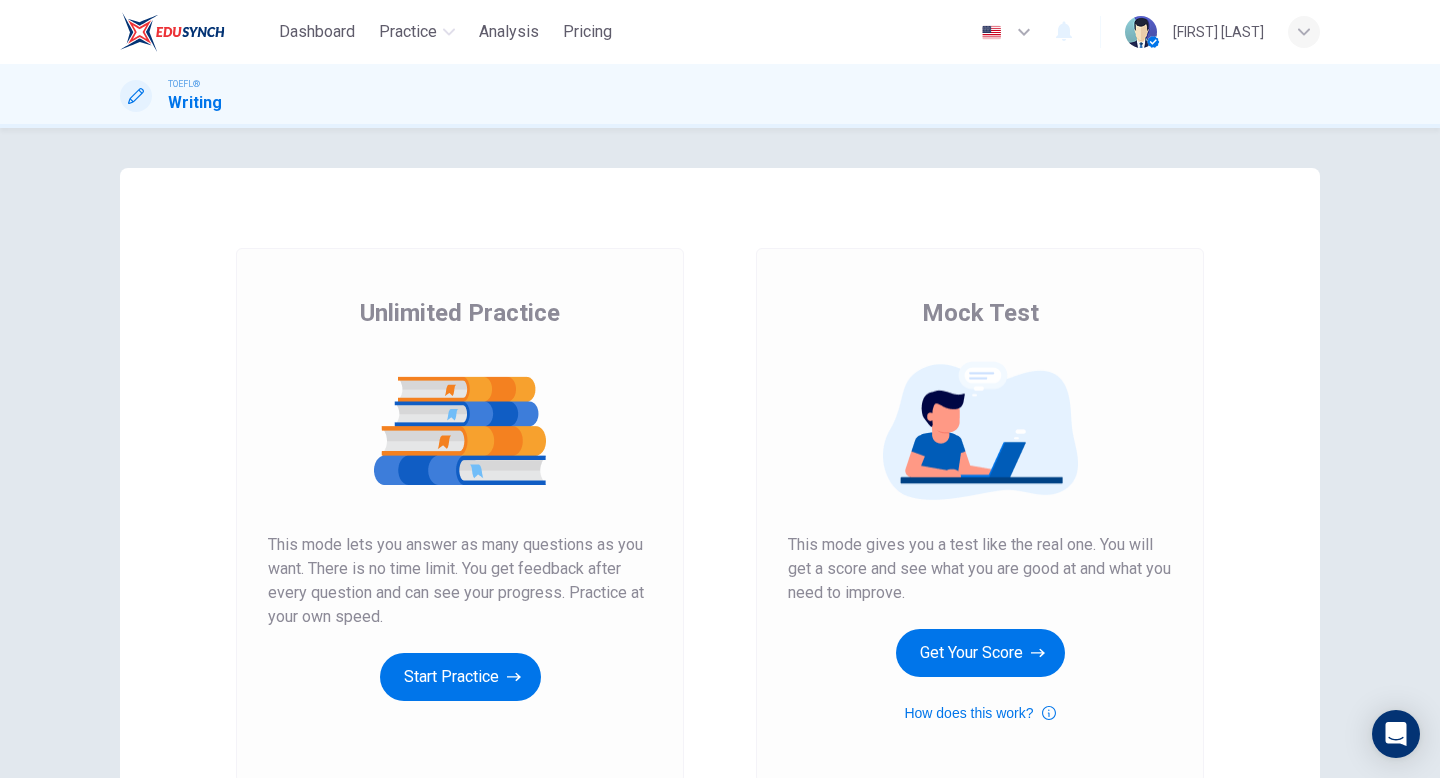 scroll, scrollTop: 0, scrollLeft: 0, axis: both 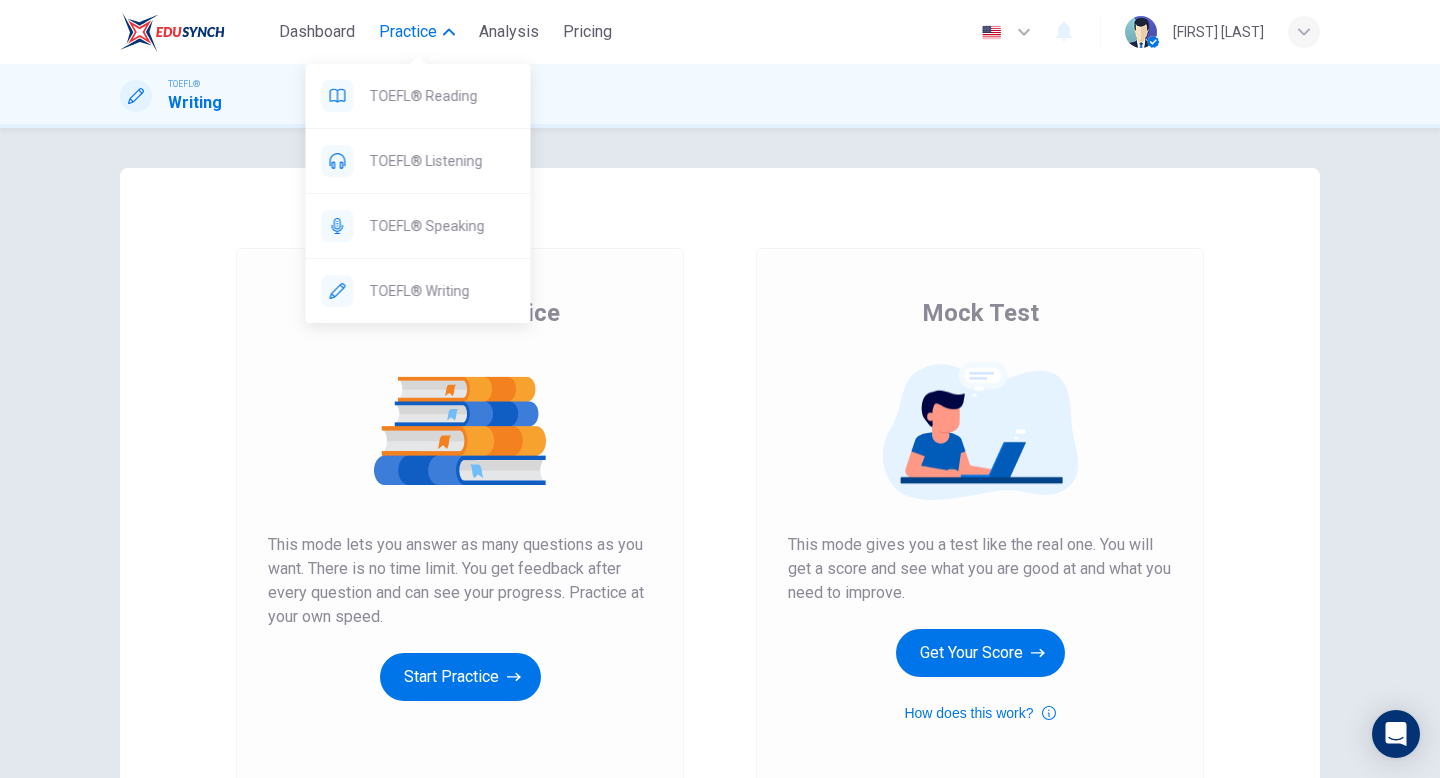 click on "Practice" at bounding box center [417, 32] 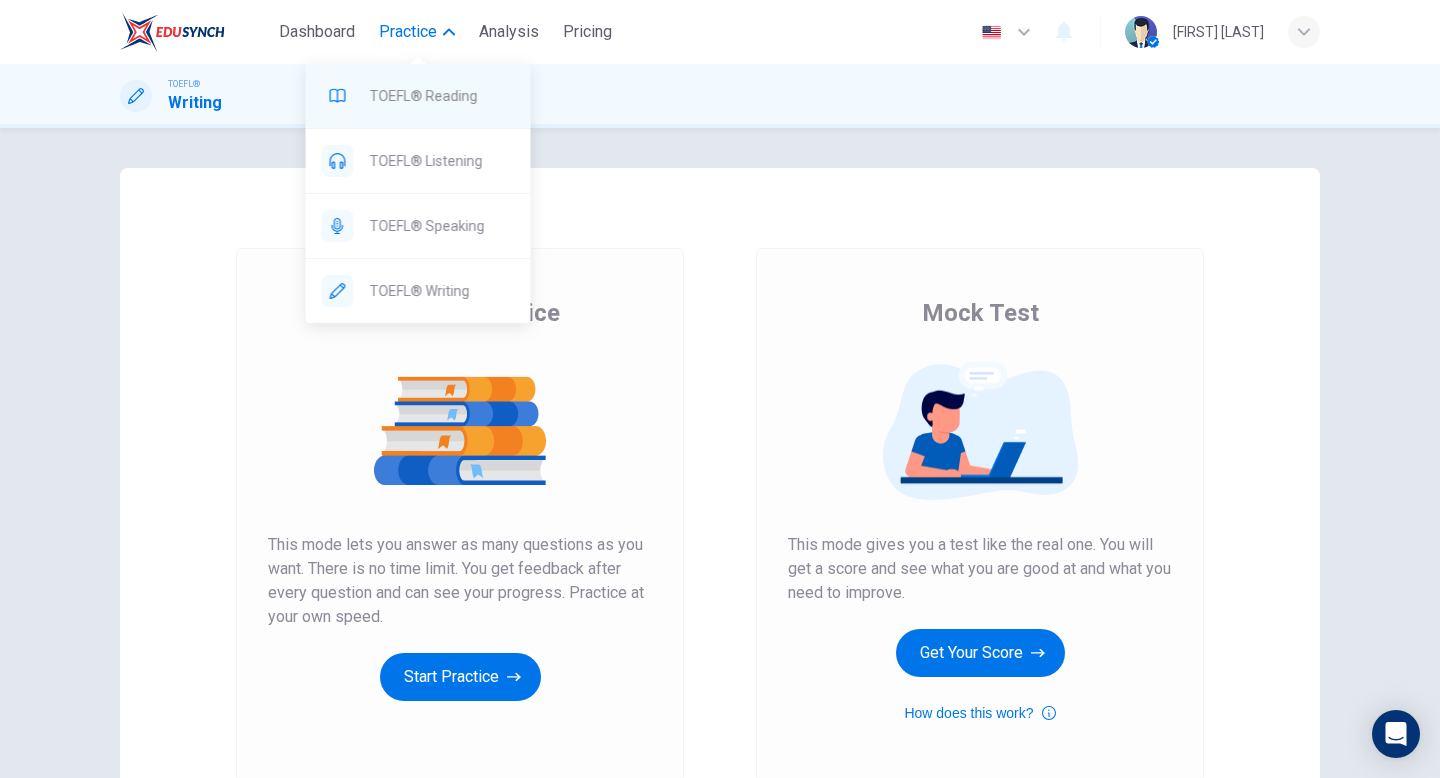 click on "TOEFL® Reading" at bounding box center (442, 96) 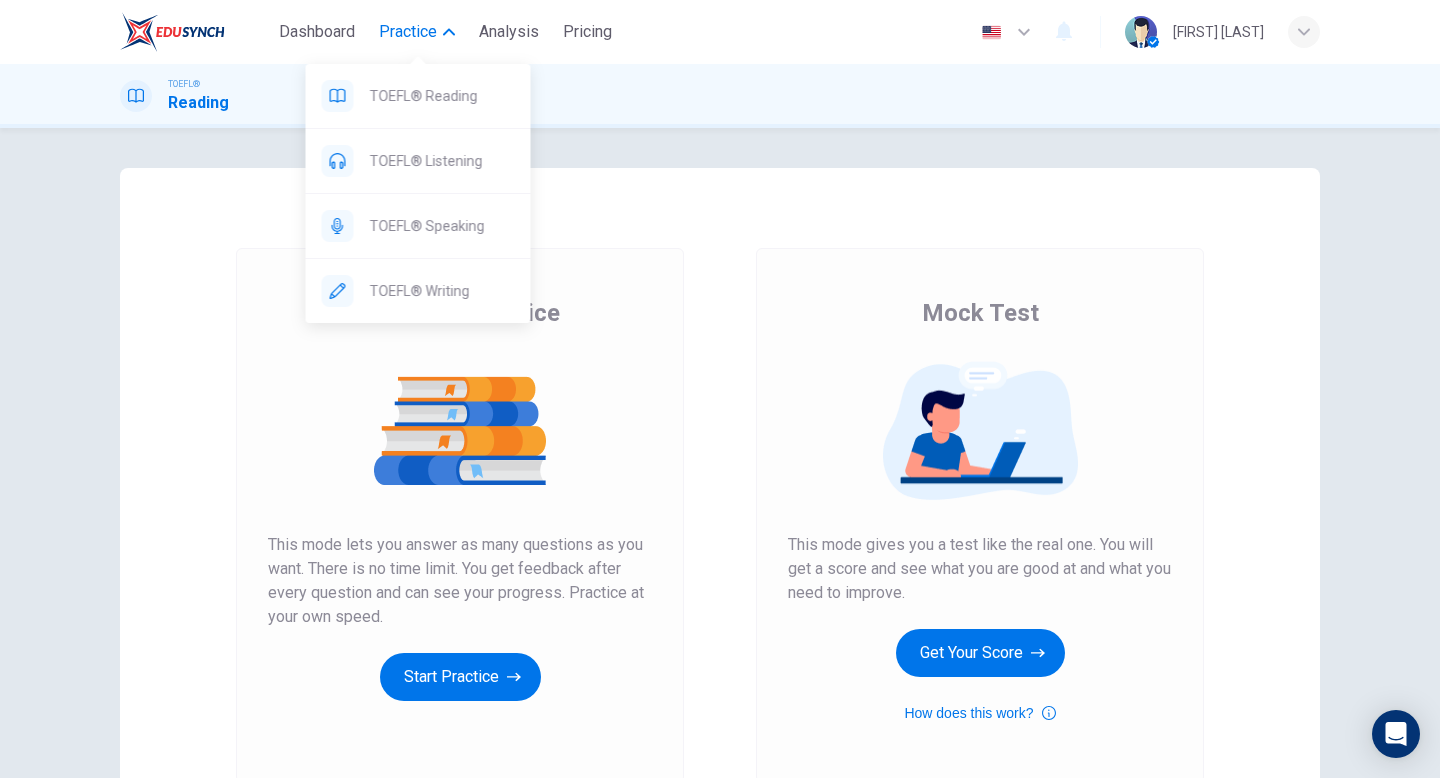 click on "Practice" at bounding box center (408, 32) 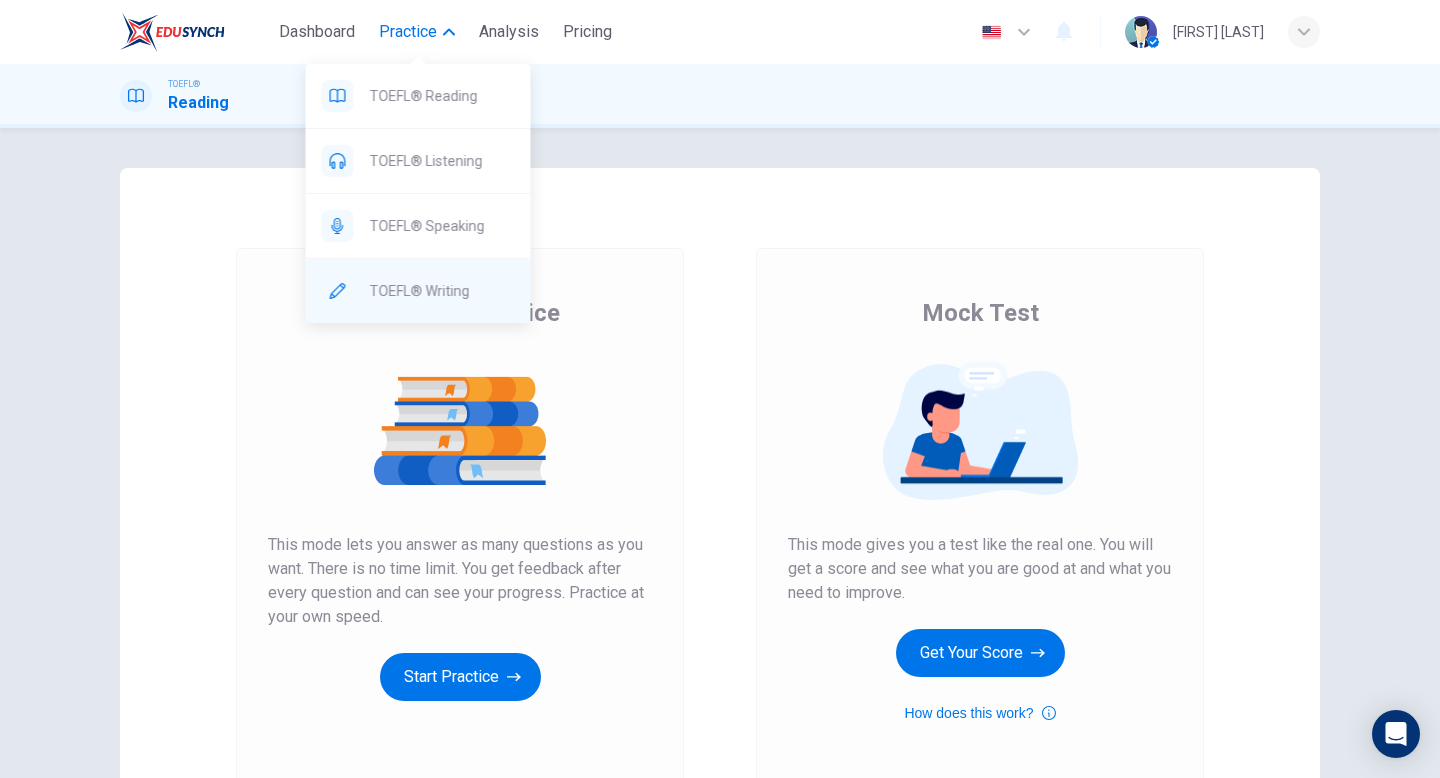 click on "TOEFL® Writing" at bounding box center [442, 96] 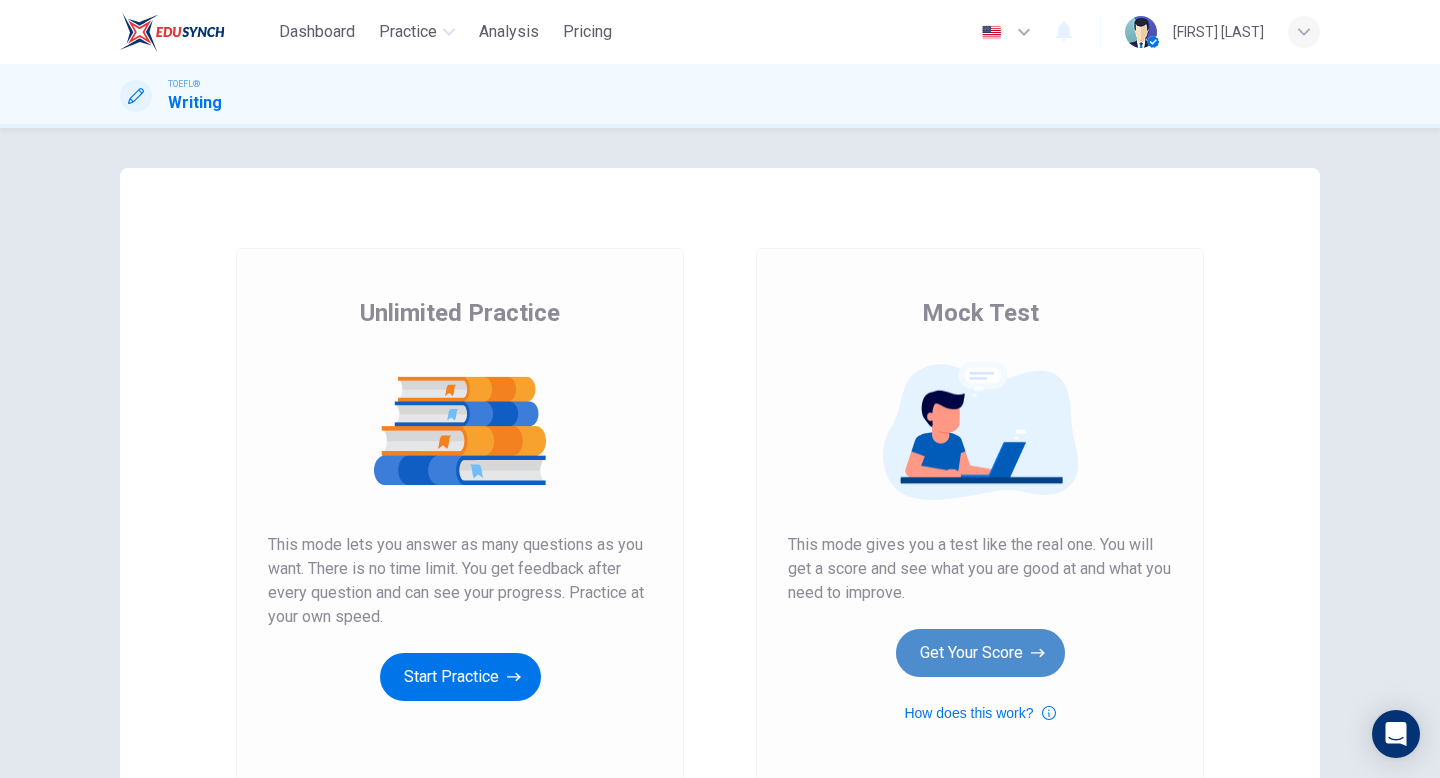 click on "Get Your Score" at bounding box center (460, 677) 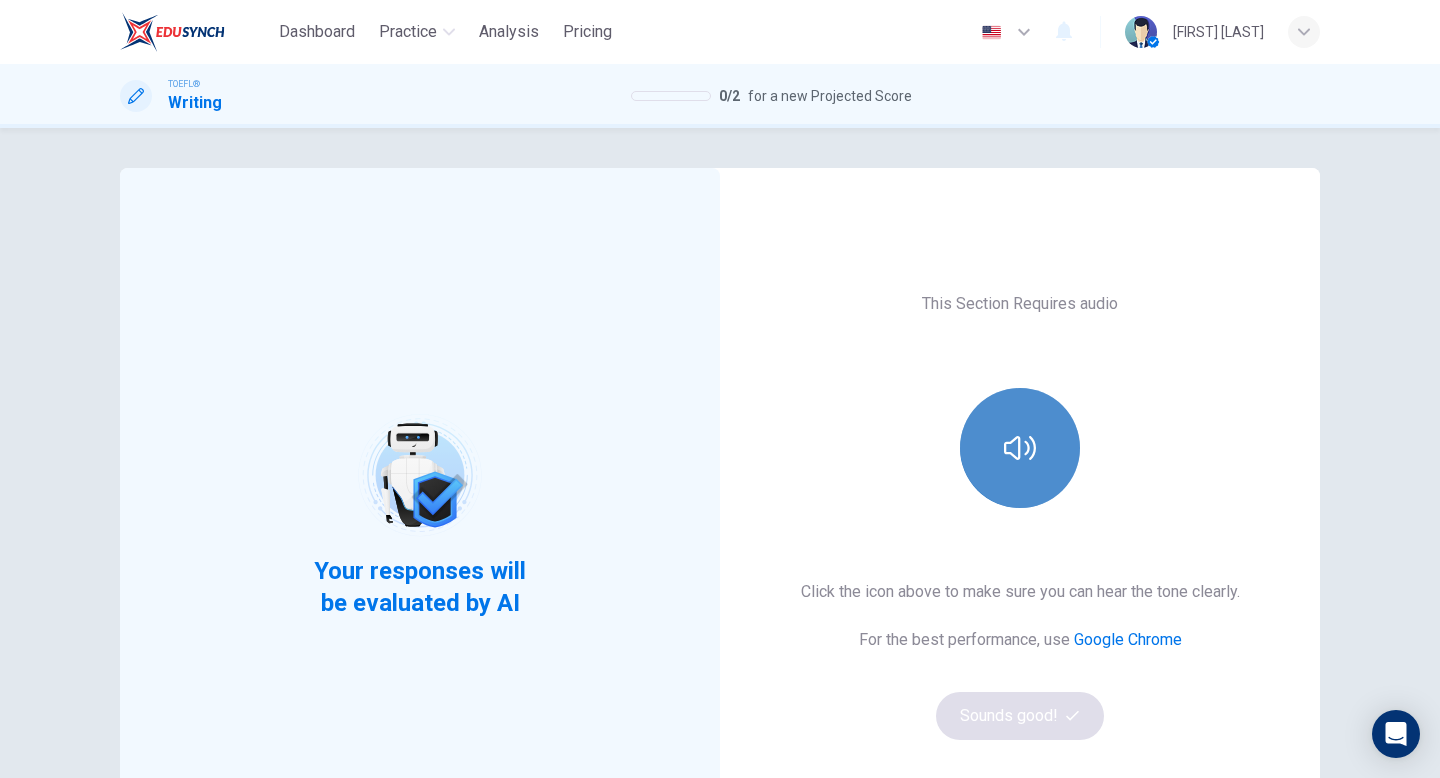 click at bounding box center [1020, 448] 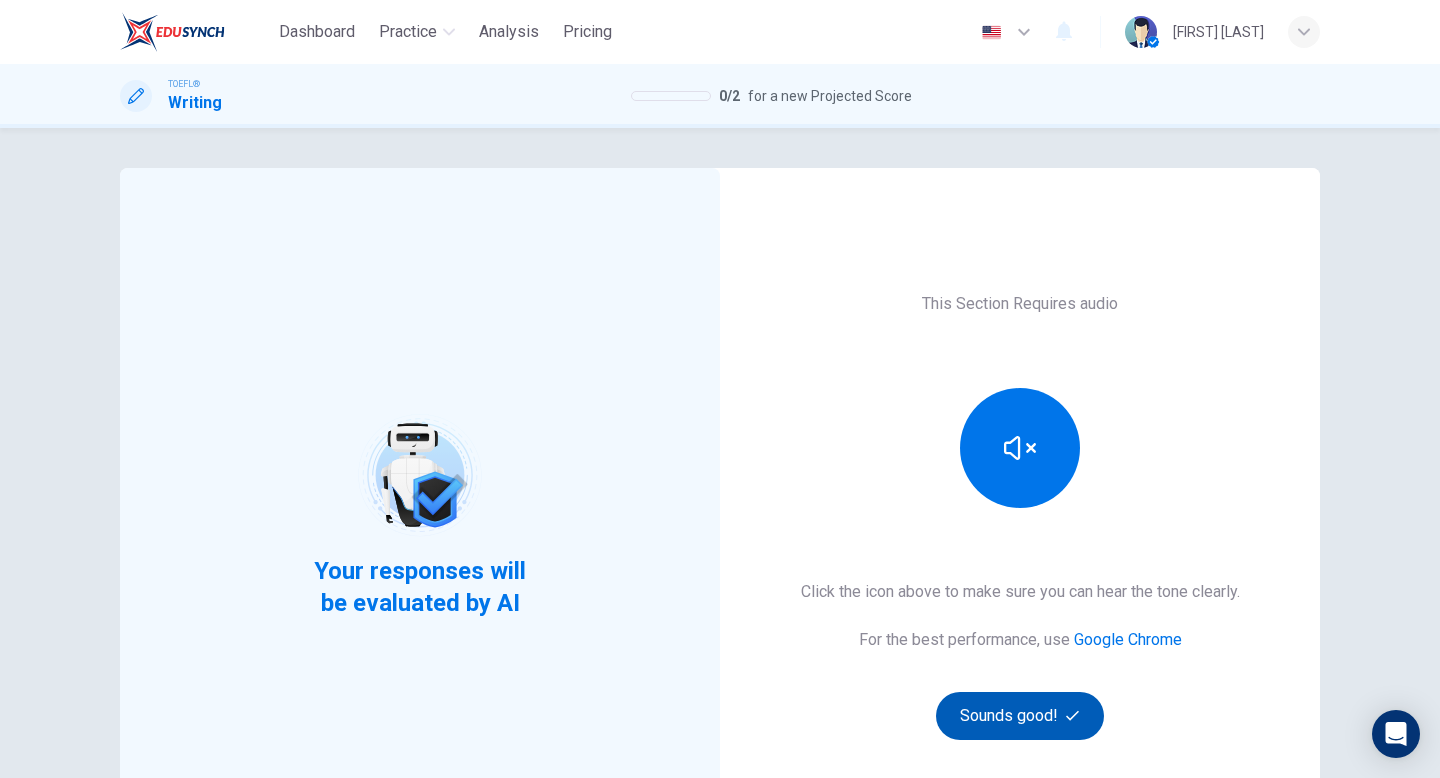 click on "Sounds good!" at bounding box center [1020, 716] 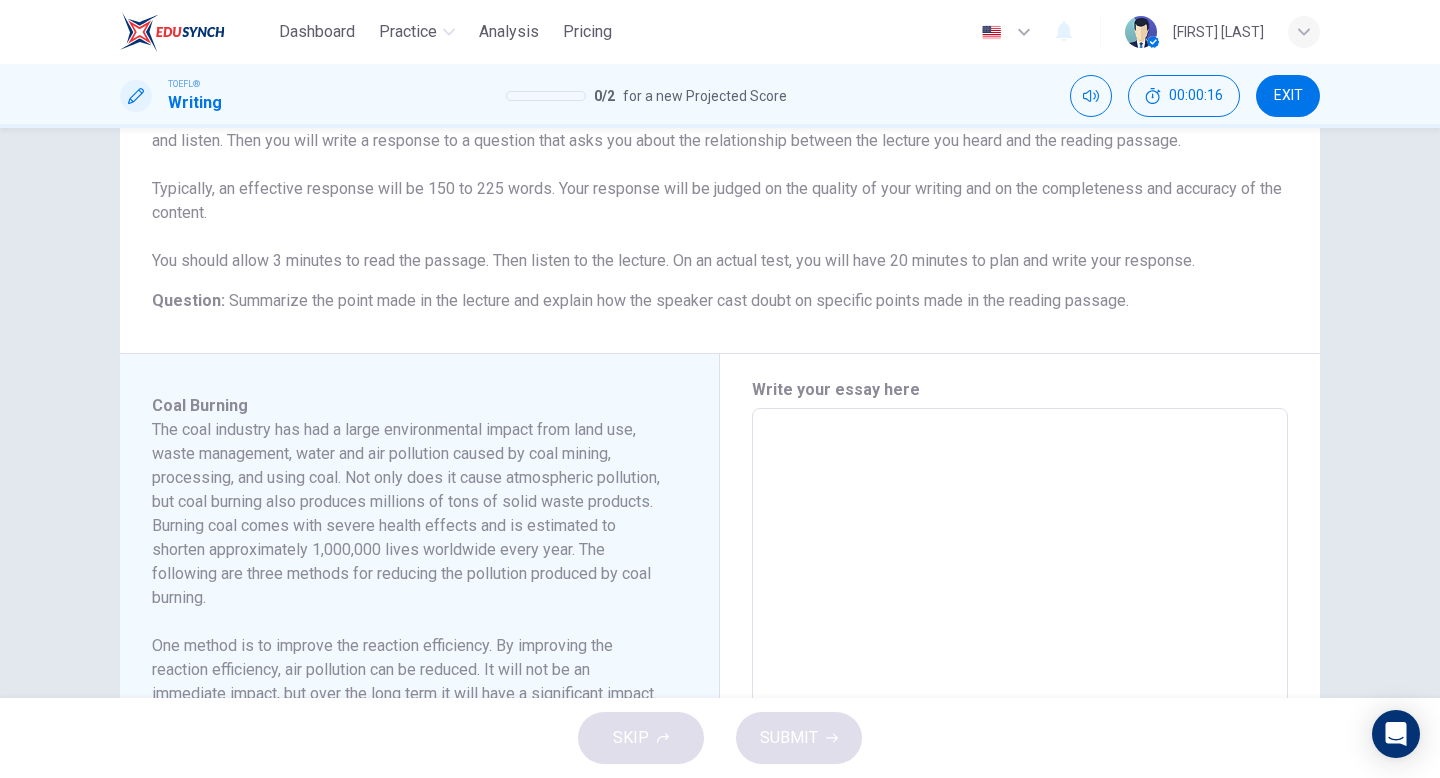 scroll, scrollTop: 205, scrollLeft: 0, axis: vertical 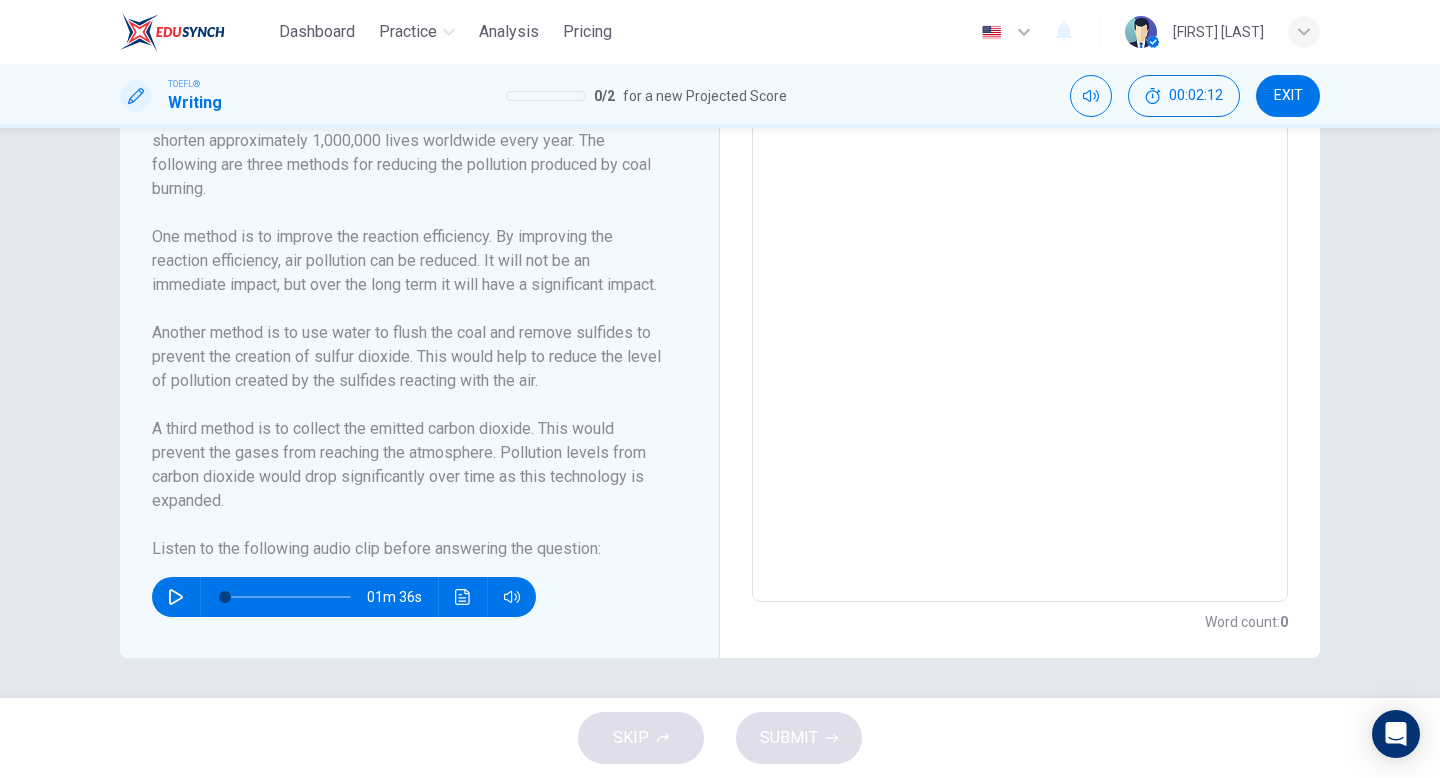 click at bounding box center (176, 597) 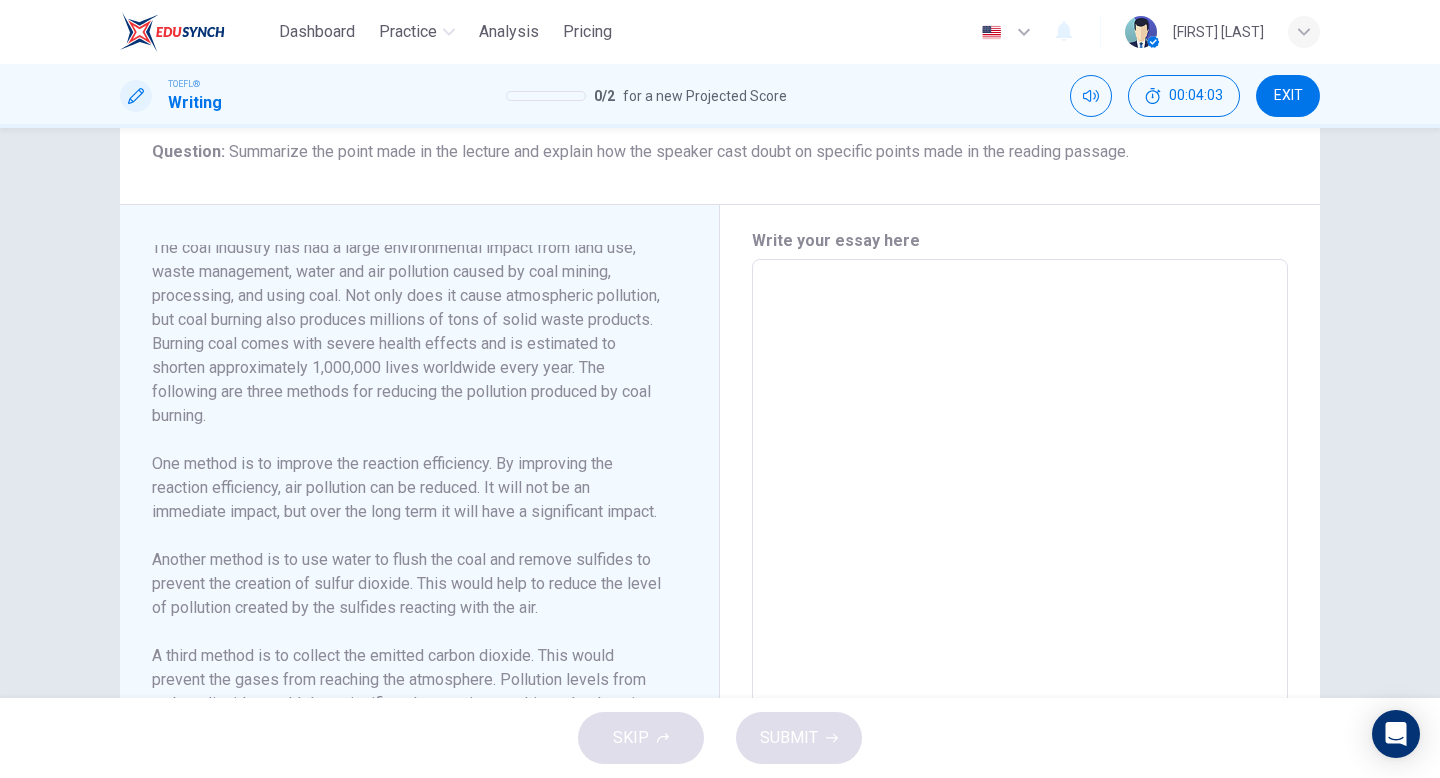 scroll, scrollTop: 336, scrollLeft: 0, axis: vertical 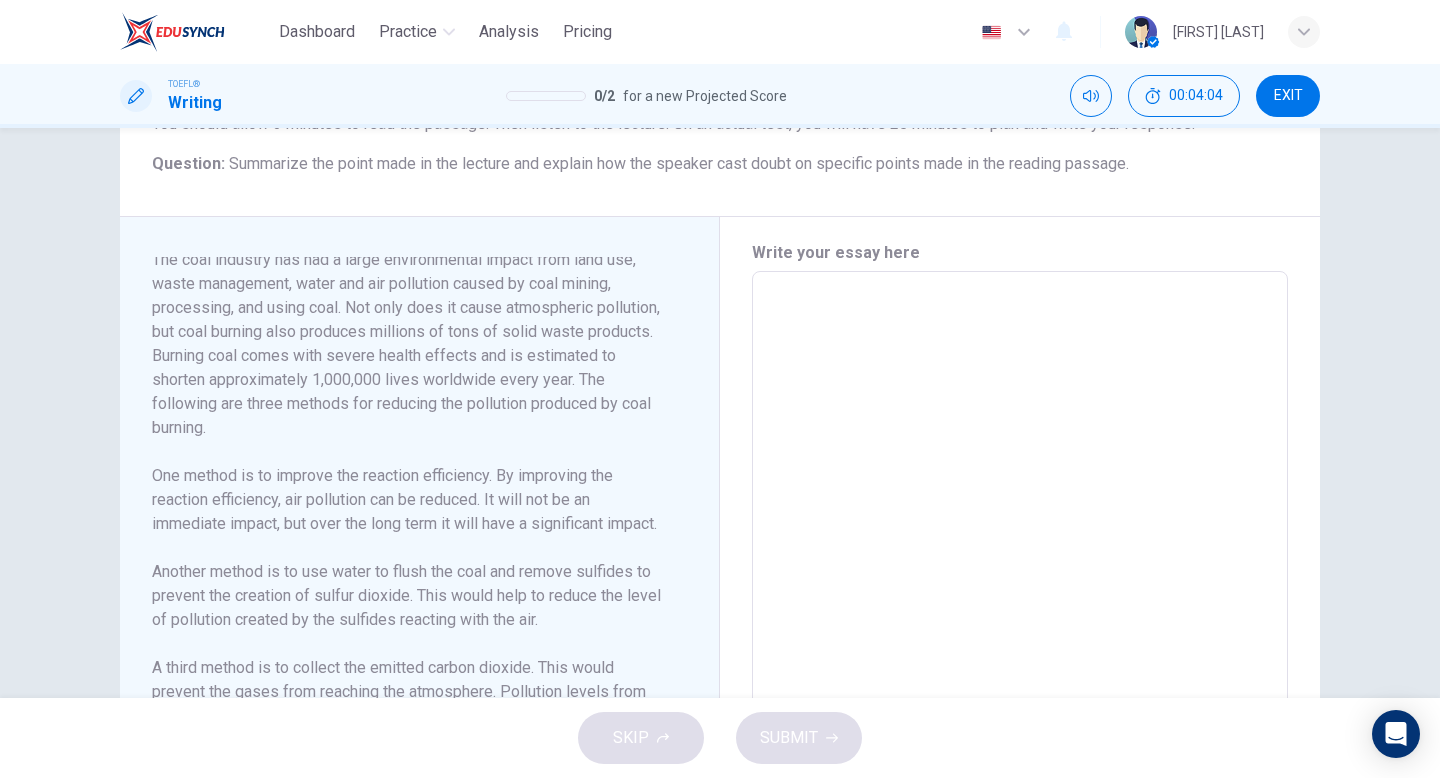 click at bounding box center (1020, 556) 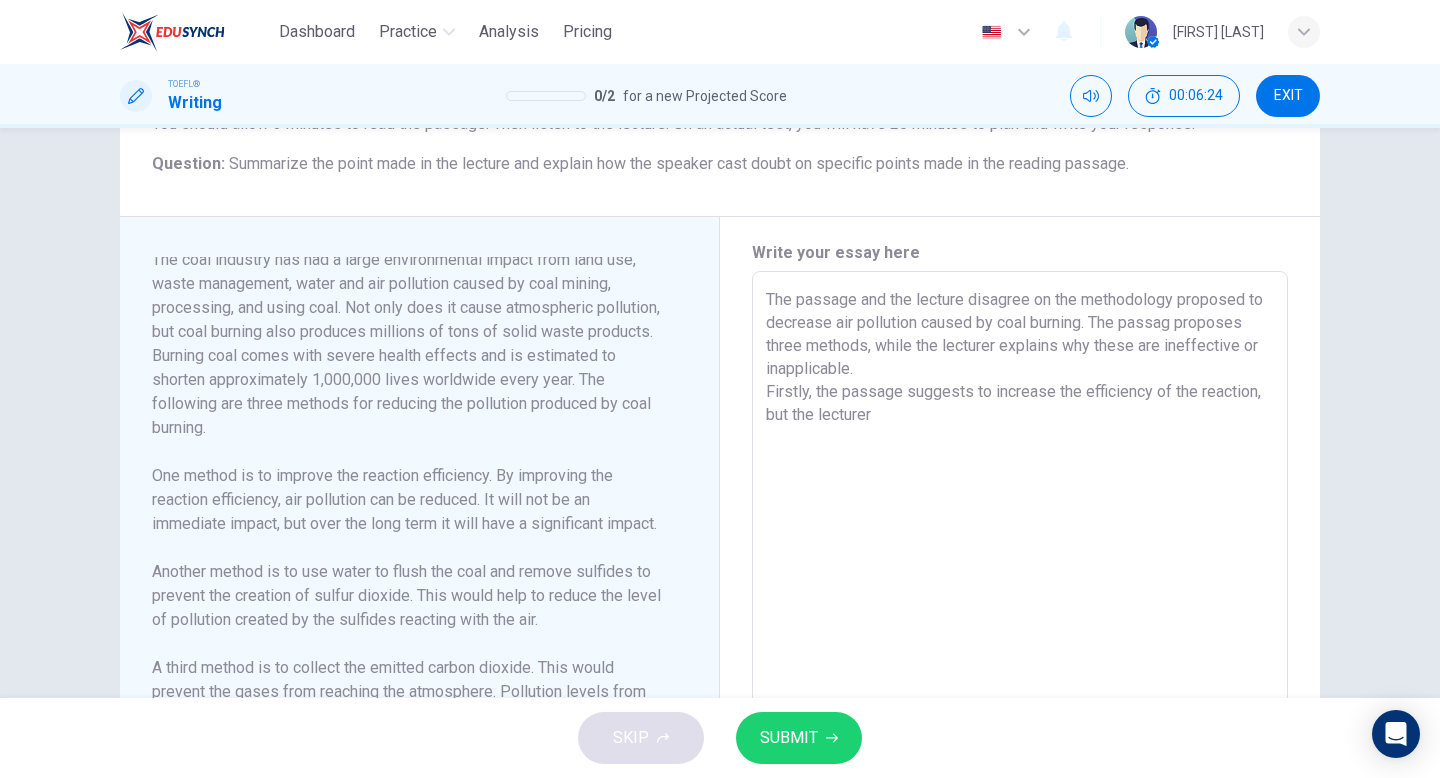 click on "The passage and the lecture disagree on the methodology proposed to decrease air pollution caused by coal burning. The passag proposes three methods, while the lecturer explains why these are ineffective or inapplicable.
Firstly, the passage suggests to increase the efficiency of the reaction, but the lecturer" at bounding box center (1020, 556) 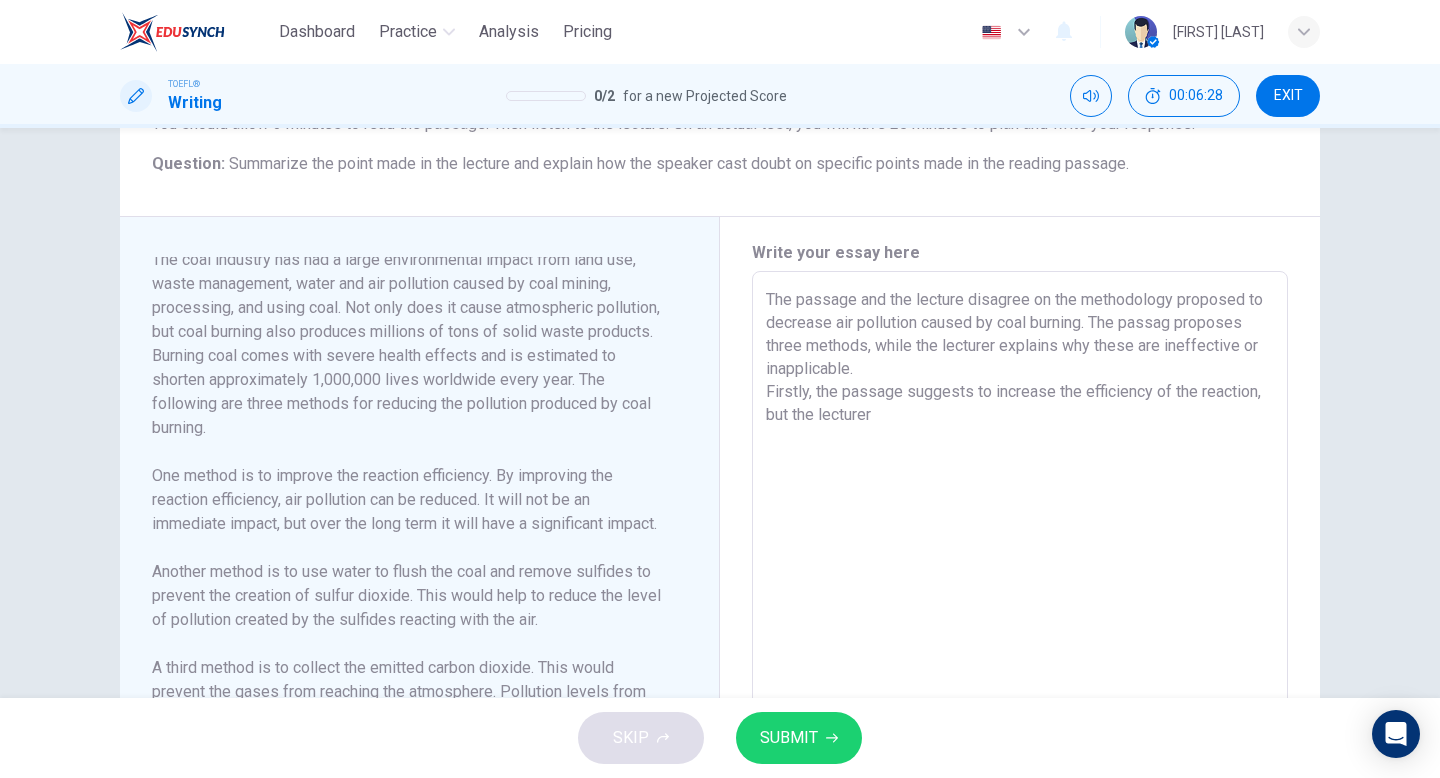 click on "The passage and the lecture disagree on the methodology proposed to decrease air pollution caused by coal burning. The passag proposes three methods, while the lecturer explains why these are ineffective or inapplicable.
Firstly, the passage suggests to increase the efficiency of the reaction, but the lecturer" at bounding box center [1020, 556] 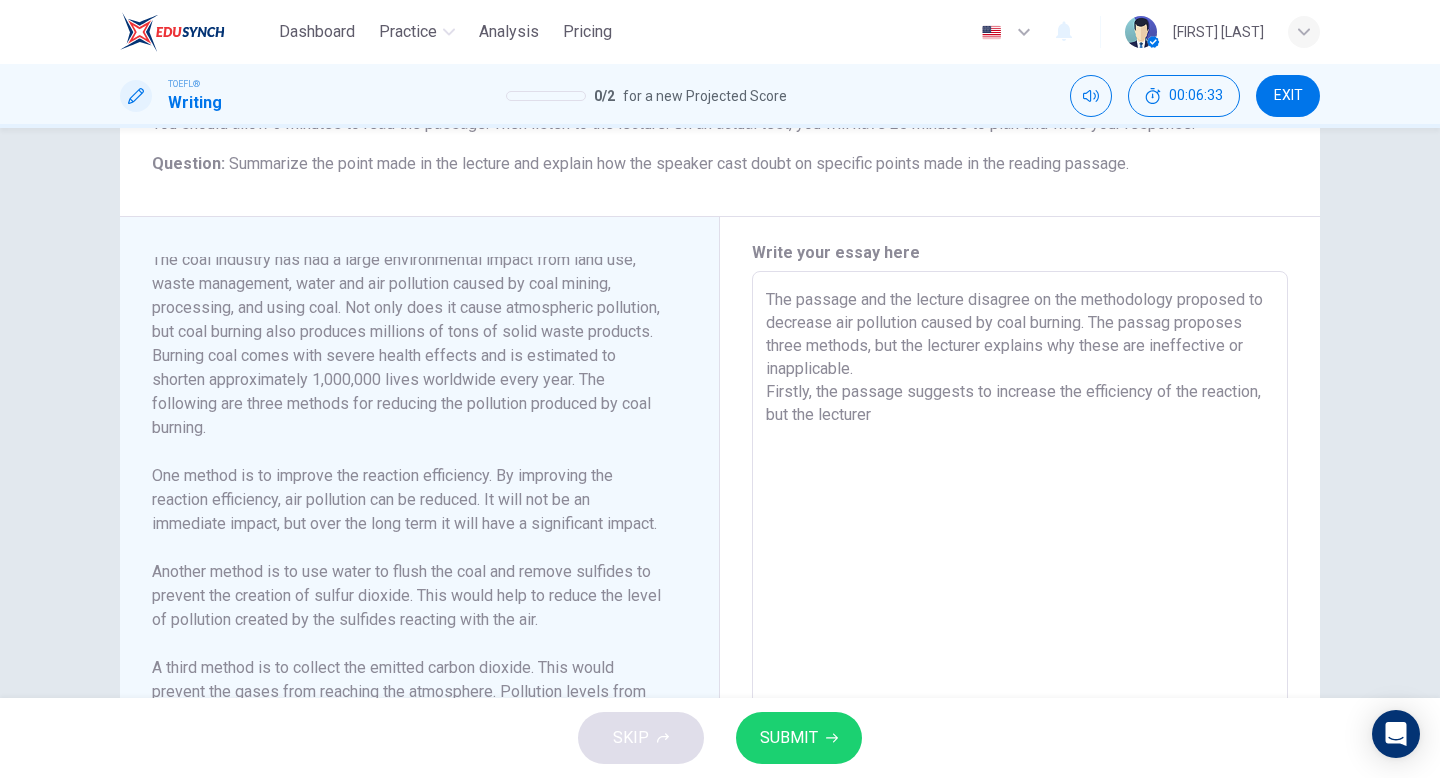 click on "The passage and the lecture disagree on the methodology proposed to decrease air pollution caused by coal burning. The passag proposes three methods, but the lecturer explains why these are ineffective or inapplicable.
Firstly, the passage suggests to increase the efficiency of the reaction, but the lecturer" at bounding box center (1020, 556) 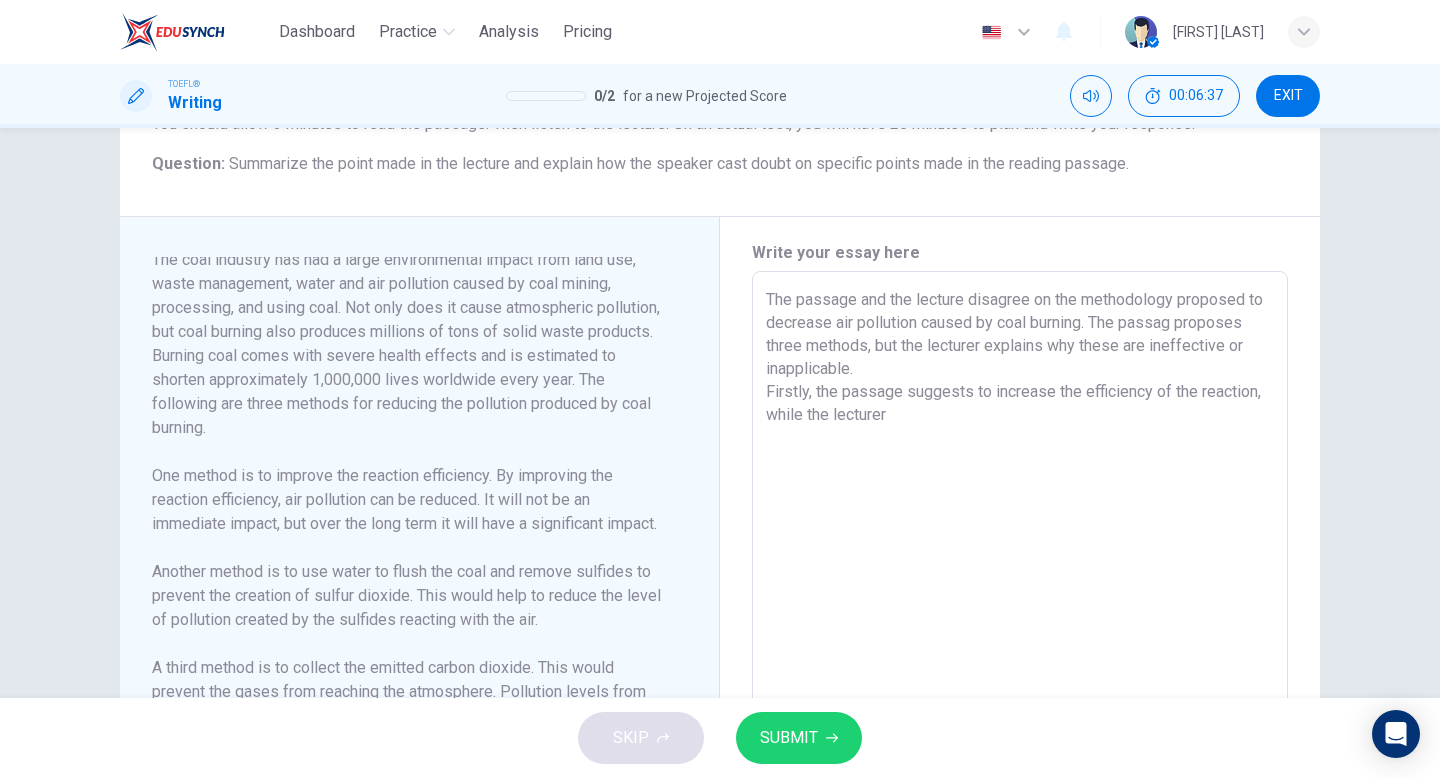 click on "The passage and the lecture disagree on the methodology proposed to decrease air pollution caused by coal burning. The passag proposes three methods, but the lecturer explains why these are ineffective or inapplicable.
Firstly, the passage suggests to increase the efficiency of the reaction, while the lecturer" at bounding box center (1020, 556) 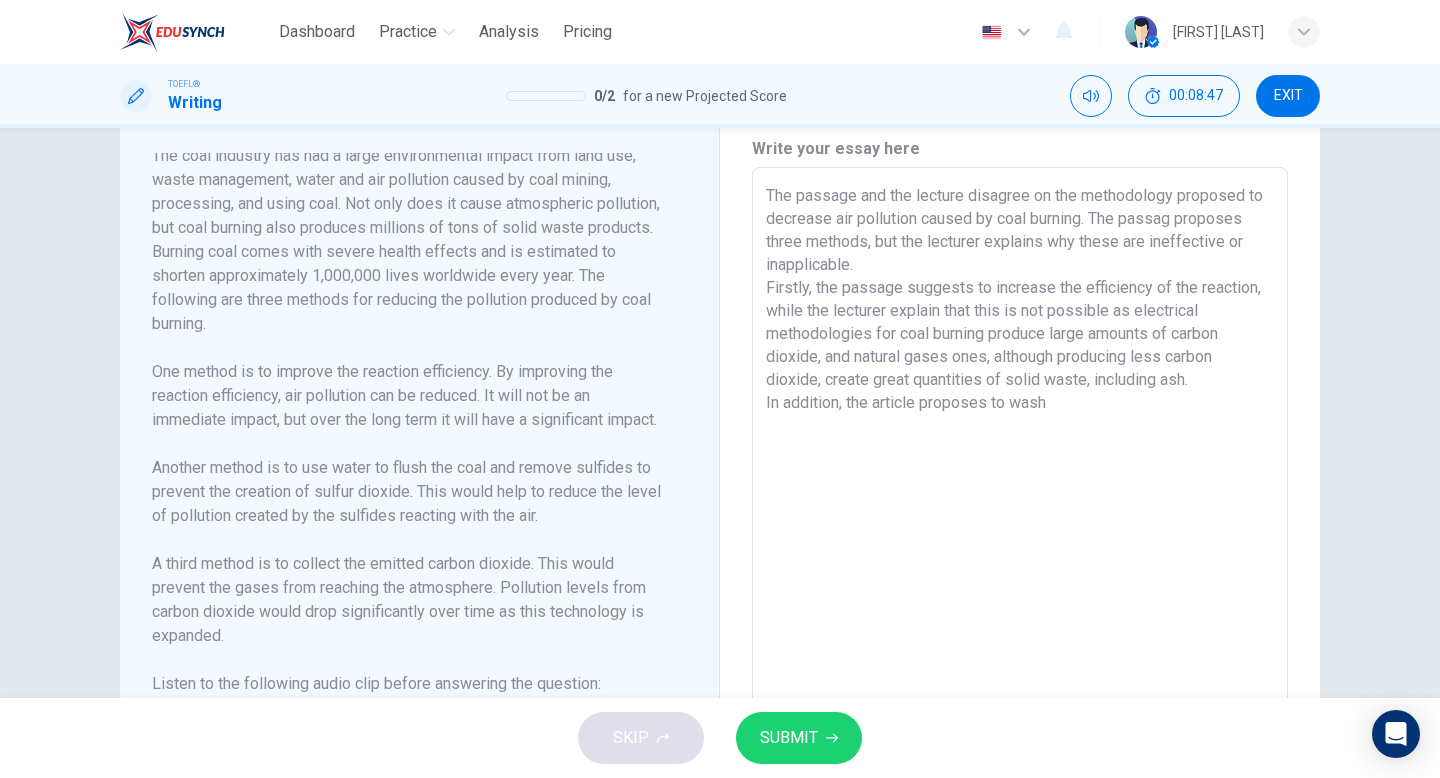 scroll, scrollTop: 457, scrollLeft: 0, axis: vertical 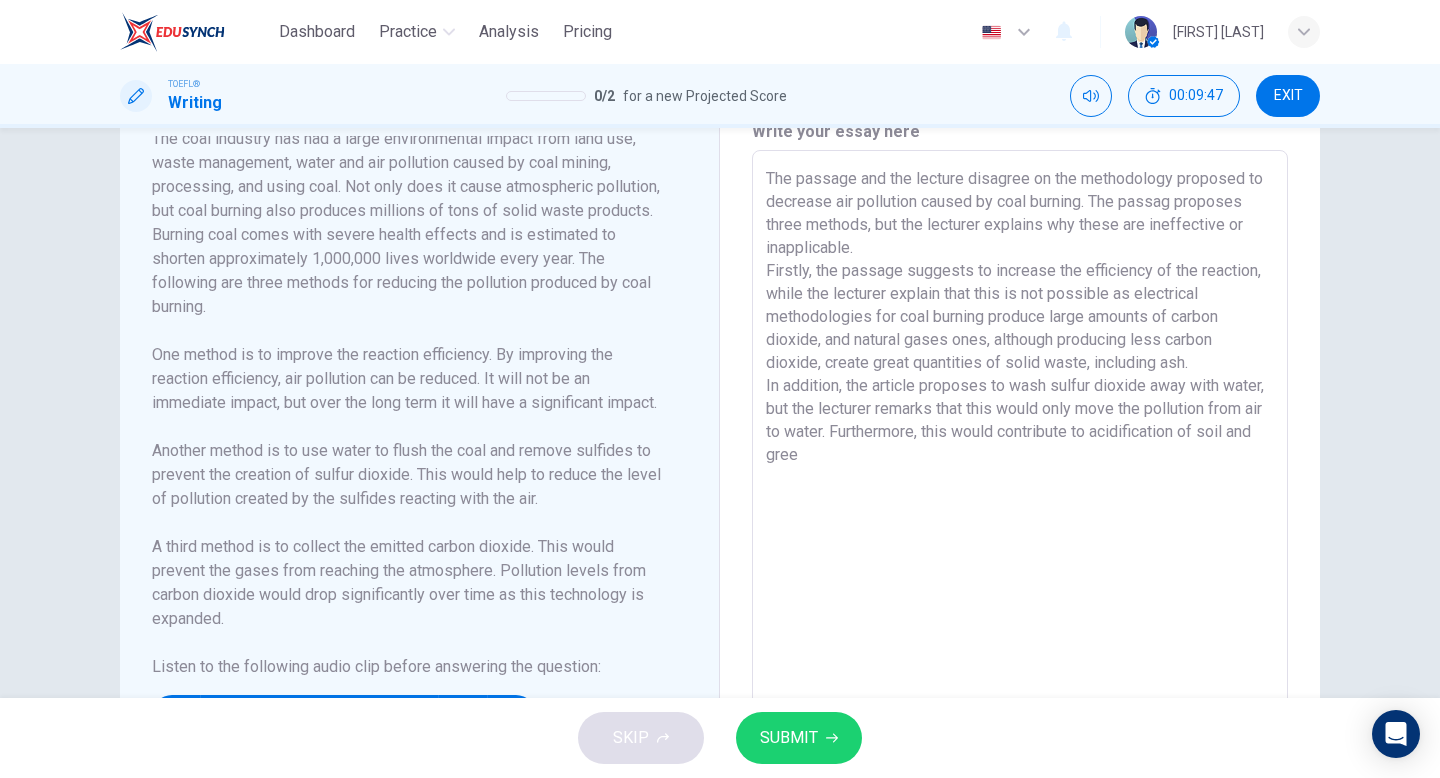 click on "The passage and the lecture disagree on the methodology proposed to decrease air pollution caused by coal burning. The passag proposes three methods, but the lecturer explains why these are ineffective or inapplicable.
Firstly, the passage suggests to increase the efficiency of the reaction, while the lecturer explain that this is not possible as electrical methodologies for coal burning produce large amounts of carbon dioxide, and natural gases ones, although producing less carbon dioxide, create great quantities of solid waste, including ash.
In addition, the article proposes to wash sulfur dioxide away with water, but the lecturer remarks that this would only move the pollution from air to water. Furthermore, this would contribute to acidification of soil and gree" at bounding box center [1020, 435] 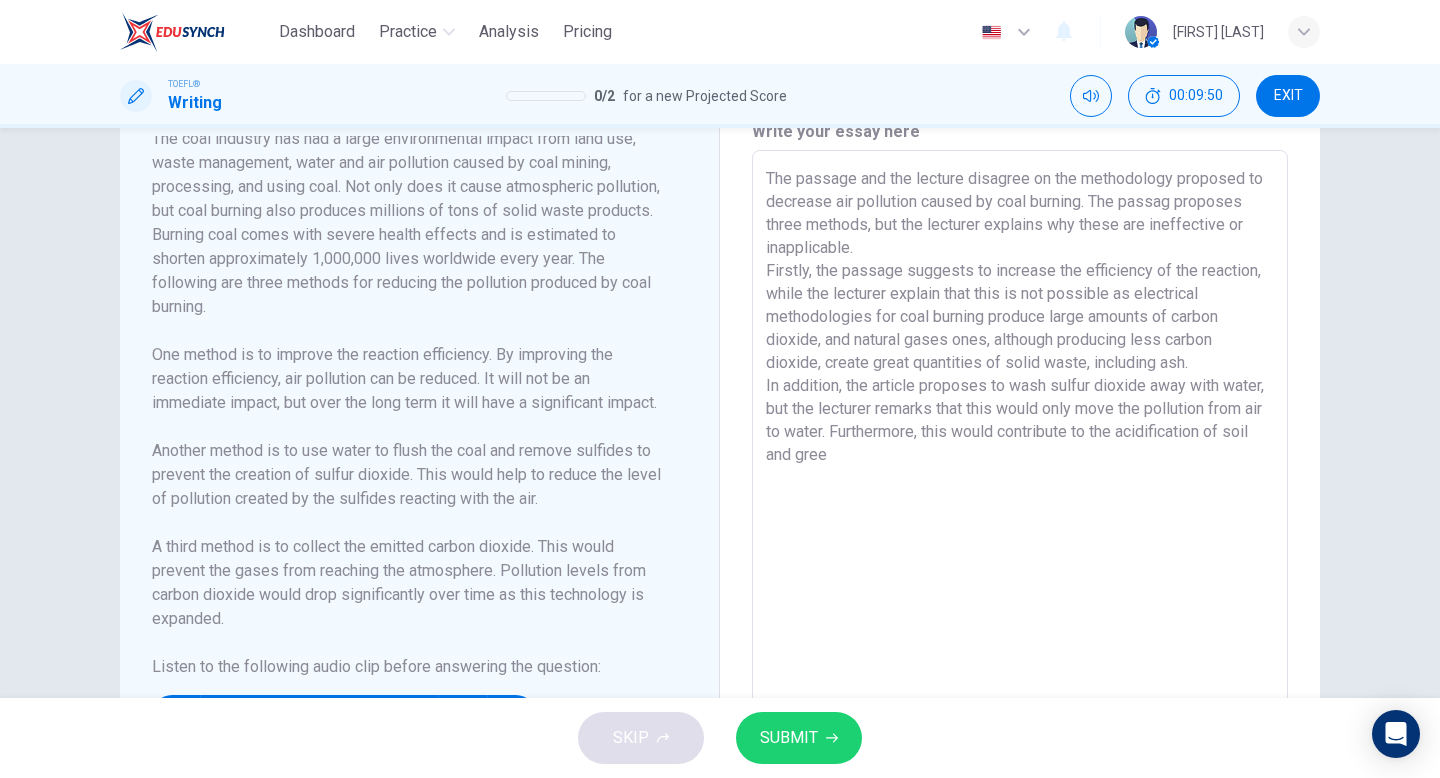 click on "The passage and the lecture disagree on the methodology proposed to decrease air pollution caused by coal burning. The passag proposes three methods, but the lecturer explains why these are ineffective or inapplicable.
Firstly, the passage suggests to increase the efficiency of the reaction, while the lecturer explain that this is not possible as electrical methodologies for coal burning produce large amounts of carbon dioxide, and natural gases ones, although producing less carbon dioxide, create great quantities of solid waste, including ash.
In addition, the article proposes to wash sulfur dioxide away with water, but the lecturer remarks that this would only move the pollution from air to water. Furthermore, this would contribute to the acidification of soil and gree" at bounding box center [1020, 435] 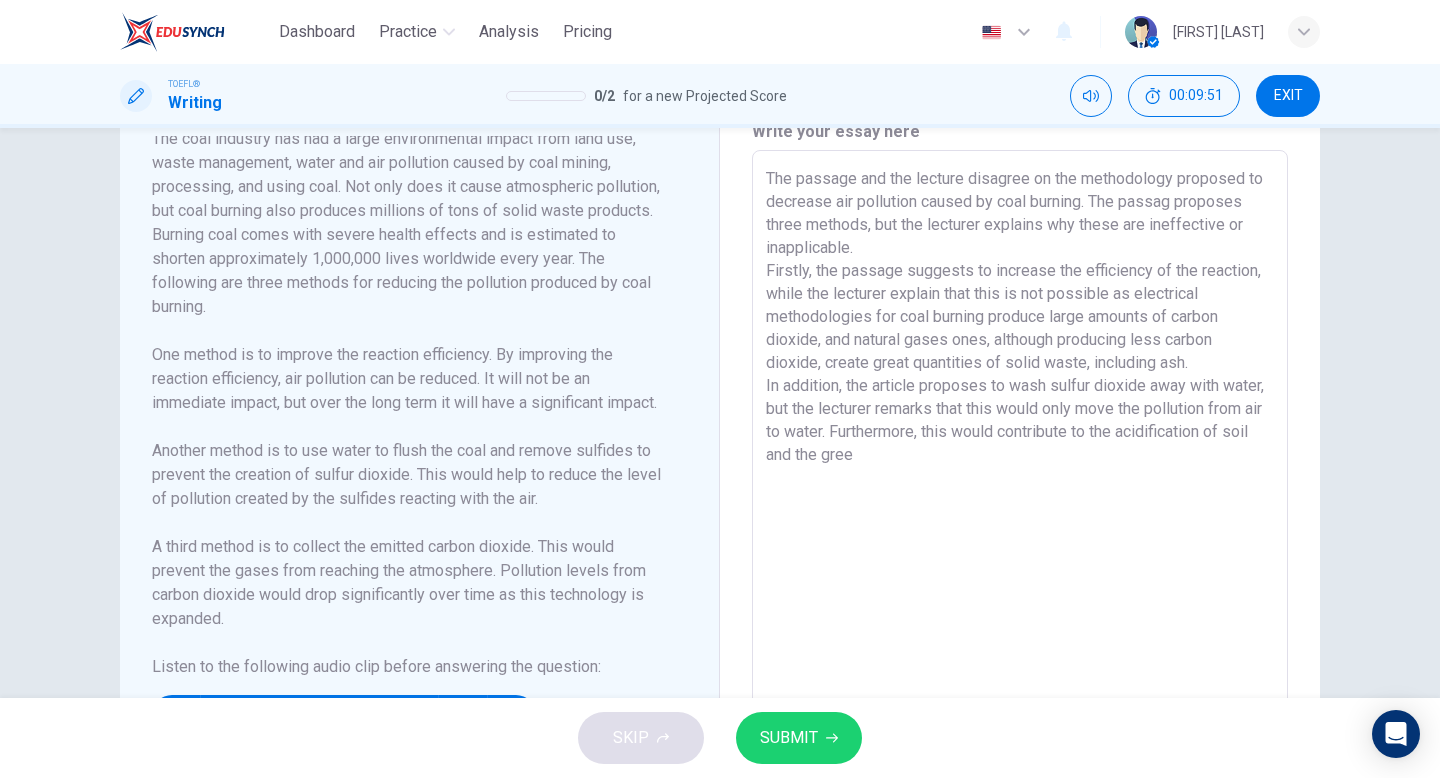 click on "The passage and the lecture disagree on the methodology proposed to decrease air pollution caused by coal burning. The passag proposes three methods, but the lecturer explains why these are ineffective or inapplicable.
Firstly, the passage suggests to increase the efficiency of the reaction, while the lecturer explain that this is not possible as electrical methodologies for coal burning produce large amounts of carbon dioxide, and natural gases ones, although producing less carbon dioxide, create great quantities of solid waste, including ash.
In addition, the article proposes to wash sulfur dioxide away with water, but the lecturer remarks that this would only move the pollution from air to water. Furthermore, this would contribute to the acidification of soil and the gree" at bounding box center [1020, 435] 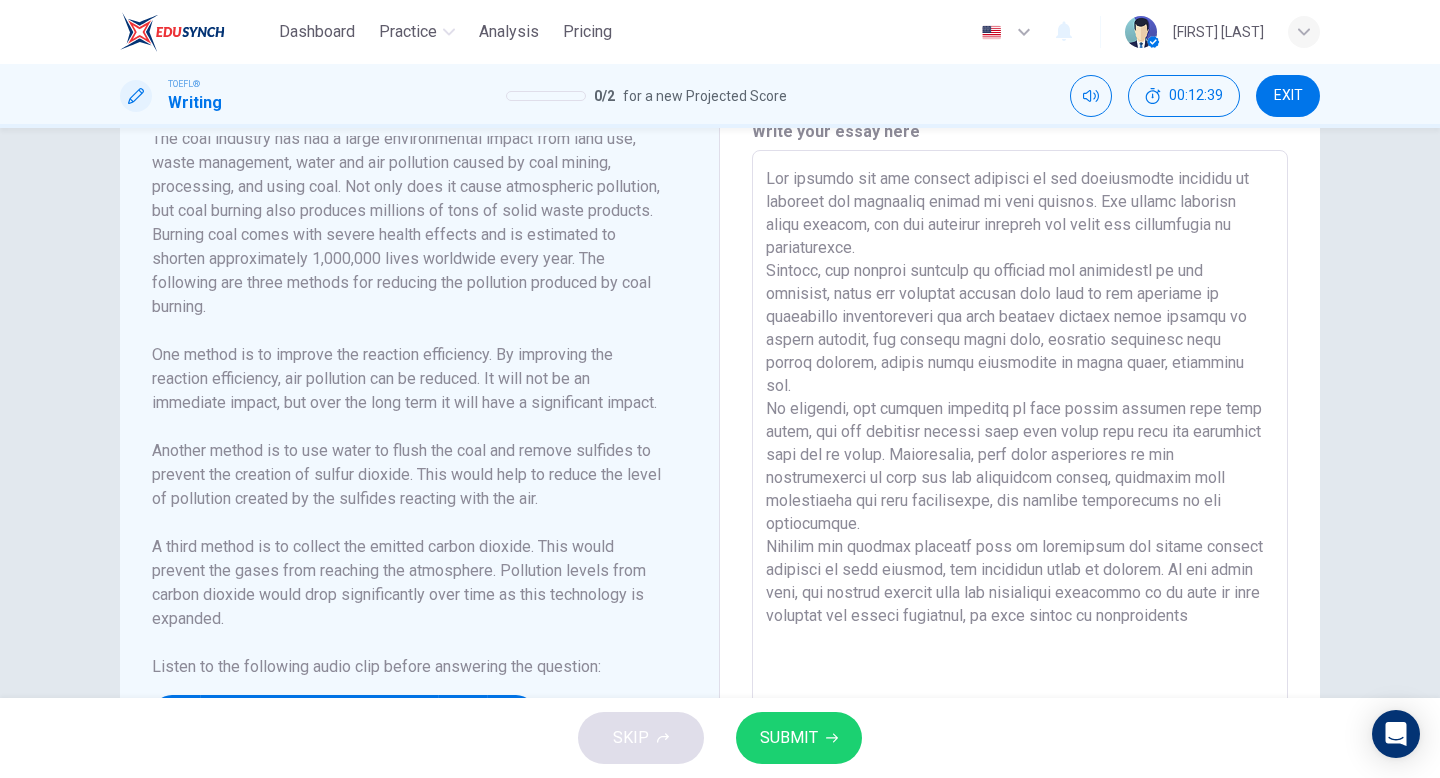 click at bounding box center (1020, 435) 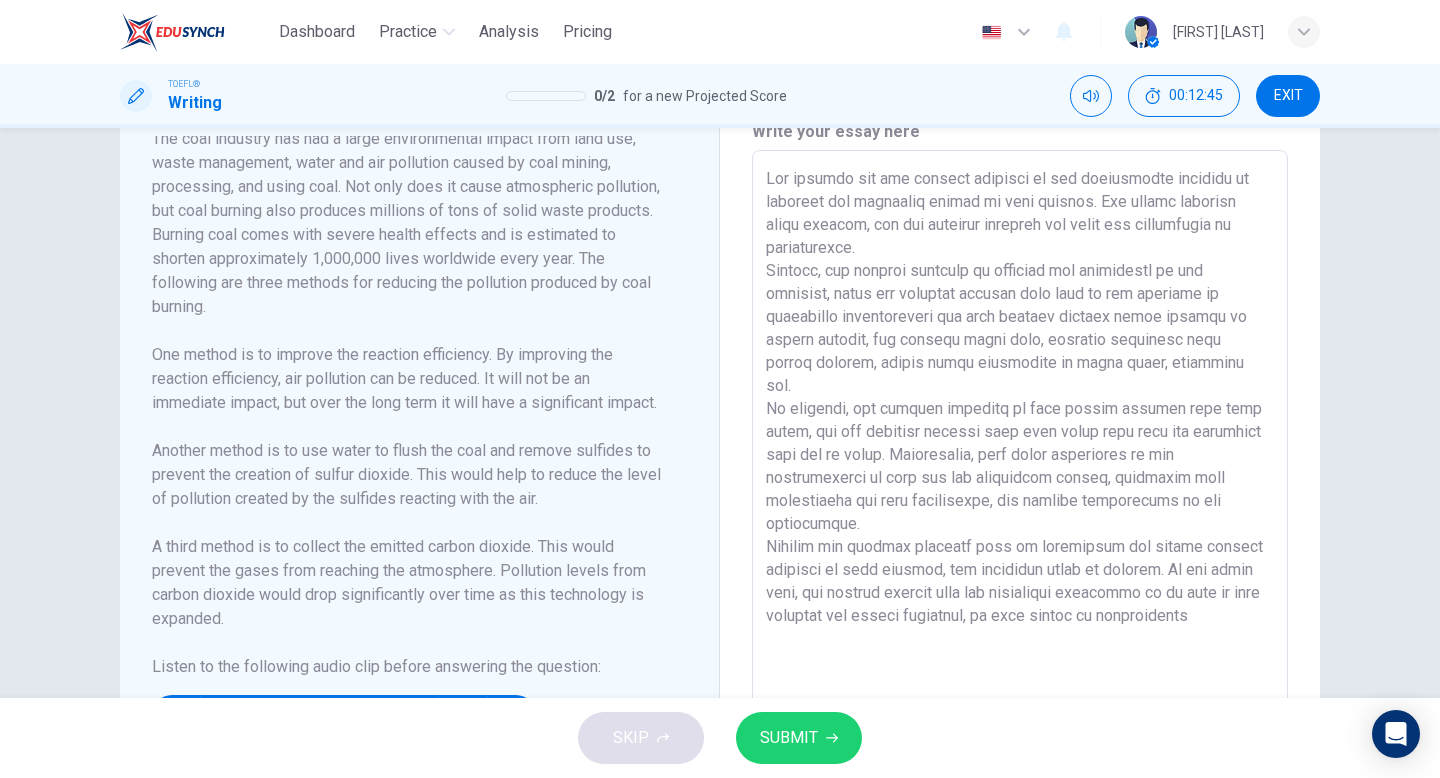 click at bounding box center [1020, 435] 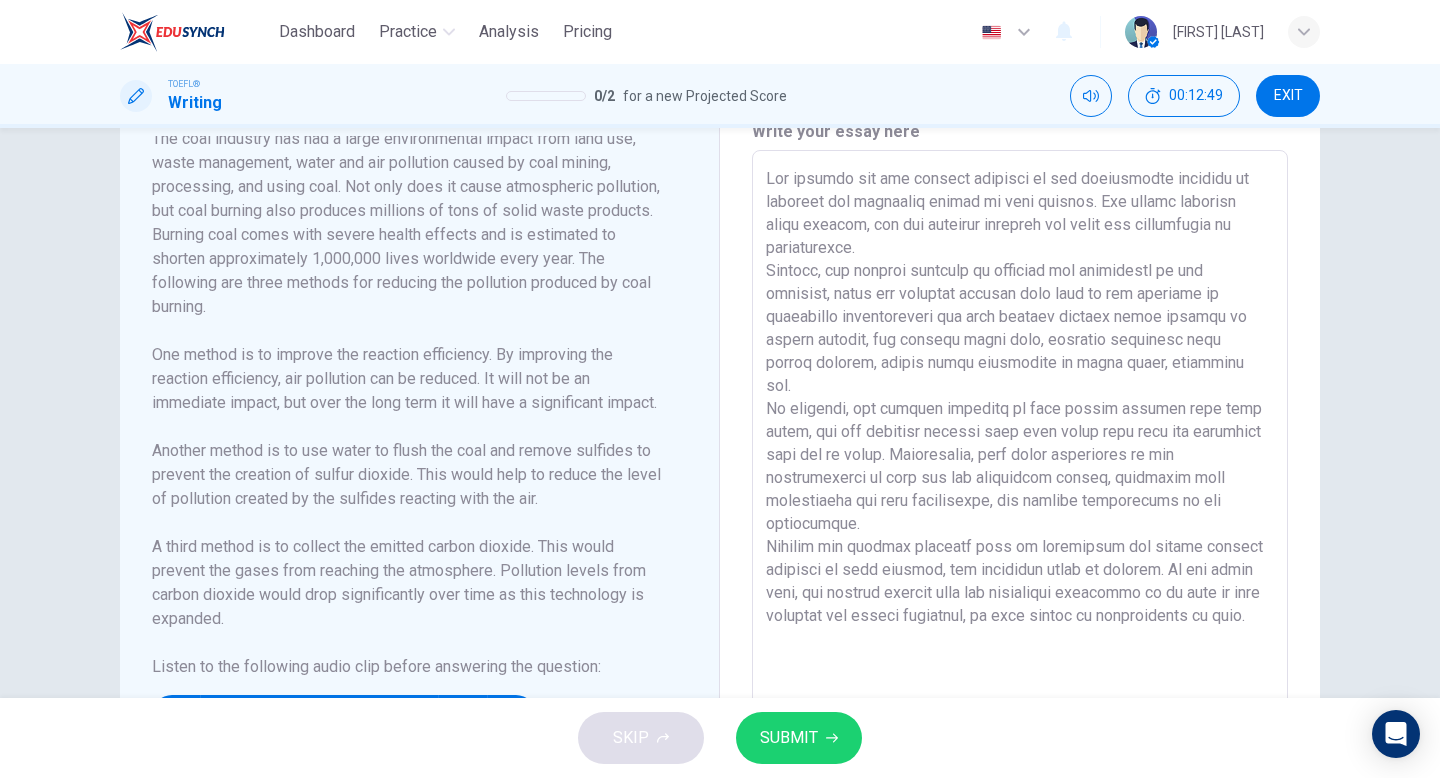 type on "The passage and the lecture disagree on the methodology proposed to decrease air pollution caused by coal burning. The passag proposes three methods, but the lecturer explains why these are ineffective or inapplicable. The passage suggests to increase the efficiency of the reaction, while the lecturer explain that this is not possible as electrical methodologies for coal burning produce large amounts of carbon dioxide, and natural gases ones, although producing less carbon dioxide, create great quantities of solid waste, including ash. In addition, the article proposes to wash sulfur dioxide away with water, but the lecturer remarks that this would only move the pollution from air to water. Furthermore, this would contribute to the acidification of soil and the greenhouse effect, rendering this methodology not only ineffective, but greatly detrimental to the environment. Finally the passage explains that by collecting the carbon dioxide produced by coal burning, air pollution could be reduced. On ..." 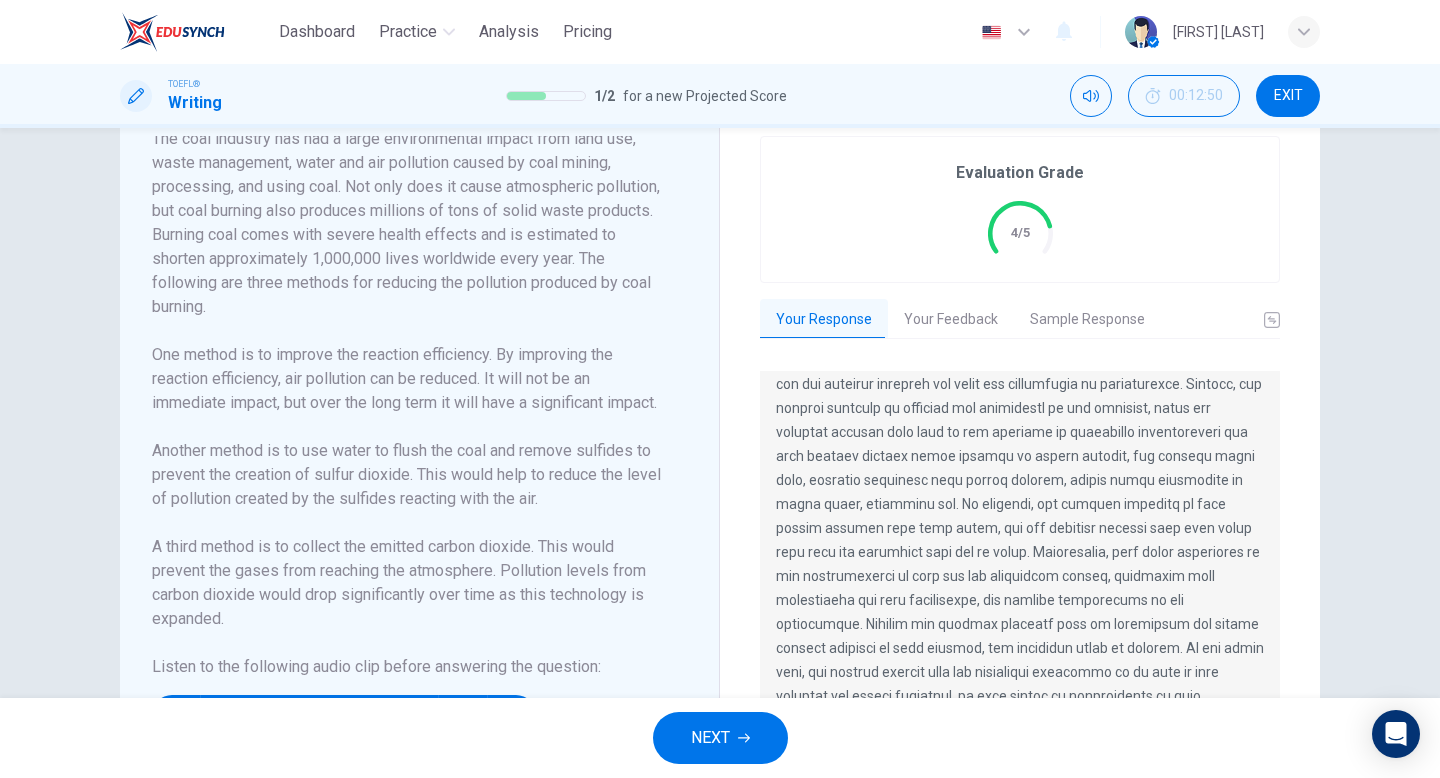 scroll, scrollTop: 0, scrollLeft: 0, axis: both 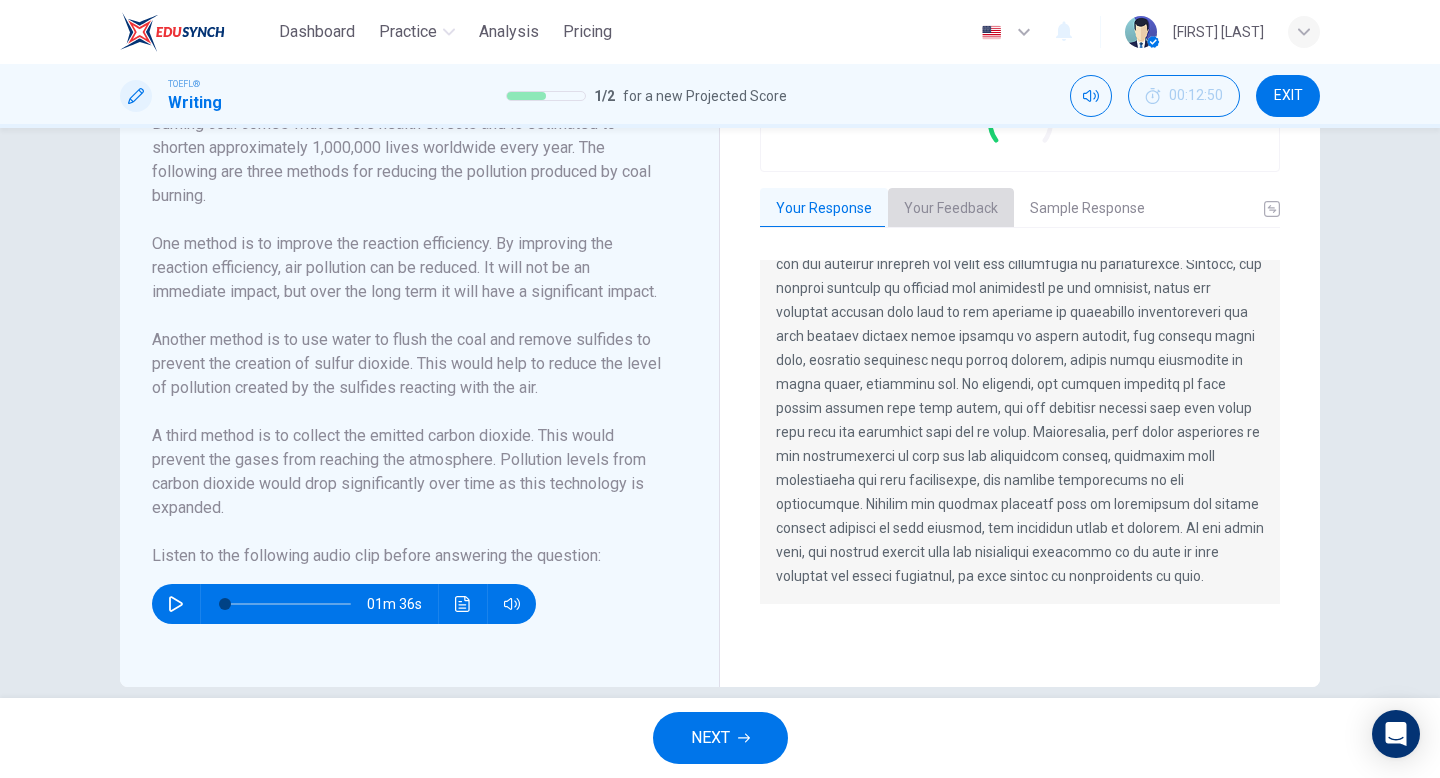 click on "Your Feedback" at bounding box center (951, 209) 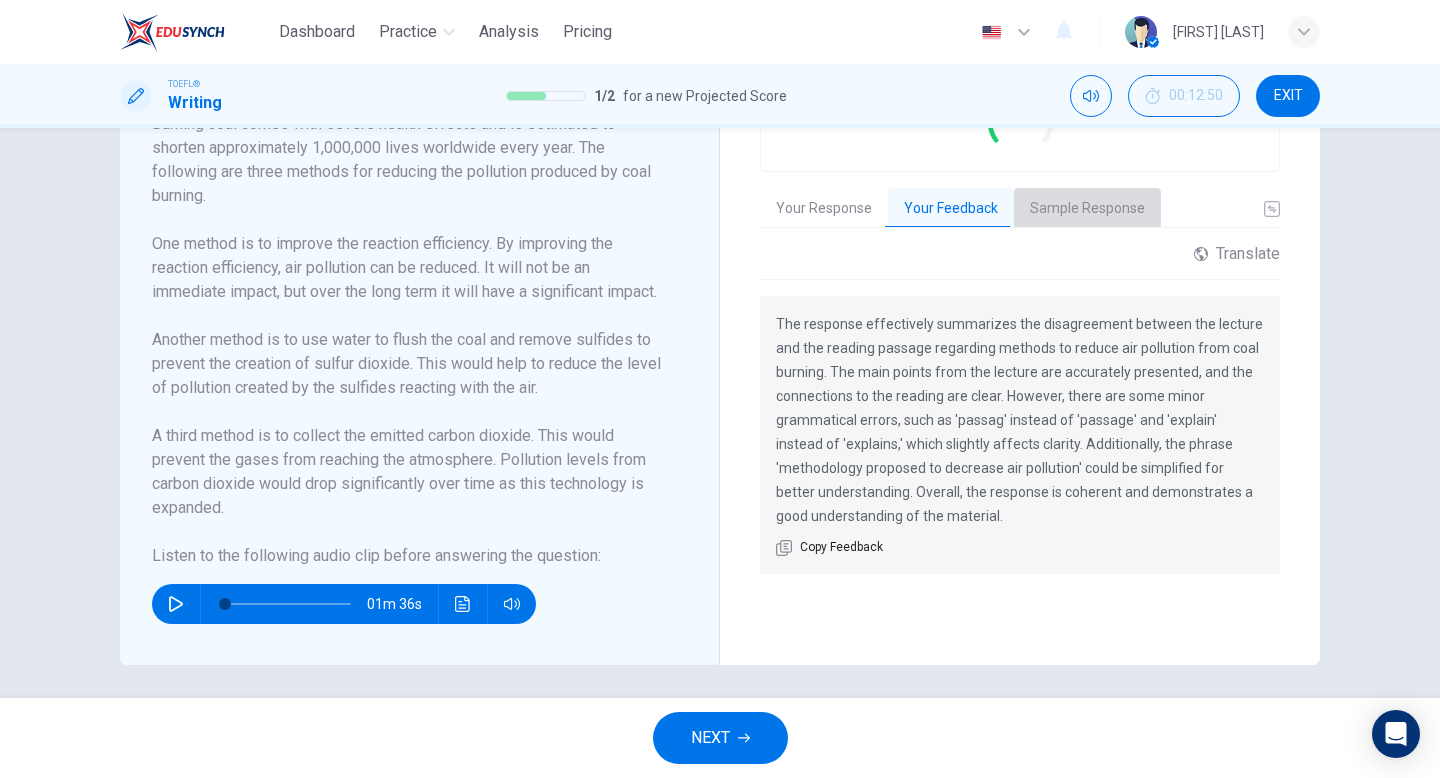click on "Sample Response" at bounding box center (1087, 209) 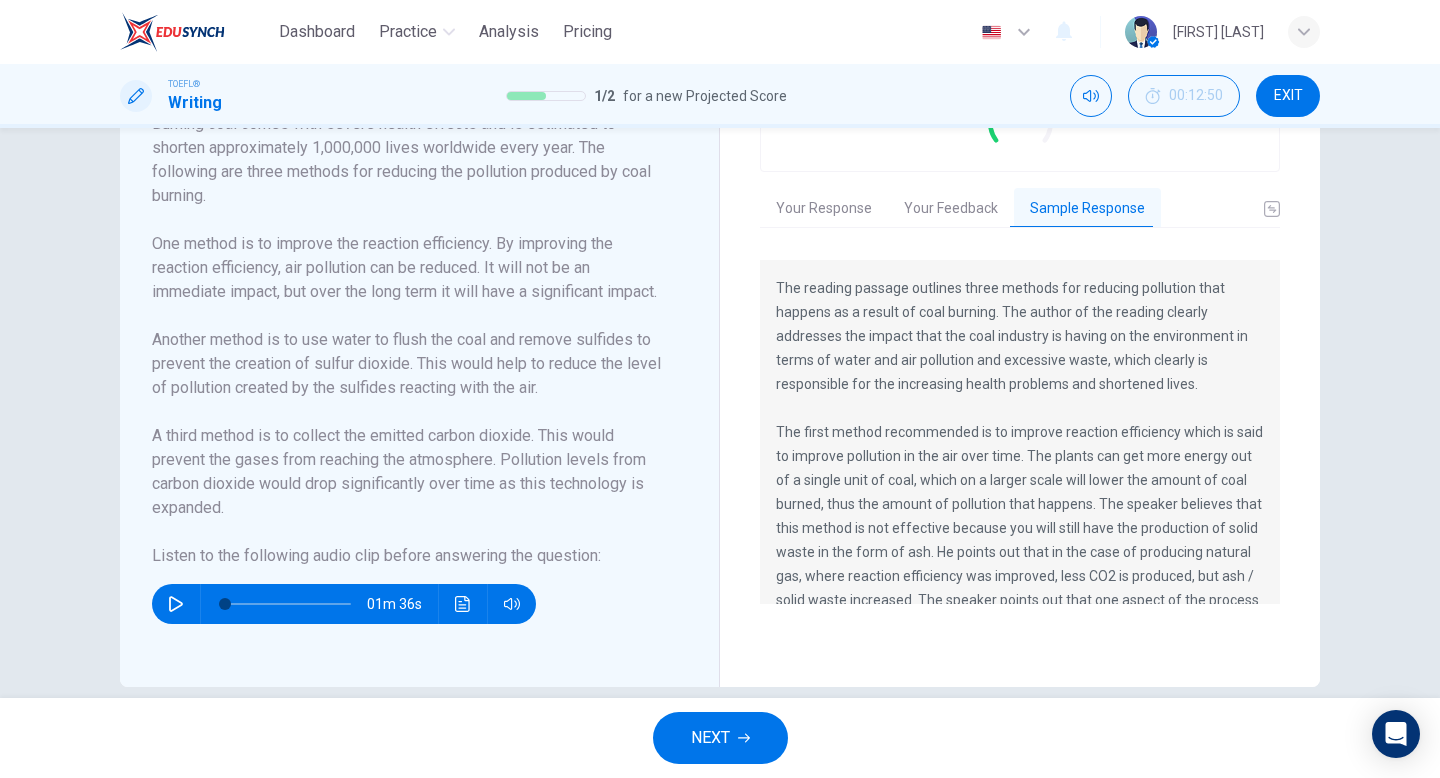 click on "Your Response" at bounding box center [824, 209] 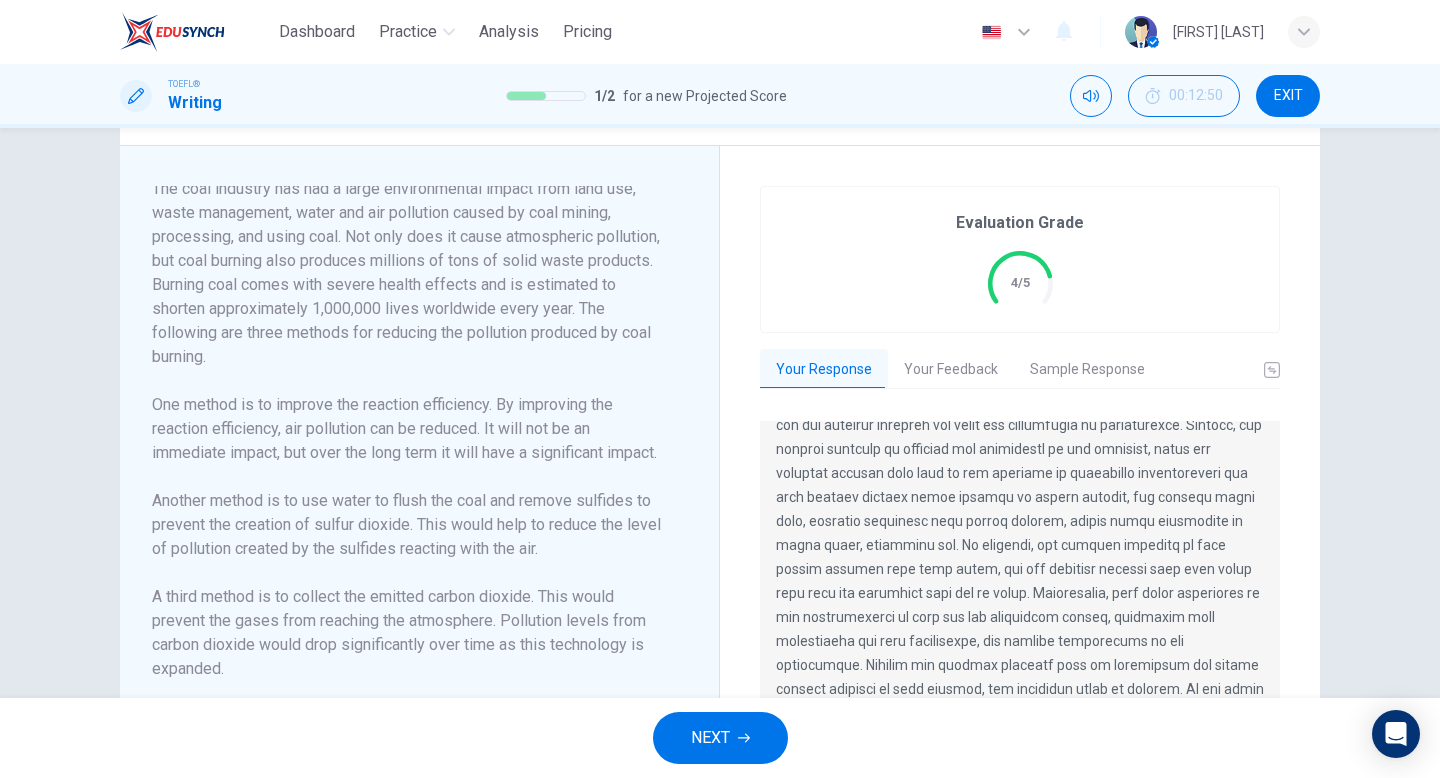 scroll, scrollTop: 522, scrollLeft: 0, axis: vertical 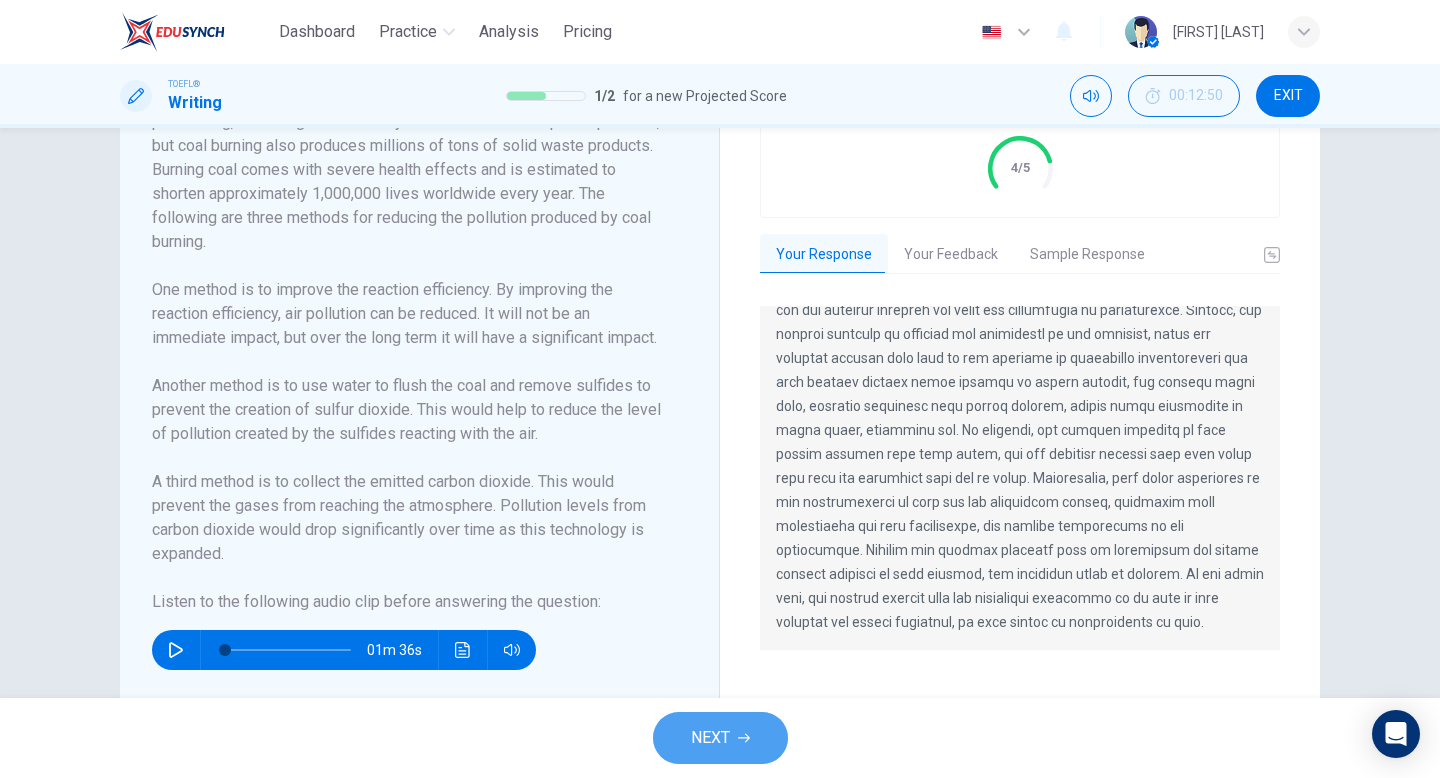 click on "NEXT" at bounding box center [720, 738] 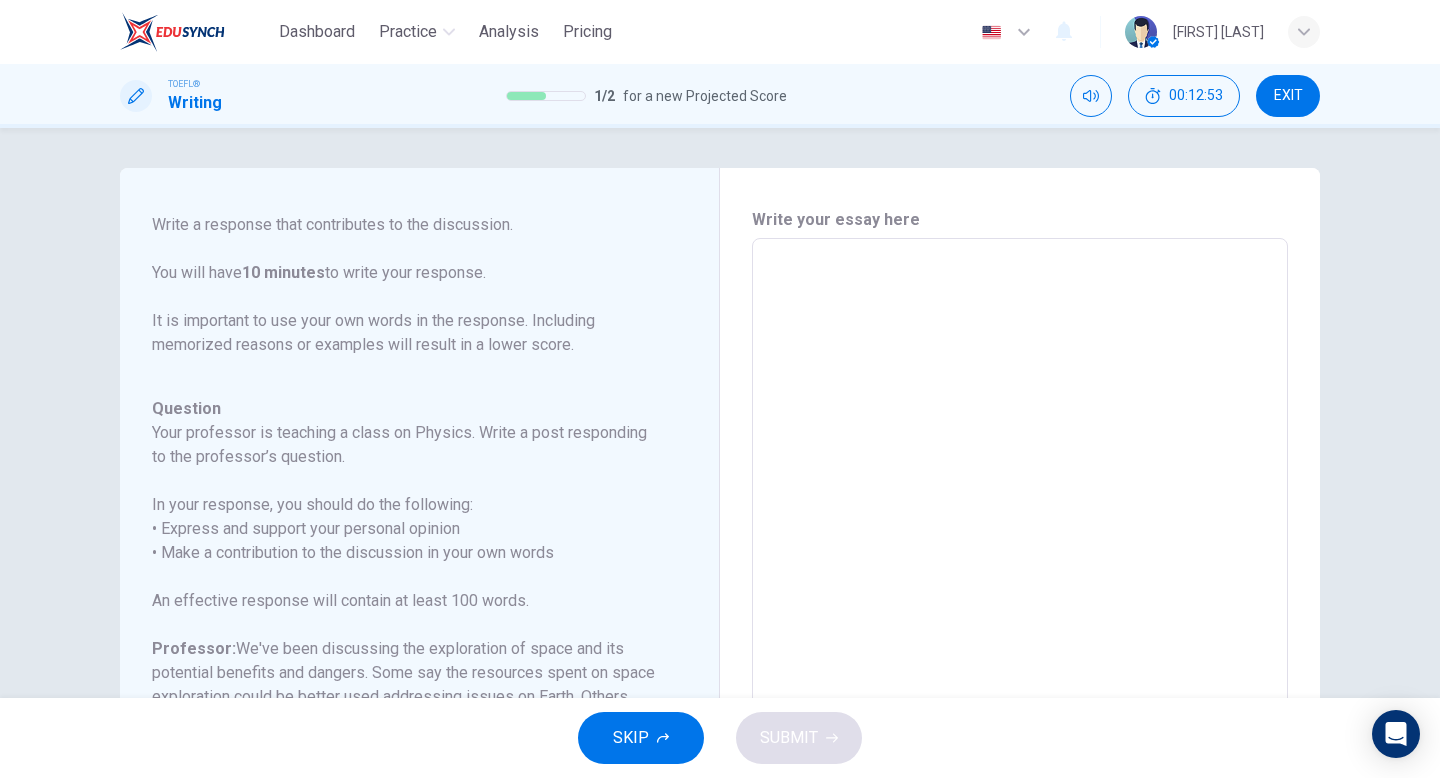scroll, scrollTop: 270, scrollLeft: 0, axis: vertical 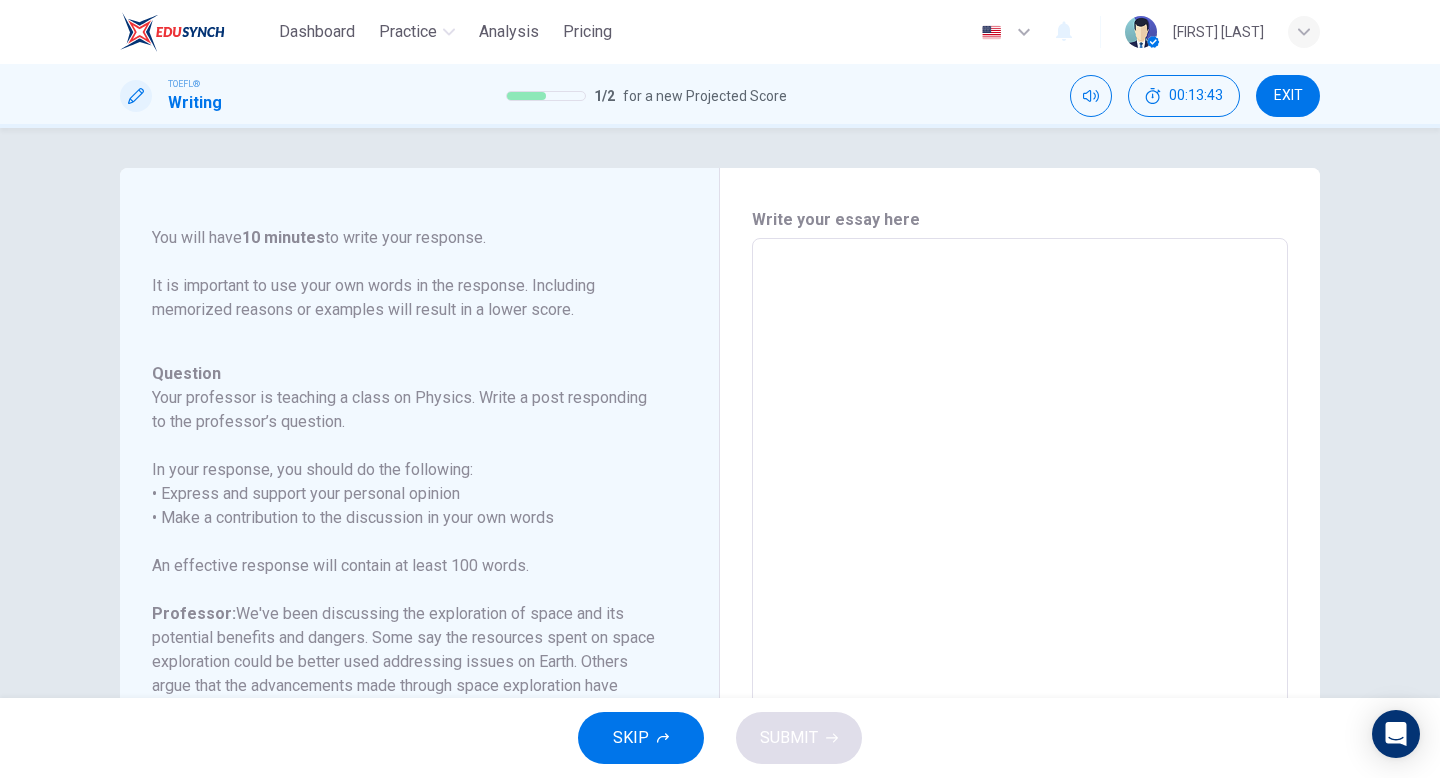 click at bounding box center (1020, 572) 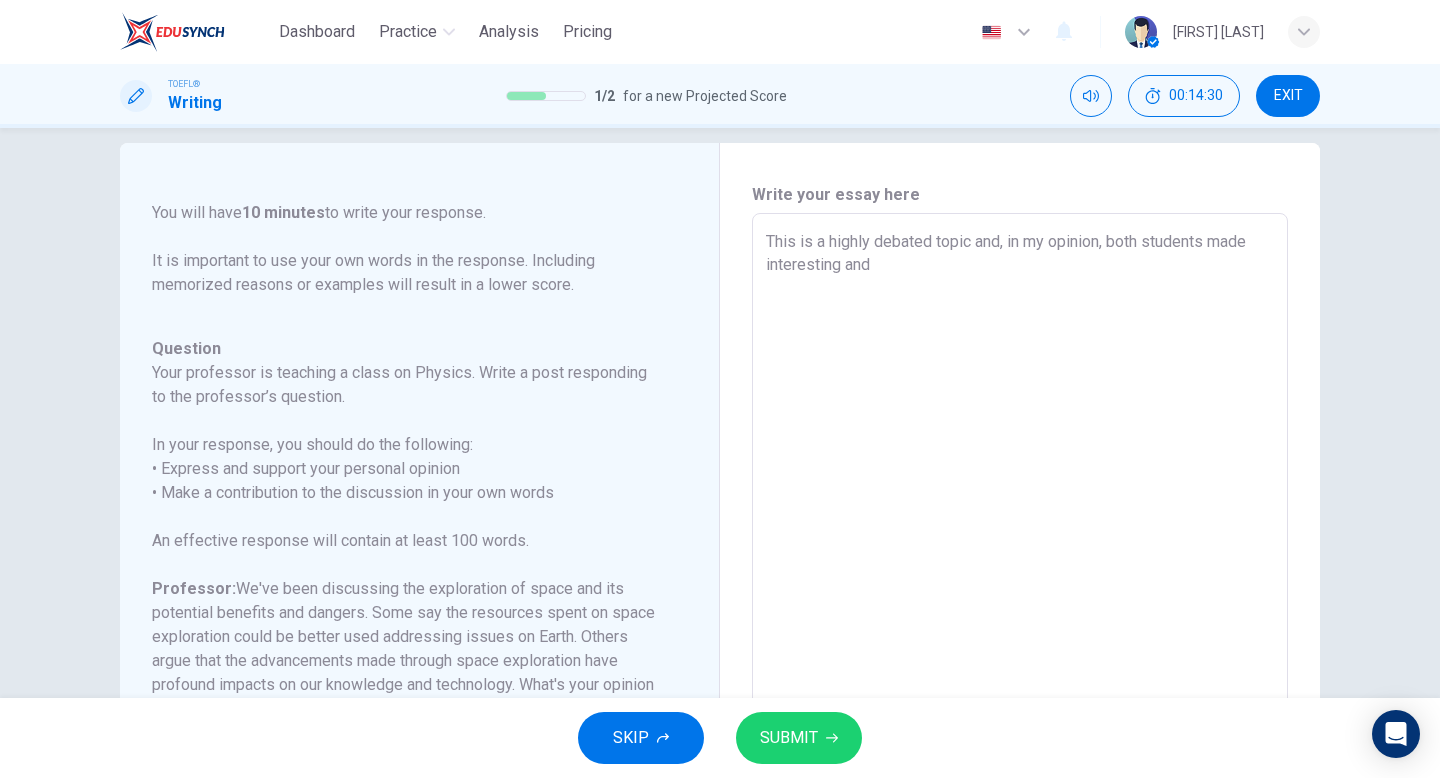 scroll, scrollTop: 24, scrollLeft: 0, axis: vertical 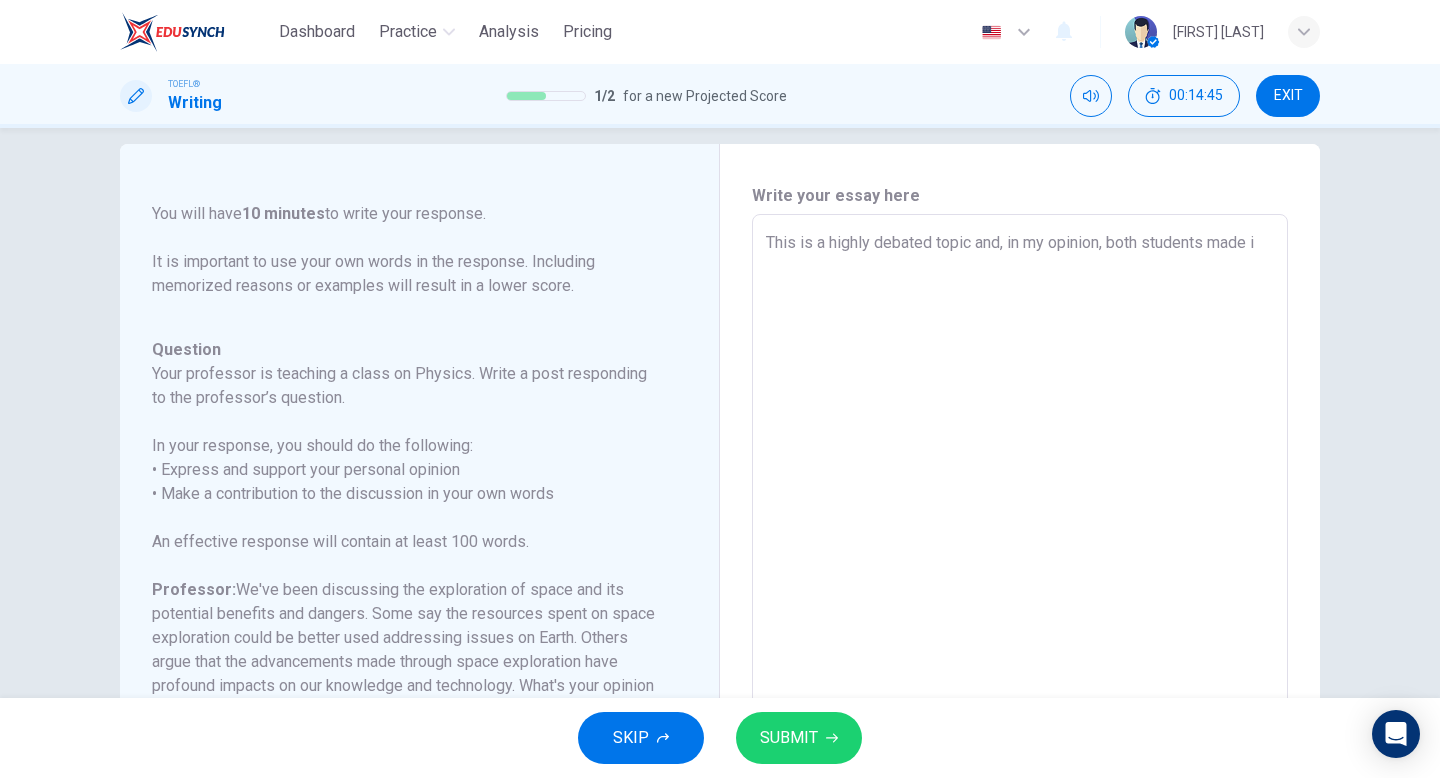 drag, startPoint x: 949, startPoint y: 269, endPoint x: 980, endPoint y: 247, distance: 38.013157 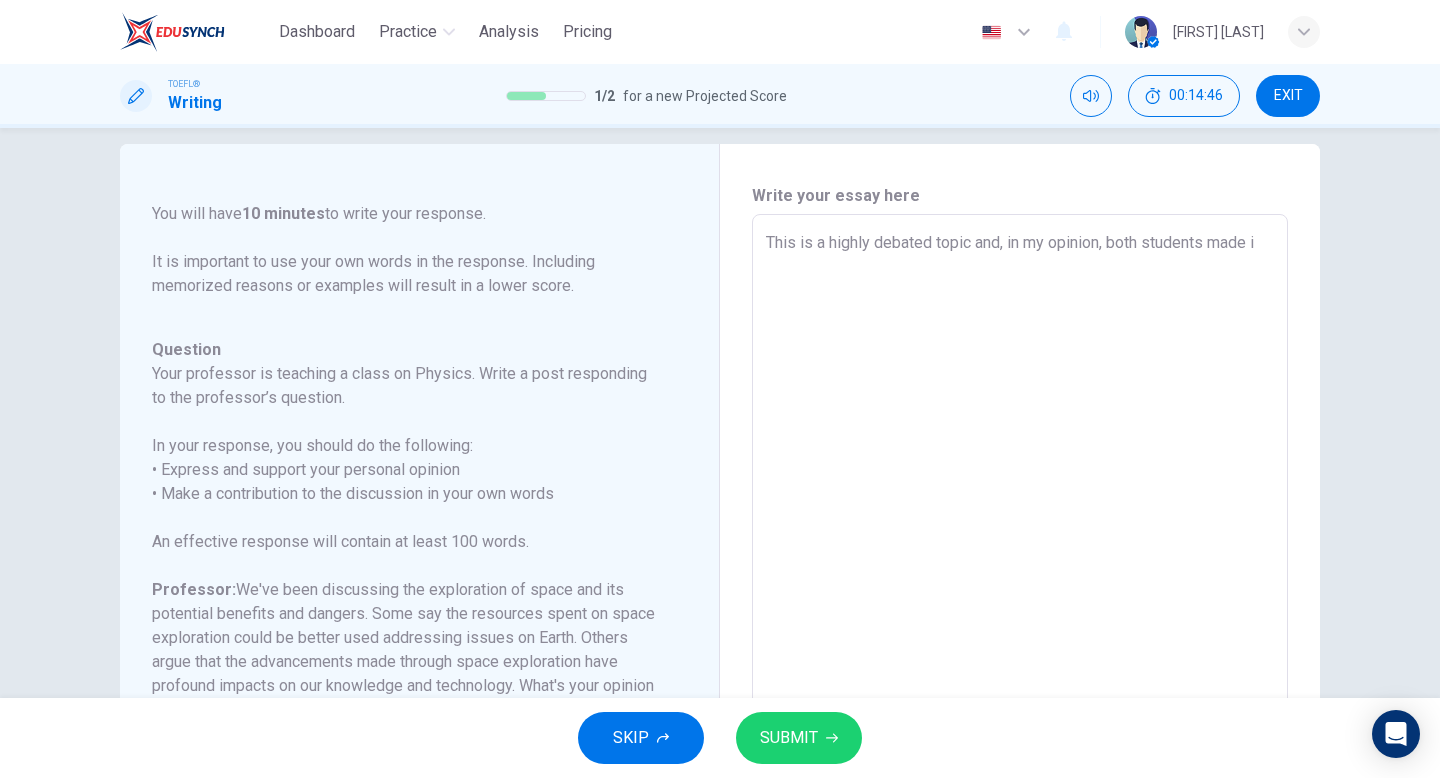 click on "This is a highly debated topic and, in my opinion, both students made i" at bounding box center (1020, 548) 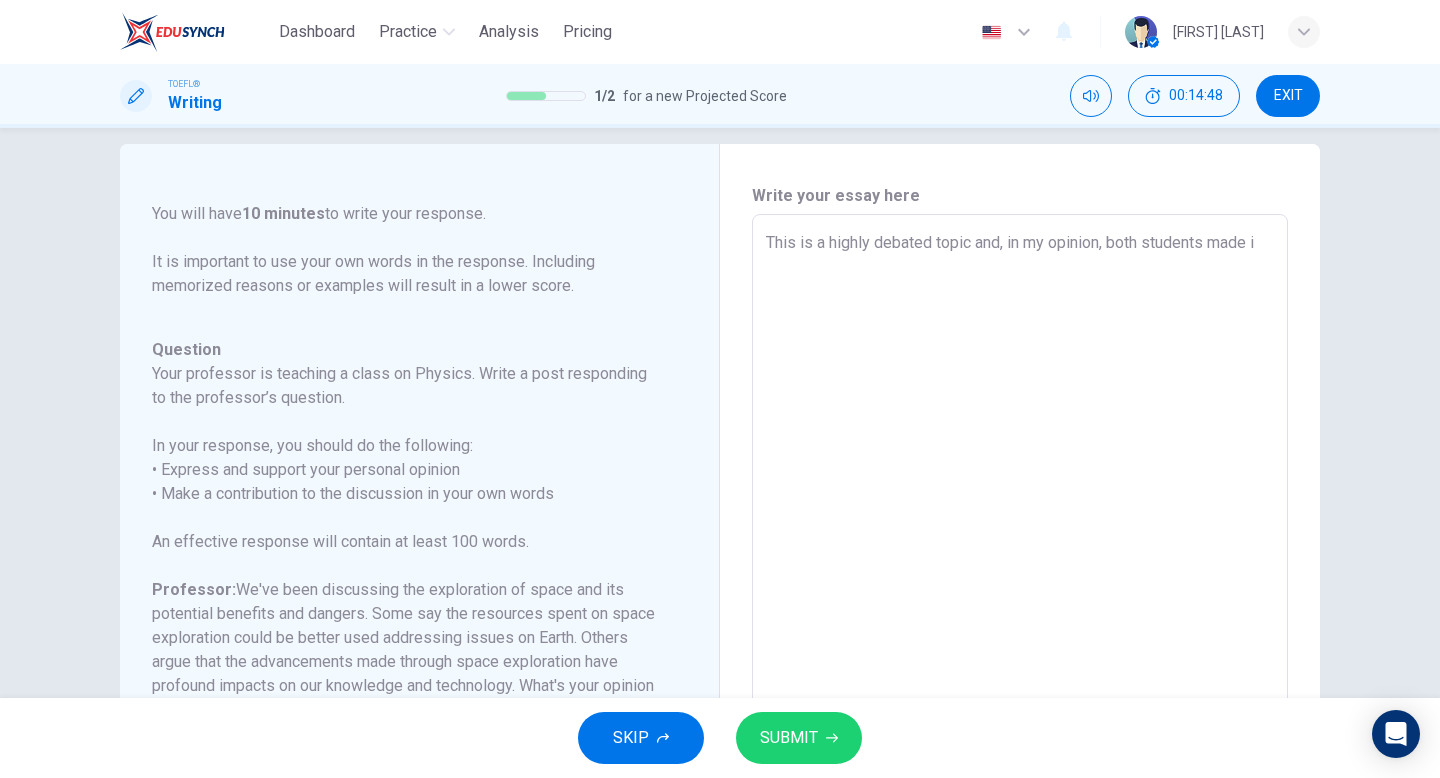 drag, startPoint x: 953, startPoint y: 268, endPoint x: 676, endPoint y: 231, distance: 279.4602 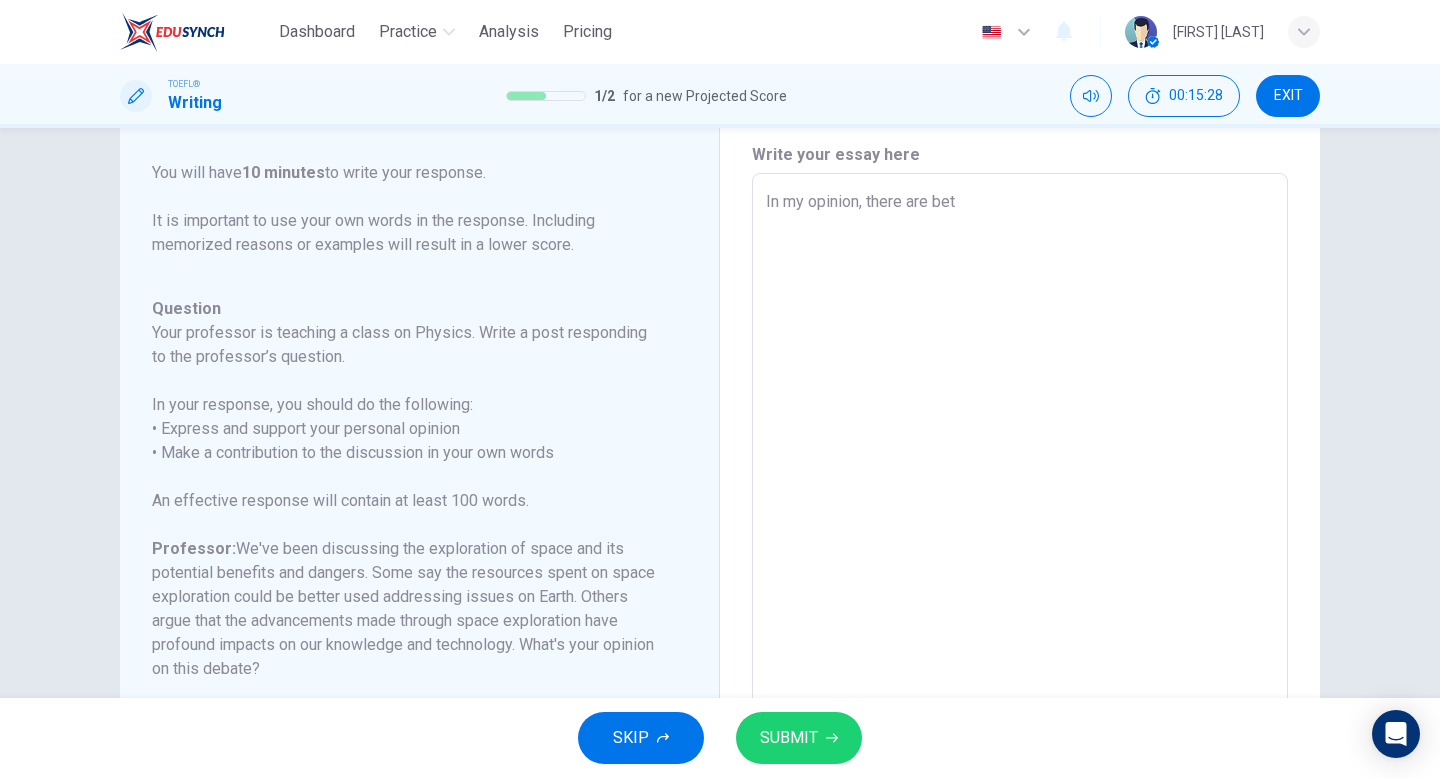 scroll, scrollTop: 0, scrollLeft: 0, axis: both 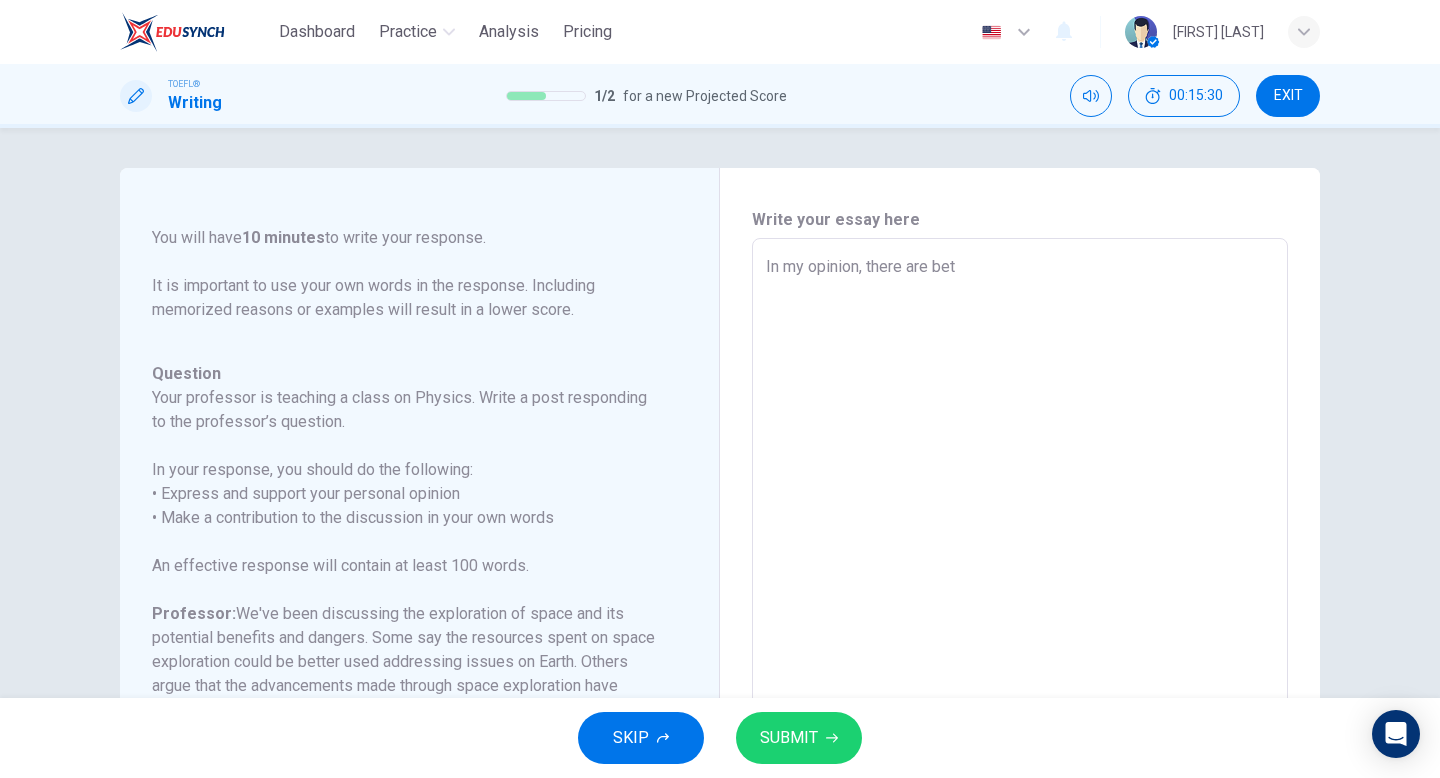 drag, startPoint x: 969, startPoint y: 263, endPoint x: 869, endPoint y: 263, distance: 100 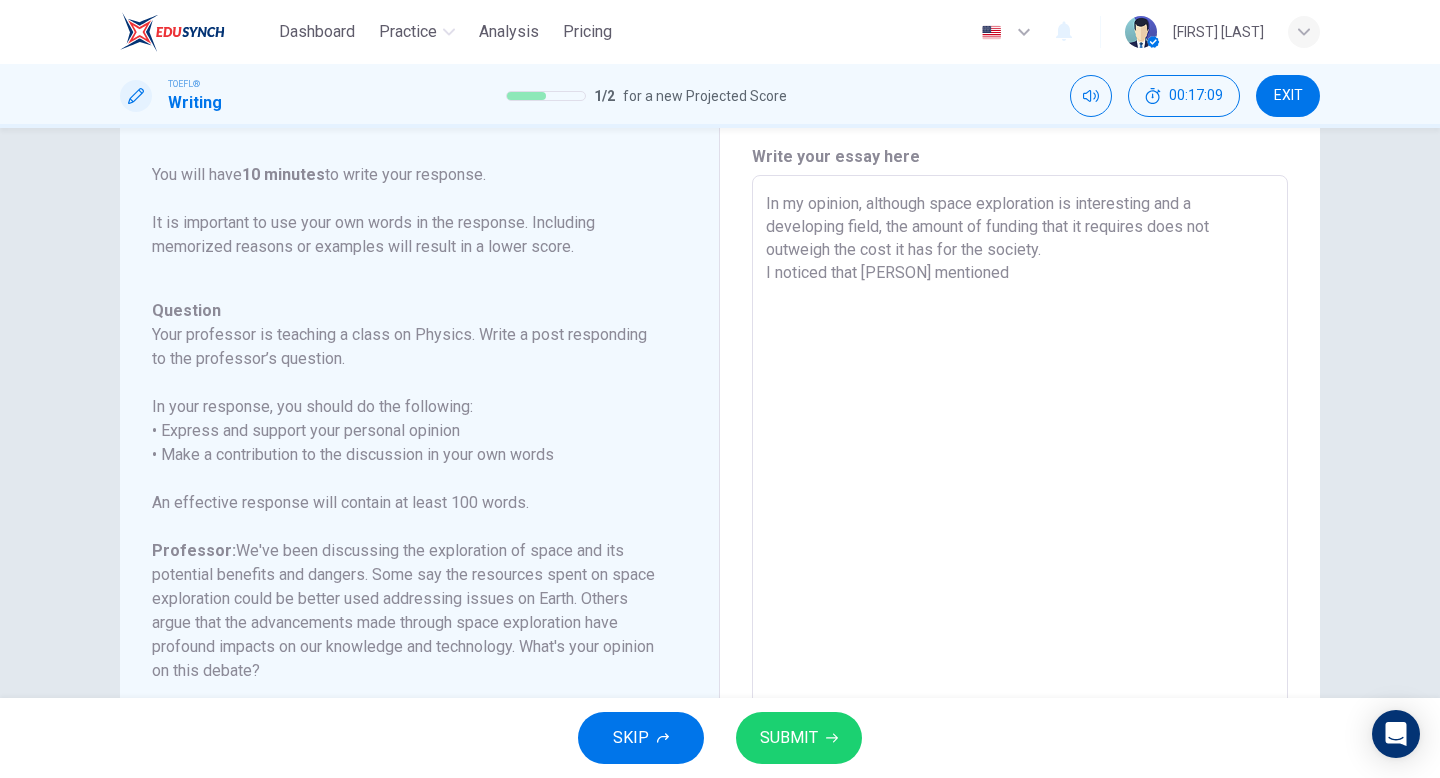 scroll, scrollTop: 61, scrollLeft: 0, axis: vertical 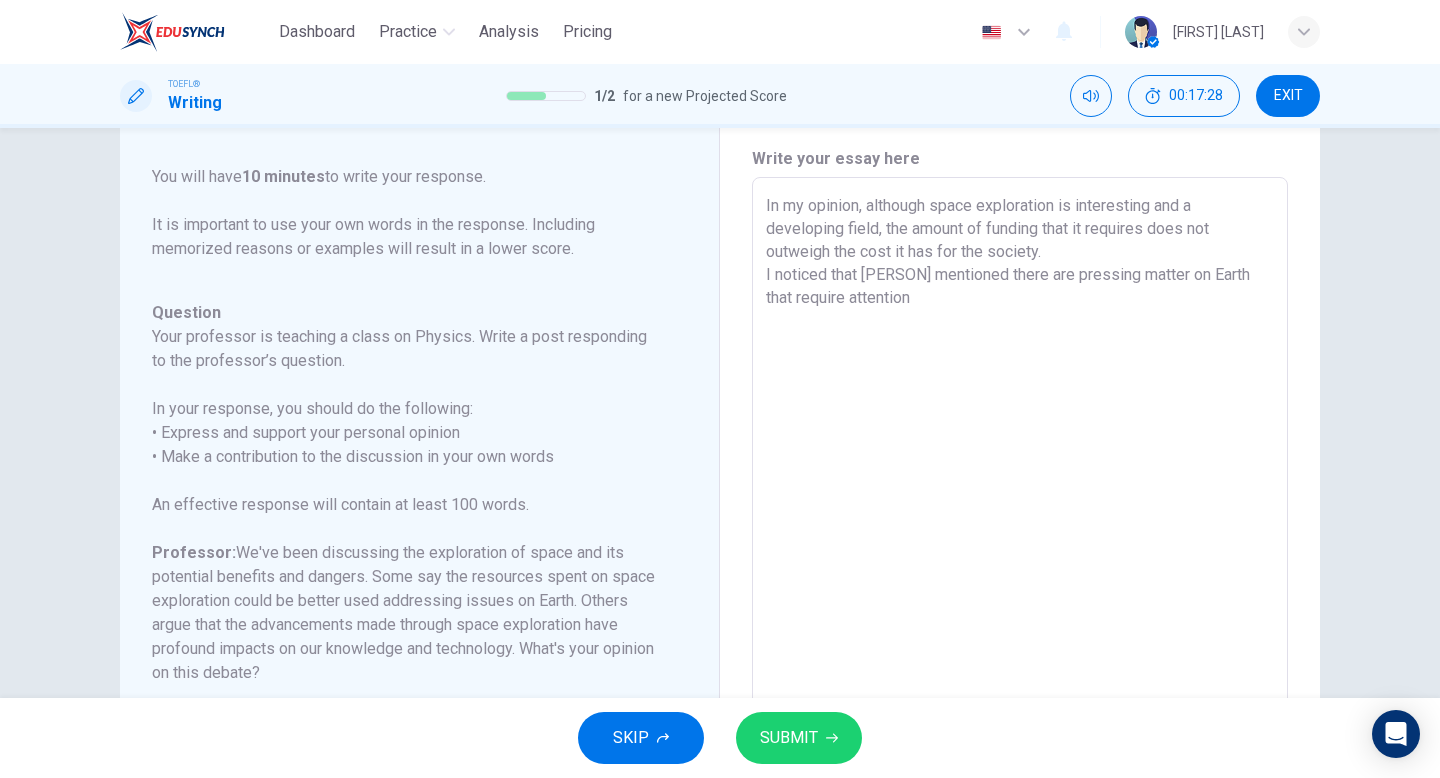 click on "In my opinion, although space exploration is interesting and a developing field, the amount of funding that it requires does not outweigh the cost it has for the society.
I noticed that [PERSON] mentioned there are pressing matter on Earth that require attention" at bounding box center (1020, 511) 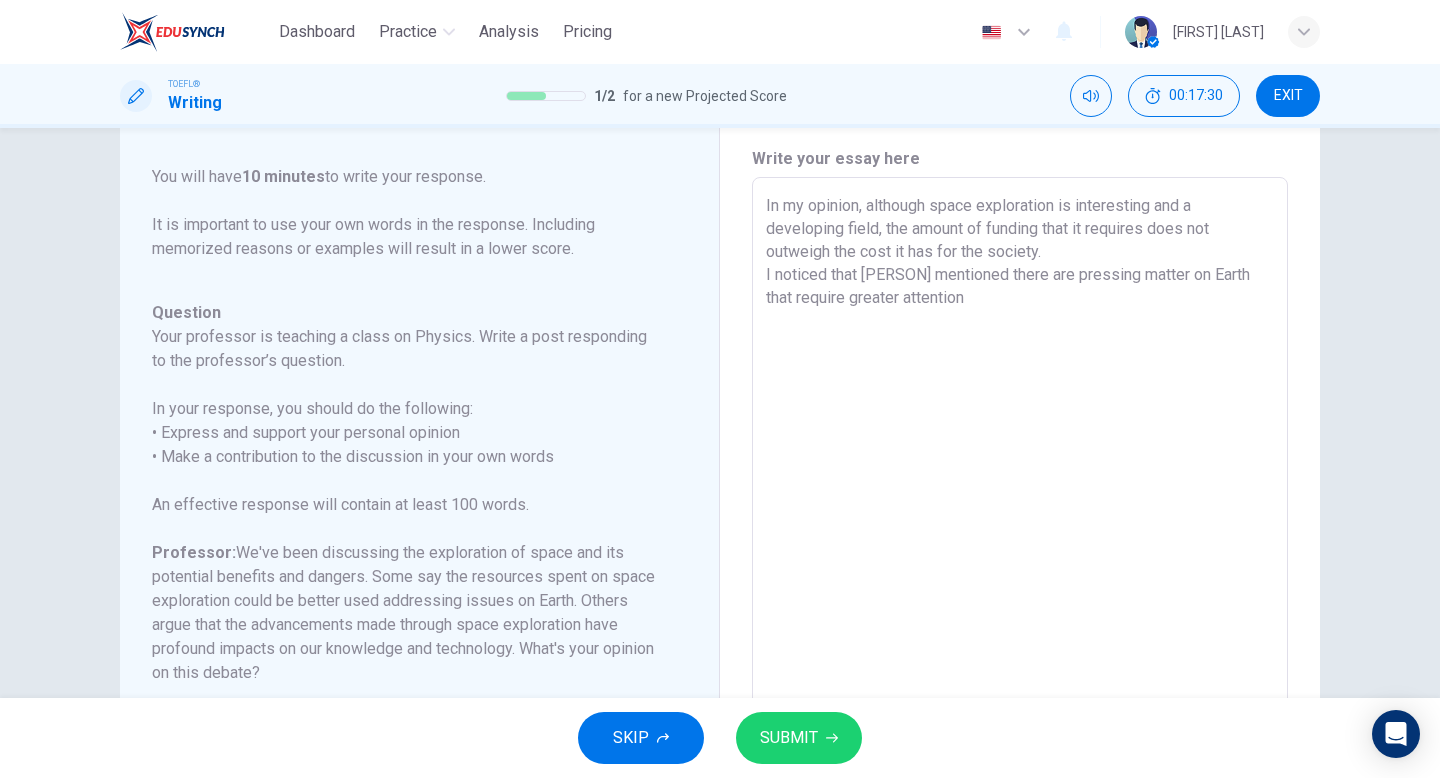 click on "In my opinion, although space exploration is interesting and a developing field, the amount of funding that it requires does not outweigh the cost it has for the society.
I noticed that [PERSON] mentioned there are pressing matter on Earth that require greater attention" at bounding box center (1020, 511) 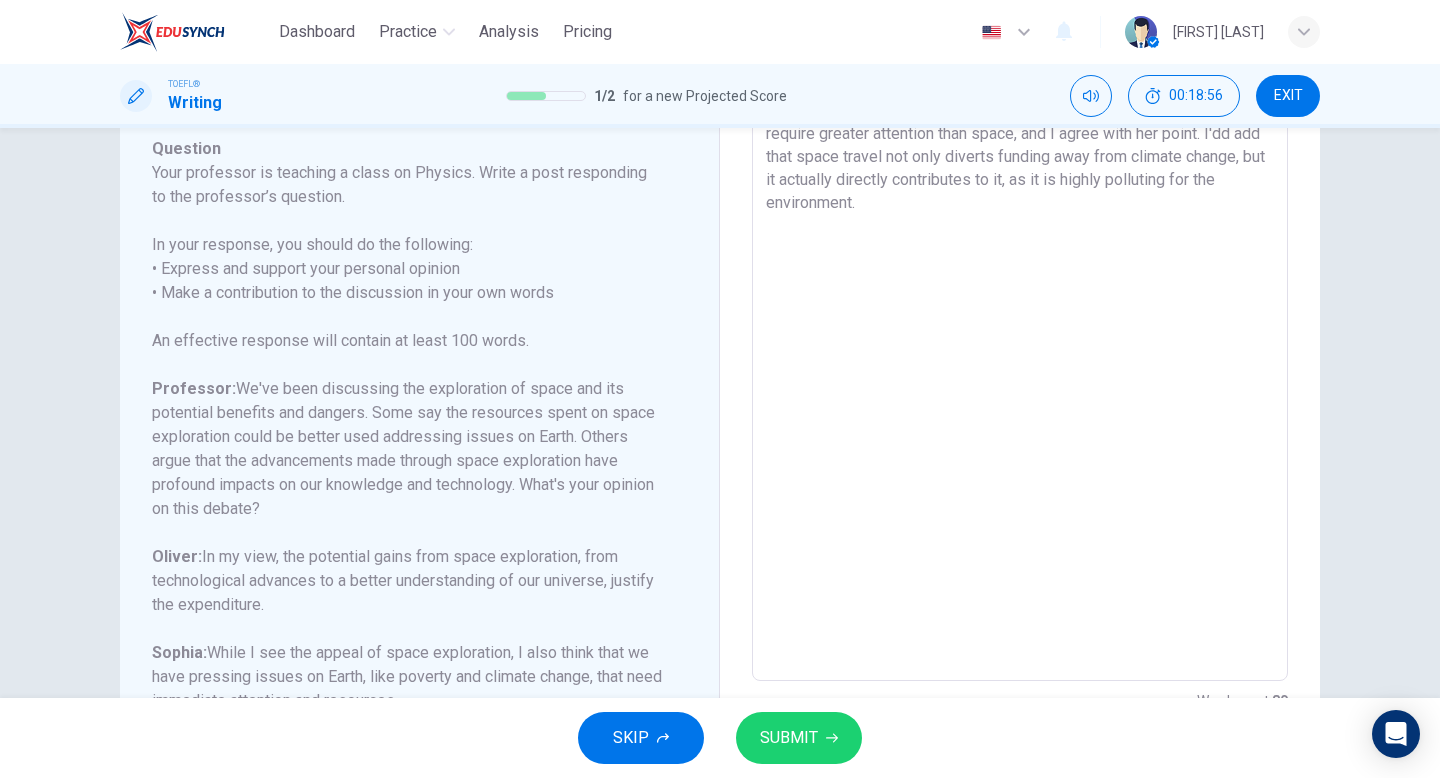 scroll, scrollTop: 234, scrollLeft: 0, axis: vertical 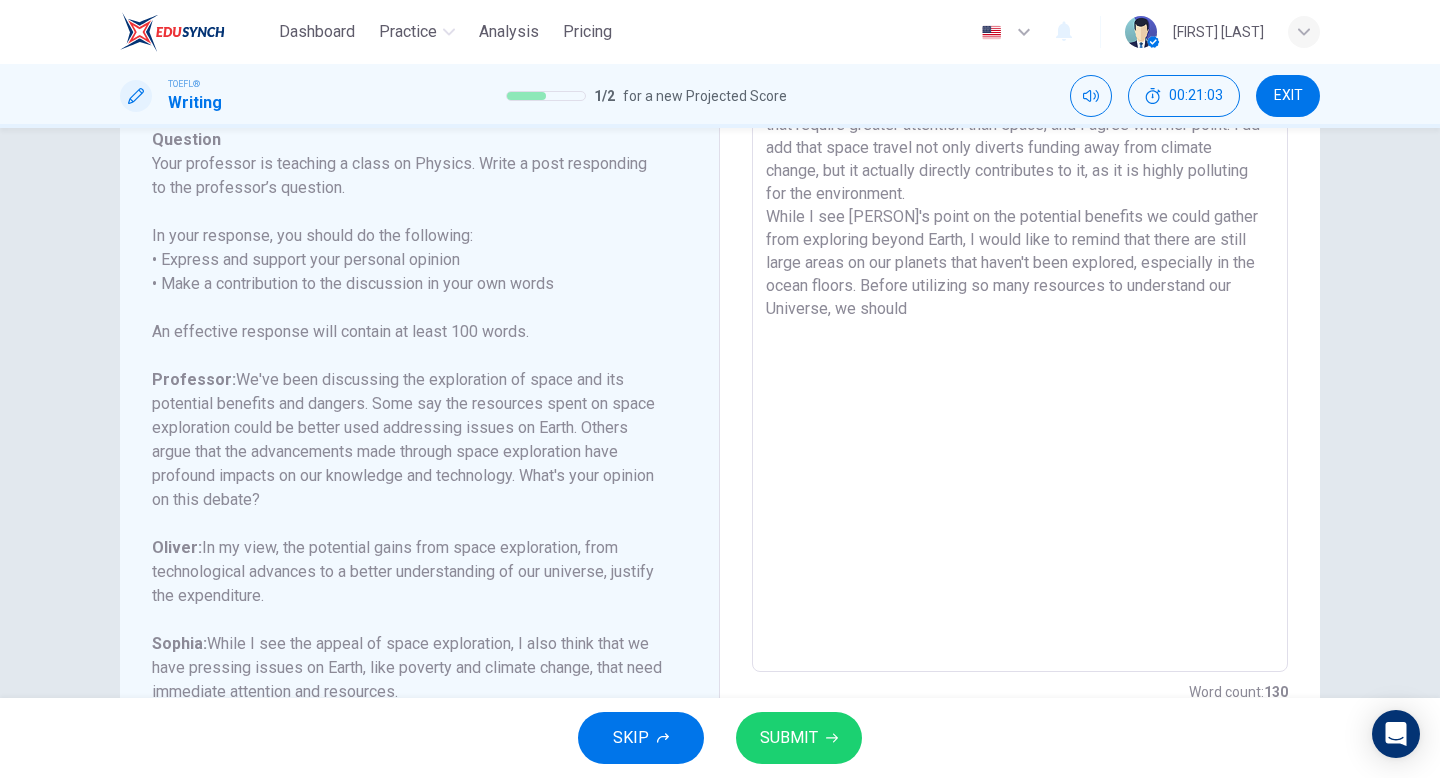 click on "In my opinion, although space exploration is interesting and a developing field, the amount of funding that it requires does not outweigh the cost it has for the society.
I noticed that [PERSON] mentioned there are pressing matter on Earth that require greater attention than space, and I agree with her point. I'dd add that space travel not only diverts funding away from climate change, but it actually directly contributes to it, as it is highly polluting for the environment.
While I see [PERSON]'s point on the potential benefits we could gather from exploring beyond Earth, I would like to remind that there are still large areas on our planets that haven't been explored, especially in the ocean floors. Before utilizing so many resources to understand our Universe, we should" at bounding box center [1020, 338] 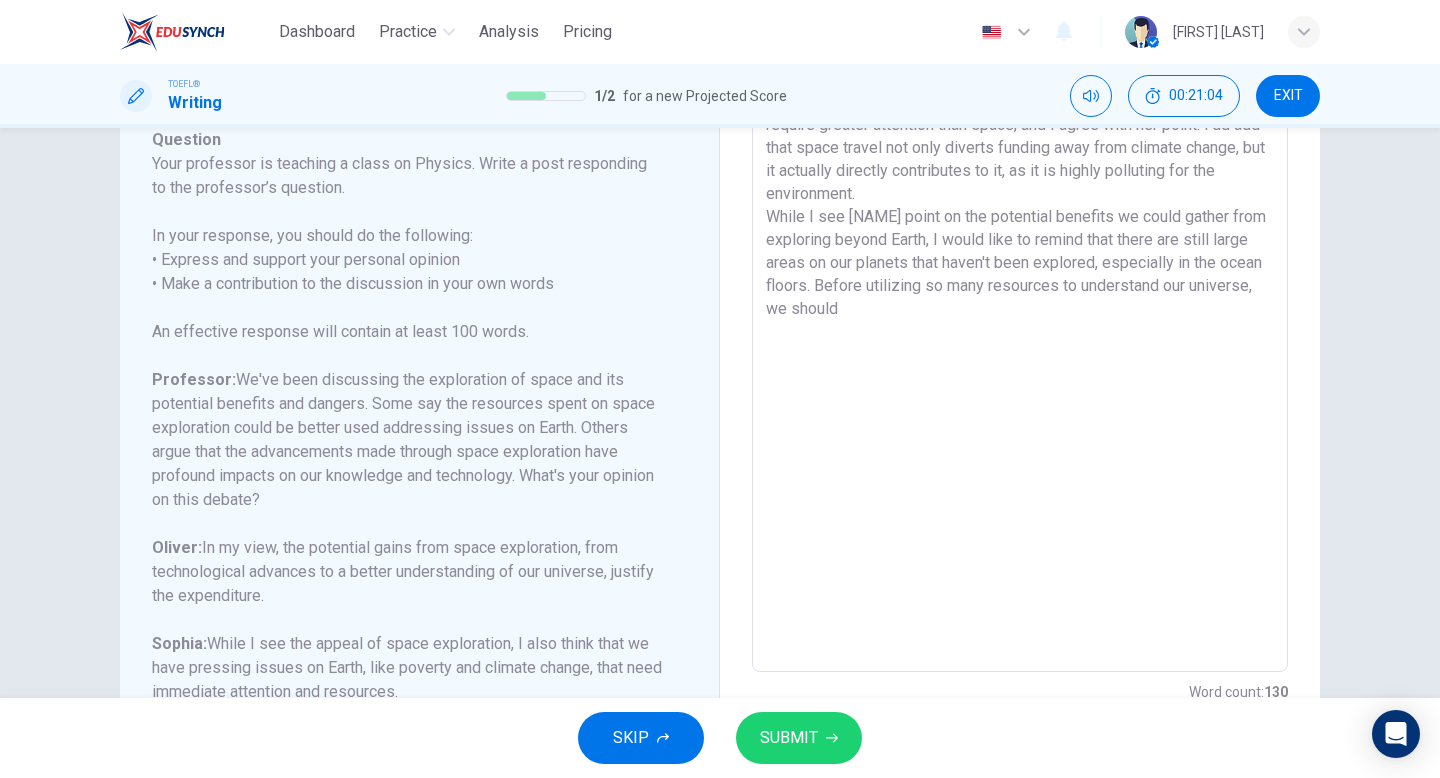 click on "In my opinion, although space exploration is interesting and a developing field, the amount of funding that it requires does not outweigh the cost it has for the society.
I noticed that [NAME] mentioned there are pressing matter on Earth that require greater attention than space, and I agree with her point. I'dd add that space travel not only diverts funding away from climate change, but it actually directly contributes to it, as it is highly polluting for the environment.
While I see [NAME] point on the potential benefits we could gather from exploring beyond Earth, I would like to remind that there are still large areas on our planets that haven't been explored, especially in the ocean floors. Before utilizing so many resources to understand our universe, we should" at bounding box center (1020, 338) 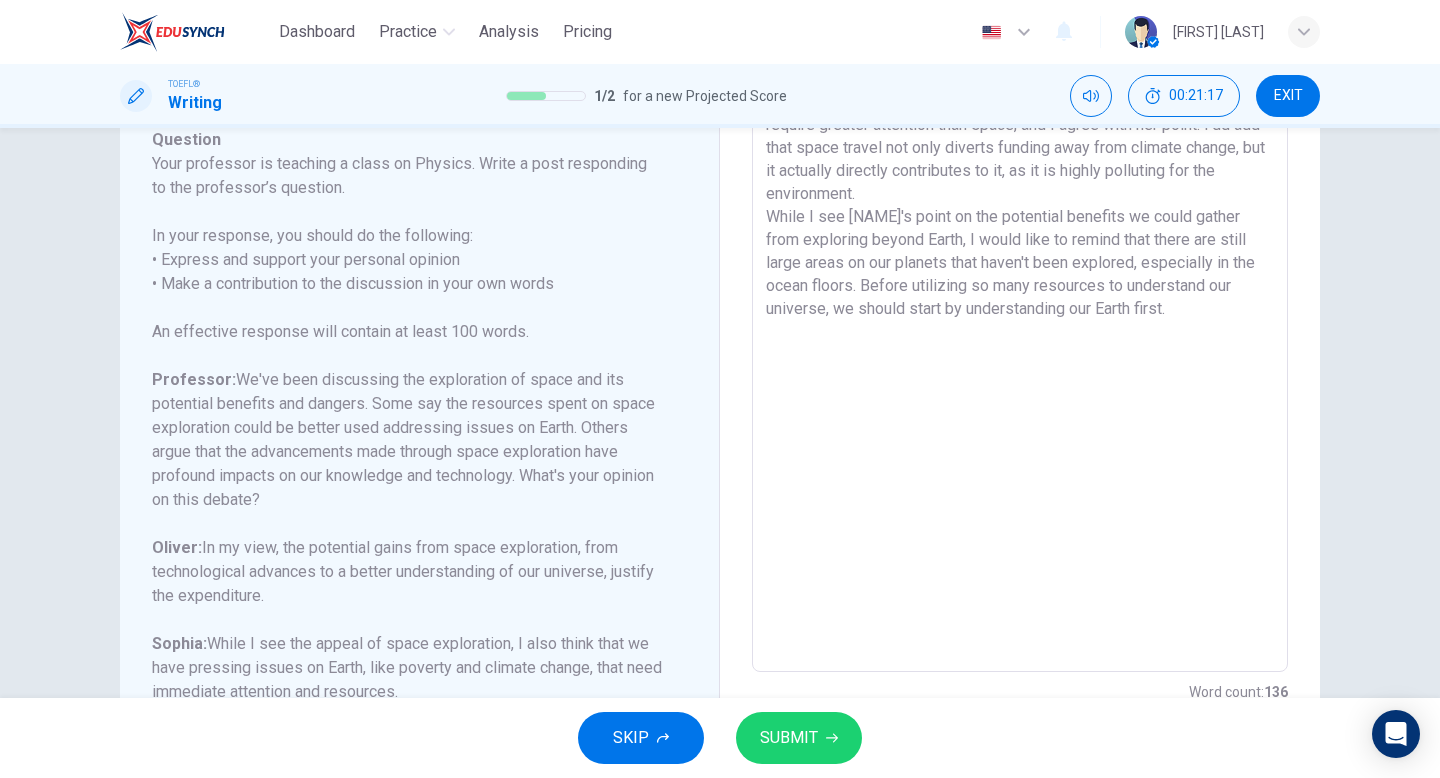 click on "In my opinion, although space exploration is interesting and a developing field, the amount of funding that it requires does not outweigh the cost it has for the society.
I noticed that [NAME] mentioned there are pressing matter on Earth that require greater attention than space, and I agree with her point. I'dd add that space travel not only diverts funding away from climate change, but it actually directly contributes to it, as it is highly polluting for the environment.
While I see [NAME]'s point on the potential benefits we could gather from exploring beyond Earth, I would like to remind that there are still large areas on our planets that haven't been explored, especially in the ocean floors. Before utilizing so many resources to understand our universe, we should start by understanding our Earth first." at bounding box center [1020, 338] 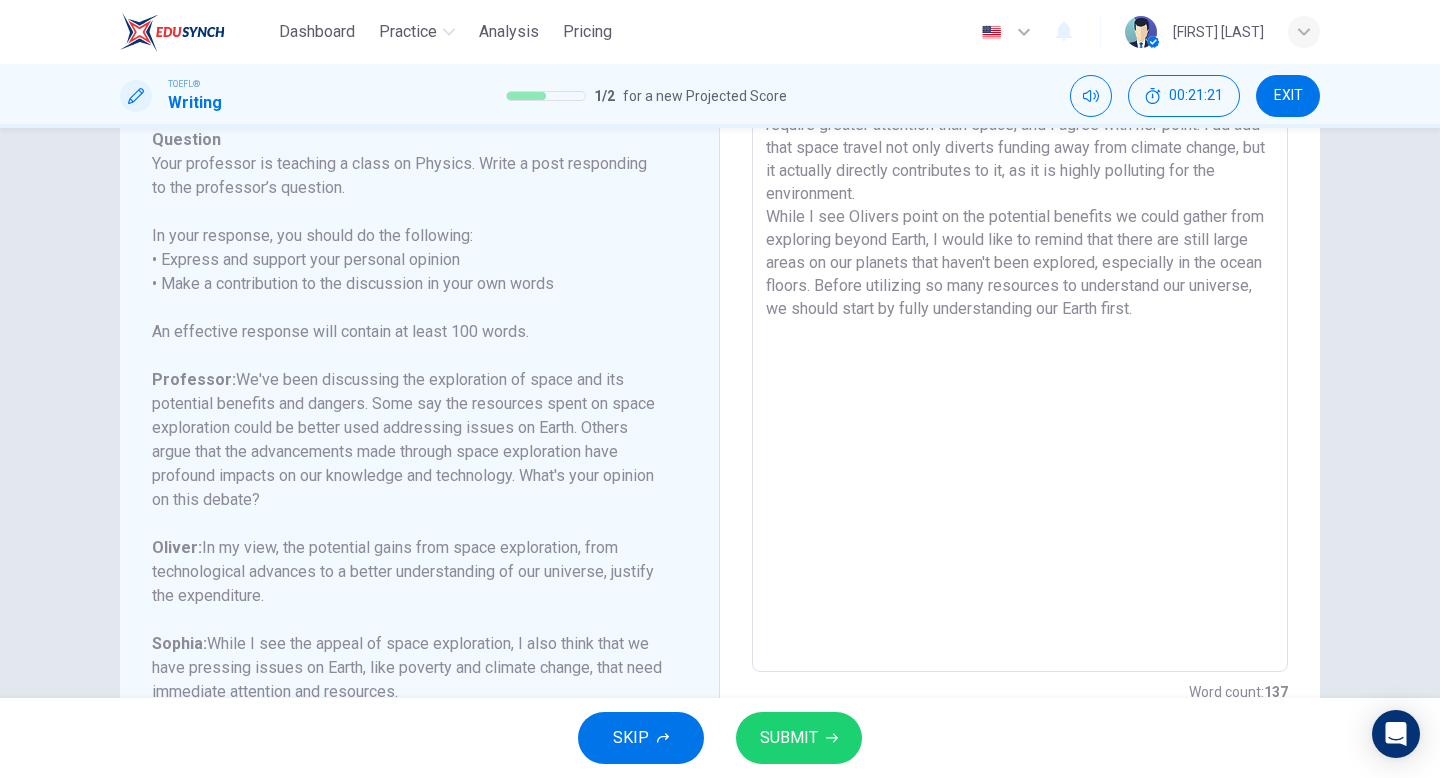 scroll, scrollTop: 0, scrollLeft: 0, axis: both 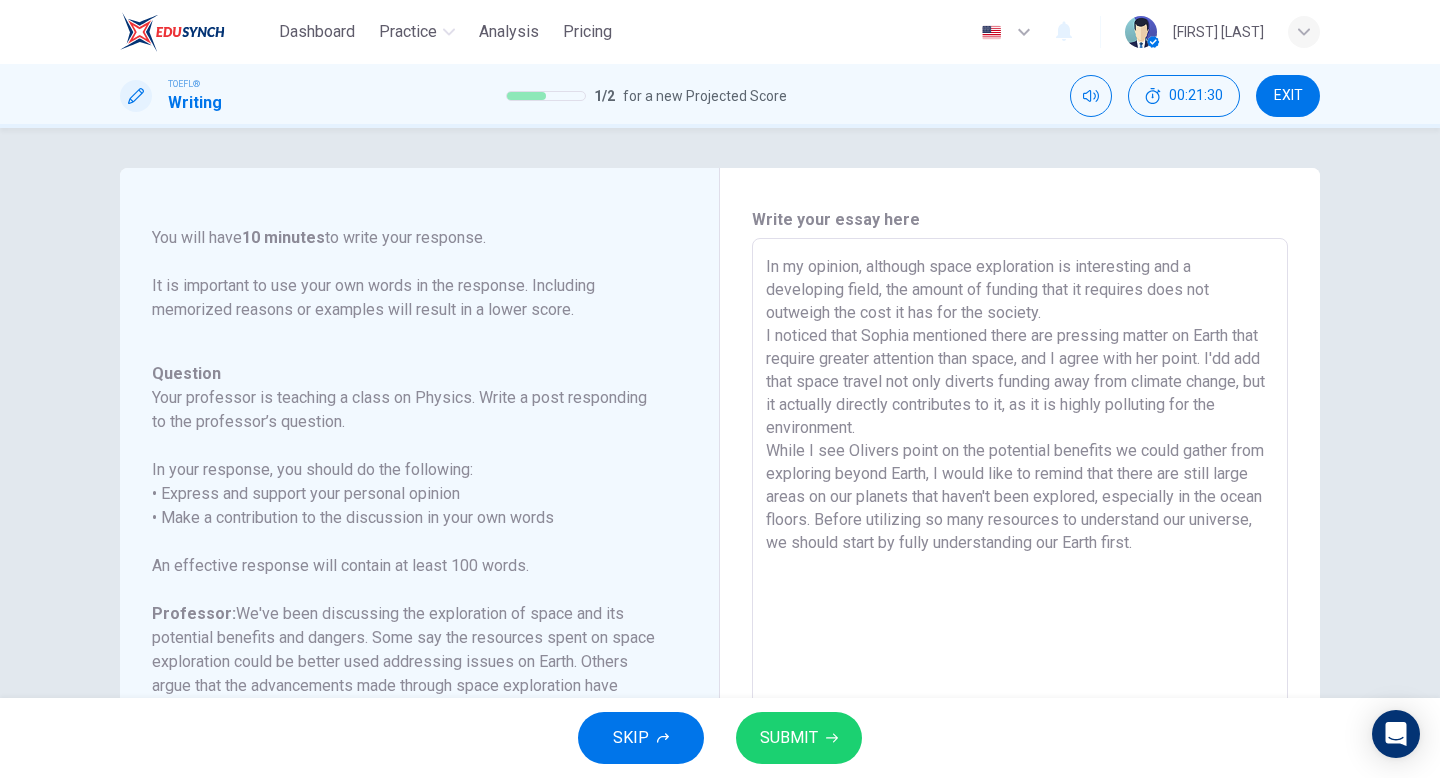 click on "In my opinion, although space exploration is interesting and a developing field, the amount of funding that it requires does not outweigh the cost it has for the society.
I noticed that Sophia mentioned there are pressing matter on Earth that require greater attention than space, and I agree with her point. I'dd add that space travel not only diverts funding away from climate change, but it actually directly contributes to it, as it is highly polluting for the environment.
While I see Olivers point on the potential benefits we could gather from exploring beyond Earth, I would like to remind that there are still large areas on our planets that haven't been explored, especially in the ocean floors. Before utilizing so many resources to understand our universe, we should start by fully understanding our Earth first." at bounding box center (1020, 572) 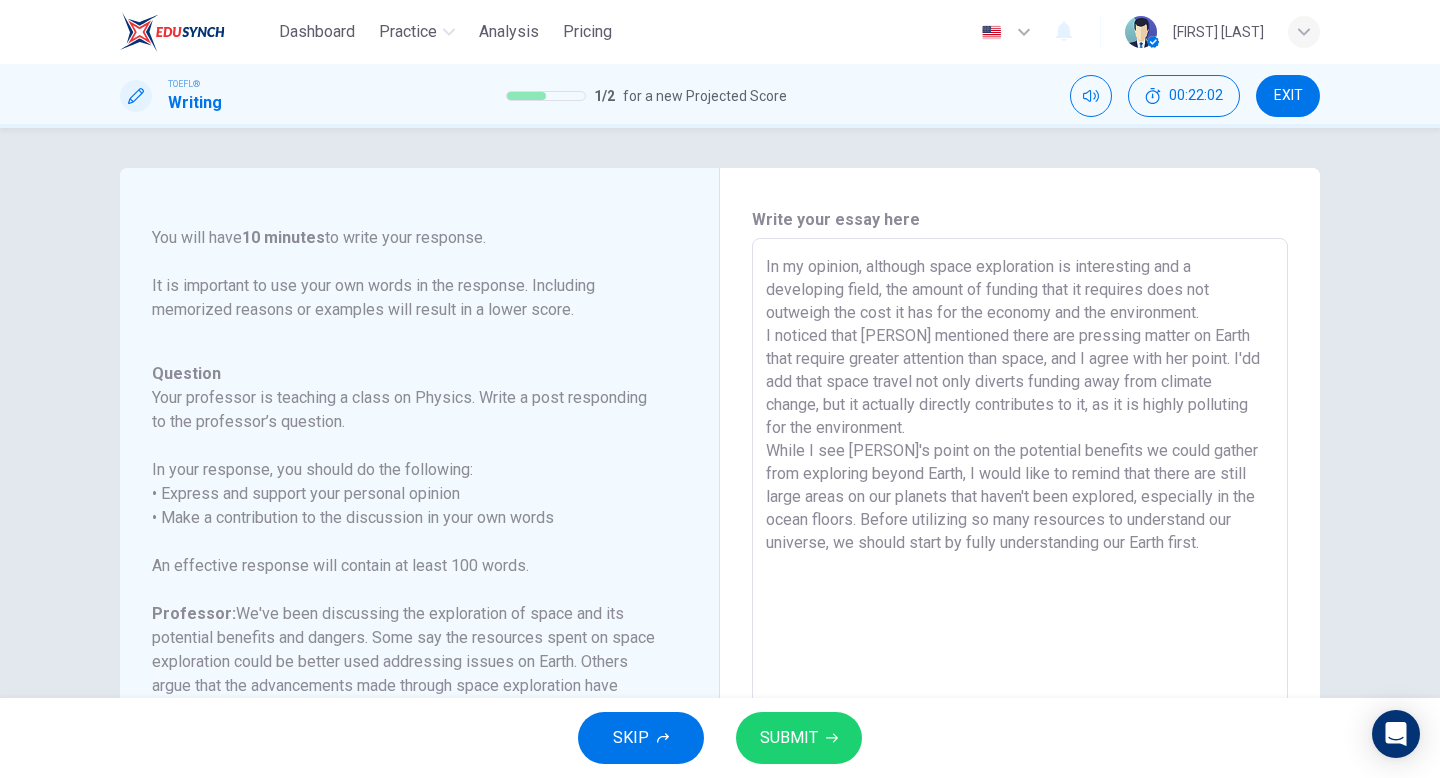 type on "In my opinion, although space exploration is interesting and a developing field, the amount of funding that it requires does not outweigh the cost it has for the economy and the environment.
I noticed that [PERSON] mentioned there are pressing matter on Earth that require greater attention than space, and I agree with her point. I'dd add that space travel not only diverts funding away from climate change, but it actually directly contributes to it, as it is highly polluting for the environment.
While I see [PERSON]'s point on the potential benefits we could gather from exploring beyond Earth, I would like to remind that there are still large areas on our planets that haven't been explored, especially in the ocean floors. Before utilizing so many resources to understand our universe, we should start by fully understanding our Earth first." 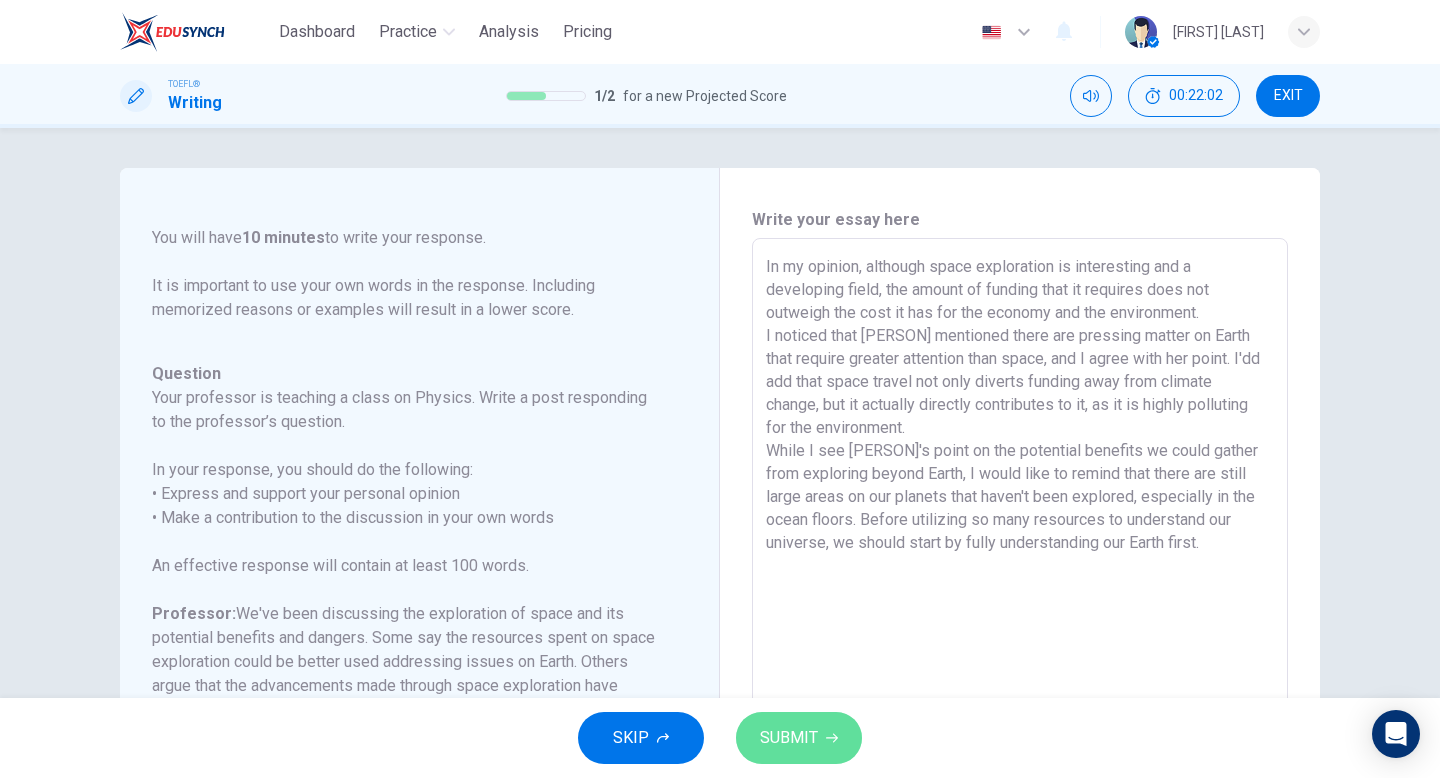 click on "SUBMIT" at bounding box center (789, 738) 